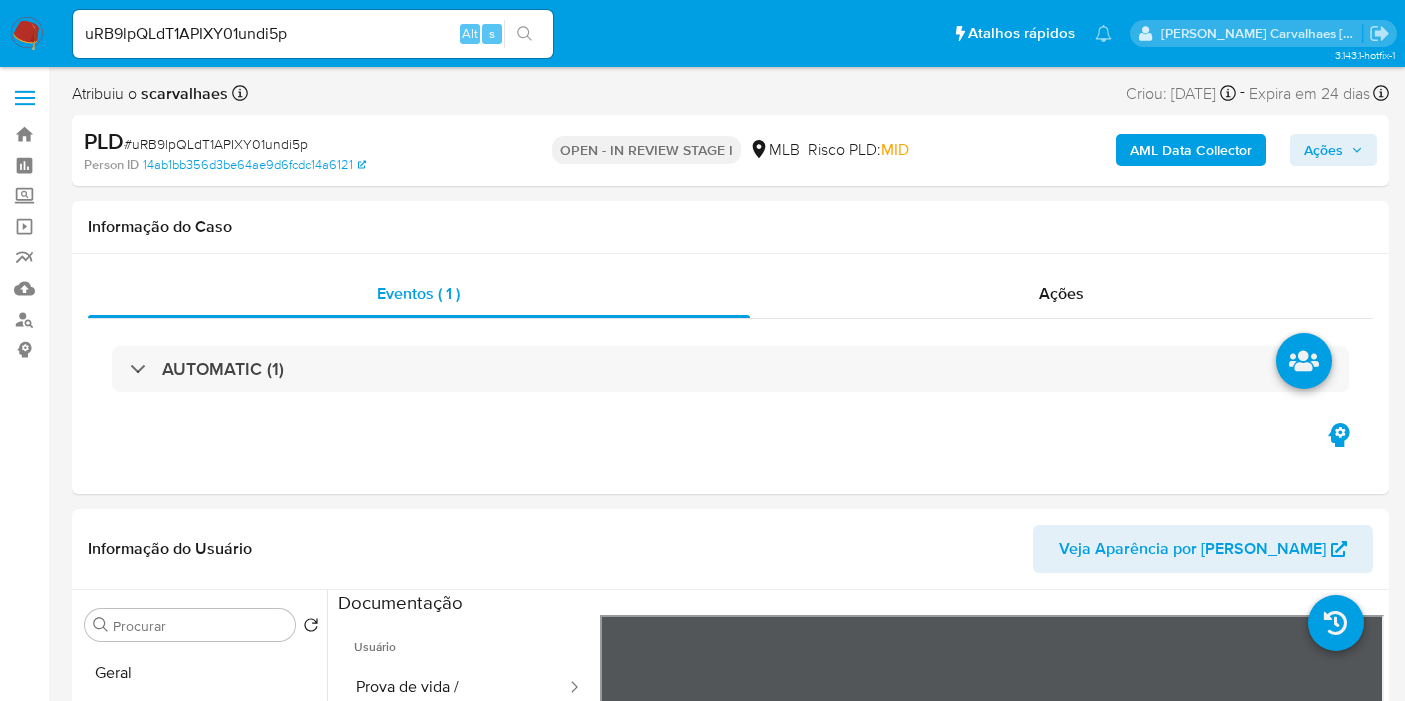 select on "10" 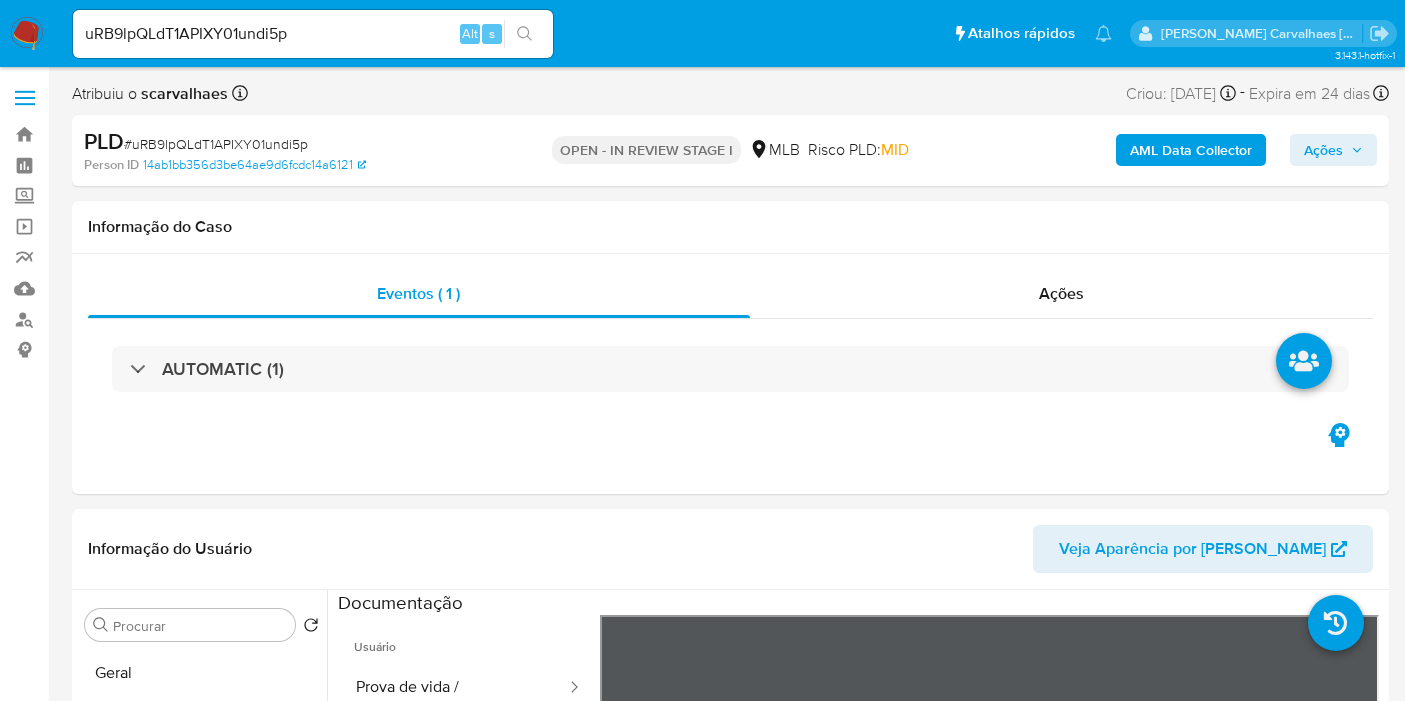 scroll, scrollTop: 0, scrollLeft: 0, axis: both 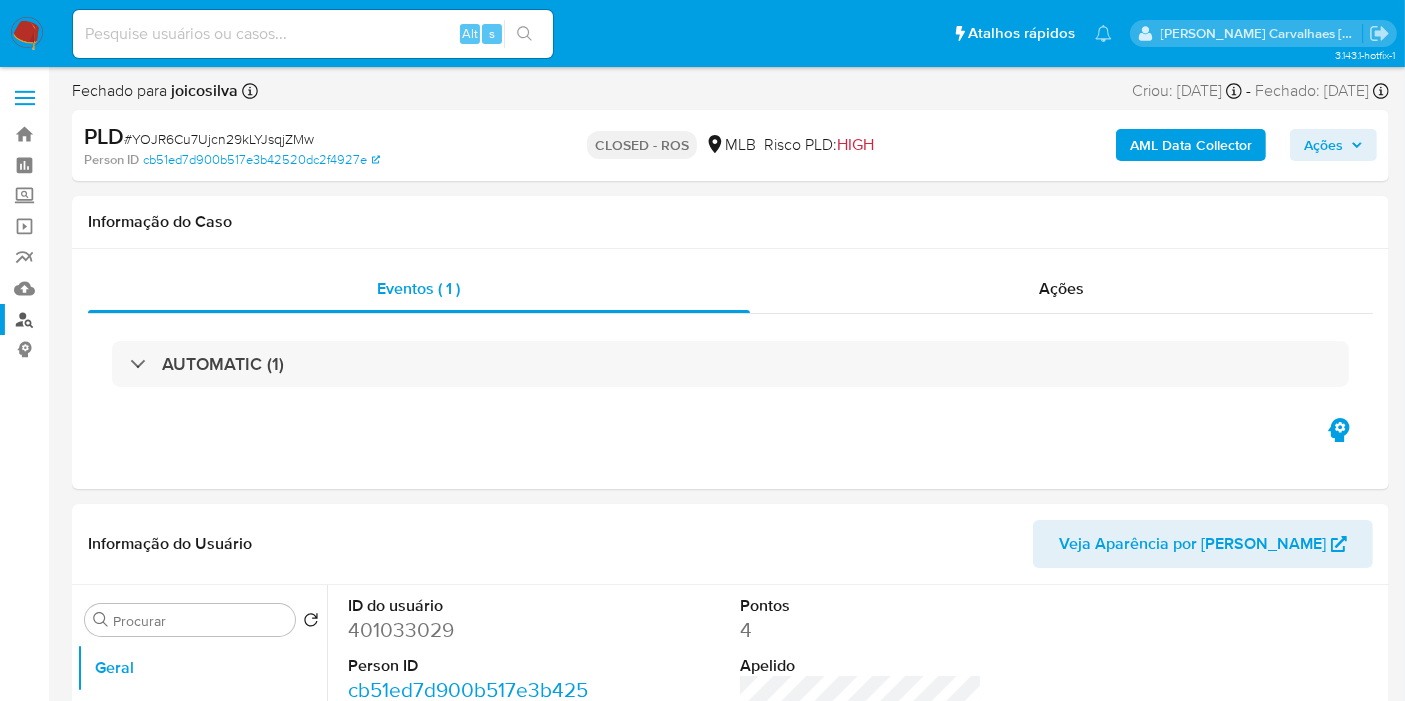 click on "Localizador de pessoas" at bounding box center (119, 319) 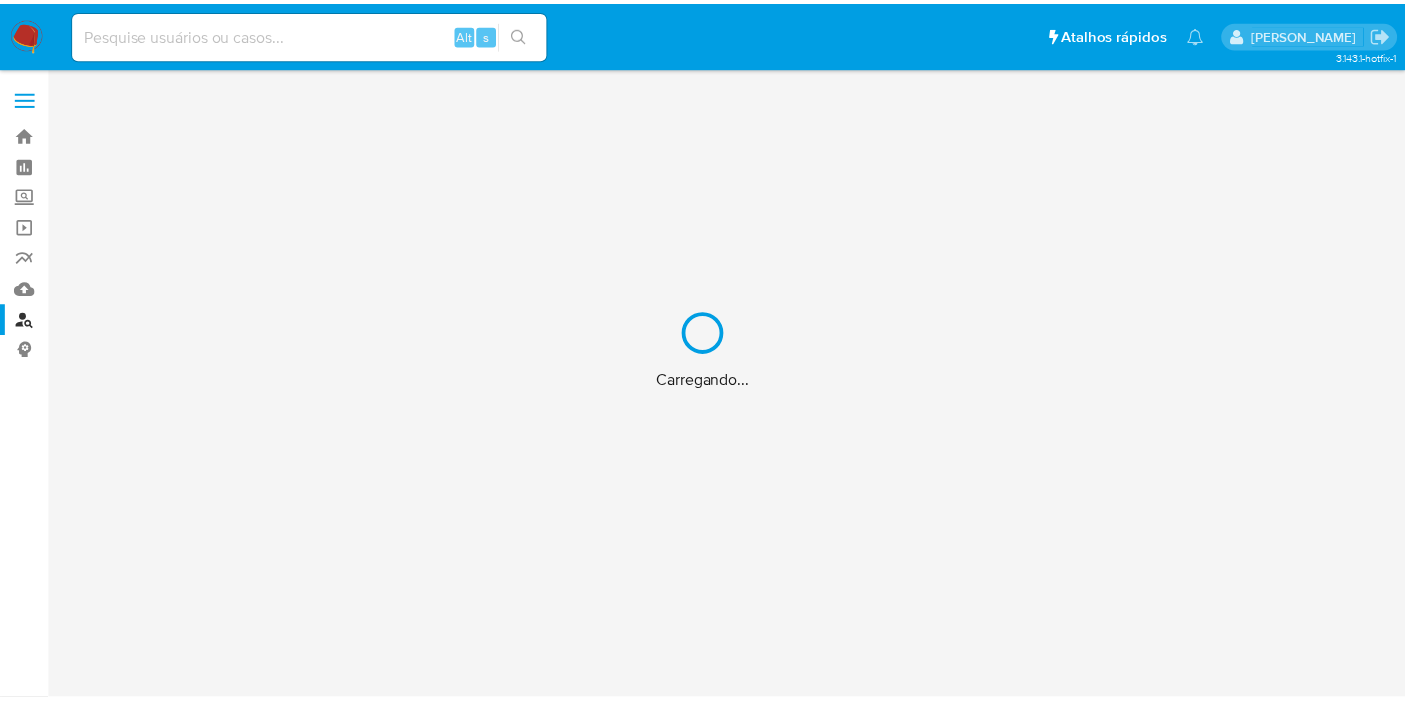 scroll, scrollTop: 0, scrollLeft: 0, axis: both 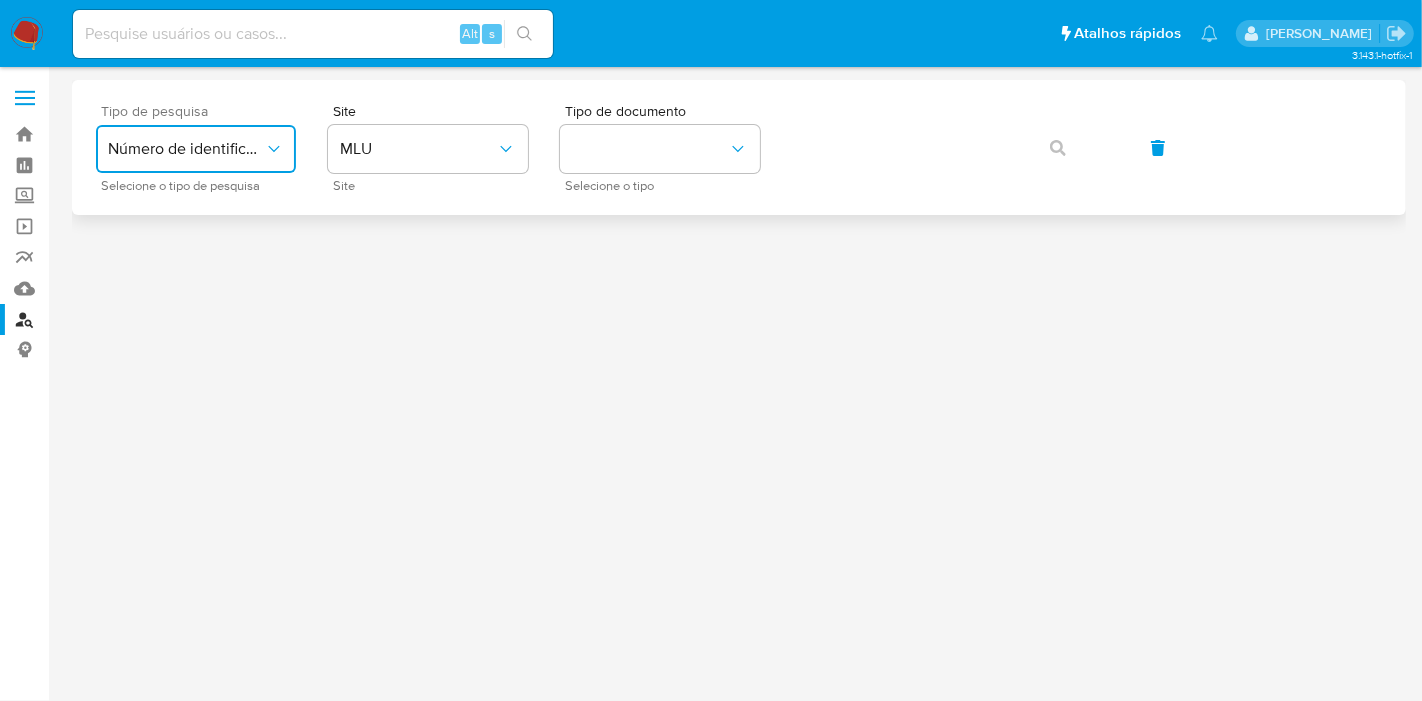click 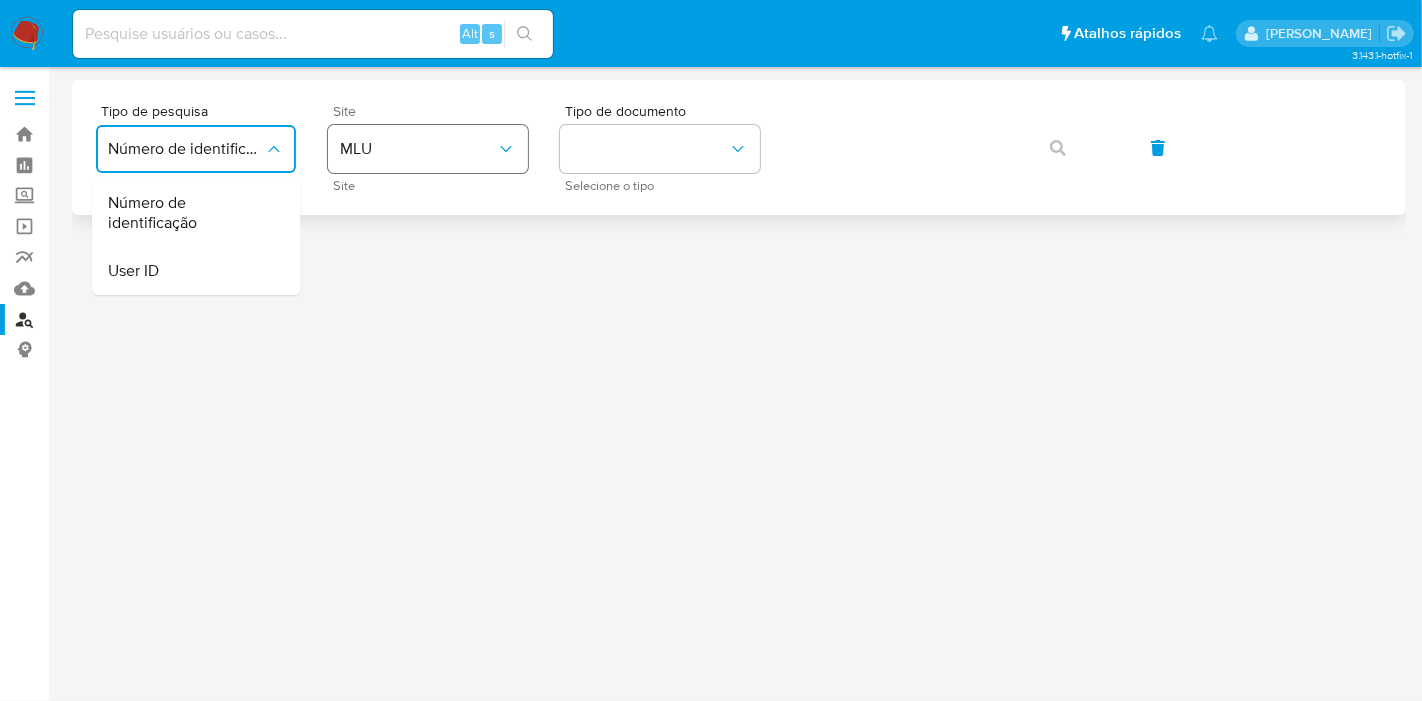 click on "MLU" at bounding box center (418, 149) 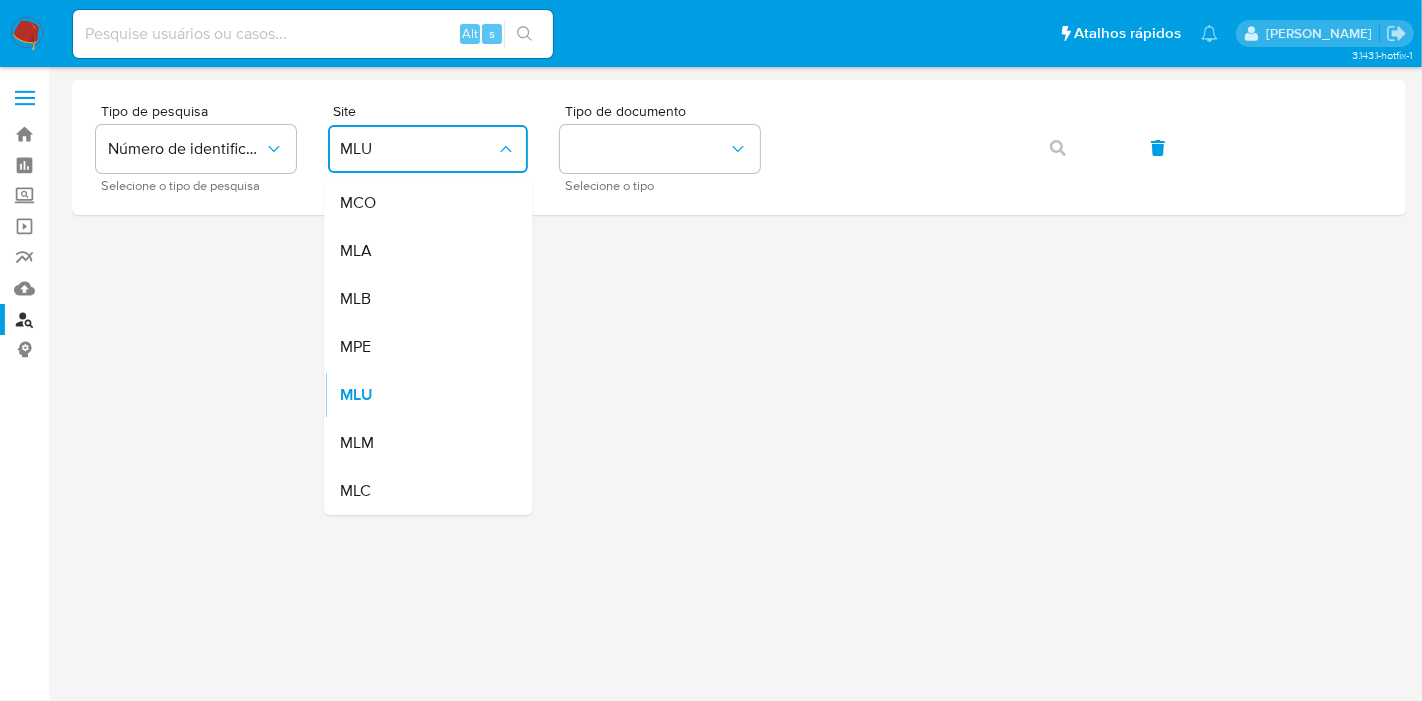 click on "MLB" at bounding box center [422, 299] 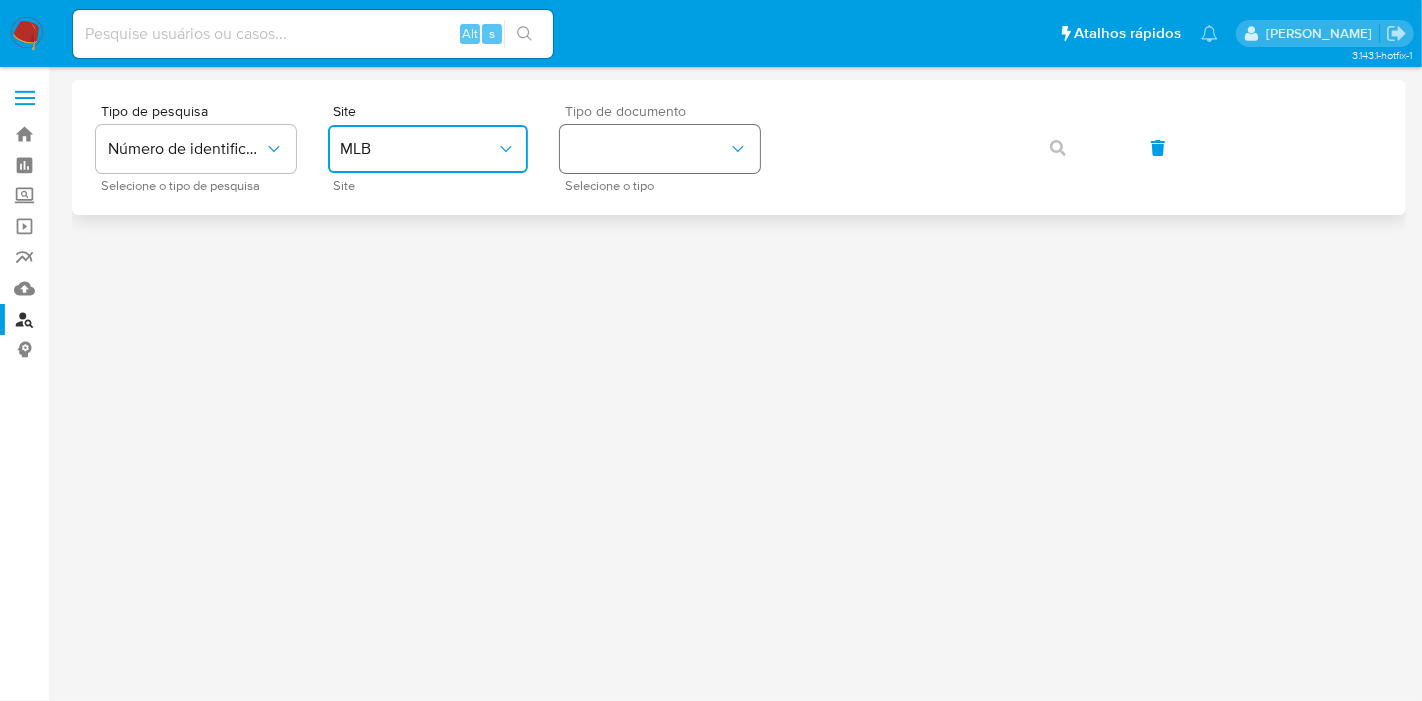 click at bounding box center [660, 149] 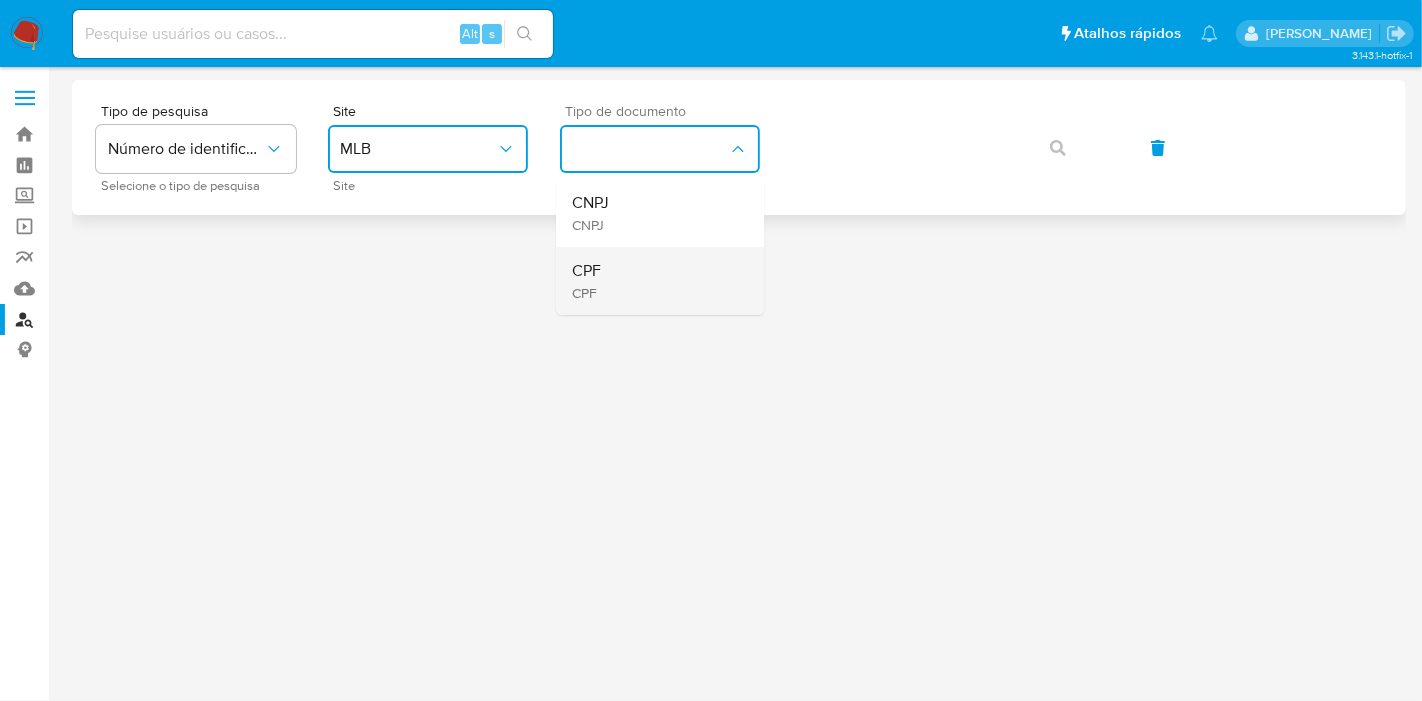 click on "CPF CPF" at bounding box center [654, 281] 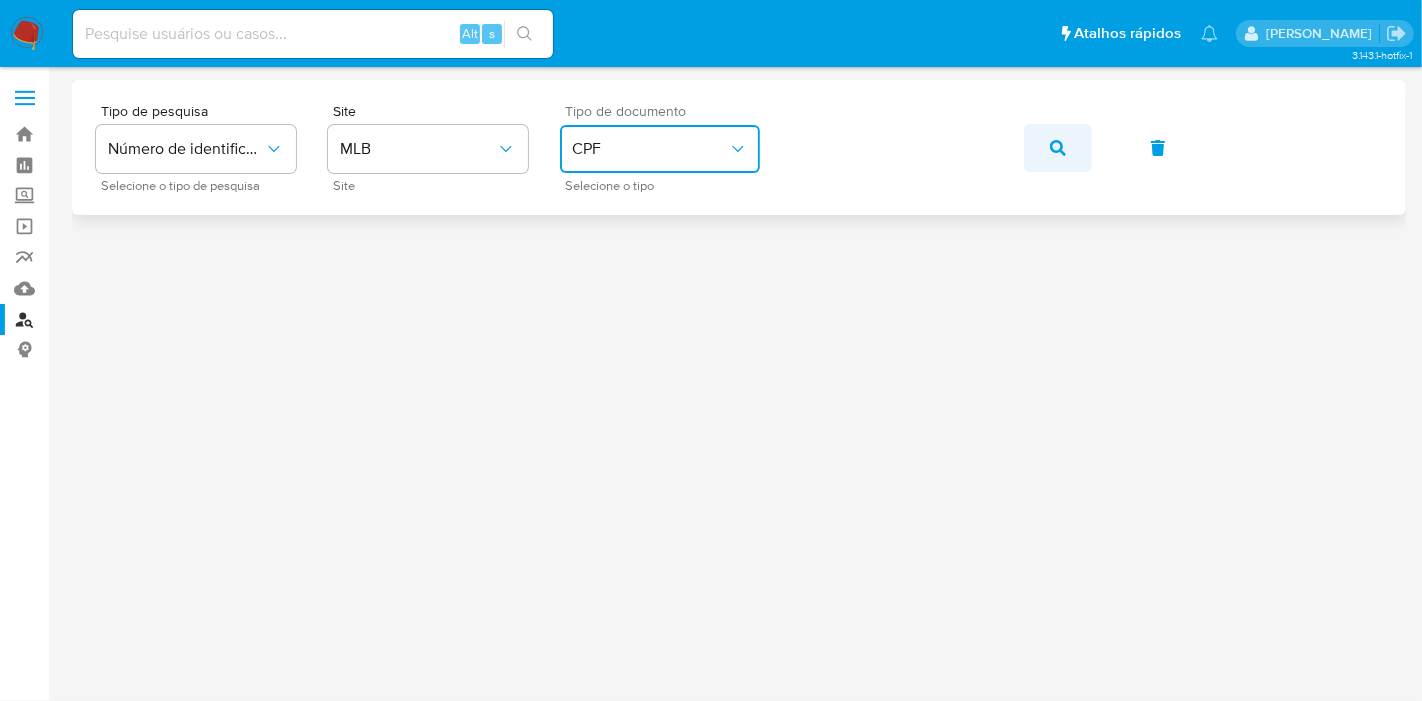 click 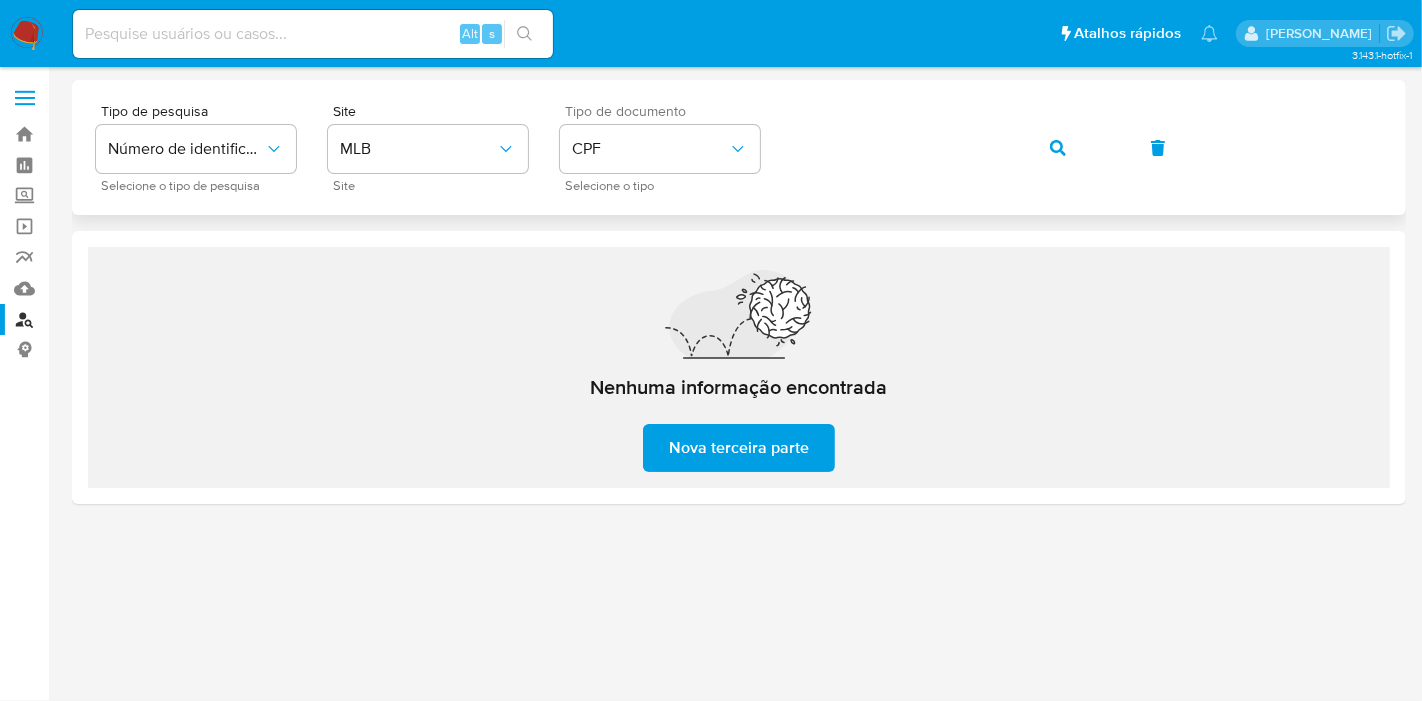 click on "Tipo de pesquisa Número de identificação Selecione o tipo de pesquisa Site MLB Site Tipo de documento CPF Selecione o tipo" at bounding box center [739, 147] 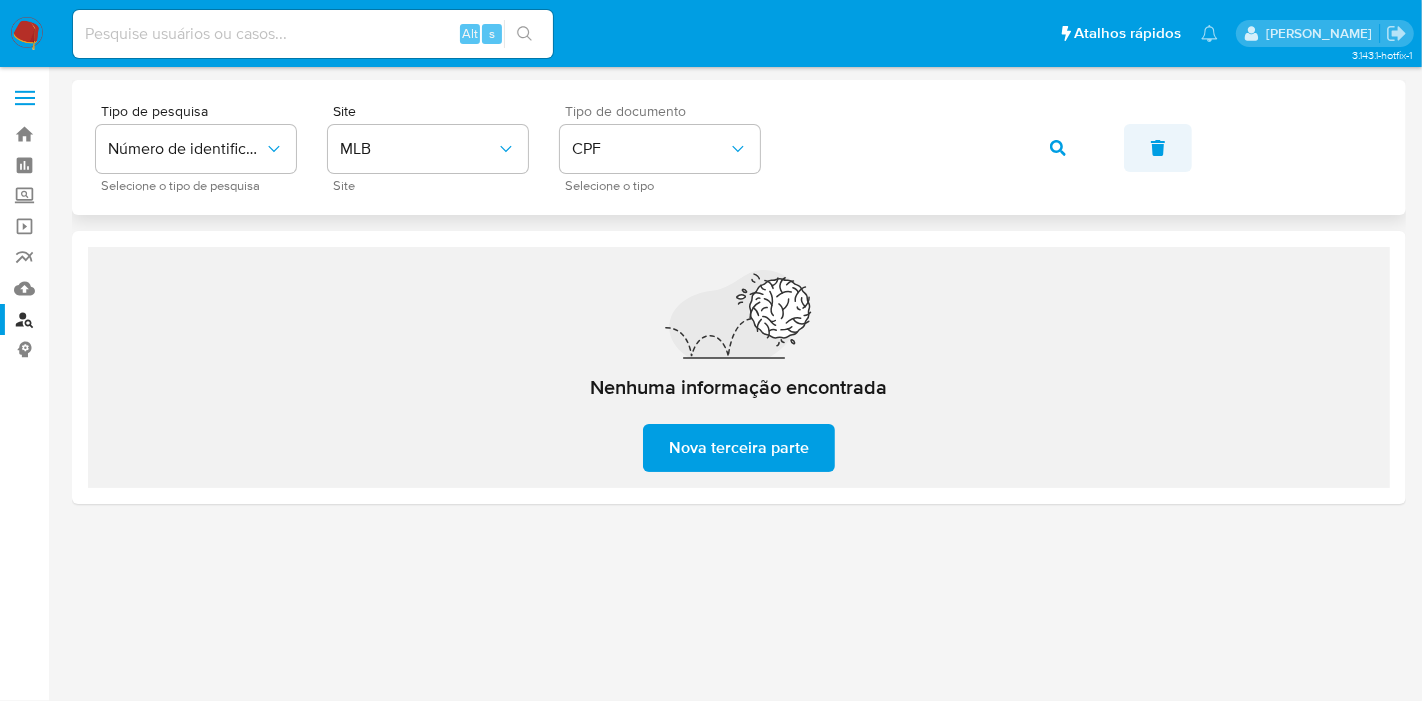 click 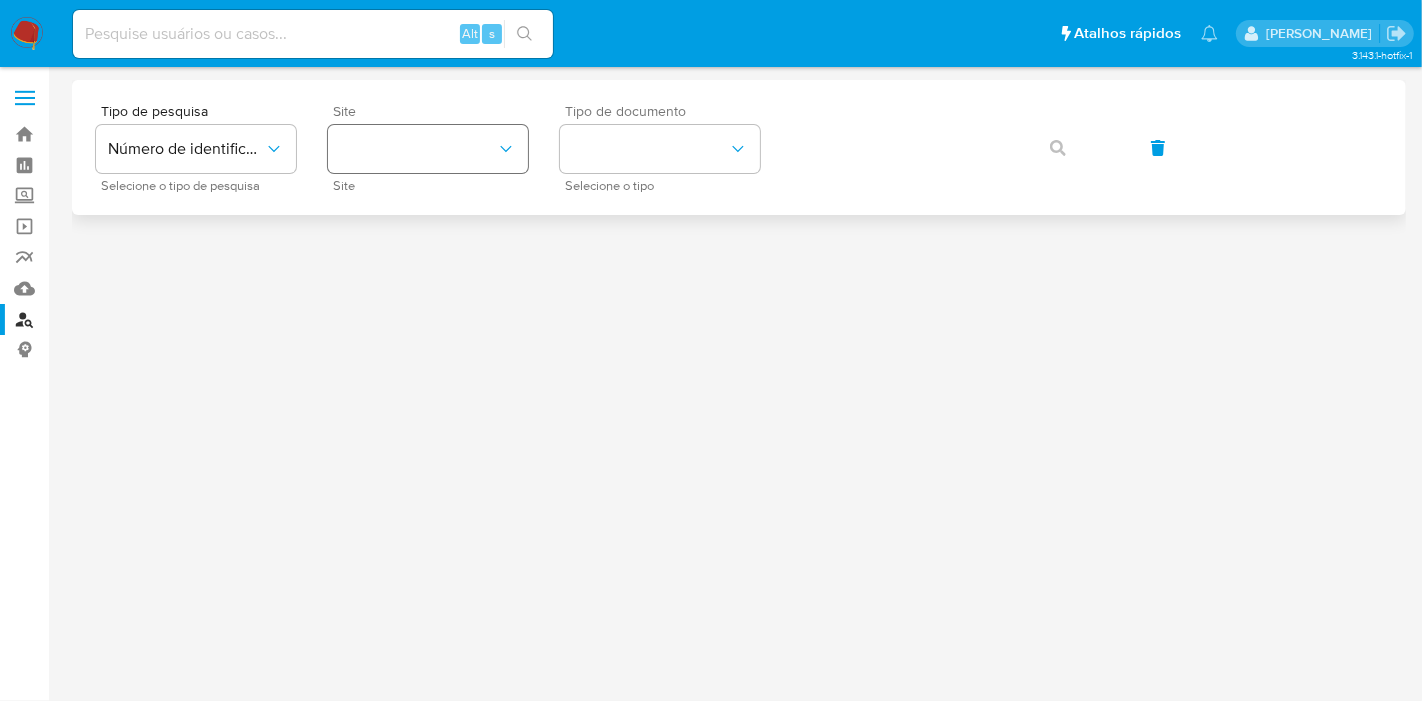 drag, startPoint x: 1019, startPoint y: 155, endPoint x: 516, endPoint y: 147, distance: 503.06363 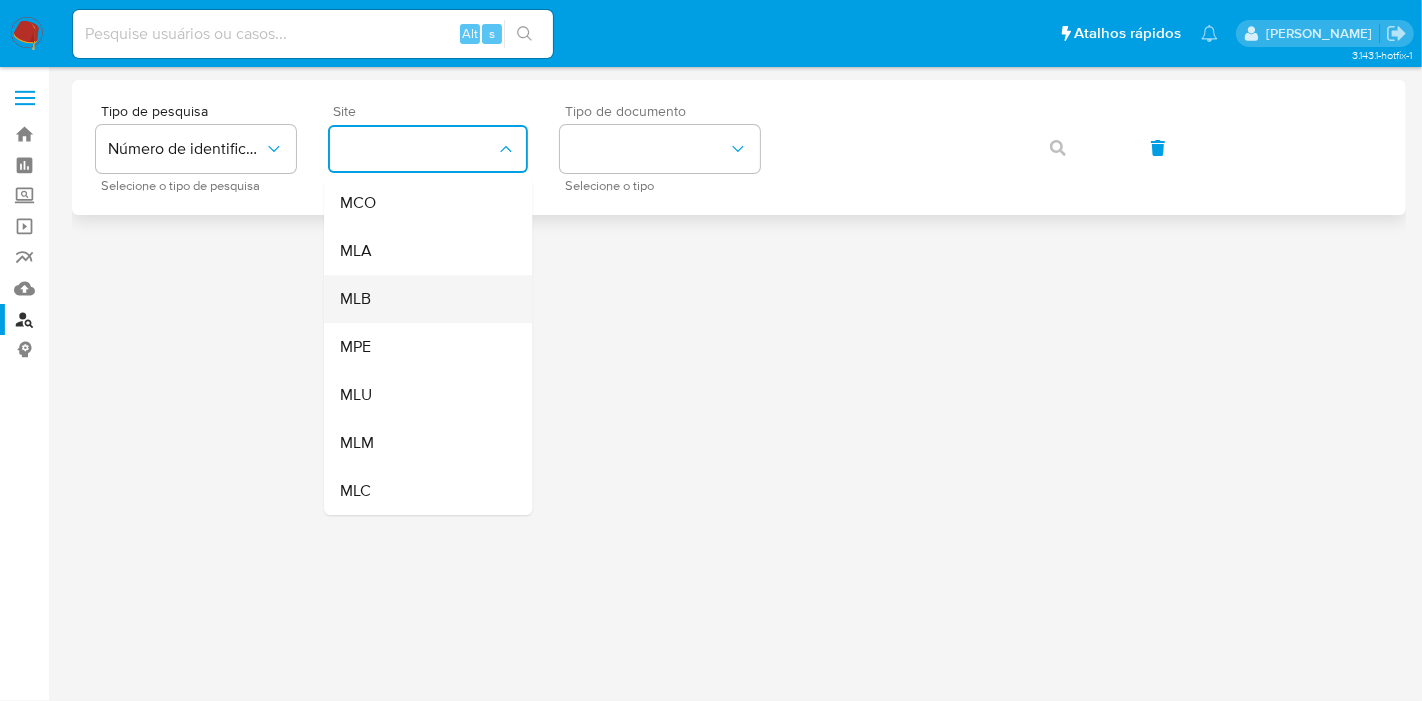 click on "MLB" at bounding box center [422, 299] 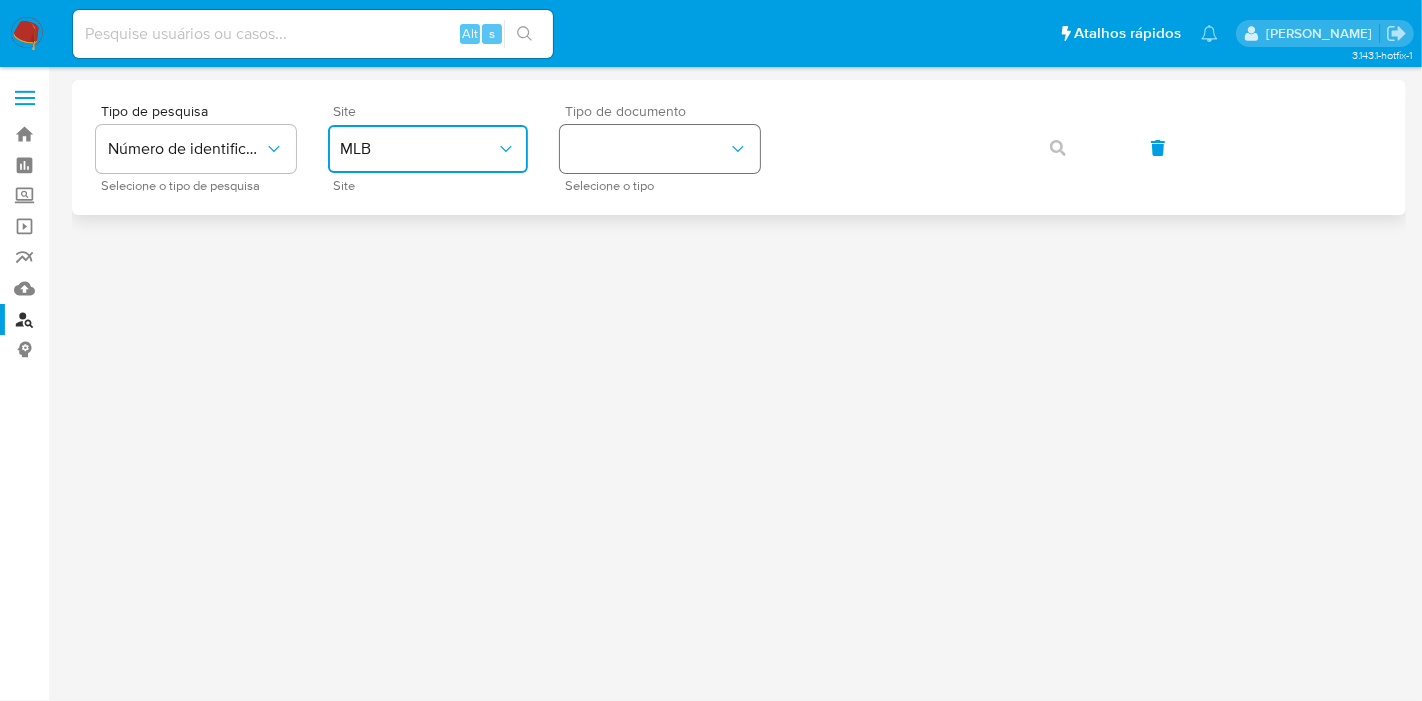 click at bounding box center [660, 149] 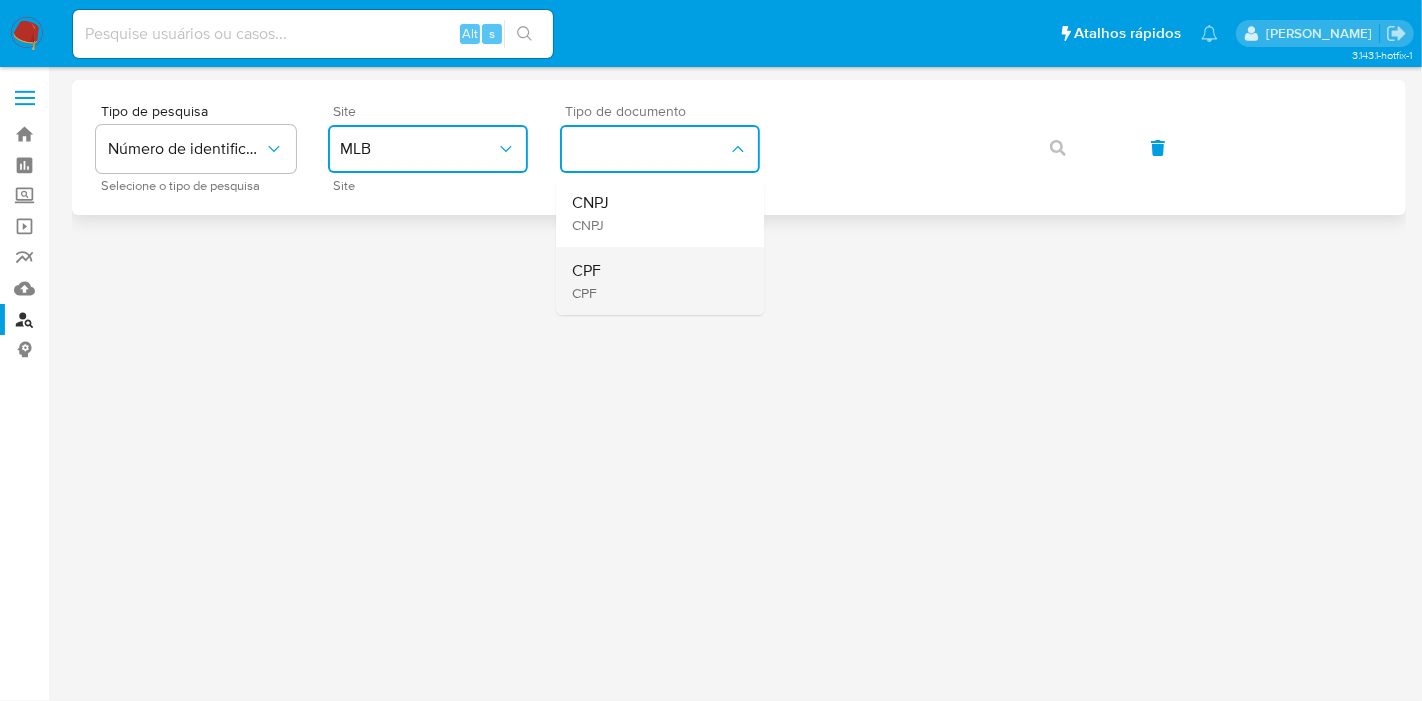 click on "CPF CPF" at bounding box center (654, 281) 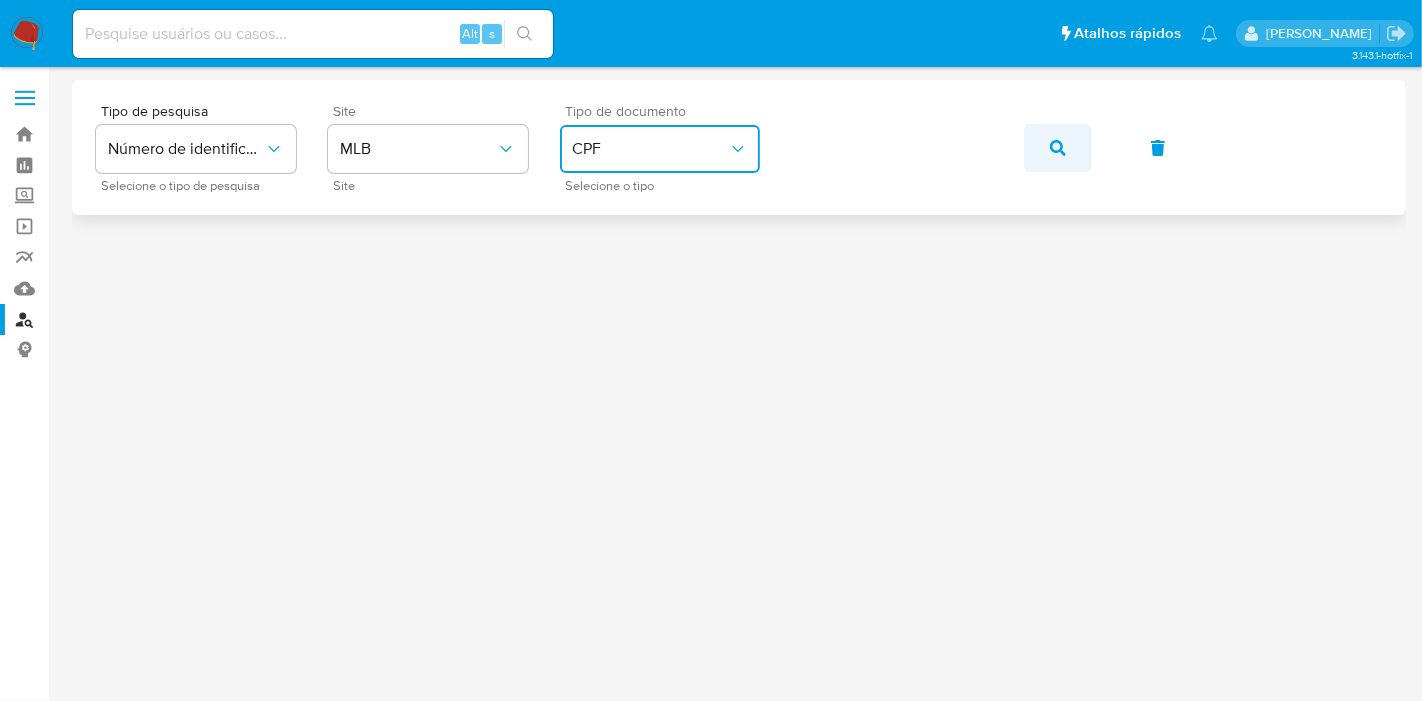 click 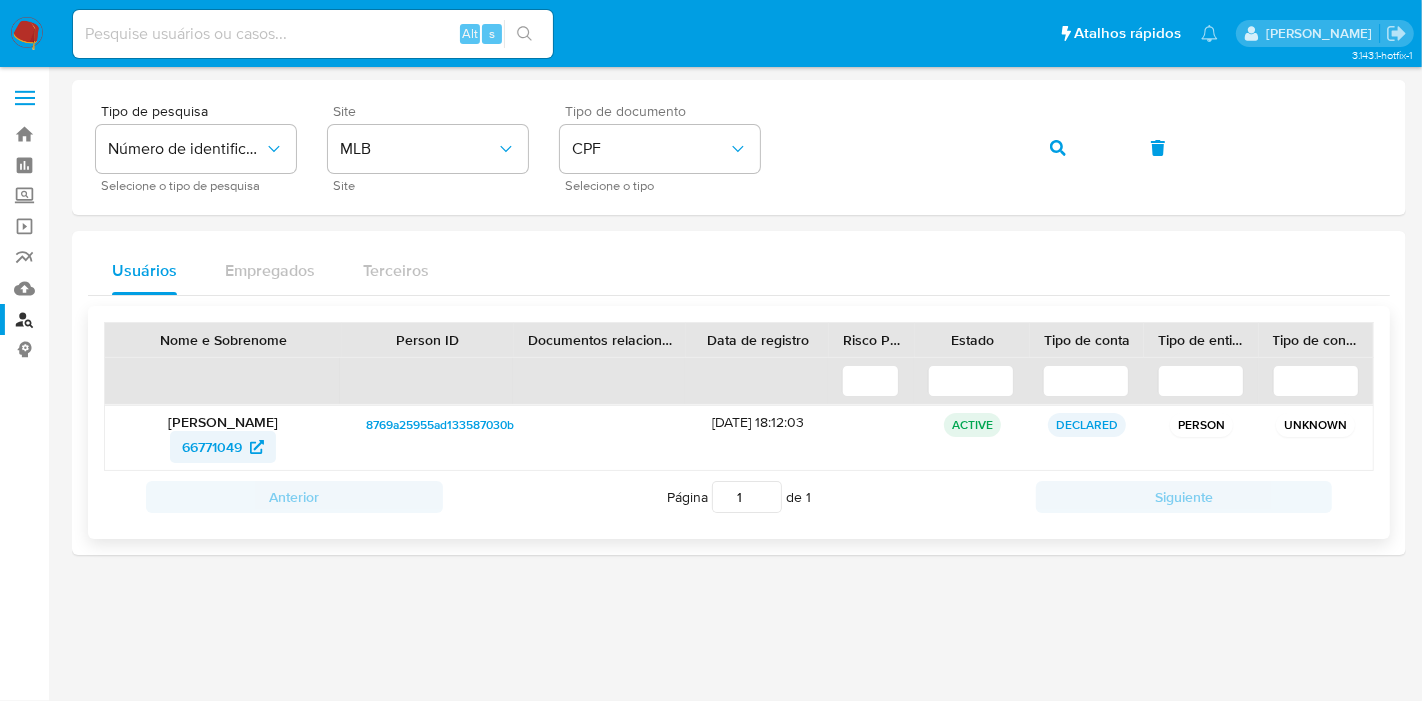 click on "66771049" at bounding box center [212, 447] 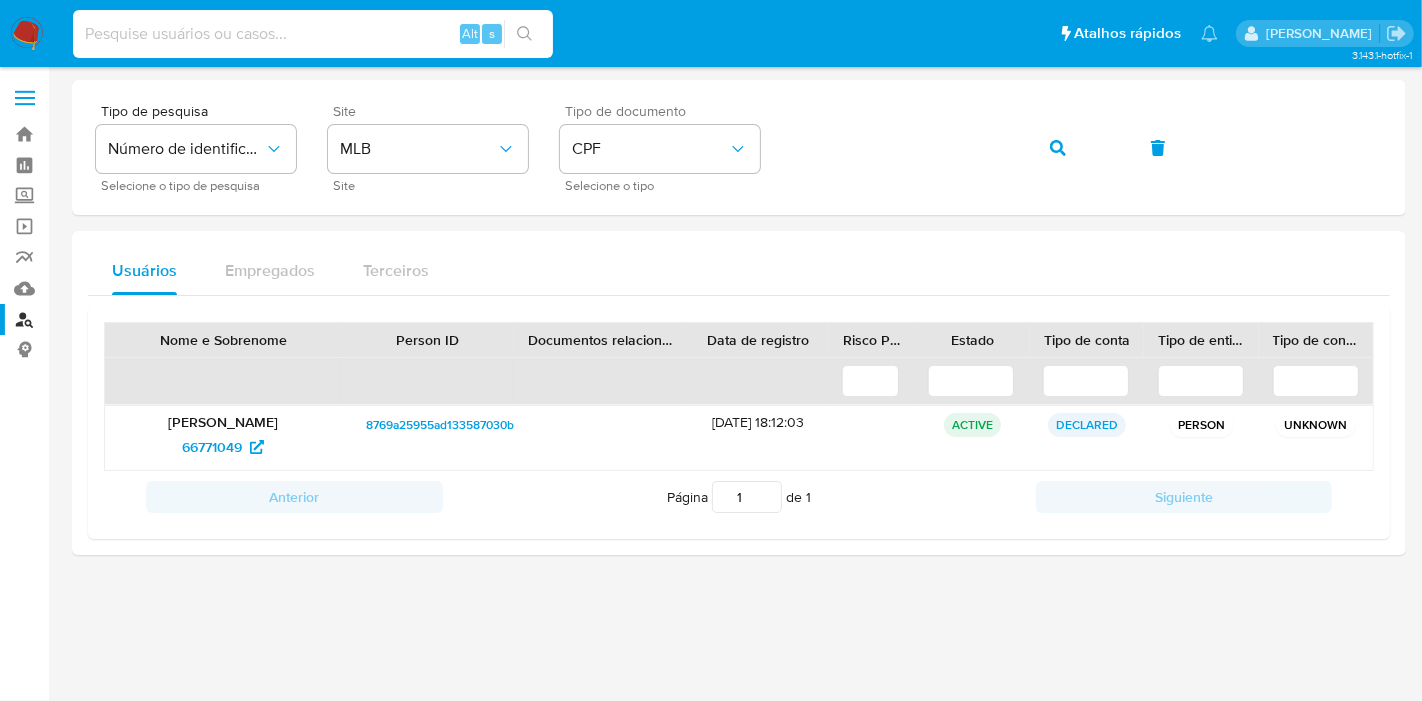 paste on "uRB9lpQLdT1APIXY01undi5p" 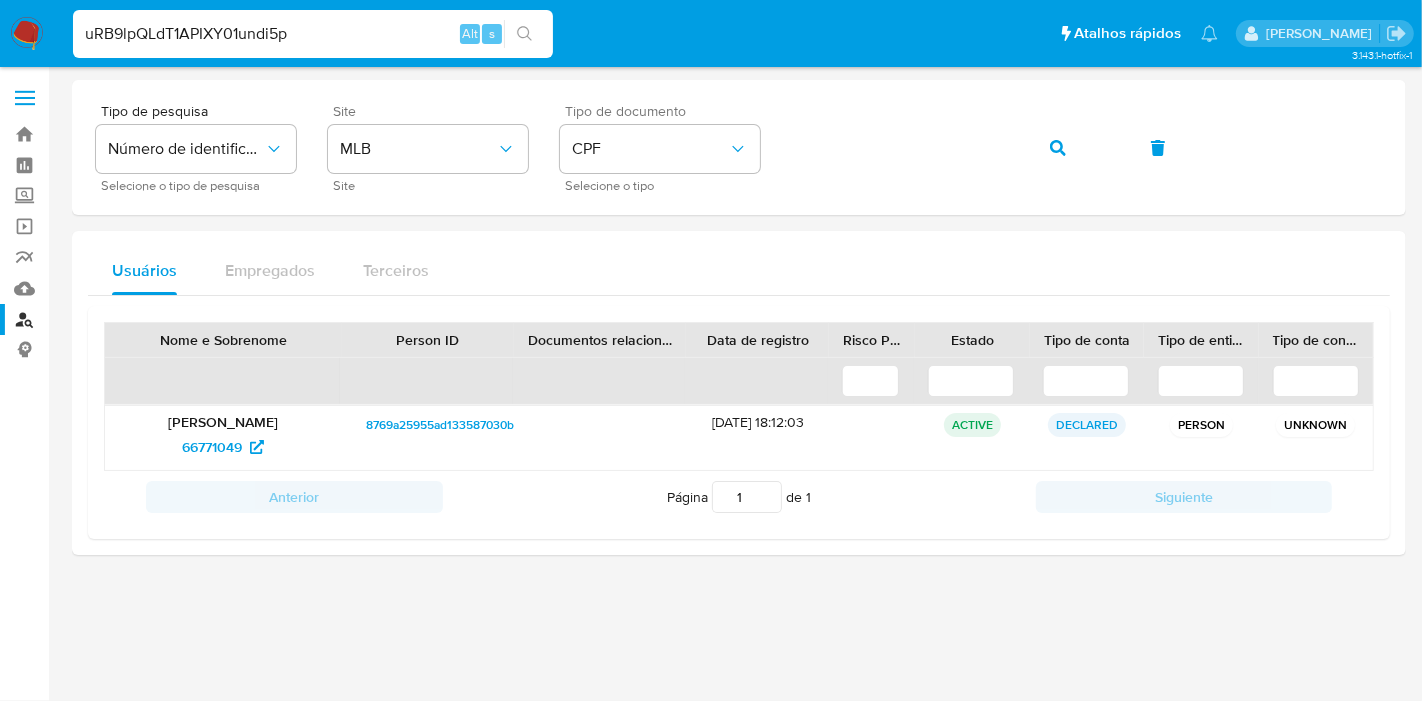 type on "uRB9lpQLdT1APIXY01undi5p" 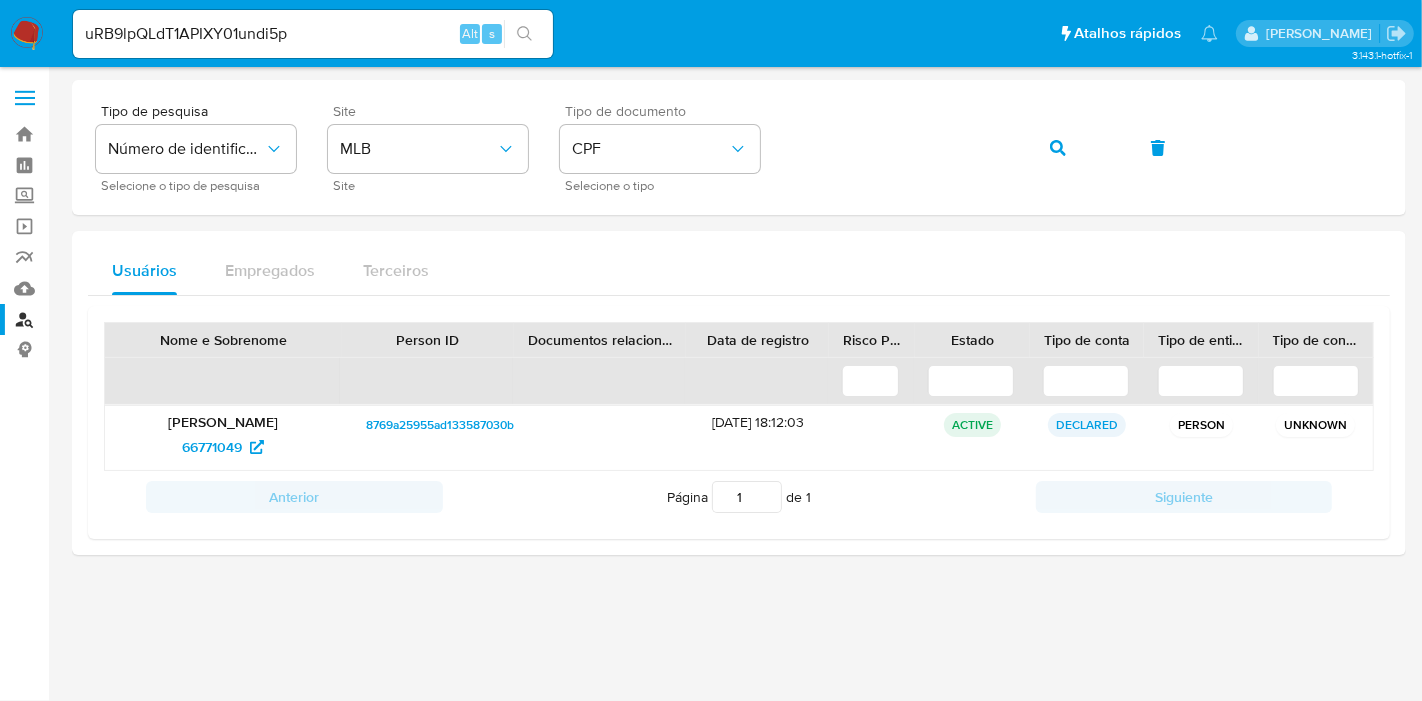click at bounding box center [524, 34] 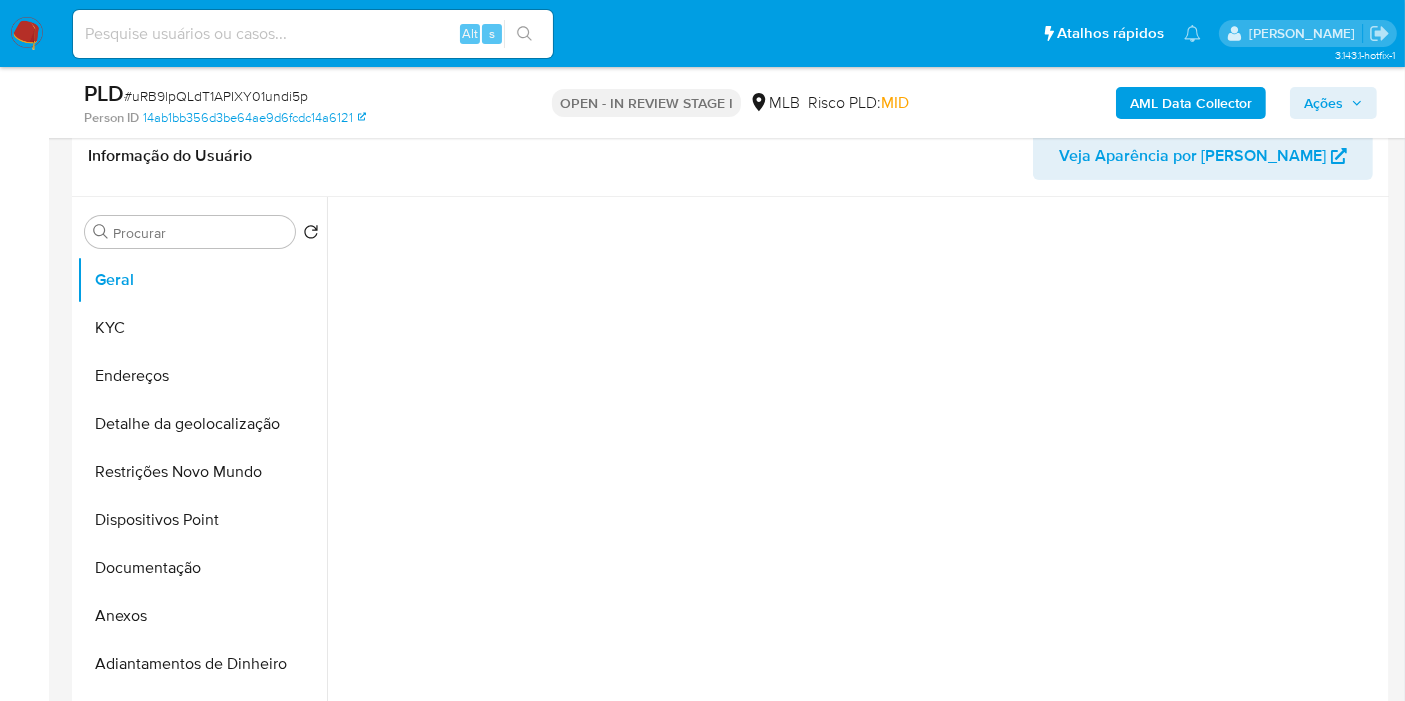 scroll, scrollTop: 333, scrollLeft: 0, axis: vertical 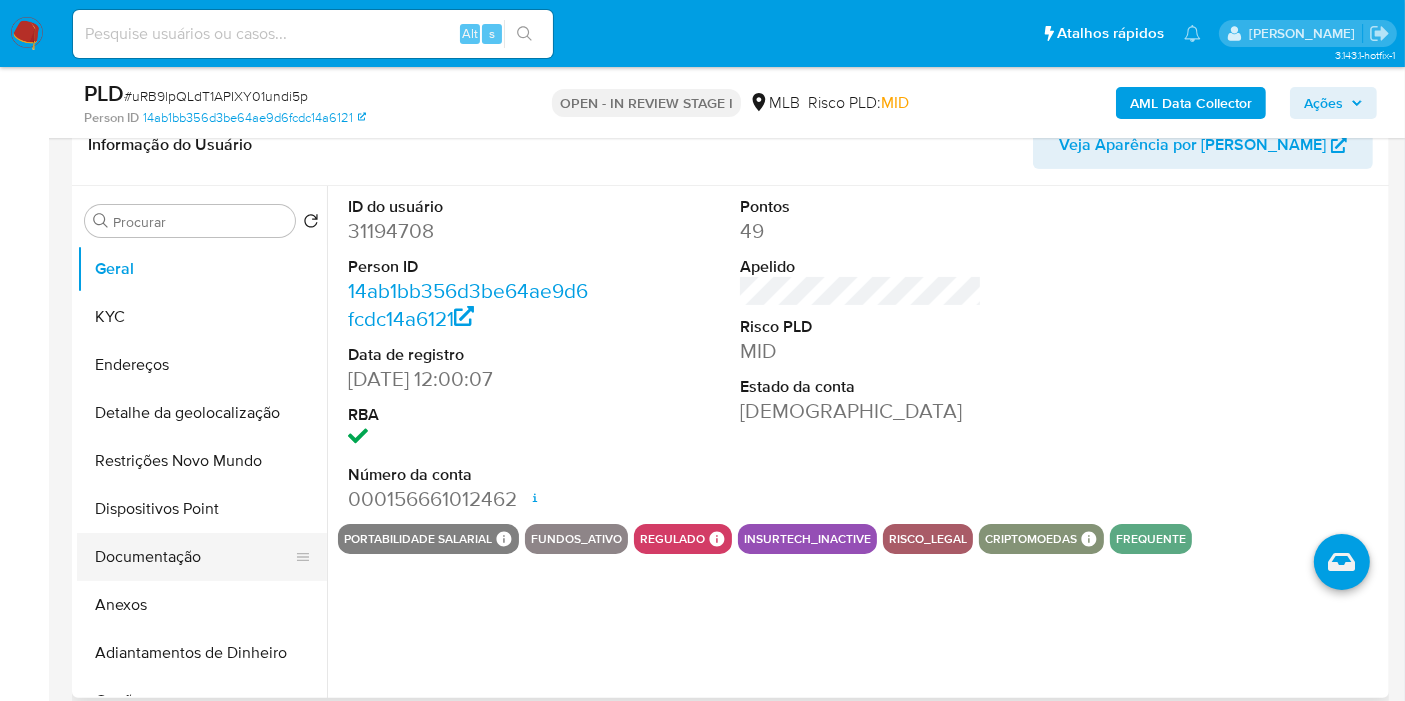 click on "Documentação" at bounding box center [194, 557] 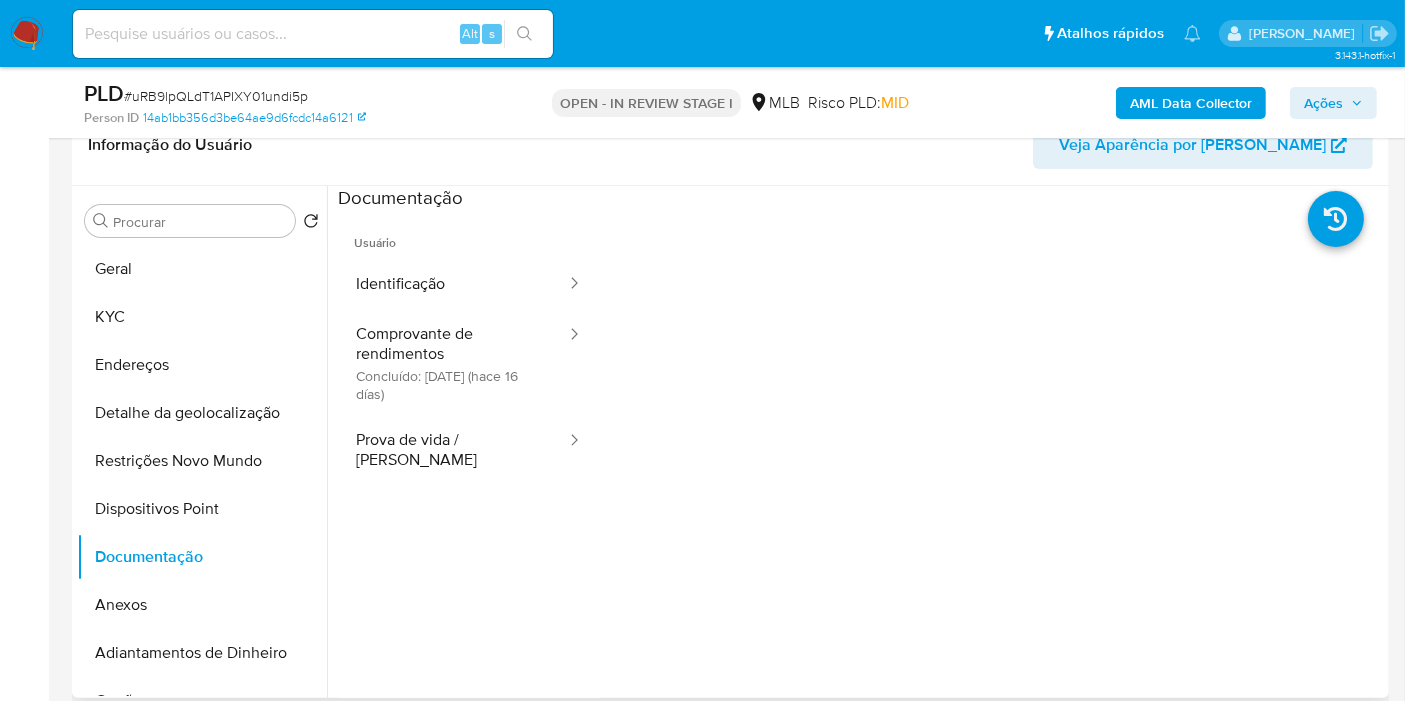 select on "10" 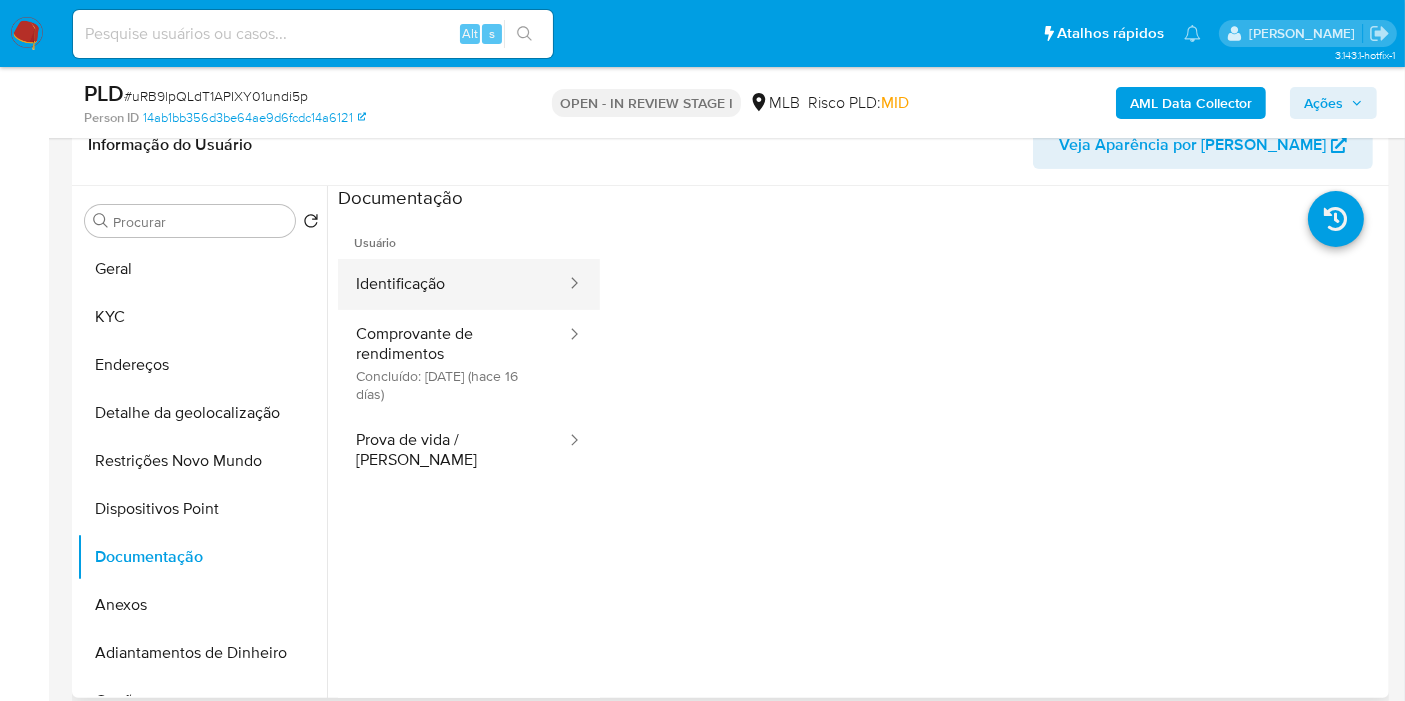 click on "Identificação" at bounding box center (453, 284) 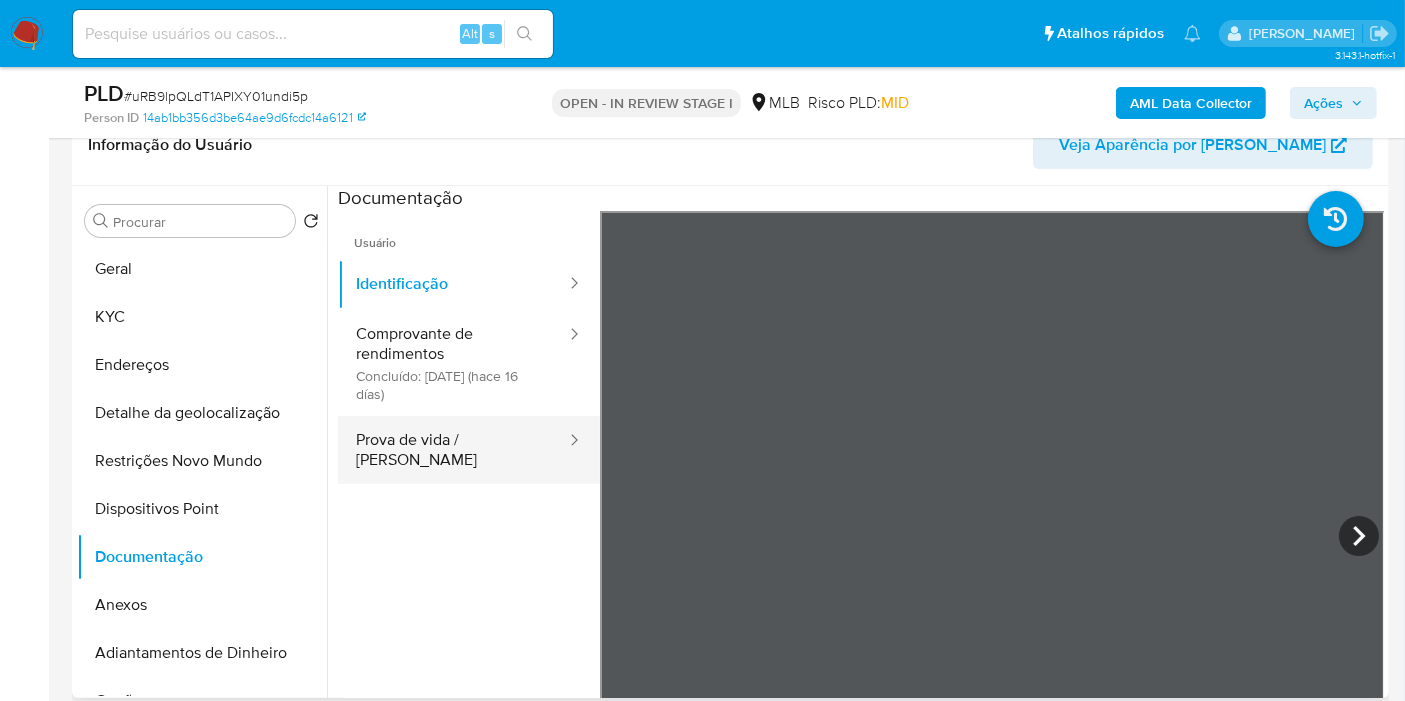 click on "Prova de vida / Selfie" at bounding box center (453, 450) 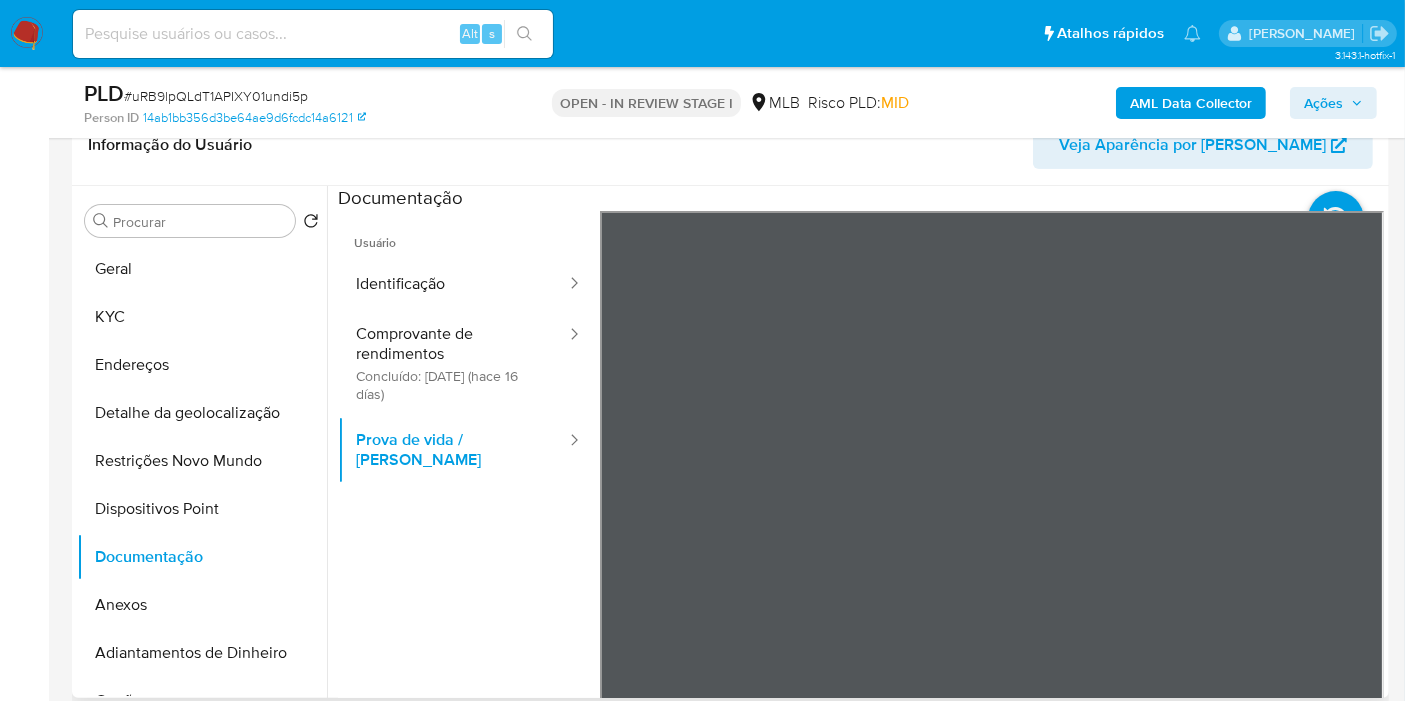 drag, startPoint x: 1124, startPoint y: 388, endPoint x: 1135, endPoint y: 506, distance: 118.511604 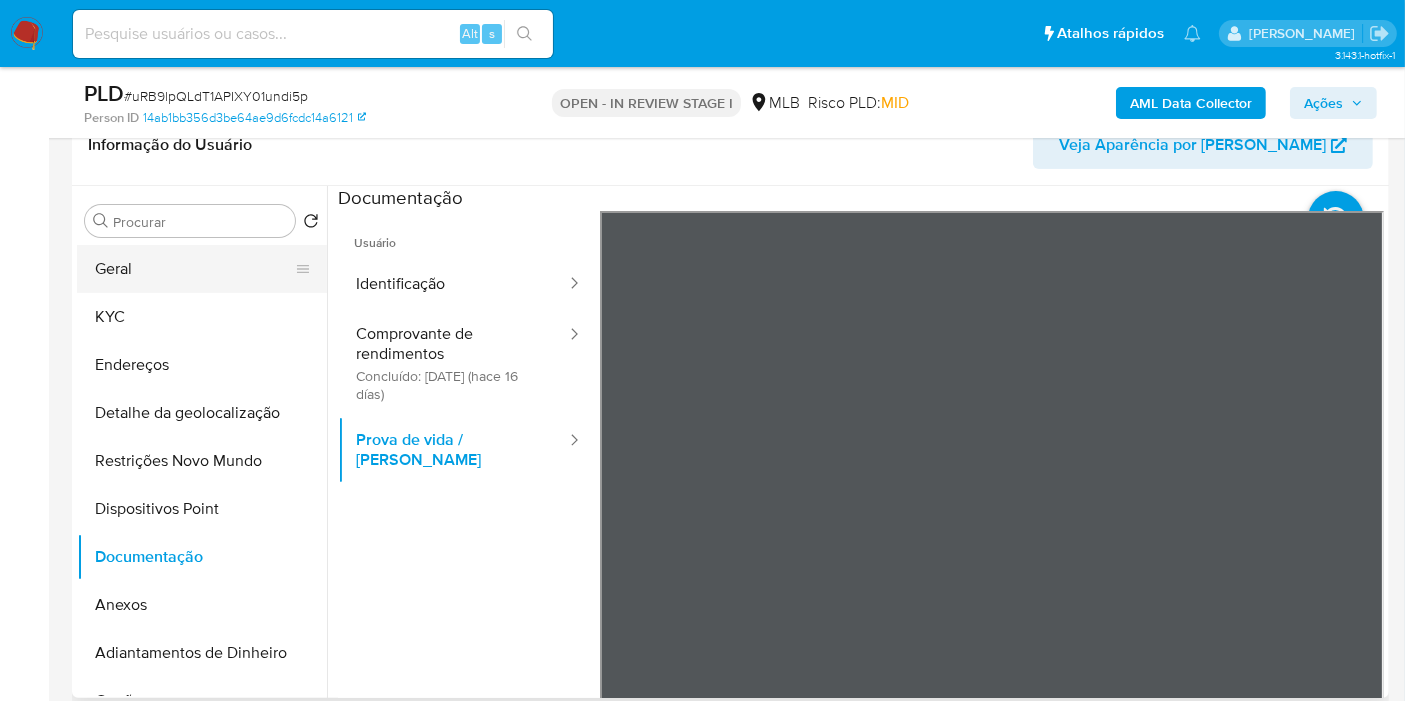 click on "Geral" at bounding box center [194, 269] 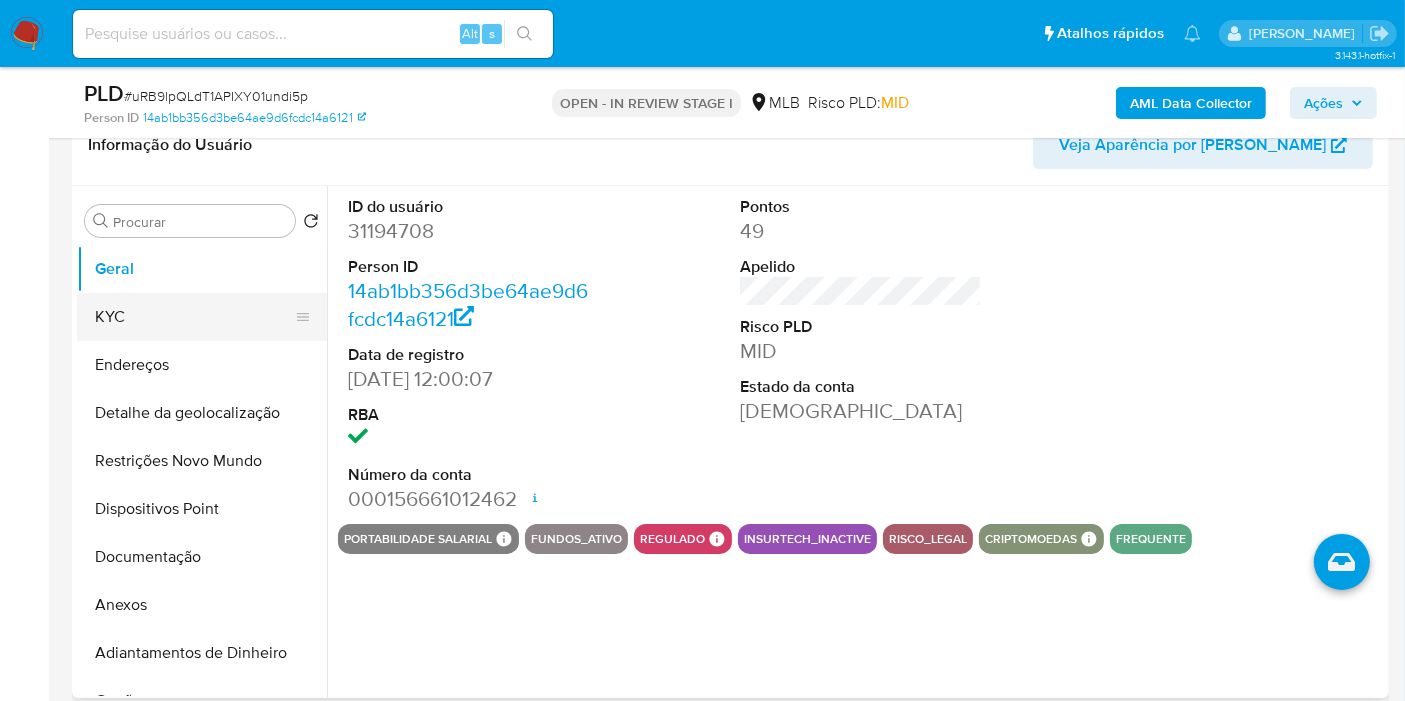 click on "KYC" at bounding box center [194, 317] 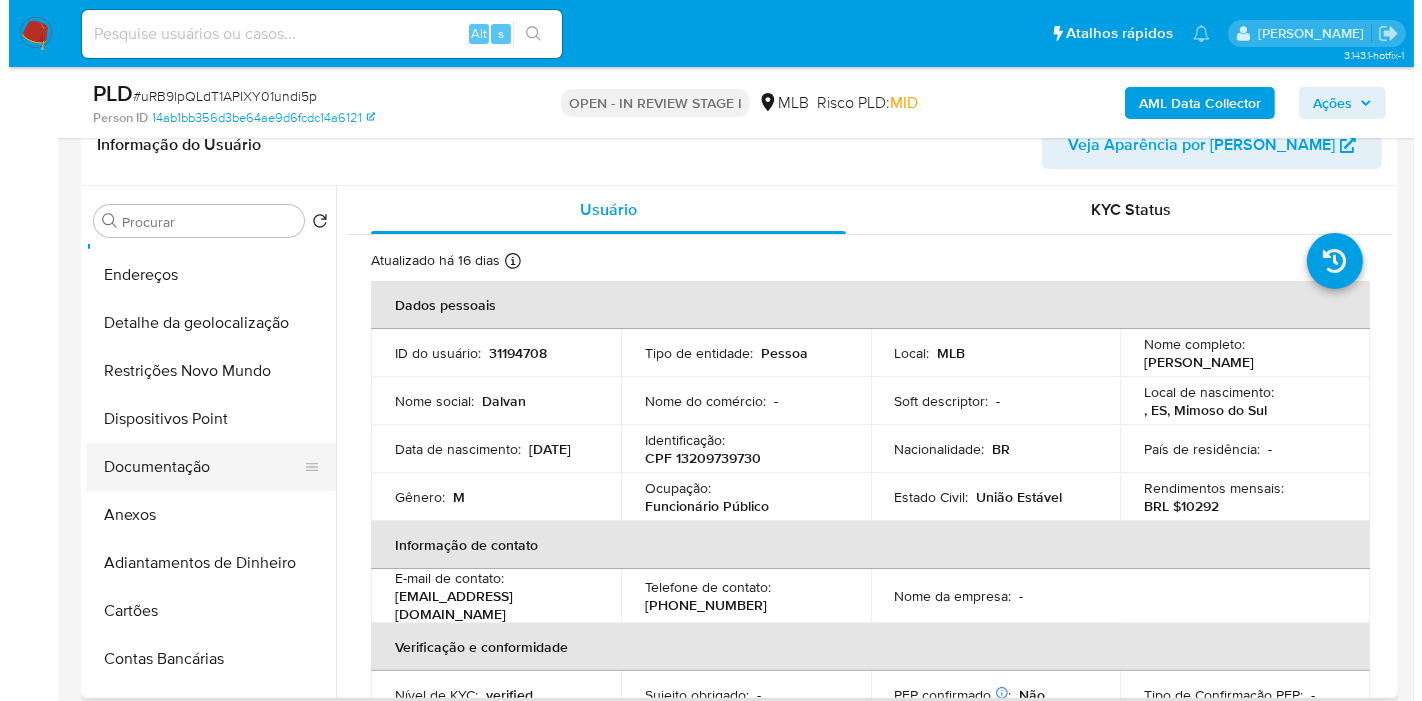 scroll, scrollTop: 111, scrollLeft: 0, axis: vertical 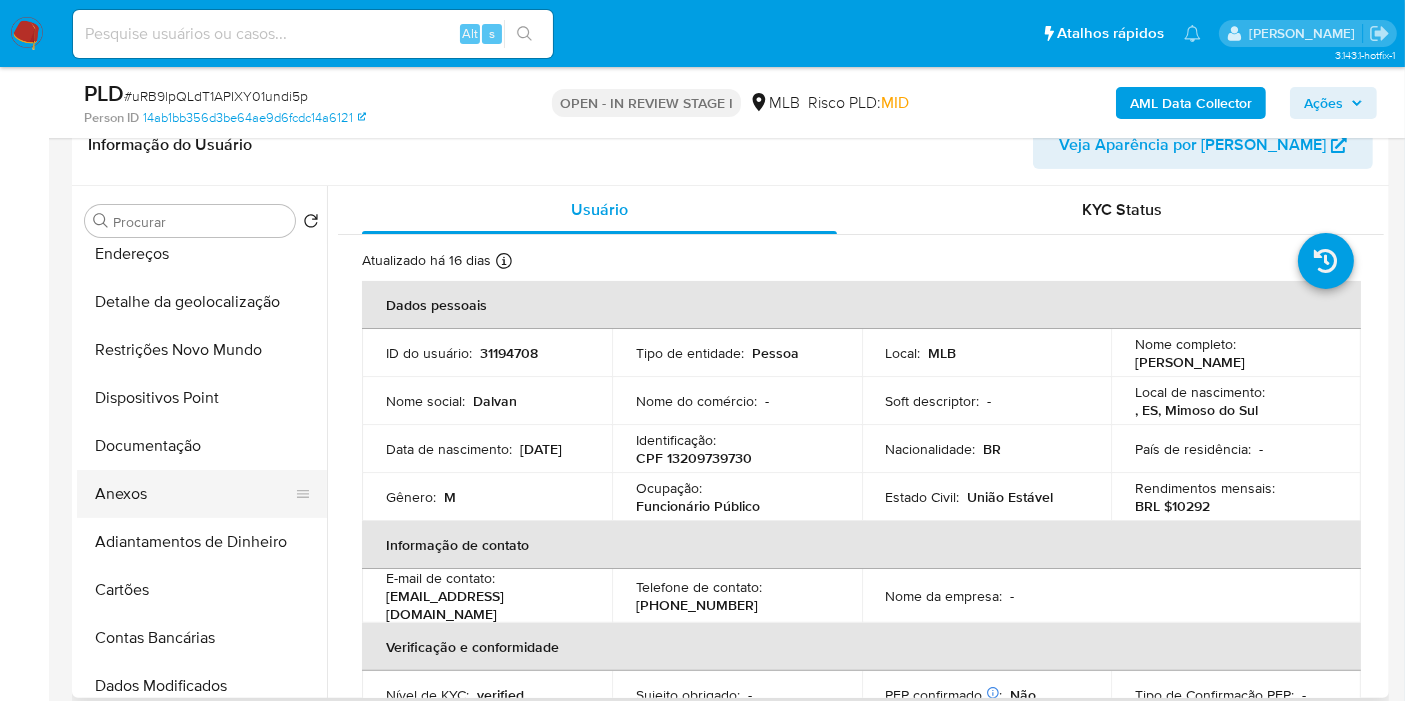 click on "Anexos" at bounding box center [194, 494] 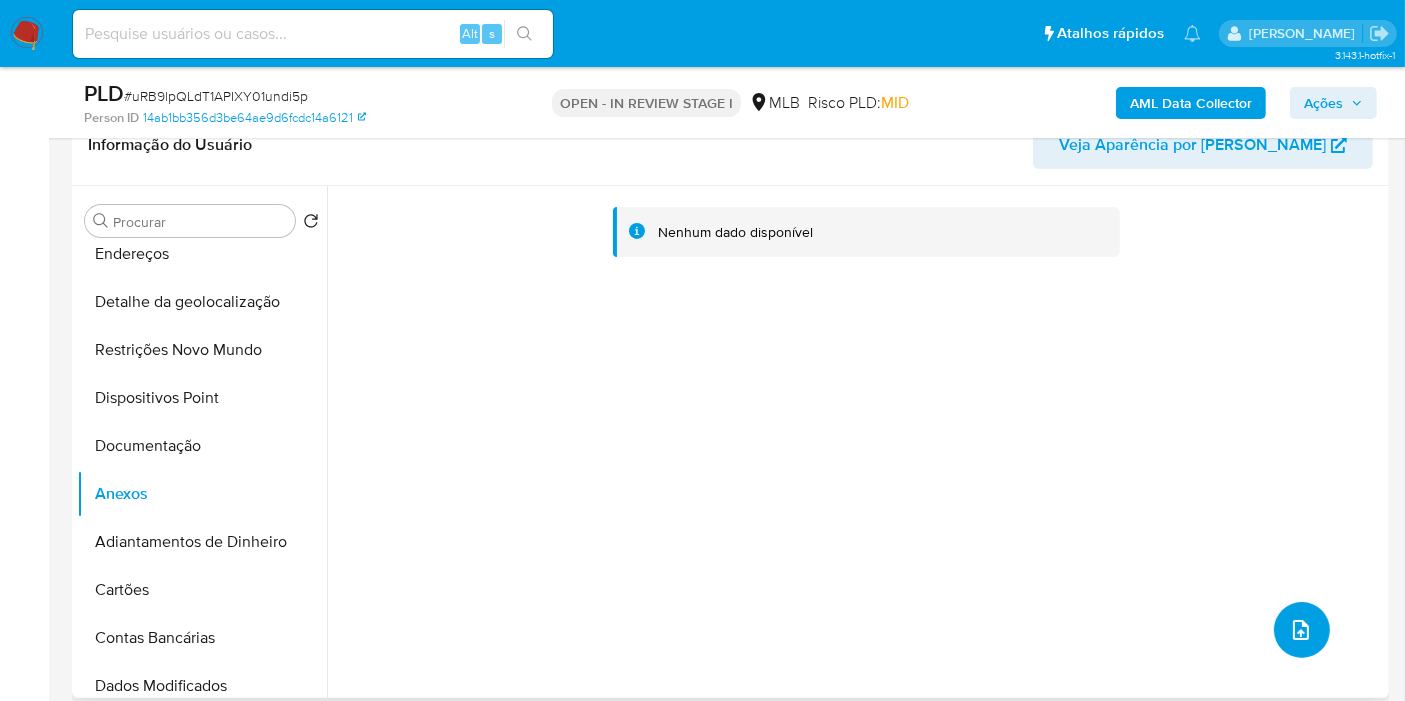click 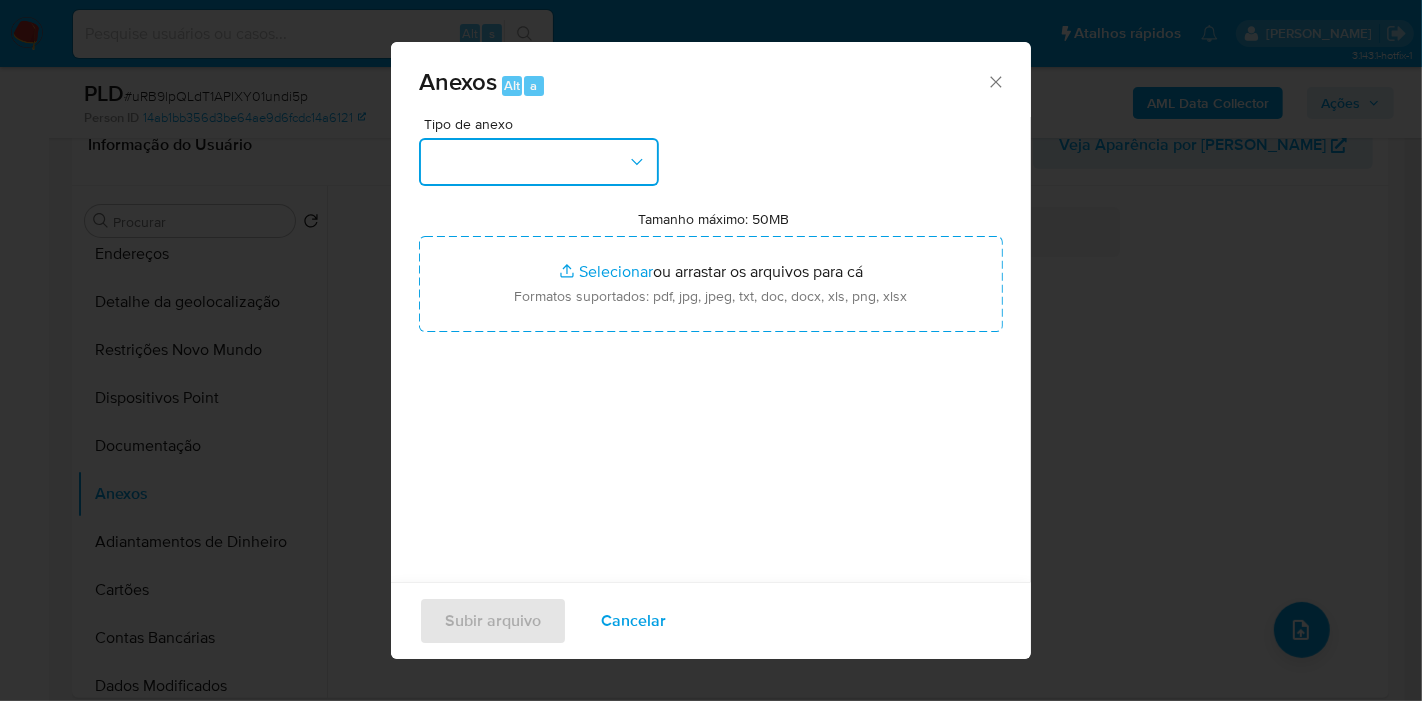 click 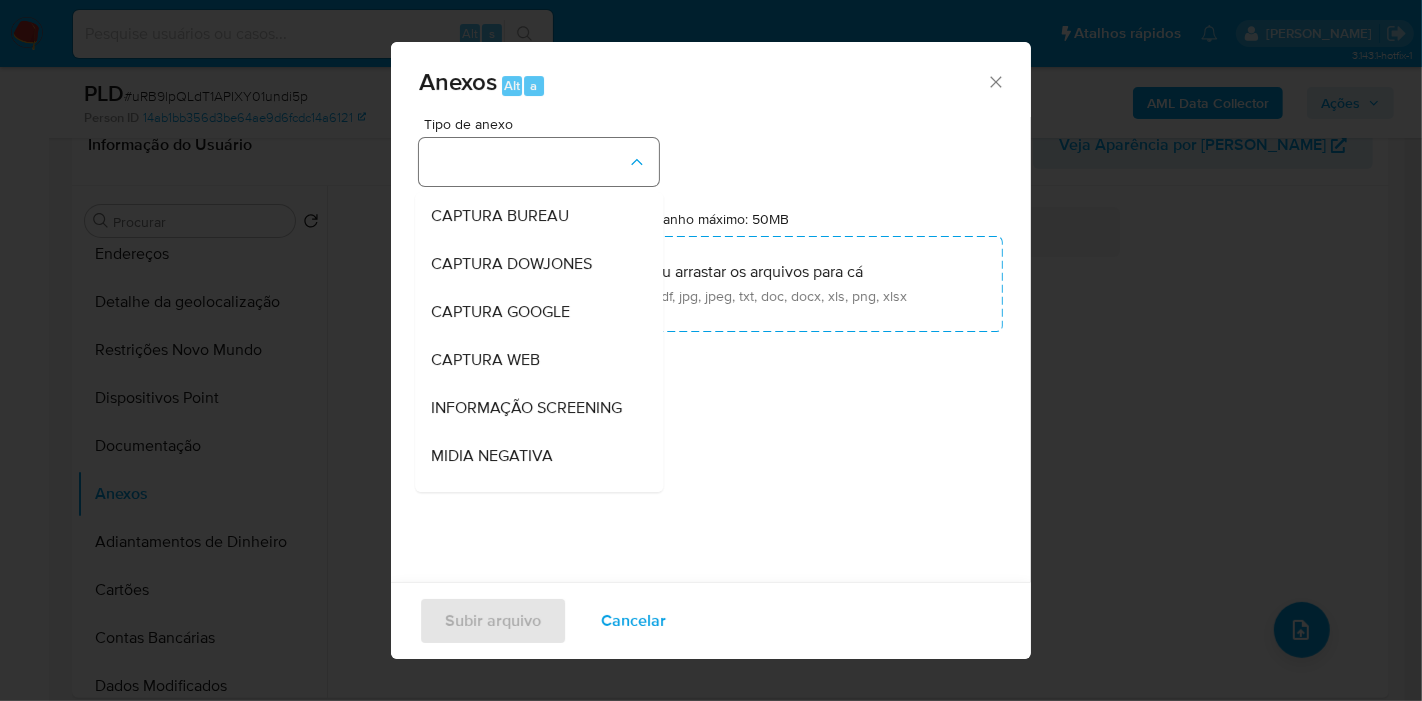 type 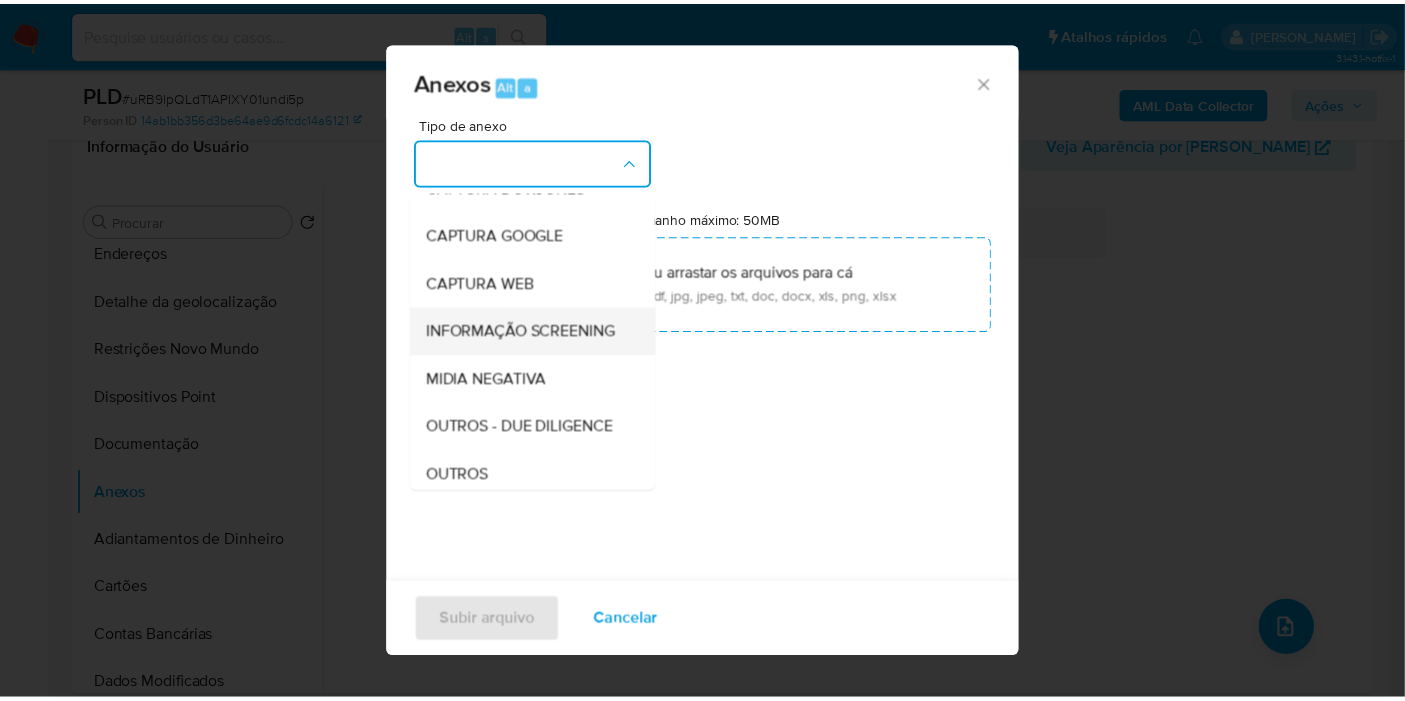 scroll, scrollTop: 187, scrollLeft: 0, axis: vertical 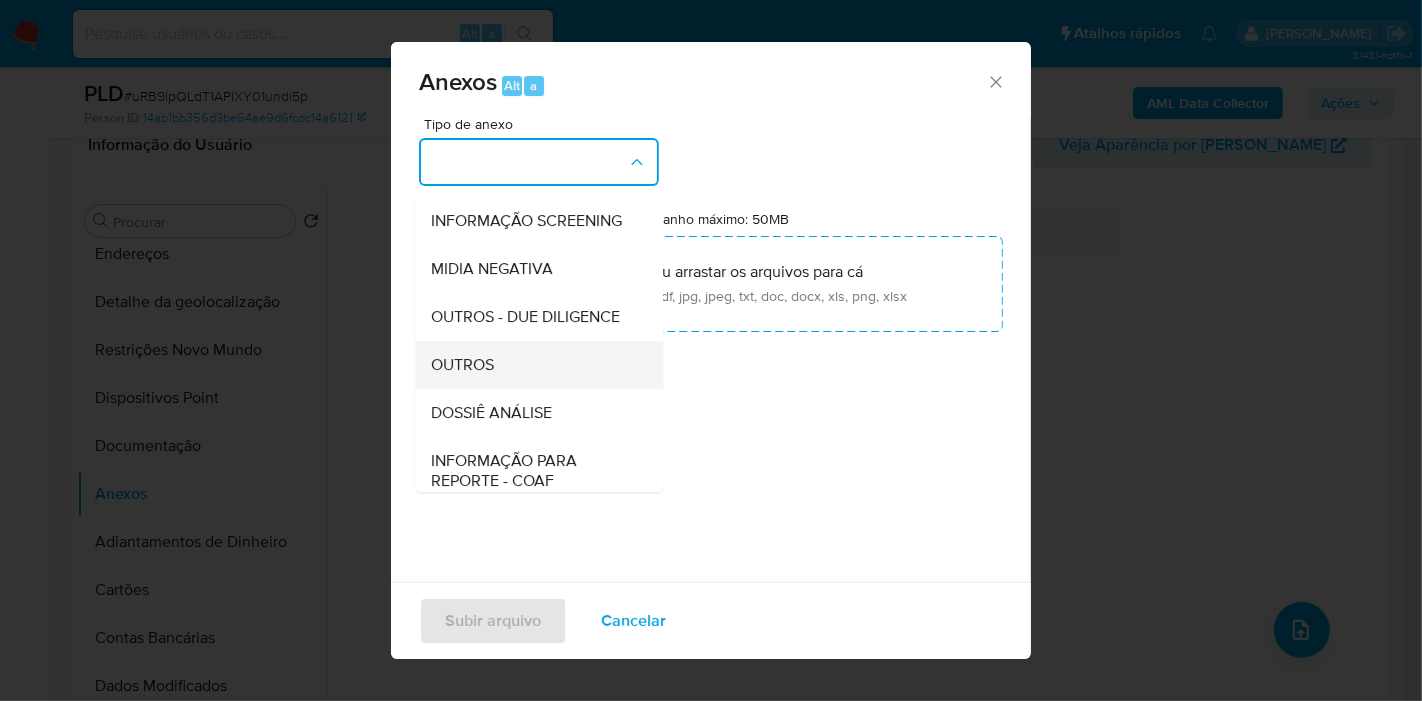 click on "OUTROS" at bounding box center (533, 365) 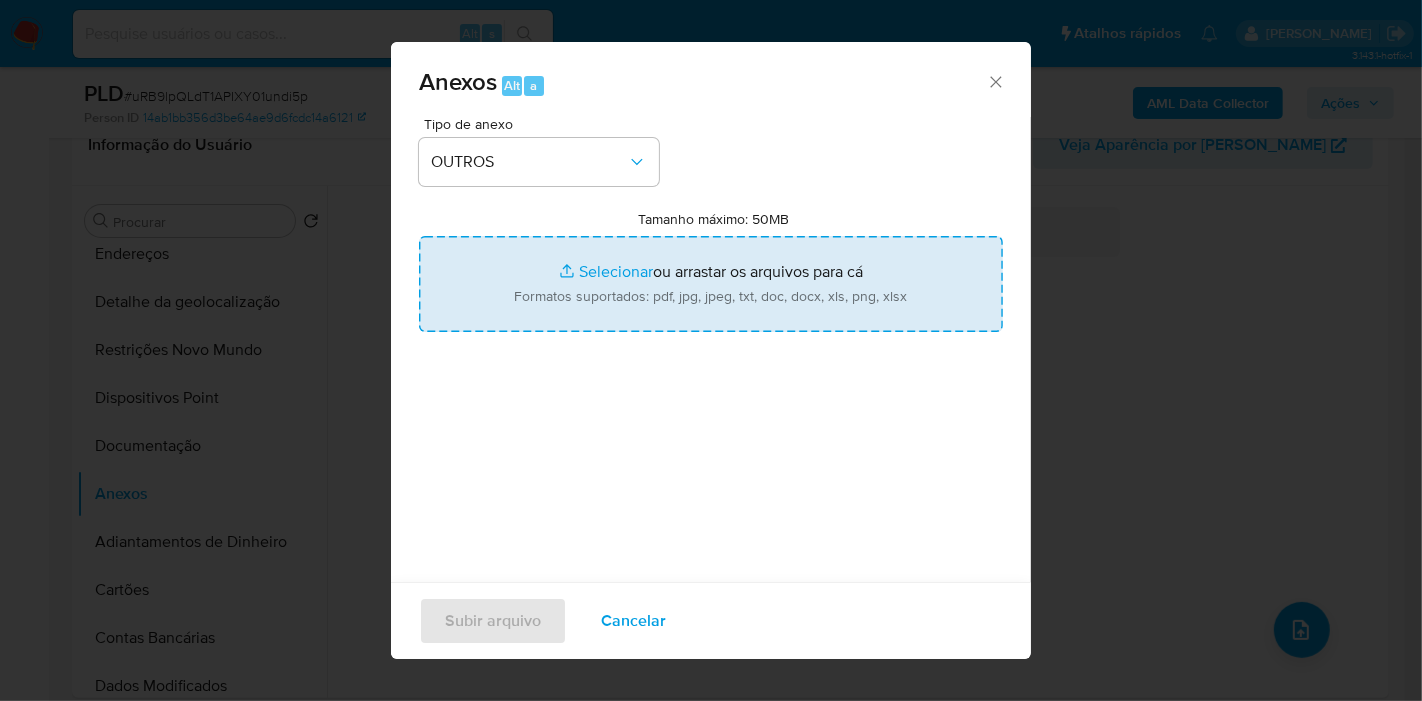 click on "Tamanho máximo: 50MB Selecionar arquivos" at bounding box center [711, 284] 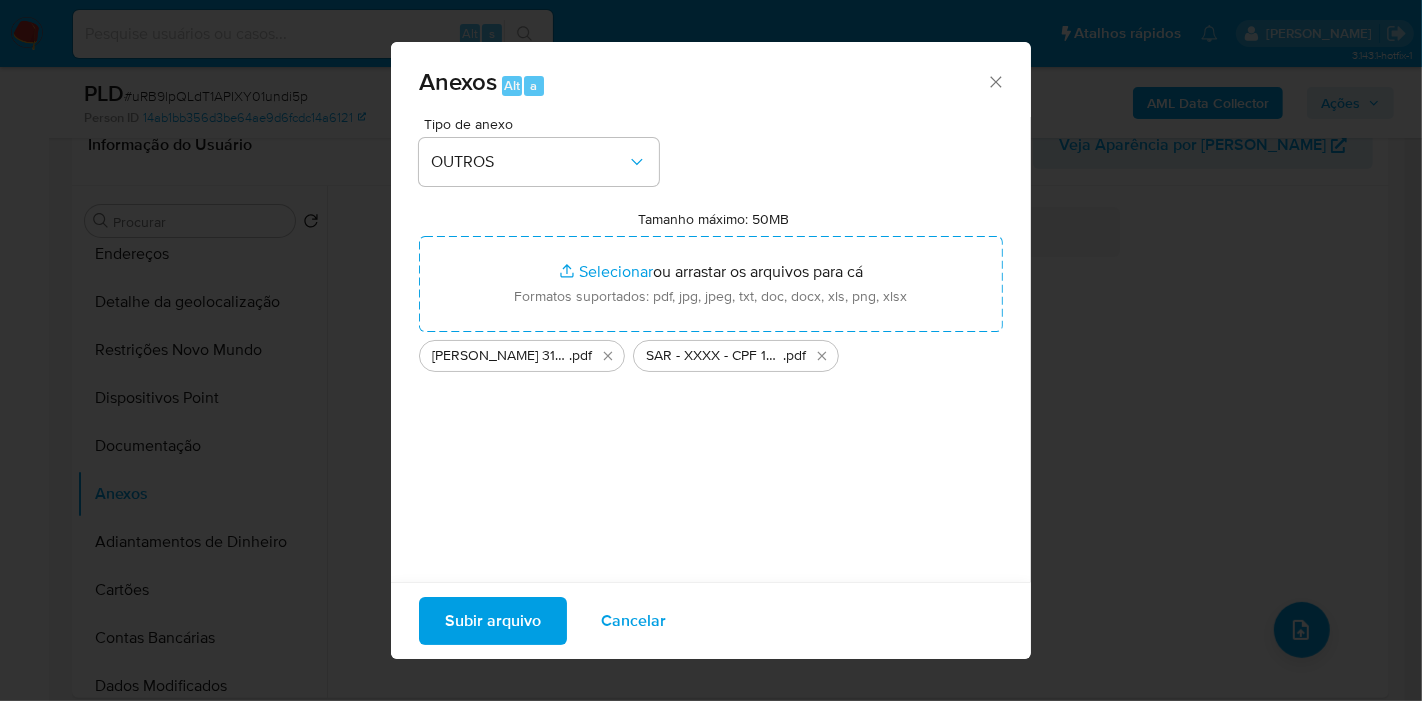 click on "Subir arquivo" at bounding box center (493, 621) 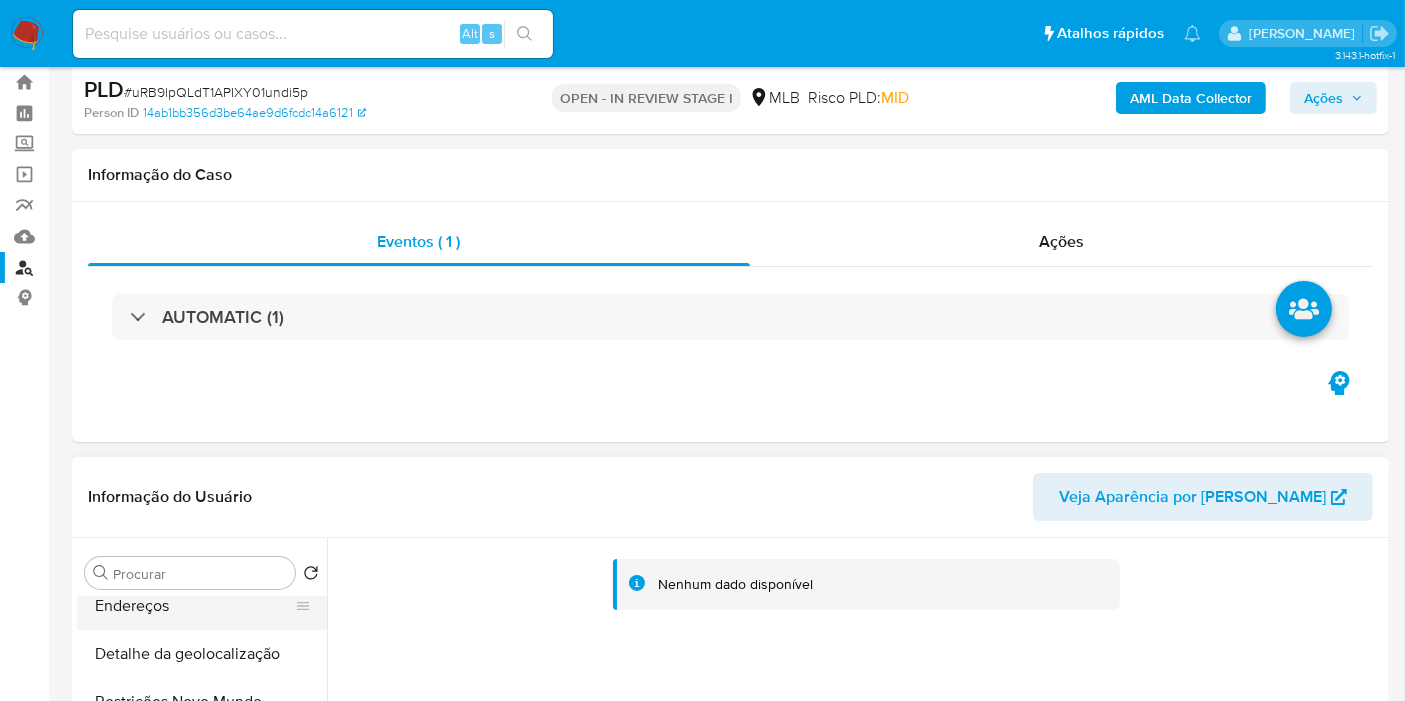 scroll, scrollTop: 222, scrollLeft: 0, axis: vertical 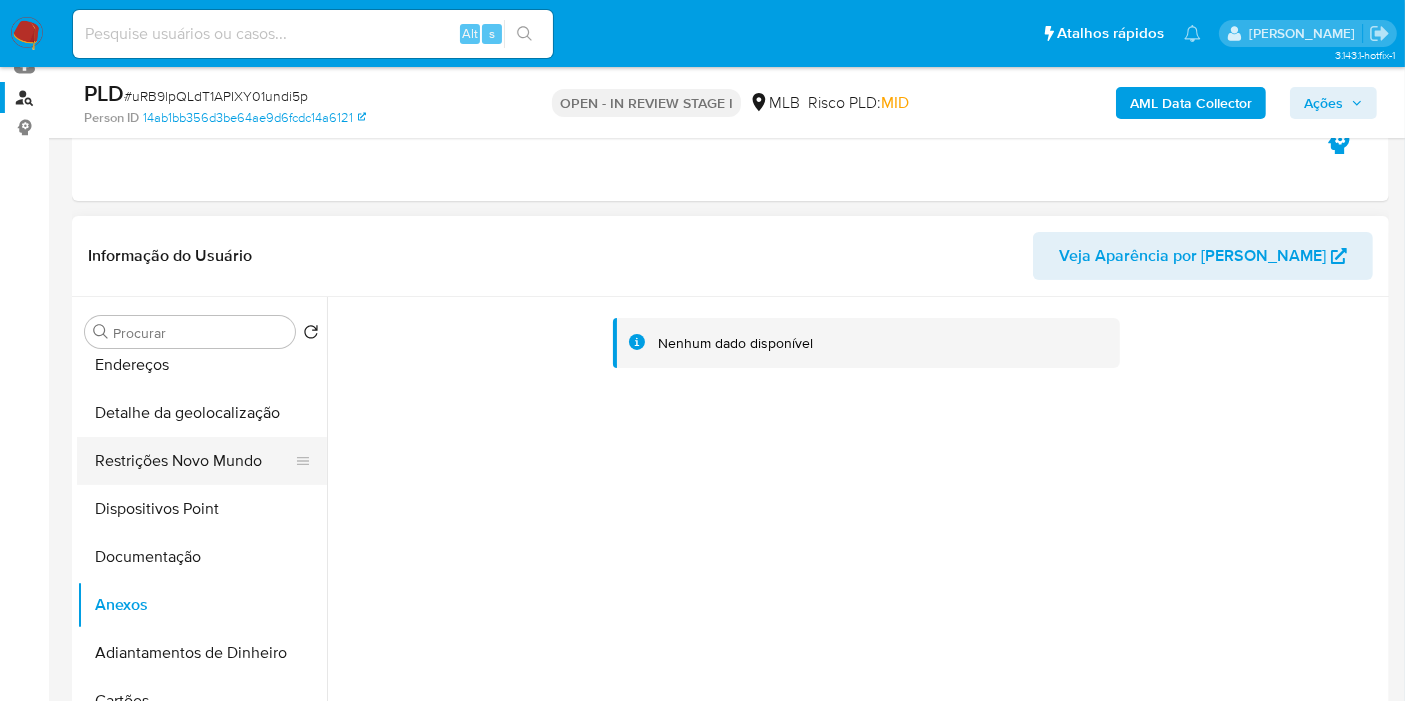 click on "Restrições Novo Mundo" at bounding box center (194, 461) 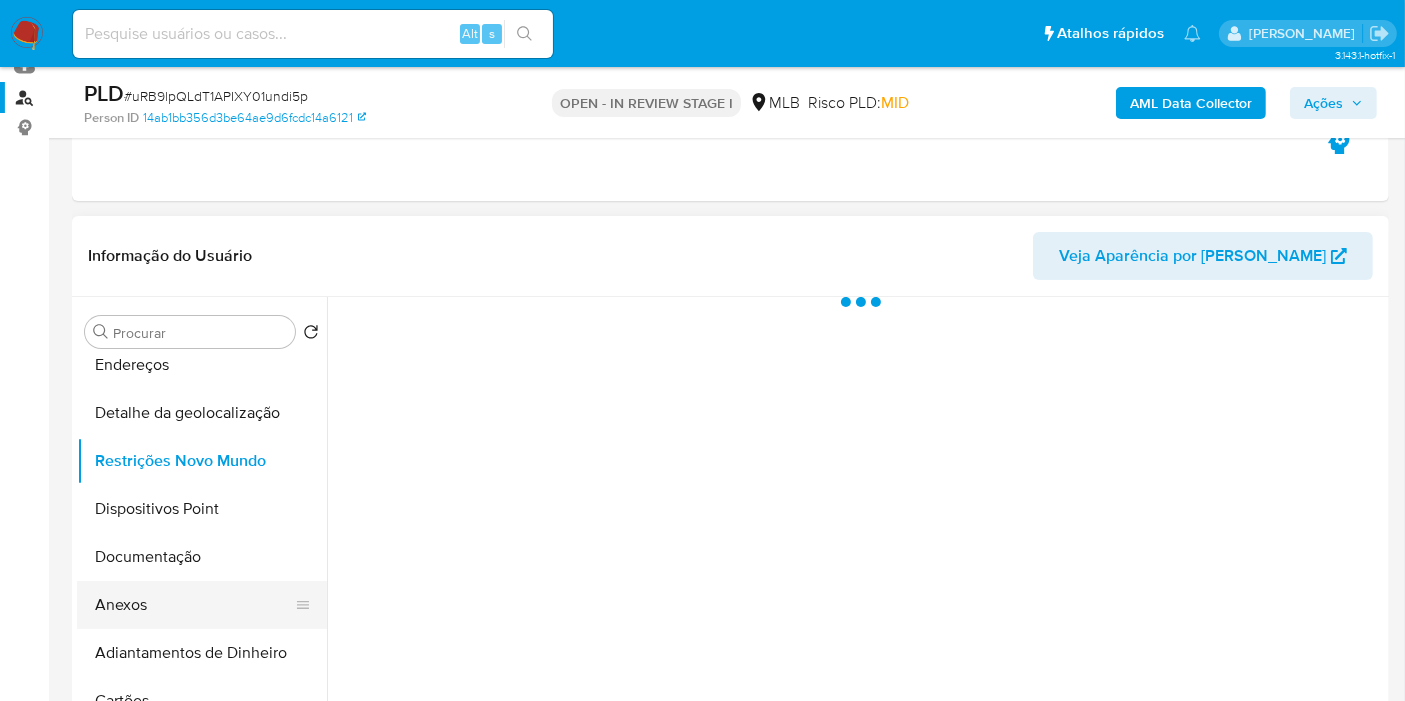 click on "Anexos" at bounding box center (194, 605) 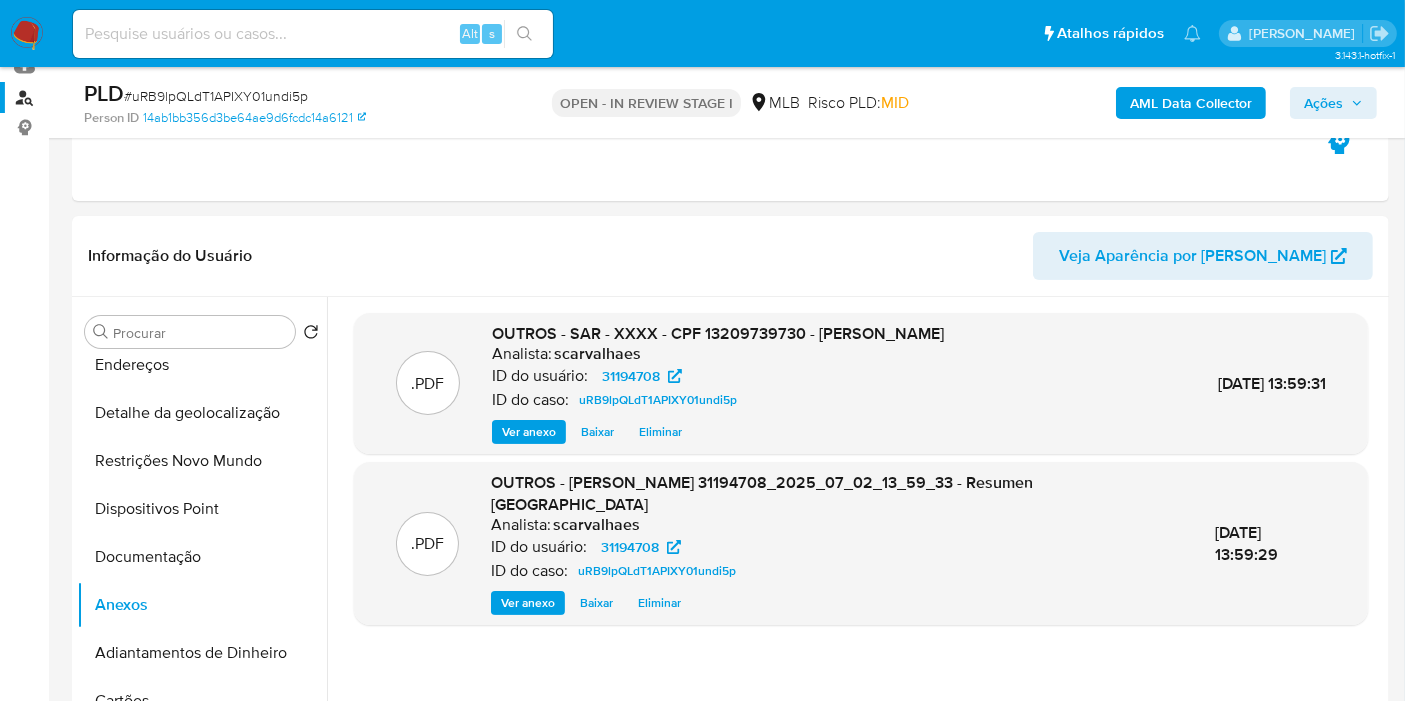 click on "Ações" at bounding box center [1323, 103] 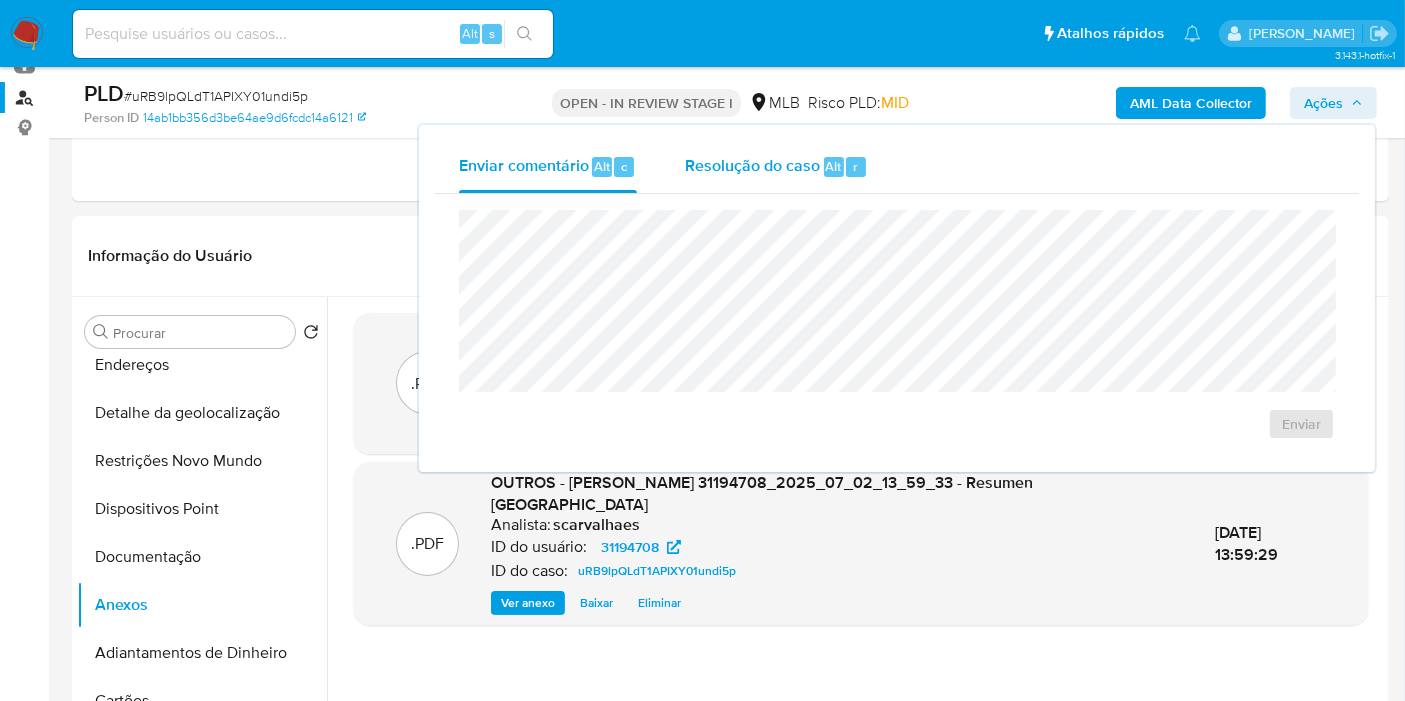 click on "Resolução do caso" at bounding box center [752, 165] 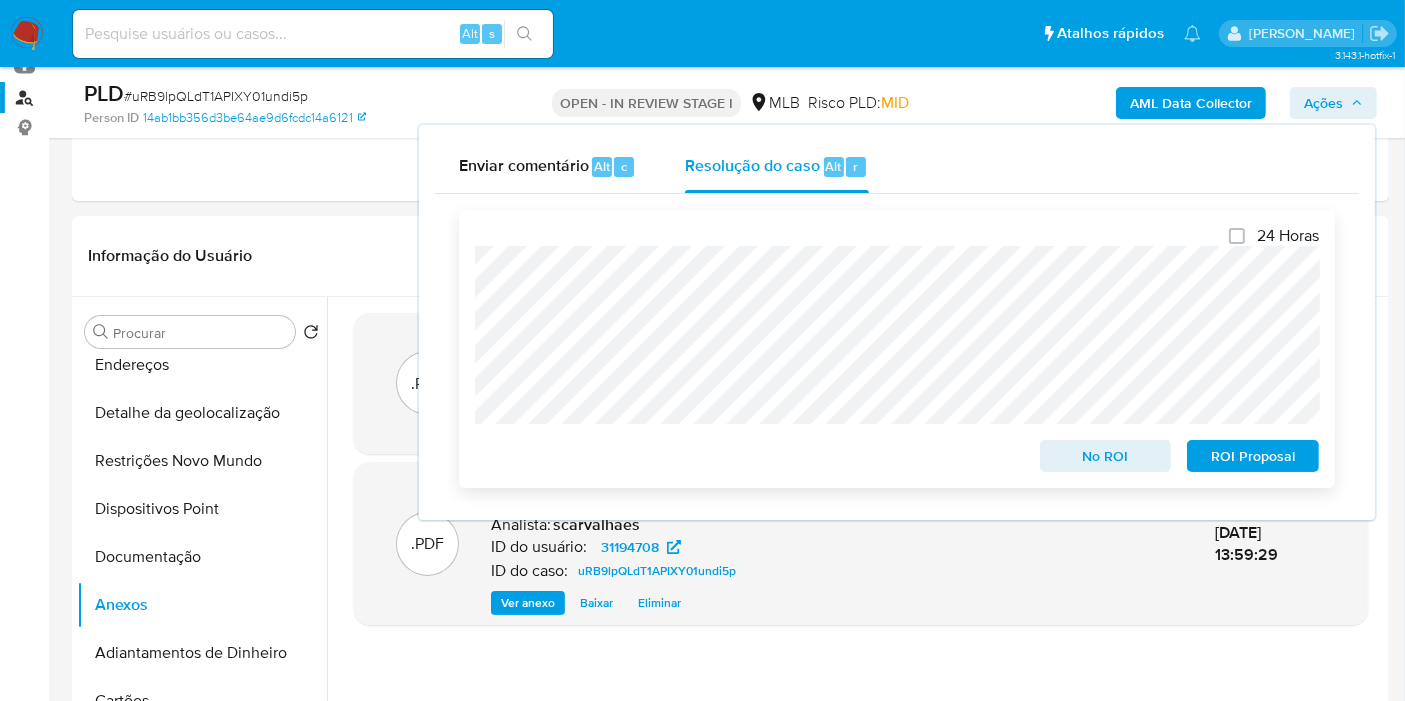 click on "ROI Proposal" at bounding box center (1253, 456) 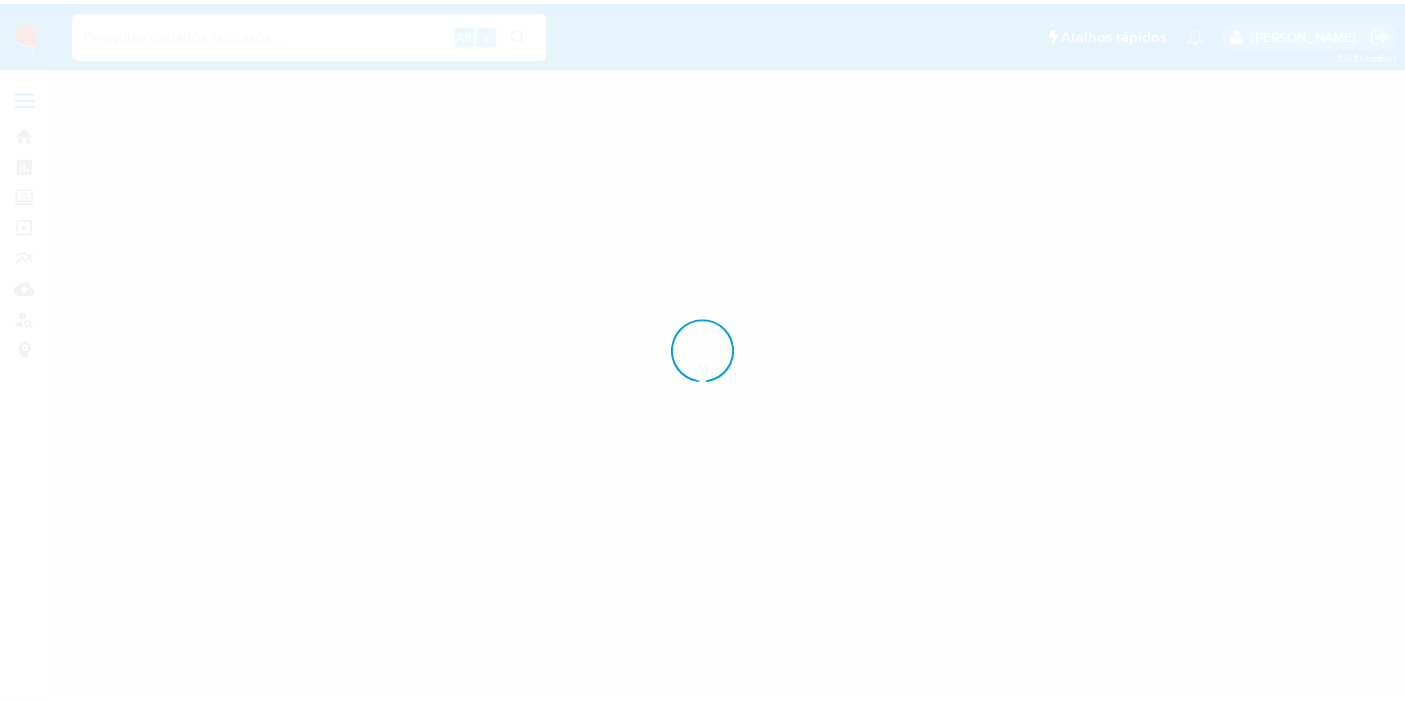 scroll, scrollTop: 0, scrollLeft: 0, axis: both 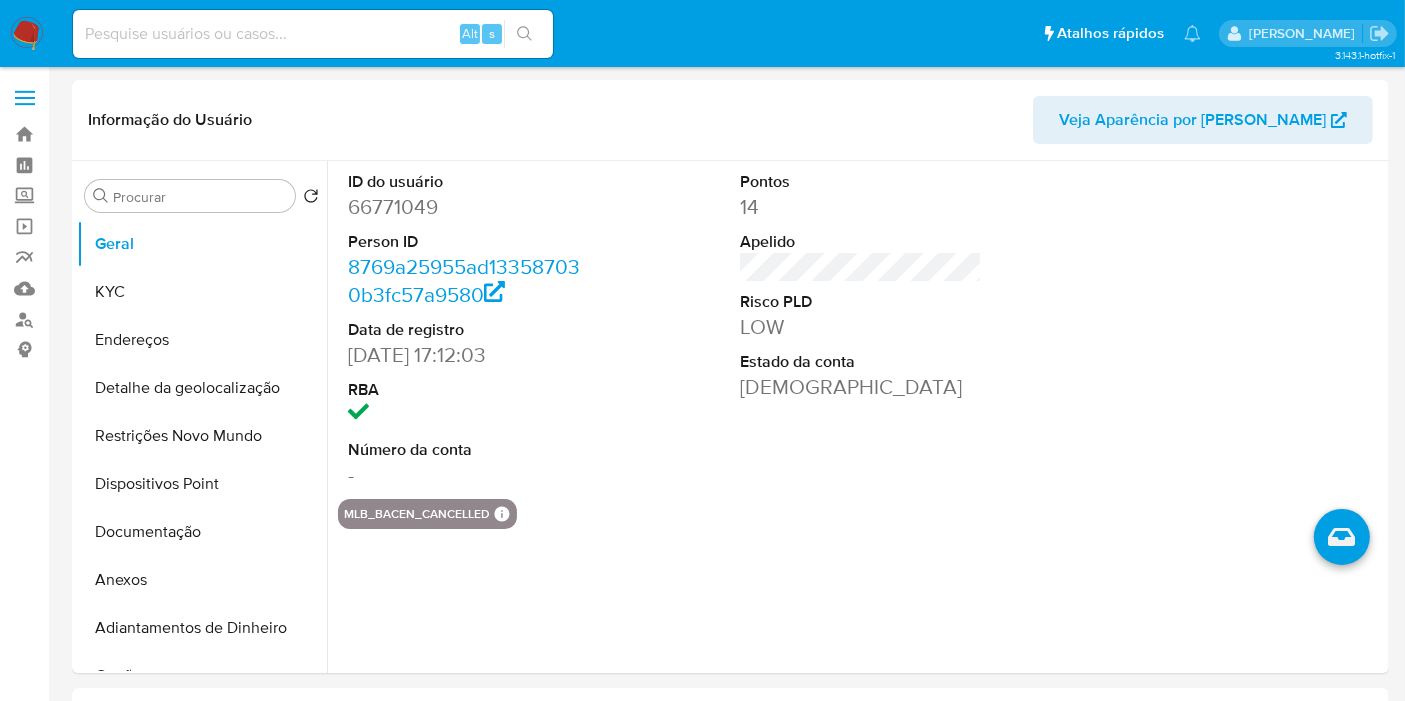 select on "10" 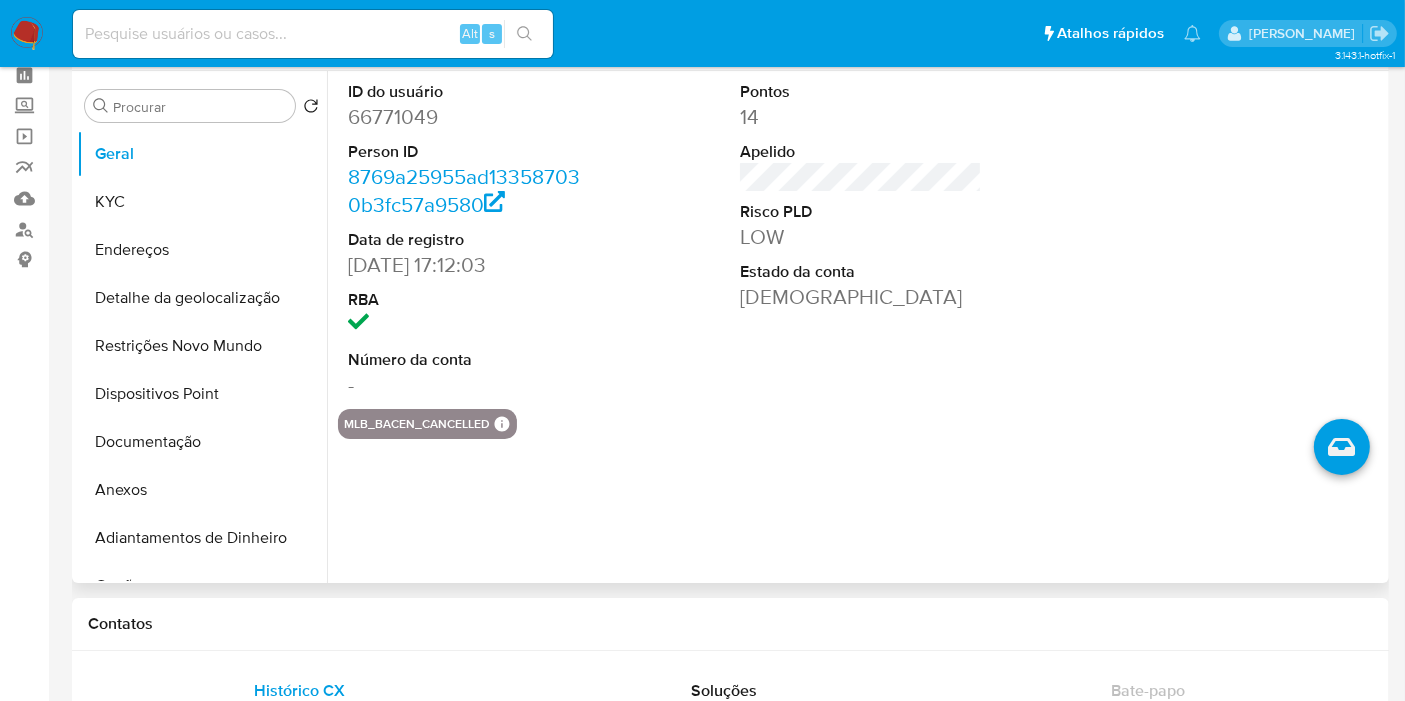scroll, scrollTop: 111, scrollLeft: 0, axis: vertical 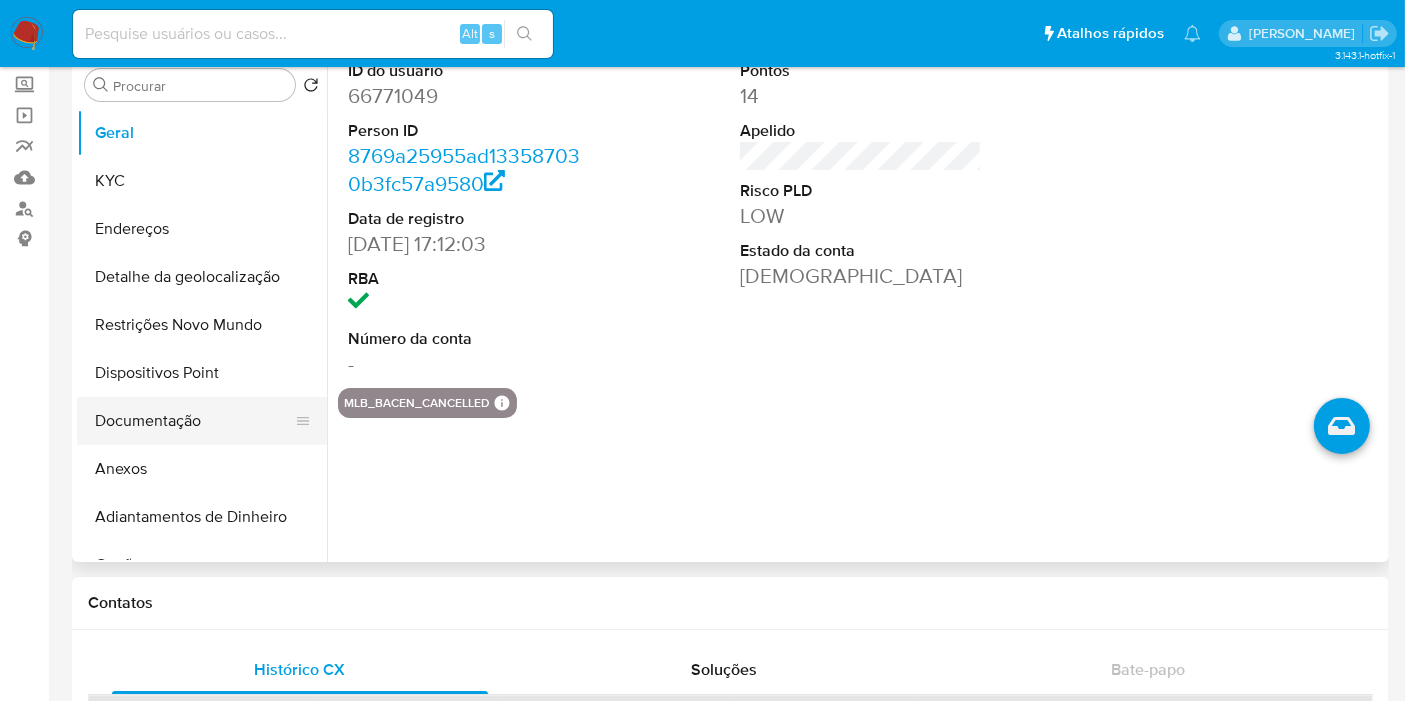 drag, startPoint x: 180, startPoint y: 427, endPoint x: 228, endPoint y: 418, distance: 48.83646 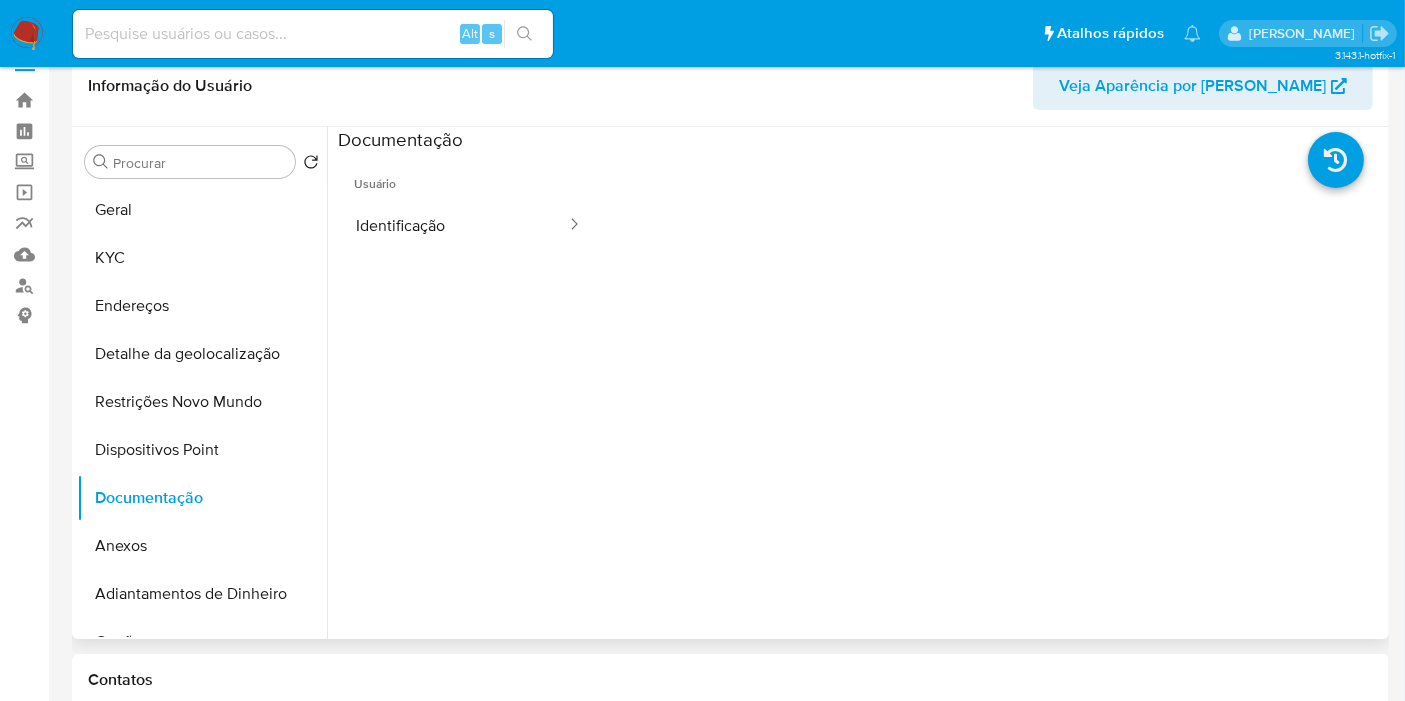 scroll, scrollTop: 0, scrollLeft: 0, axis: both 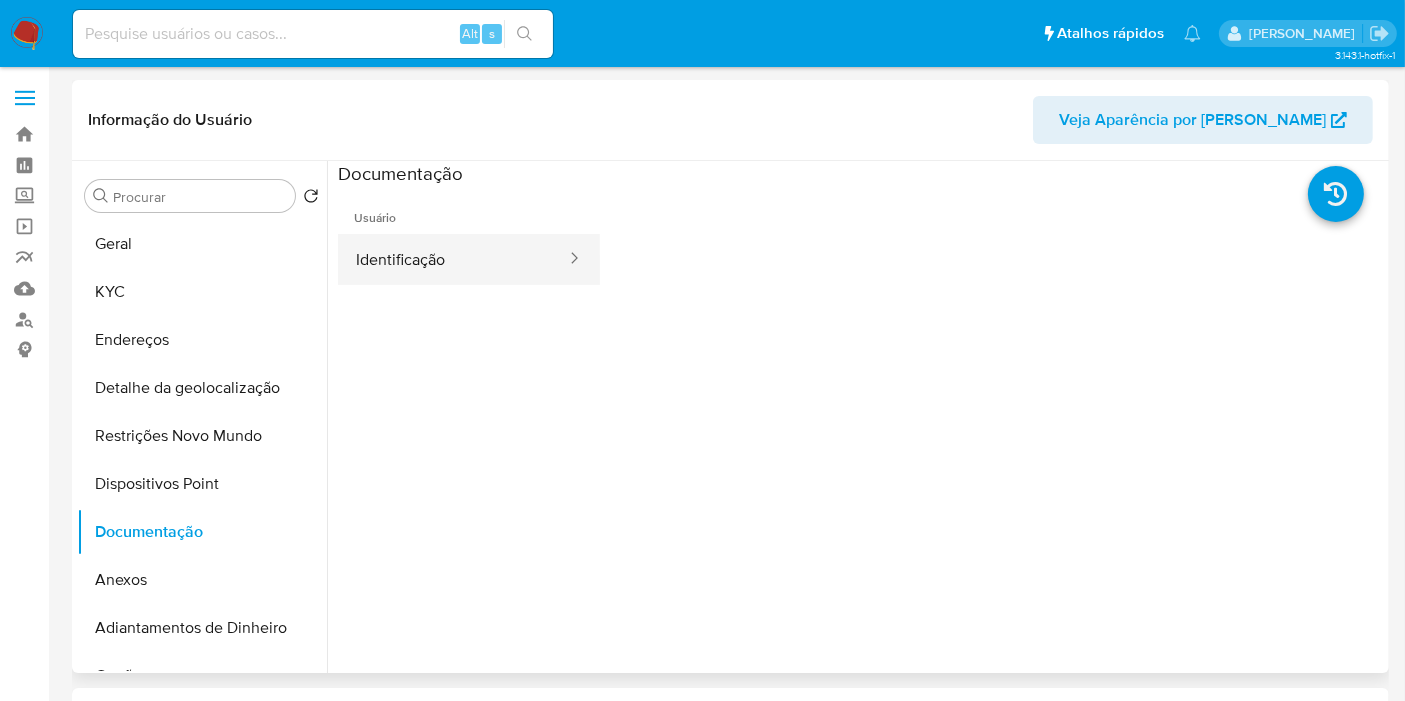 click on "Identificação" at bounding box center [453, 259] 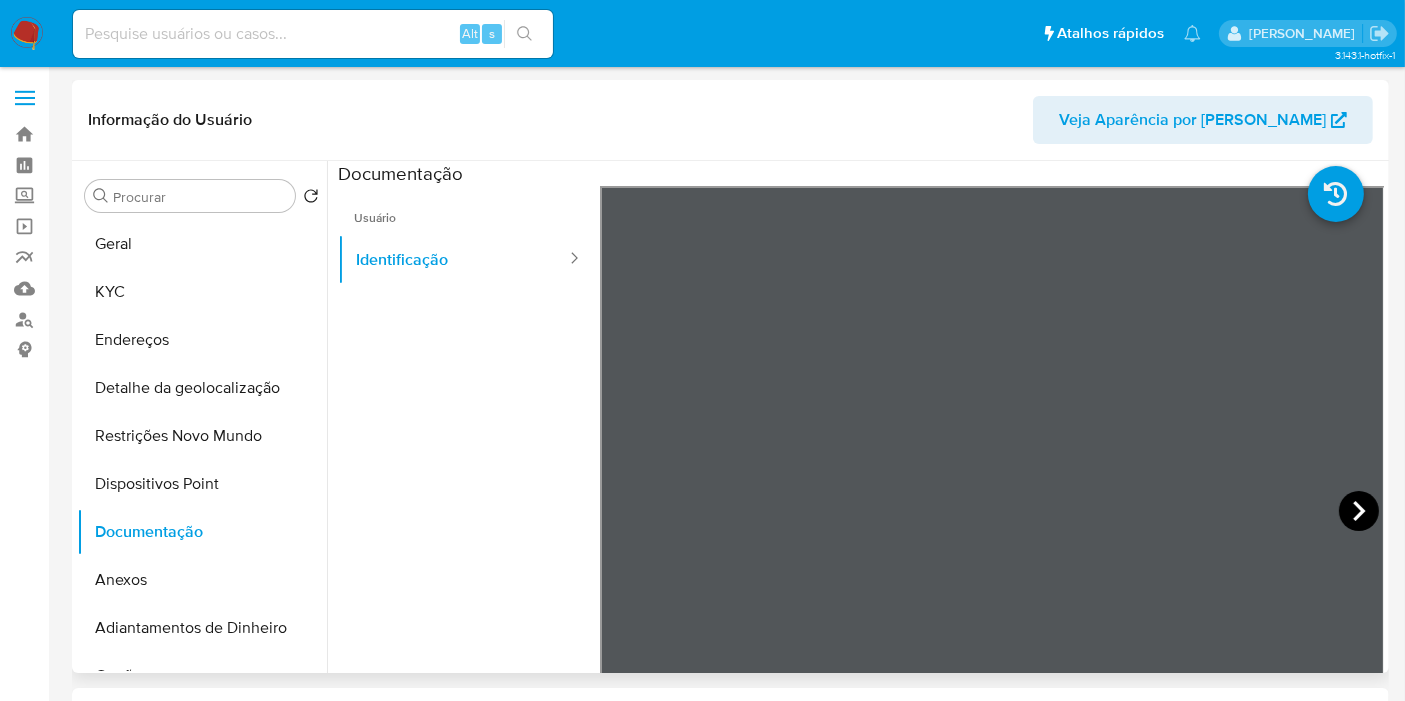 click 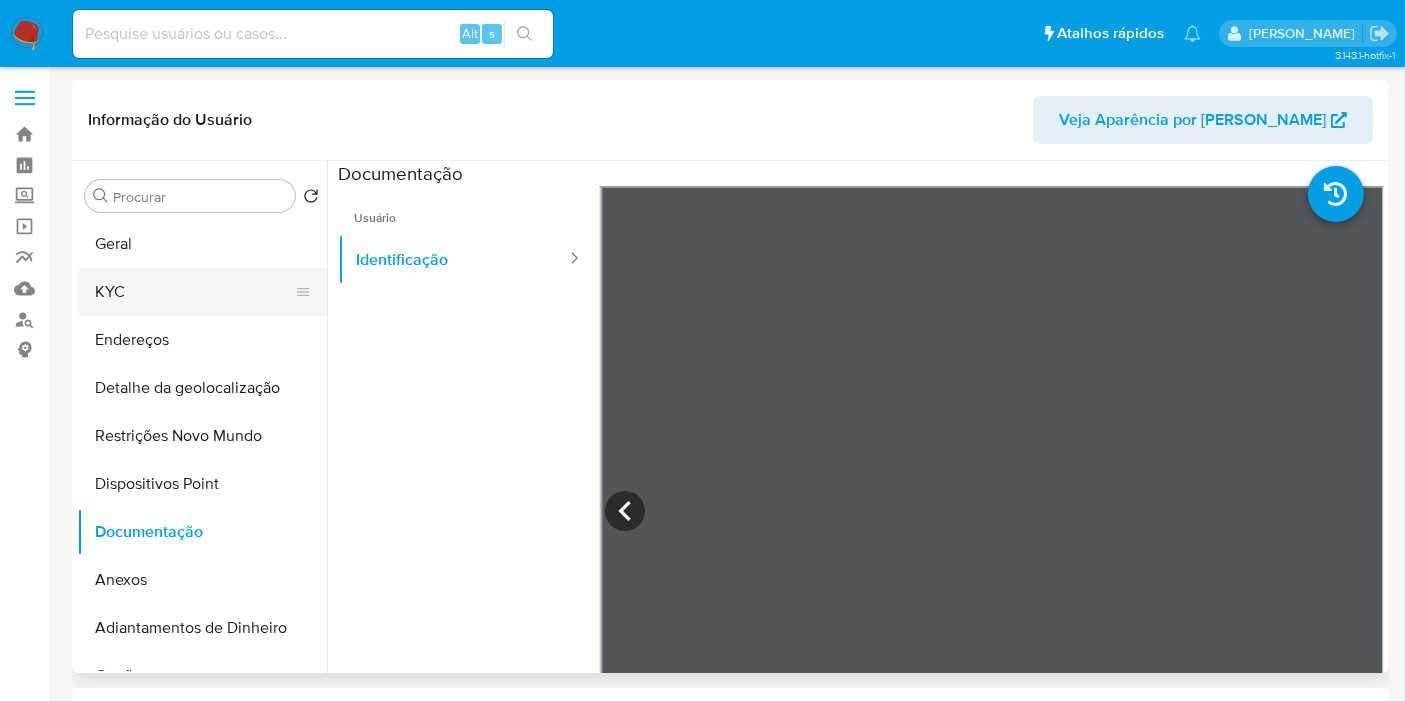 click on "KYC" at bounding box center (194, 292) 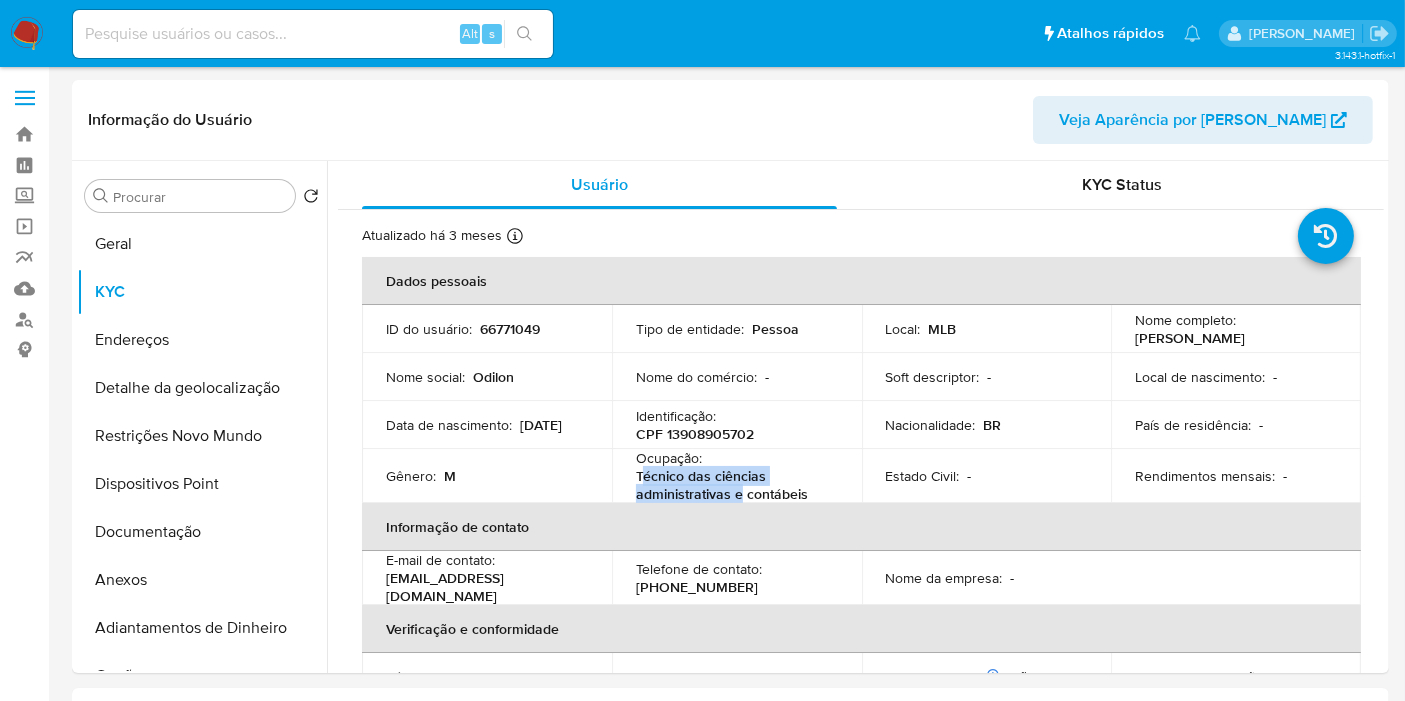 drag, startPoint x: 641, startPoint y: 482, endPoint x: 739, endPoint y: 485, distance: 98.045906 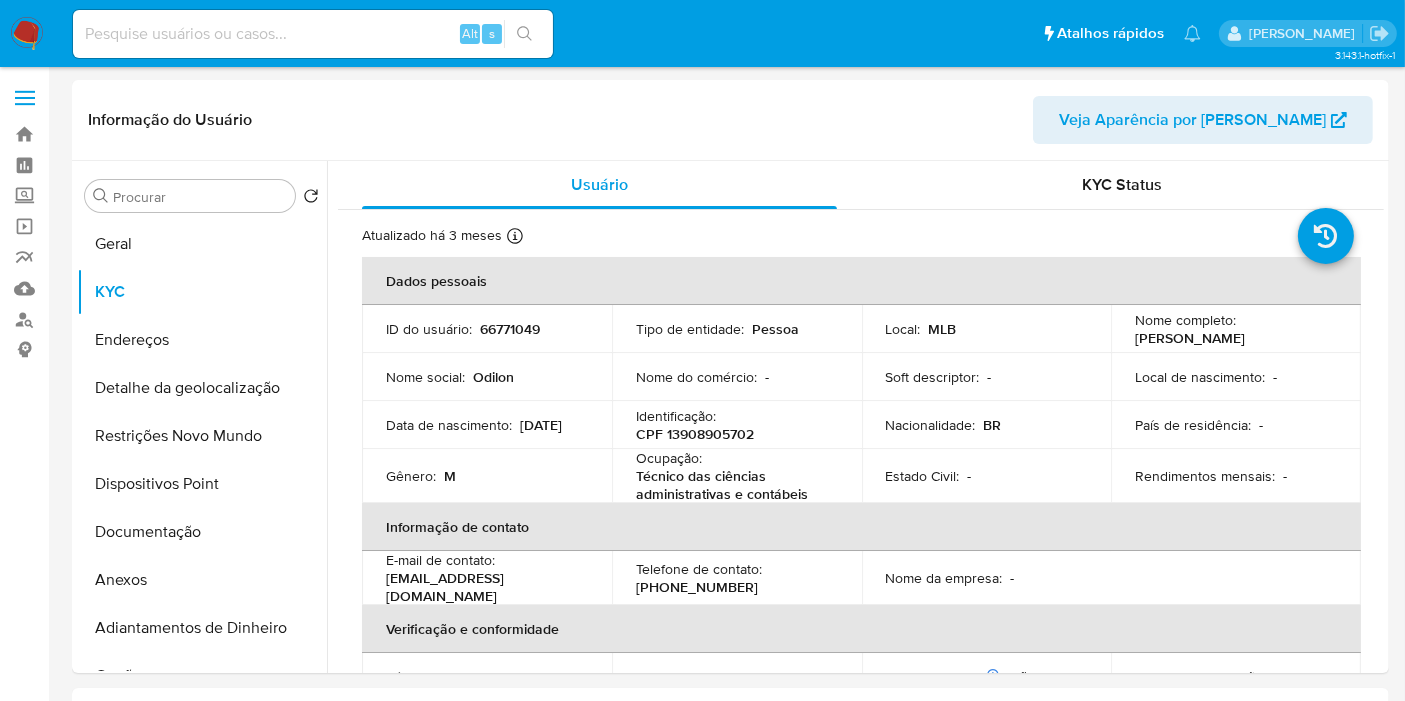 click on "Técnico das ciências administrativas e contábeis" at bounding box center [733, 485] 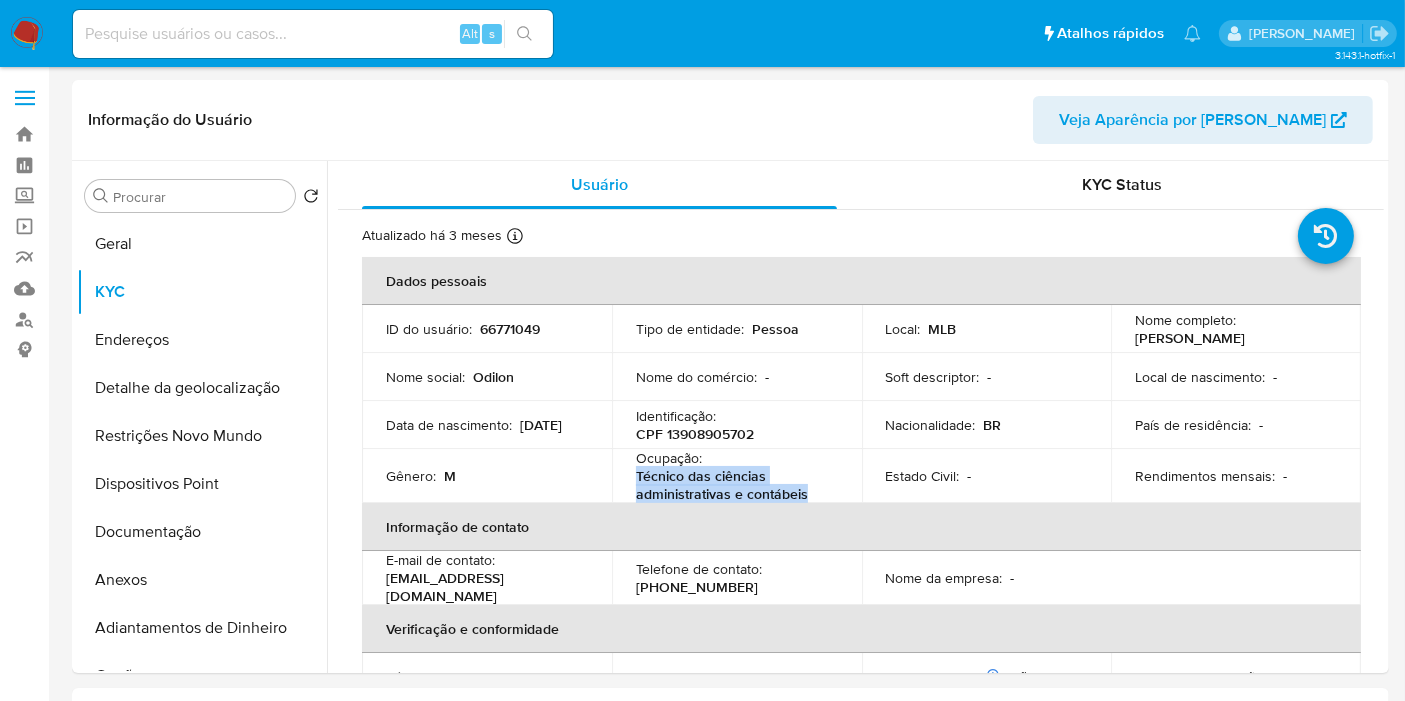 drag, startPoint x: 634, startPoint y: 477, endPoint x: 806, endPoint y: 490, distance: 172.49059 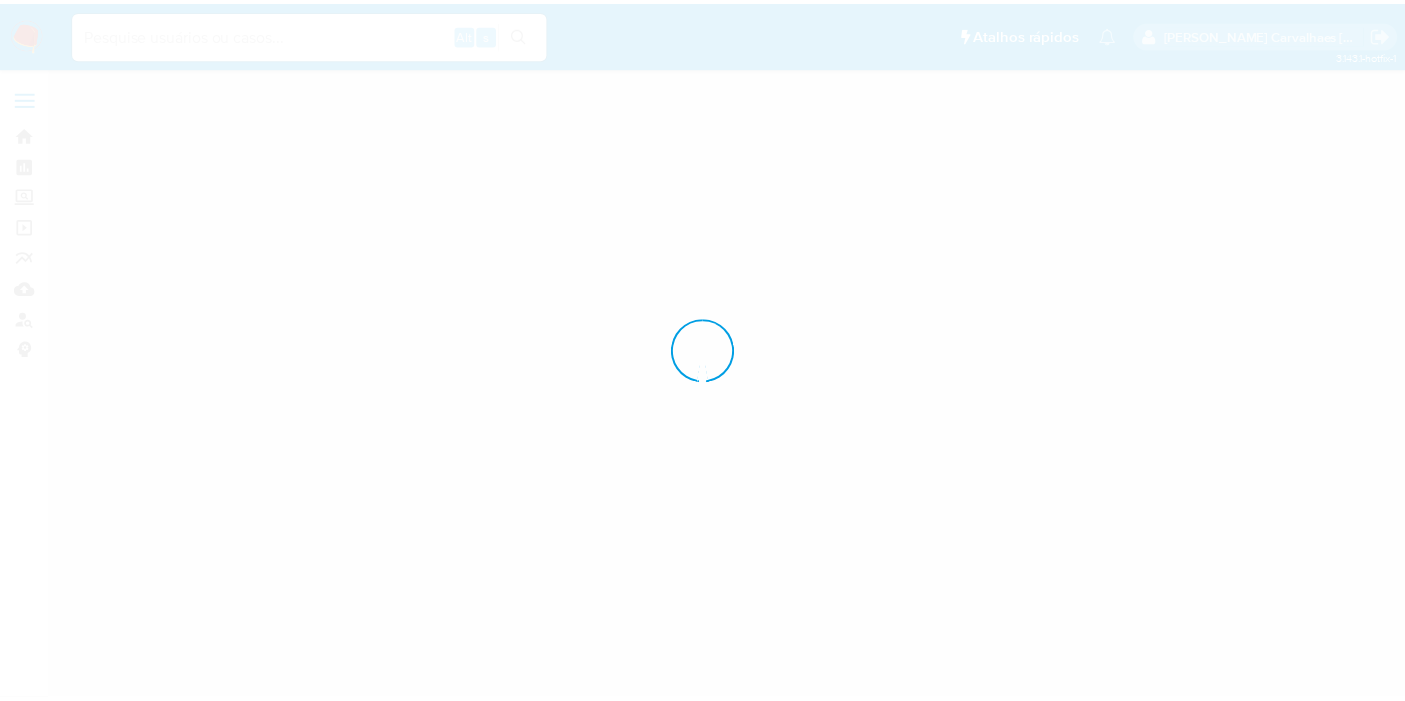 scroll, scrollTop: 0, scrollLeft: 0, axis: both 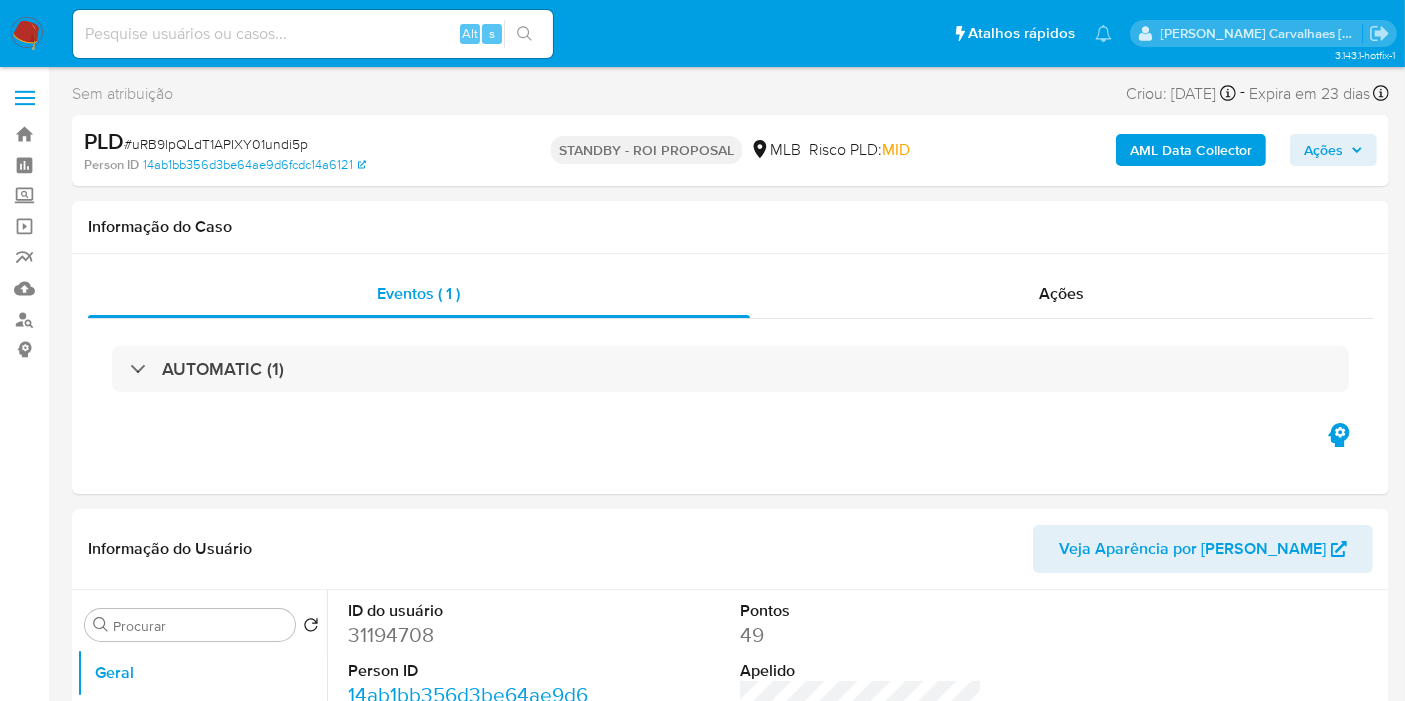 select on "10" 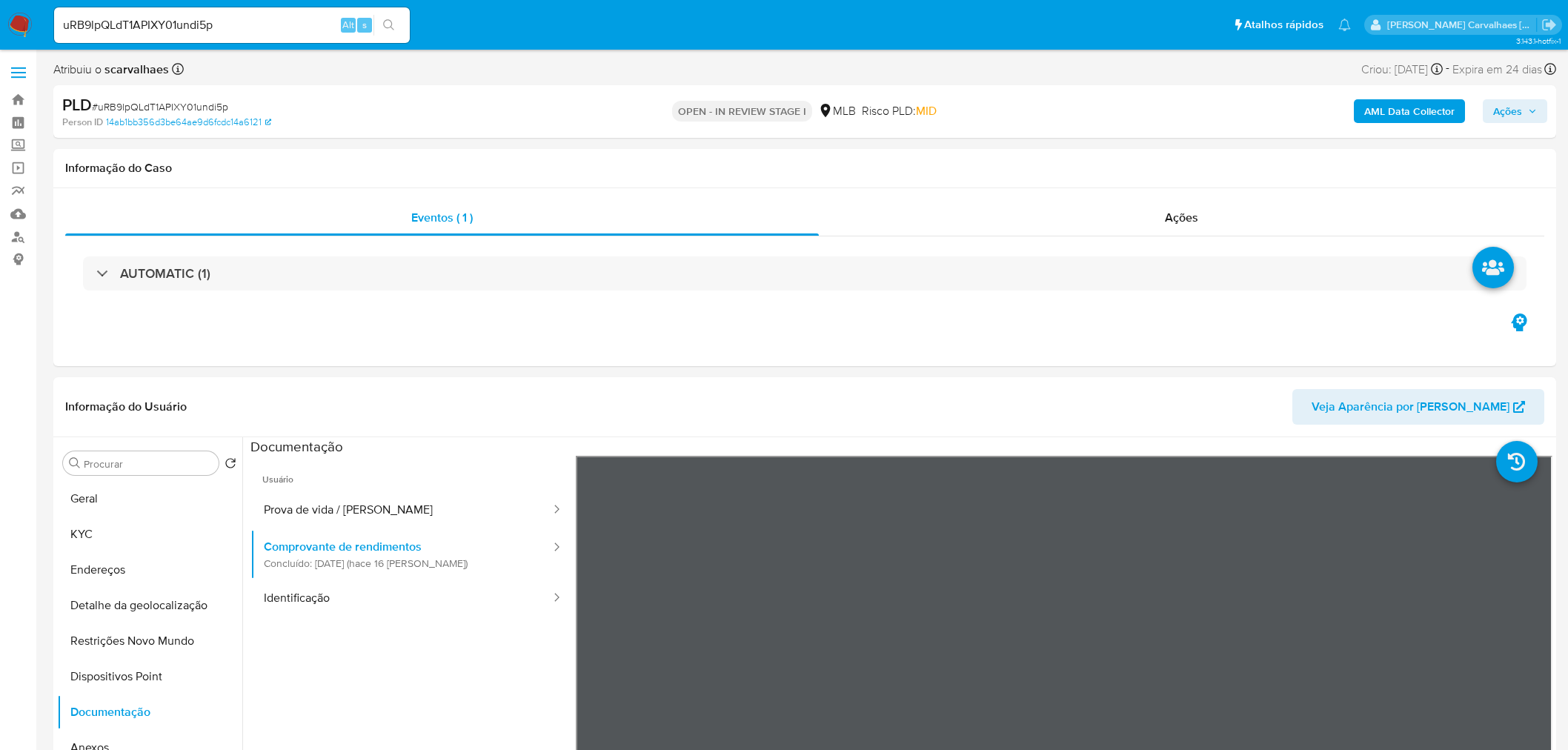 select on "10" 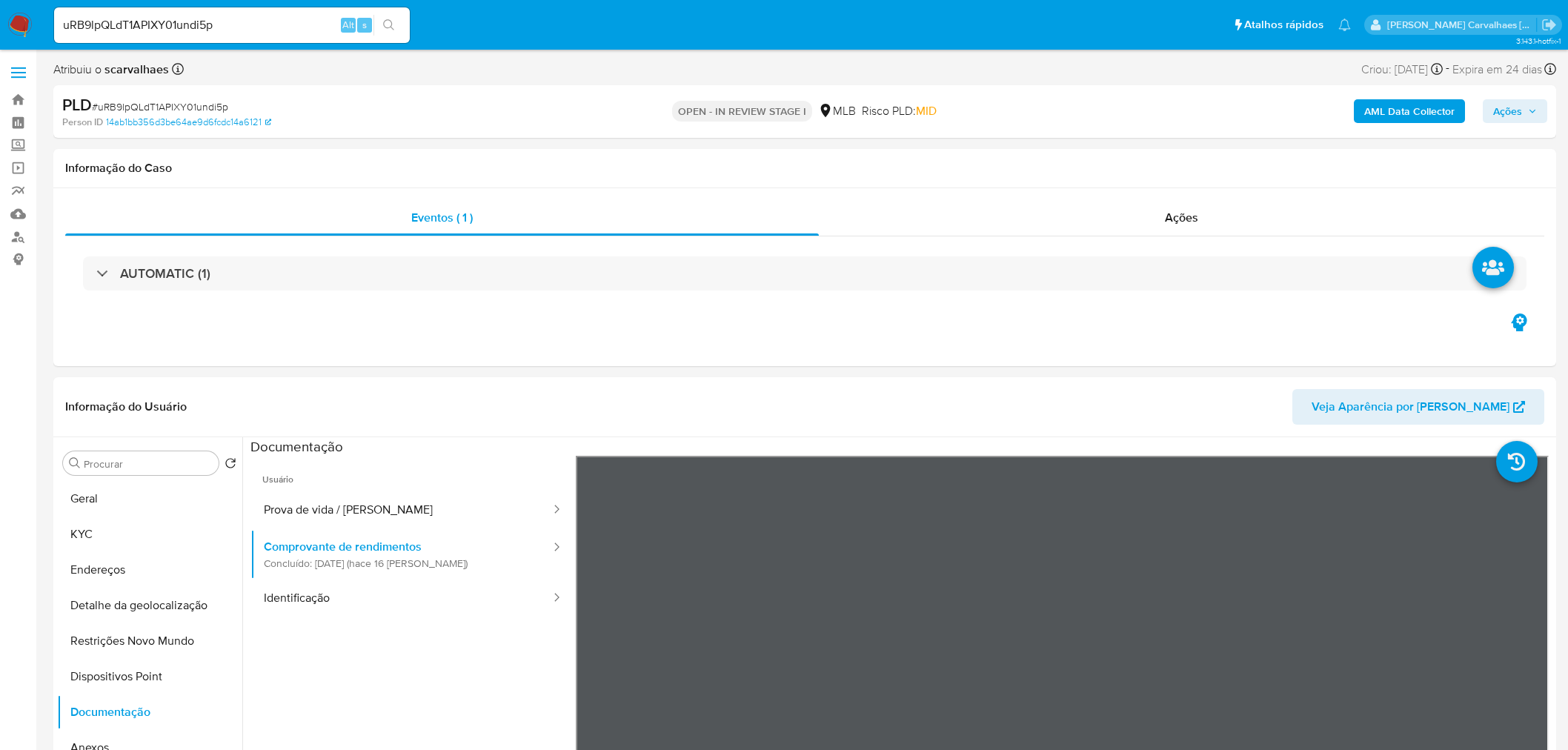 scroll, scrollTop: 0, scrollLeft: 0, axis: both 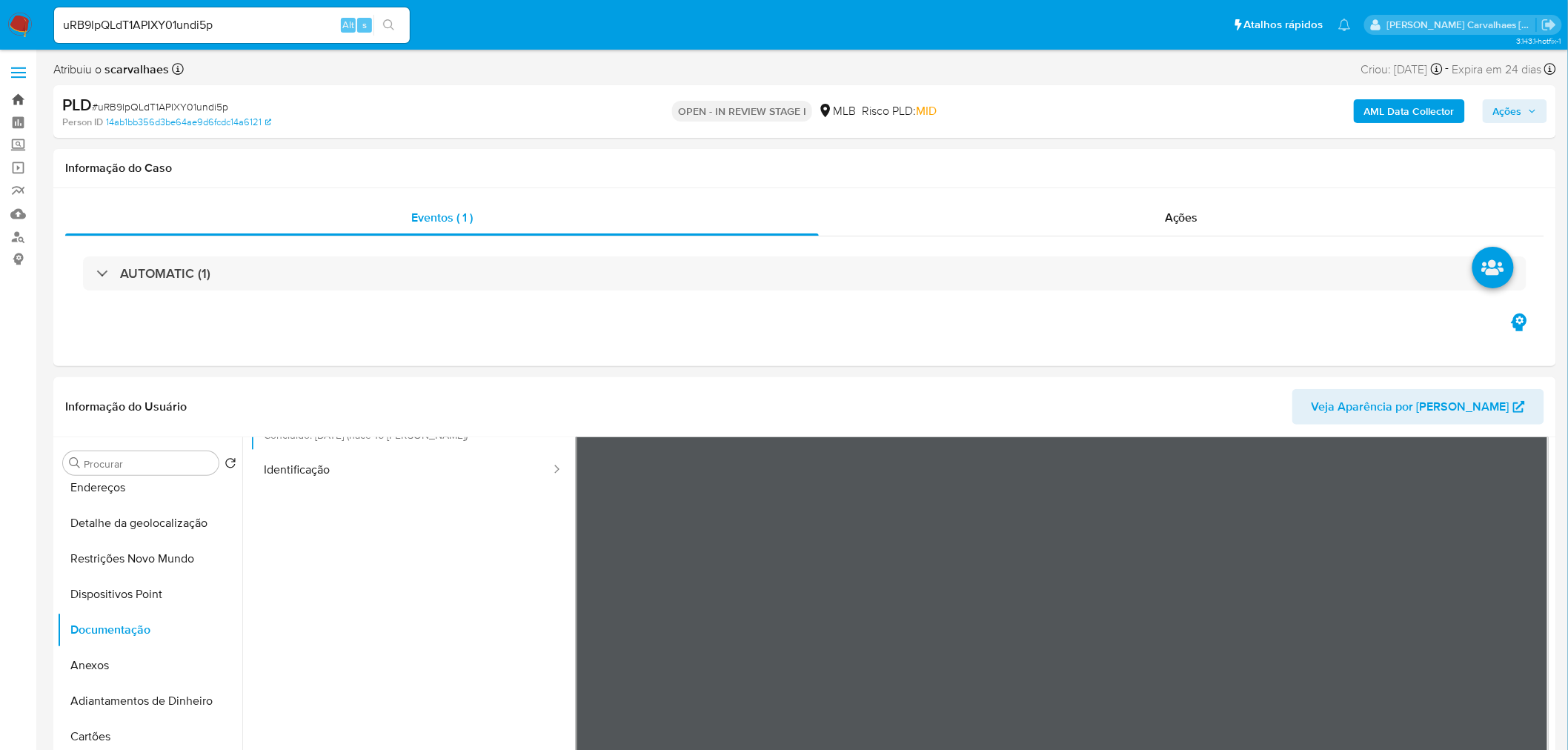 click on "Bandeja" at bounding box center [88, 99] 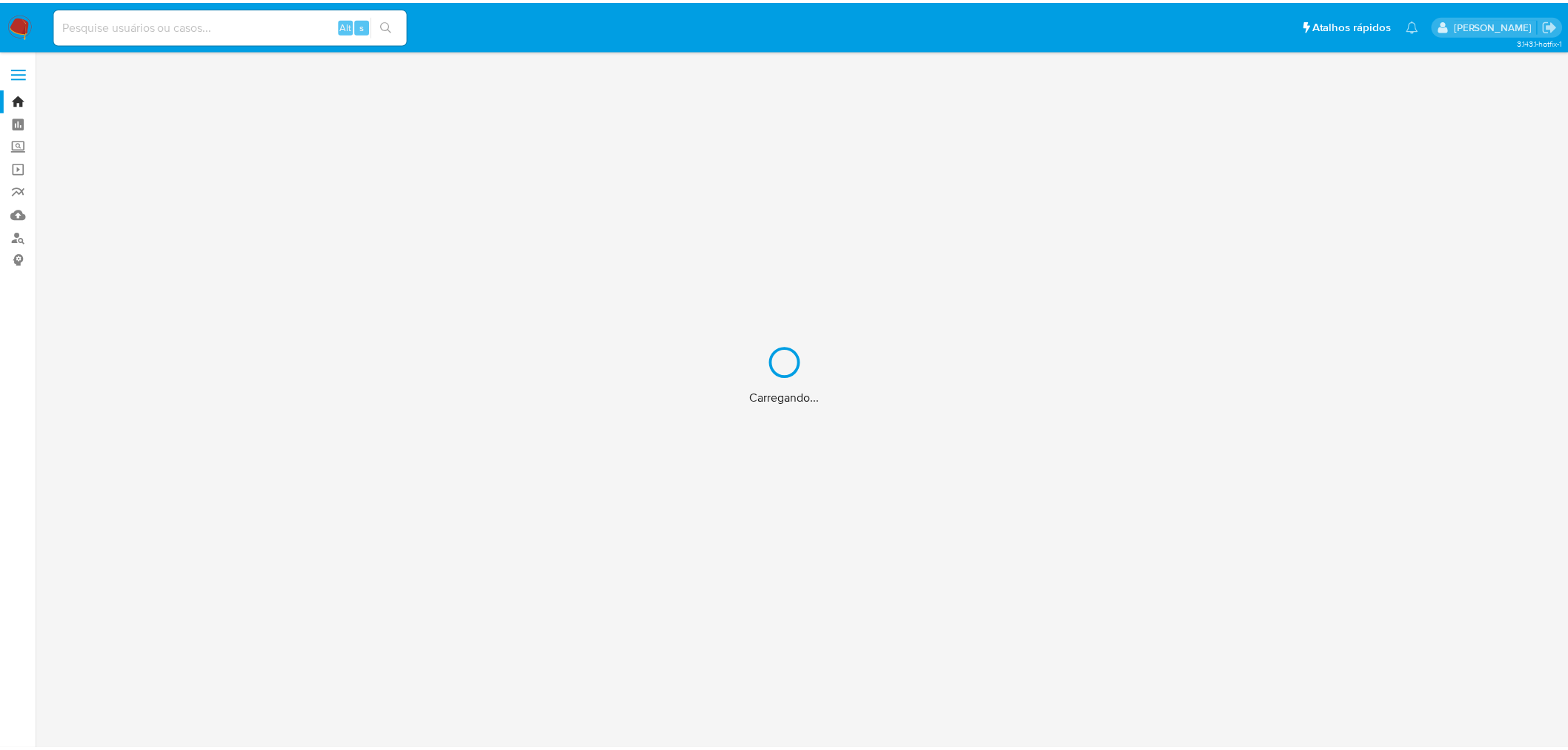scroll, scrollTop: 0, scrollLeft: 0, axis: both 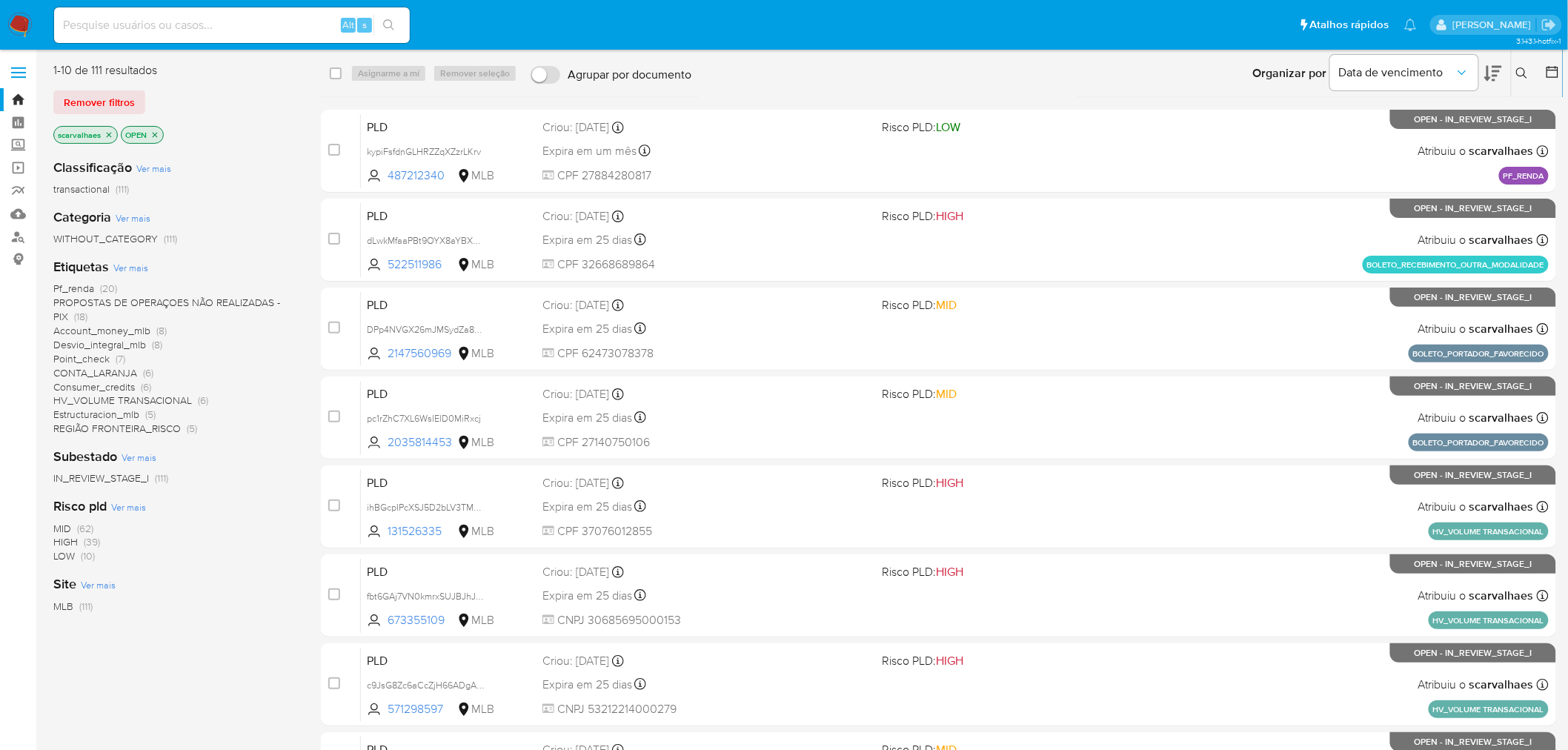 click on "HV_VOLUME TRANSACIONAL" at bounding box center [122, 400] 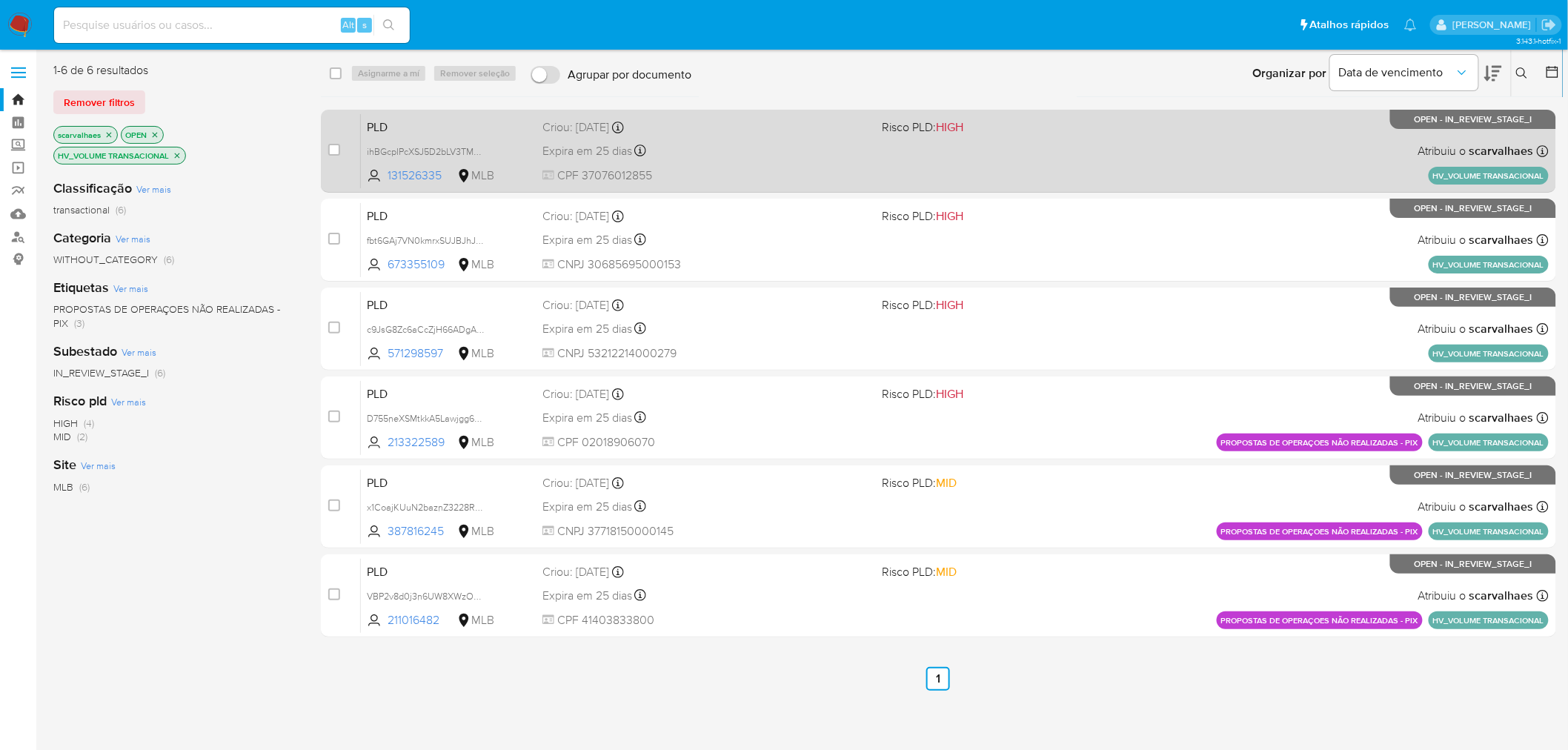 click on "PLD ihBGcpIPcXSJ5D2bLV3TMVXT 131526335 MLB Risco PLD:  HIGH Criou: 13/06/2025   Criou: 13/06/2025 17:36:49 Expira em 25 dias   Expira em 28/07/2025 17:36:50 CPF   37076012855 Atribuiu o   scarvalhaes   Asignado el: 13/06/2025 17:36:49 HV_VOLUME TRANSACIONAL OPEN - IN_REVIEW_STAGE_I" at bounding box center [954, 150] 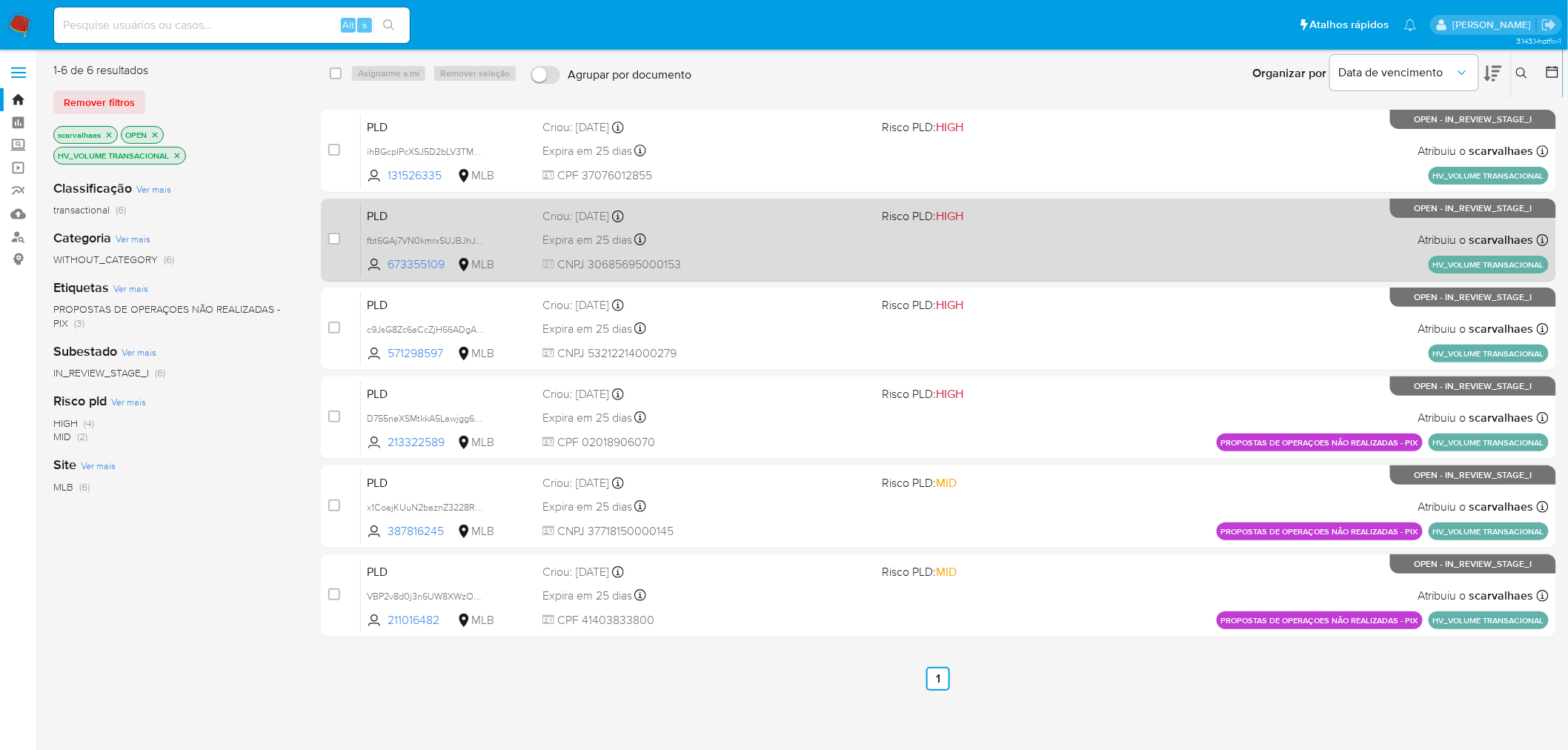 click on "Expira em 25 dias   Expira em 28/07/2025 17:36:37" at bounding box center [706, 239] 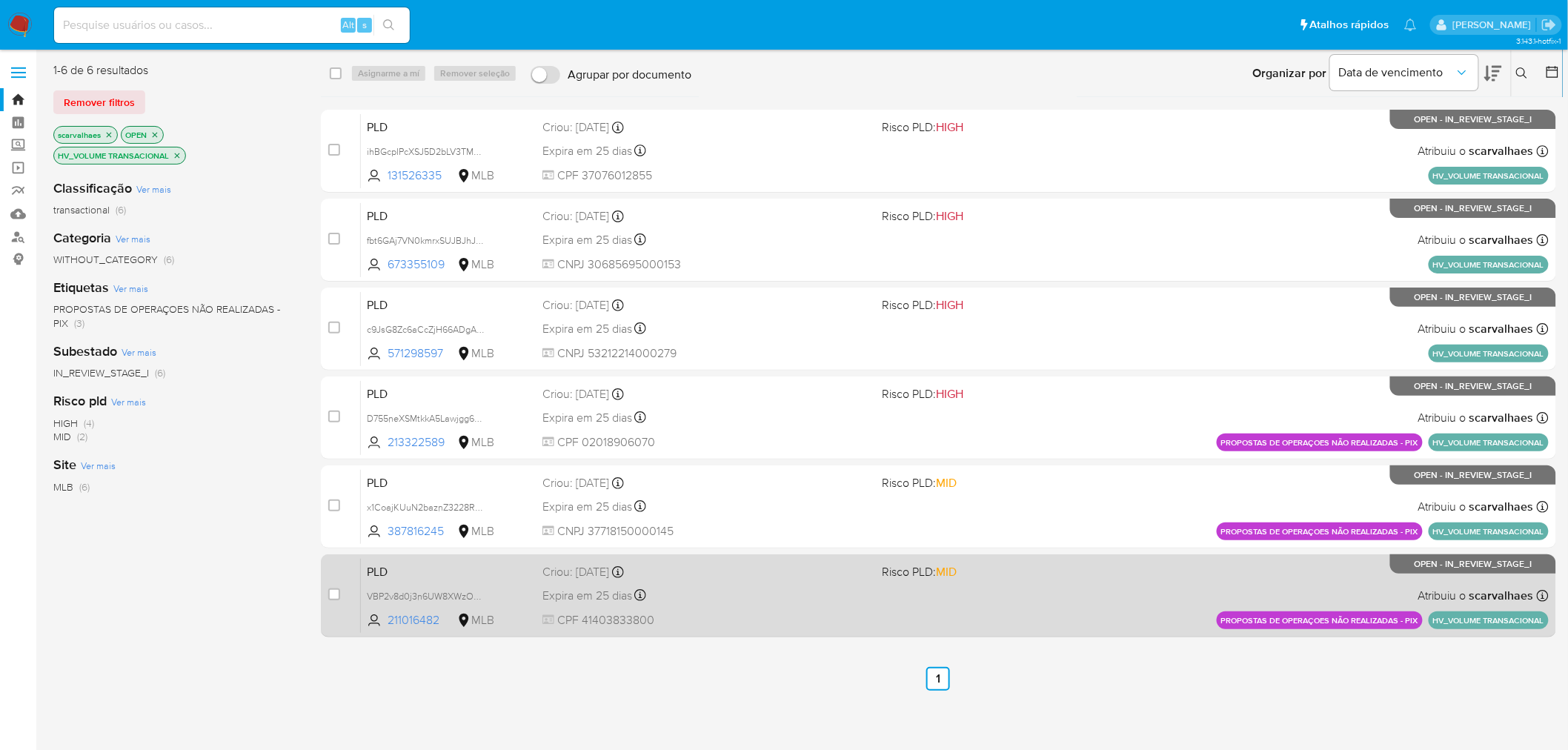 click on "PLD VBP2v8d0j3n6UW8XWzOZ2jwf 211016482 MLB Risco PLD:  MID Criou: 13/06/2025   Criou: 13/06/2025 16:35:34 Expira em 25 dias   Expira em 28/07/2025 16:35:35 CPF   41403833800 Atribuiu o   scarvalhaes   Asignado el: 13/06/2025 16:35:34 PROPOSTAS DE OPERAÇOES NÃO REALIZADAS - PIX HV_VOLUME TRANSACIONAL OPEN - IN_REVIEW_STAGE_I" at bounding box center [954, 595] 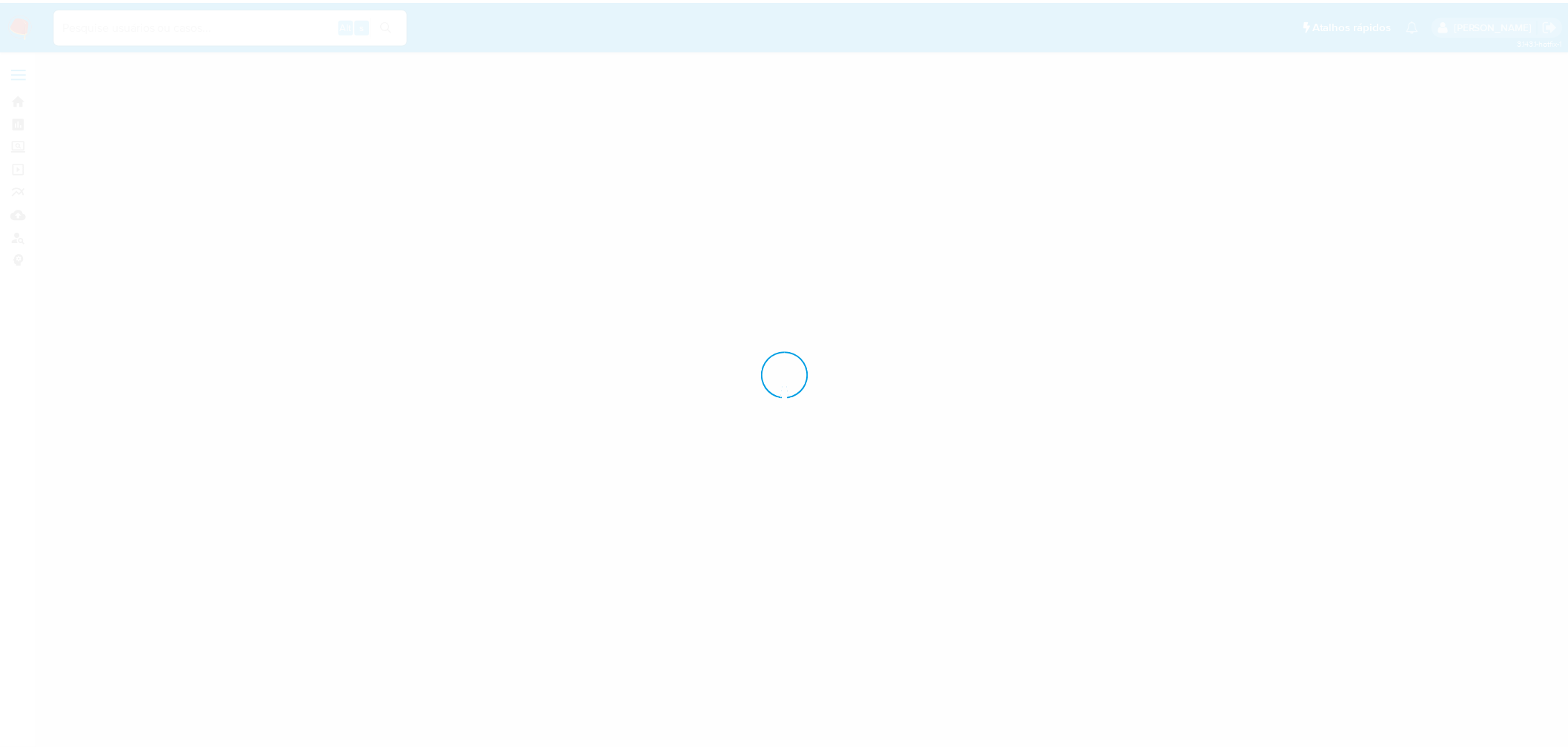 scroll, scrollTop: 0, scrollLeft: 0, axis: both 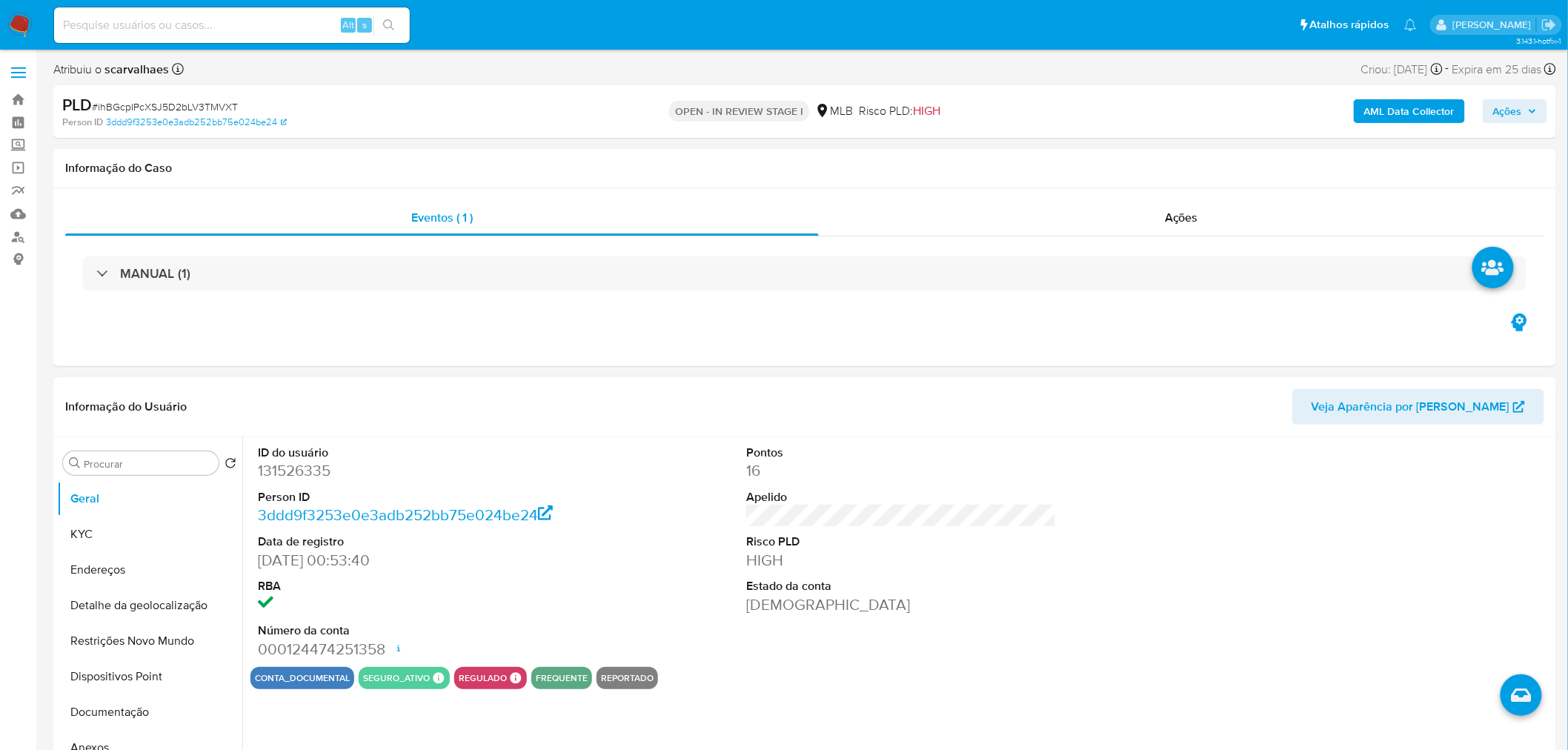 select on "10" 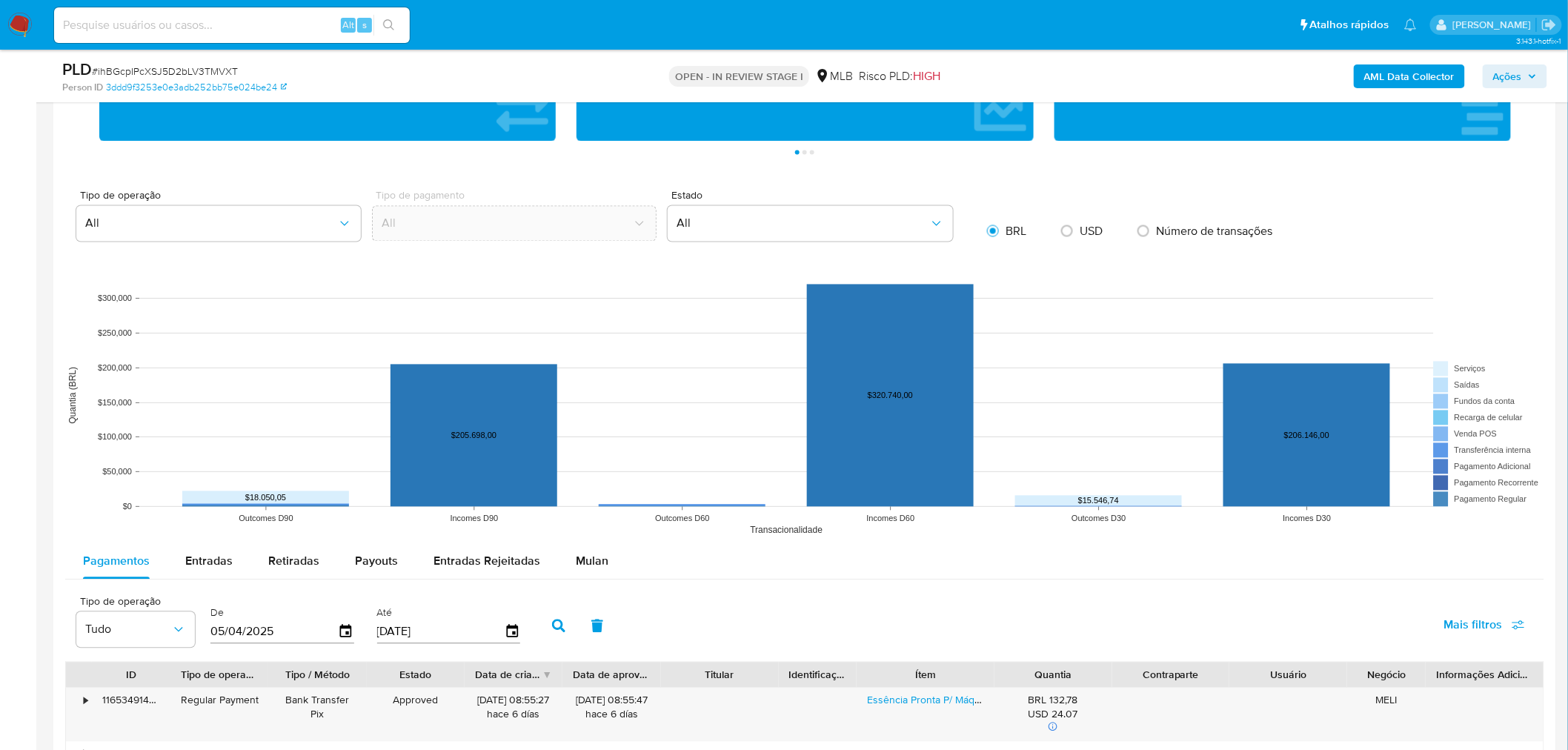 scroll, scrollTop: 1235, scrollLeft: 0, axis: vertical 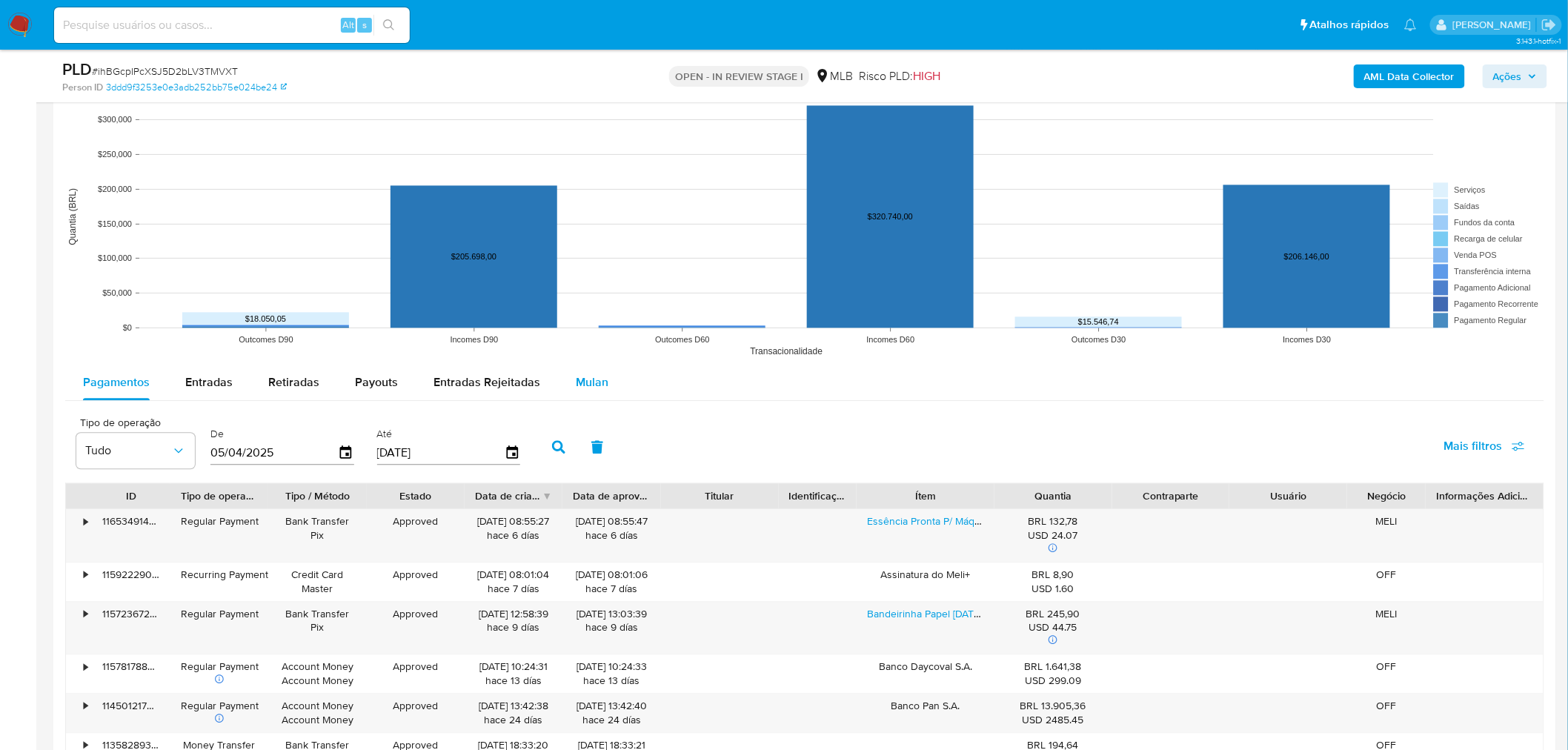 click on "Mulan" at bounding box center [592, 382] 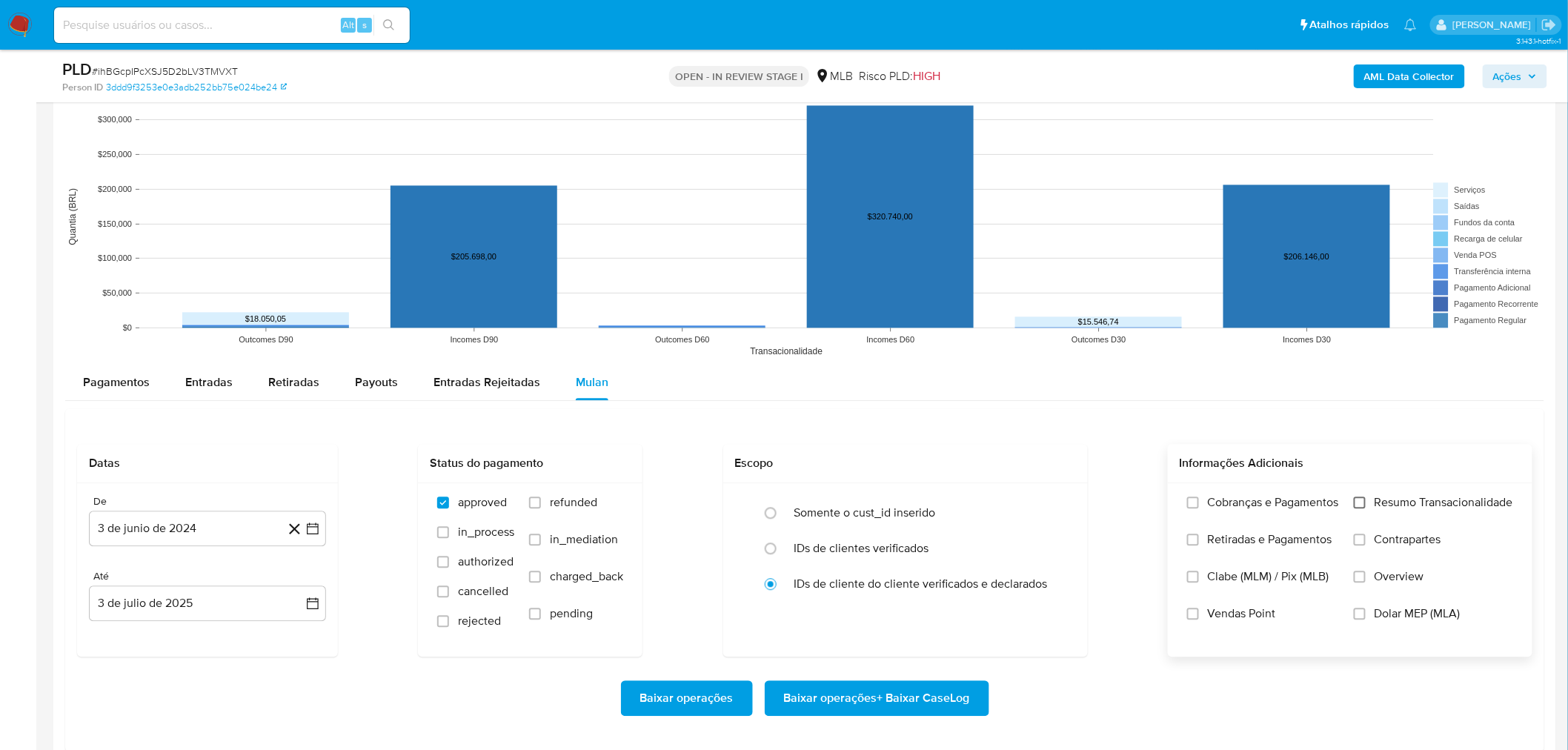 click on "Resumo Transacionalidade" at bounding box center (1360, 502) 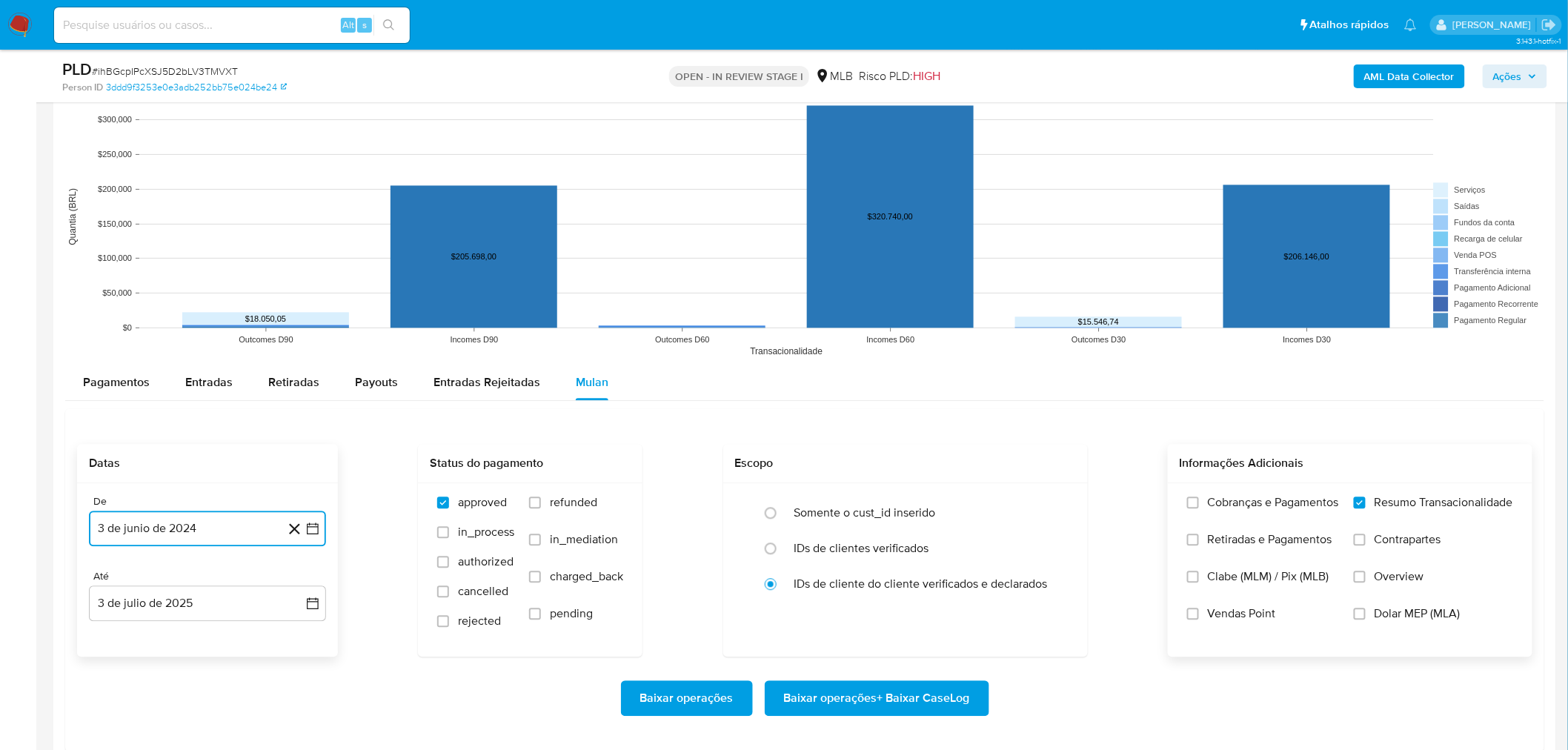 click 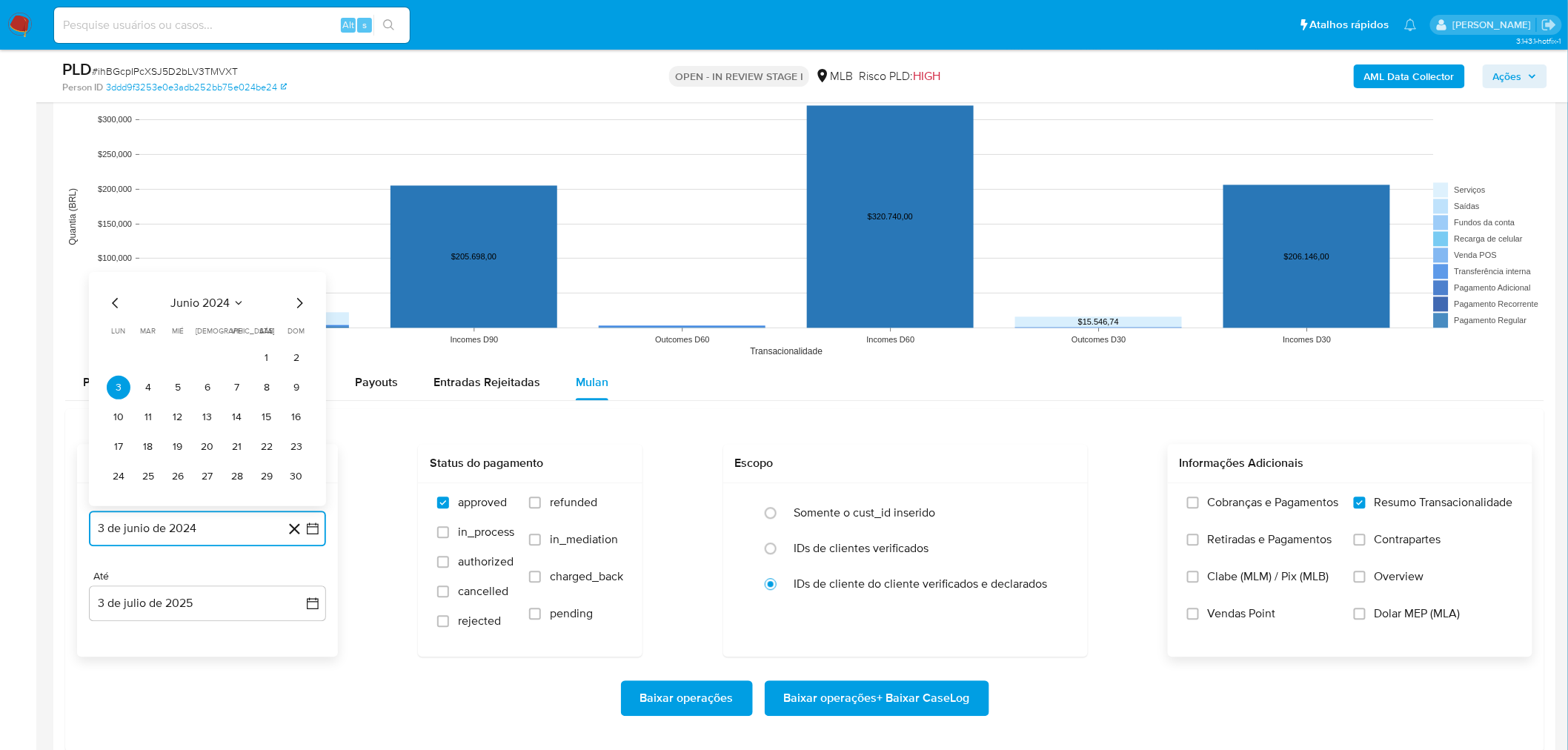 click 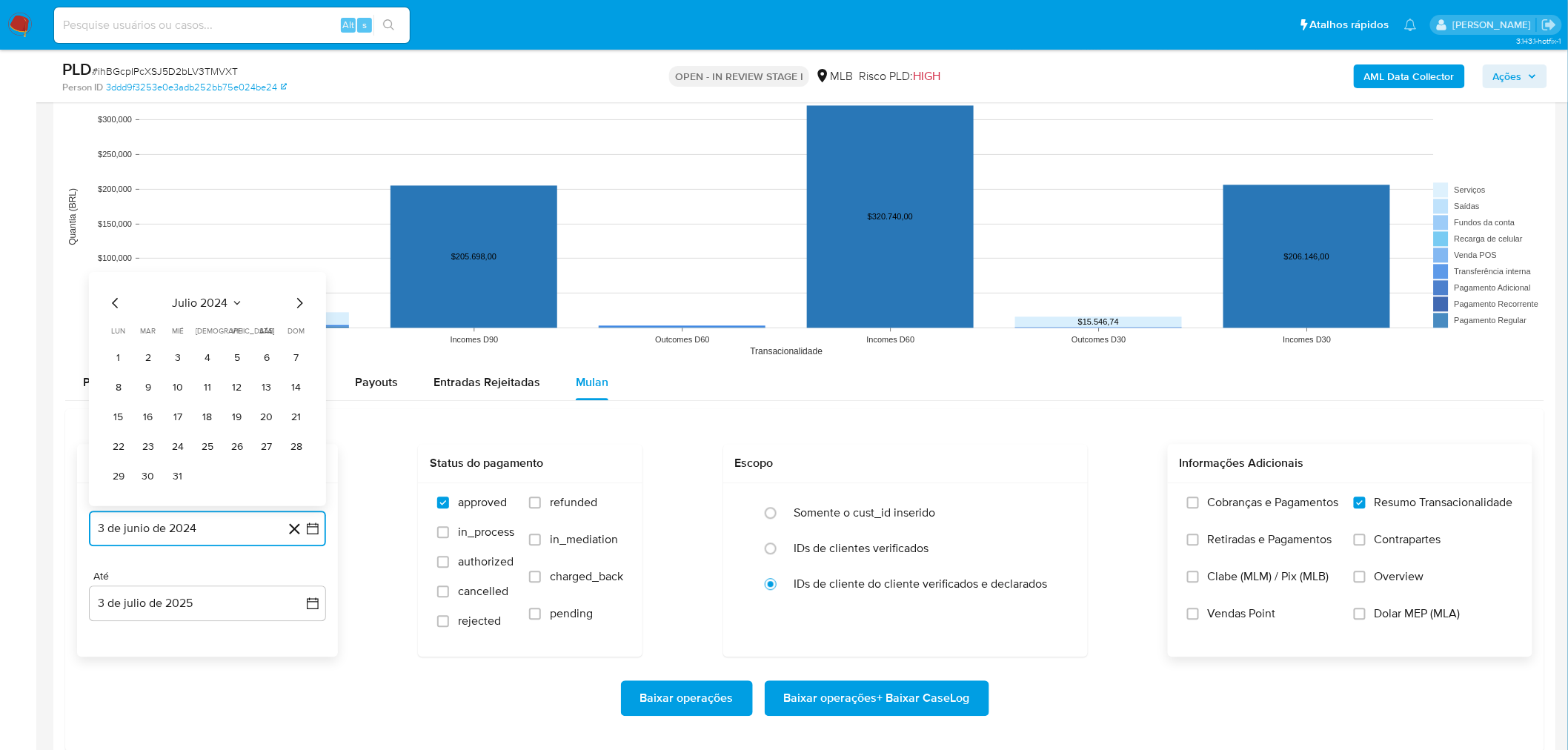 click 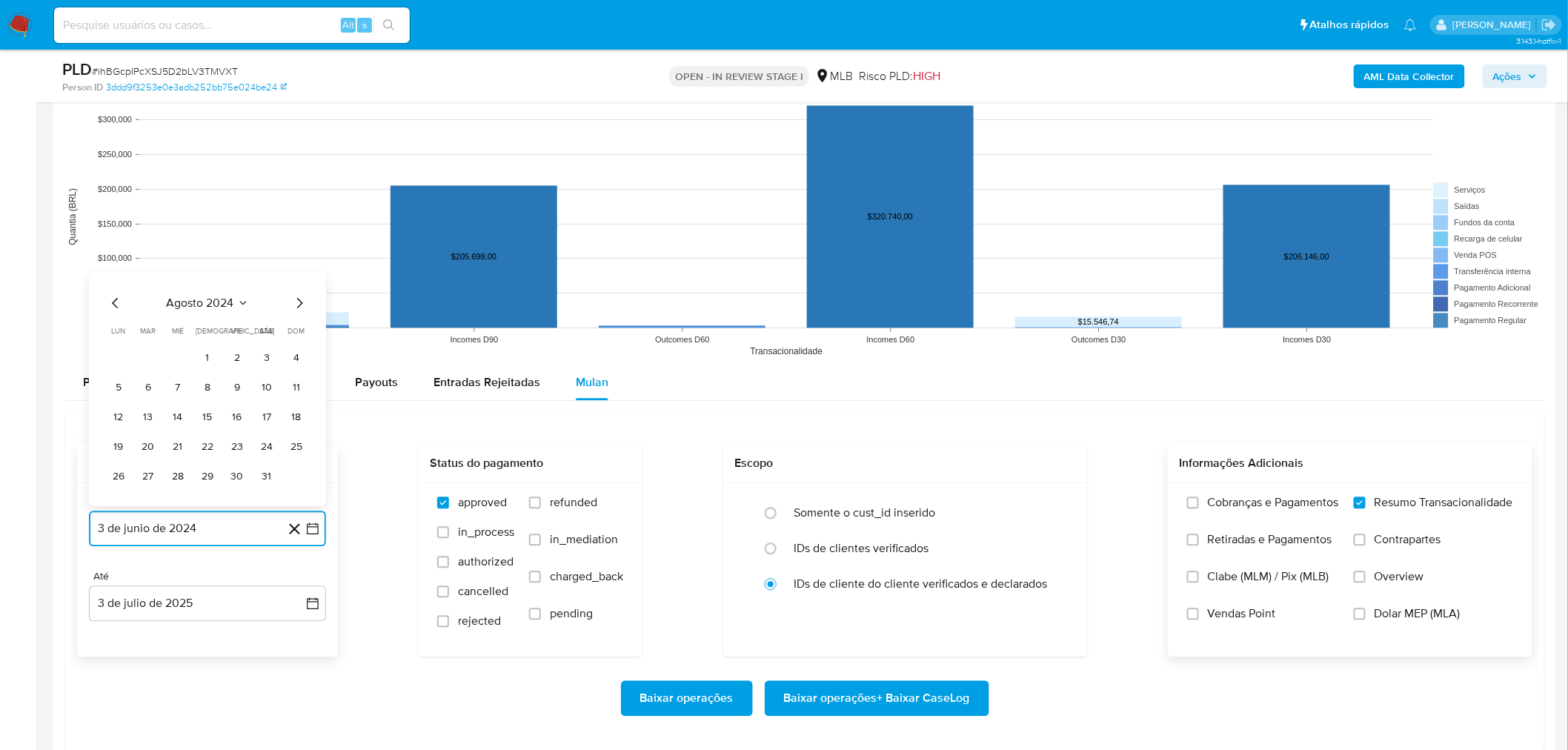 click 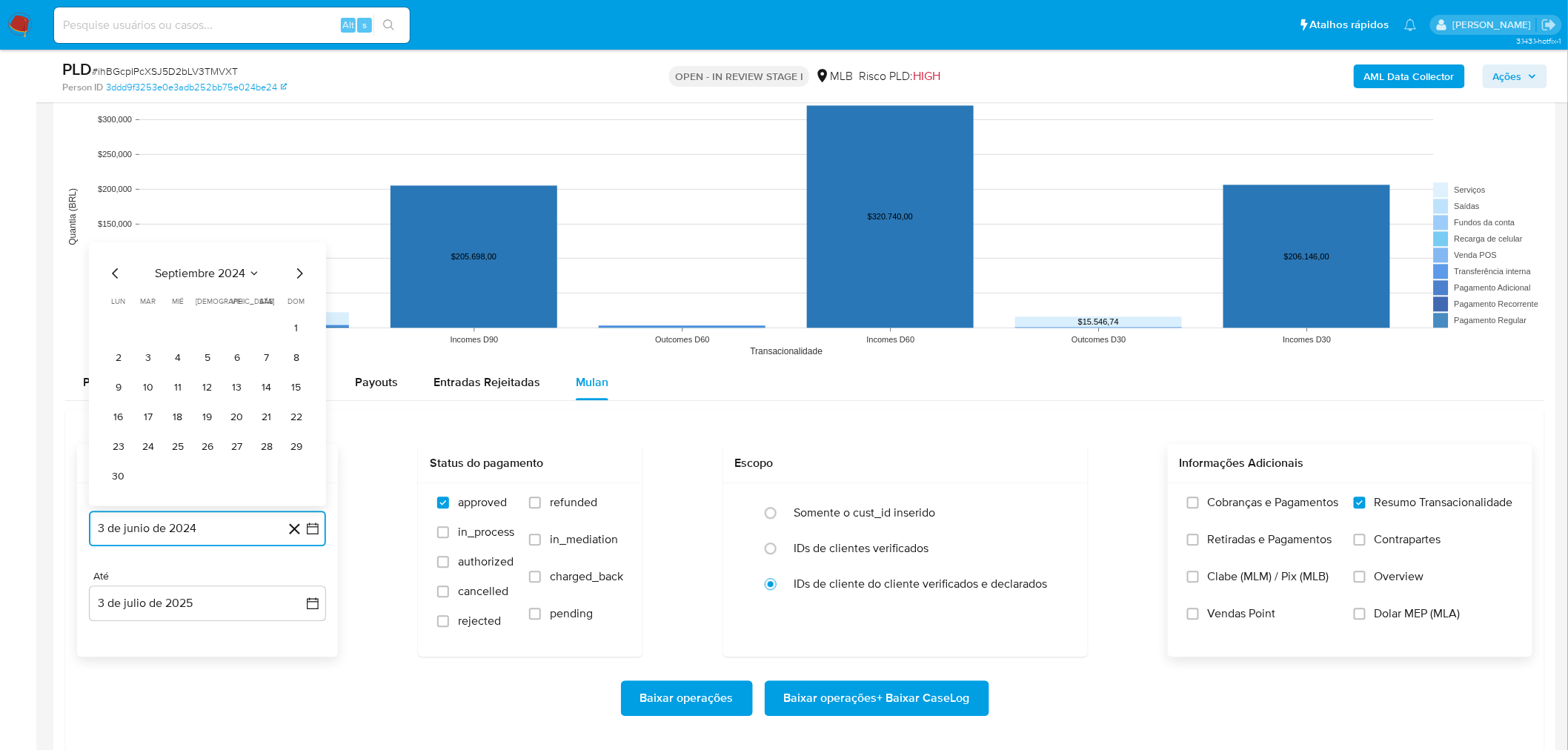 click 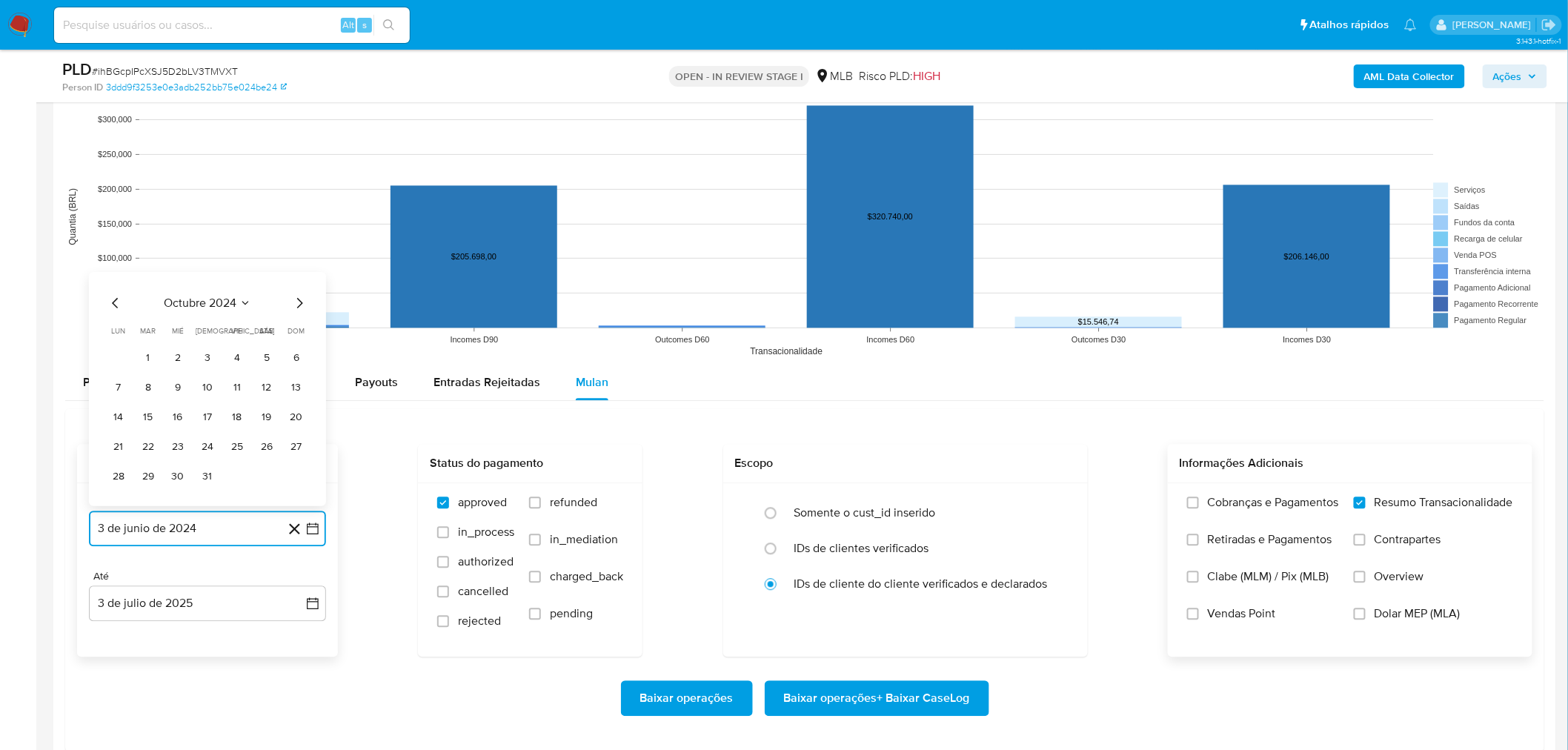 click 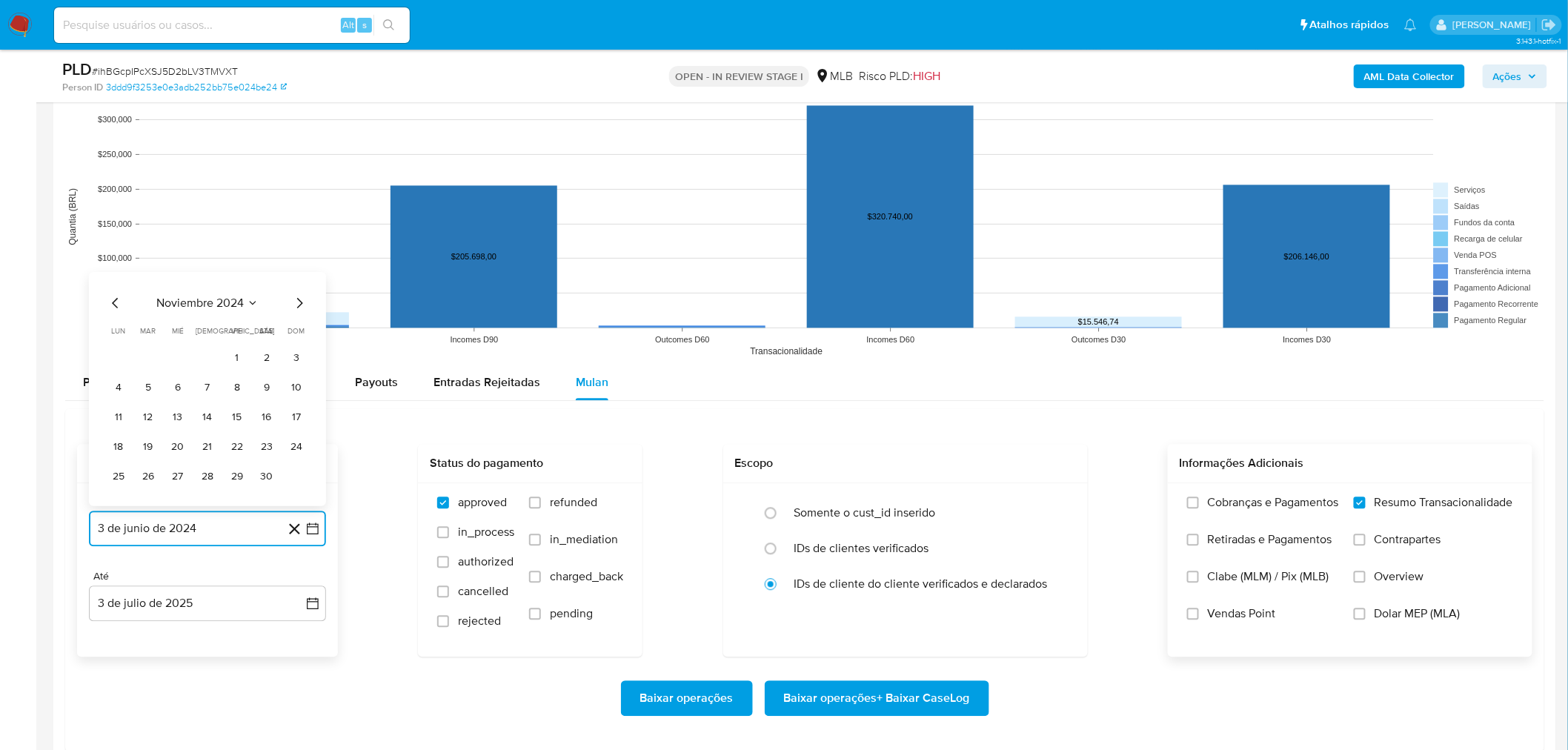 click 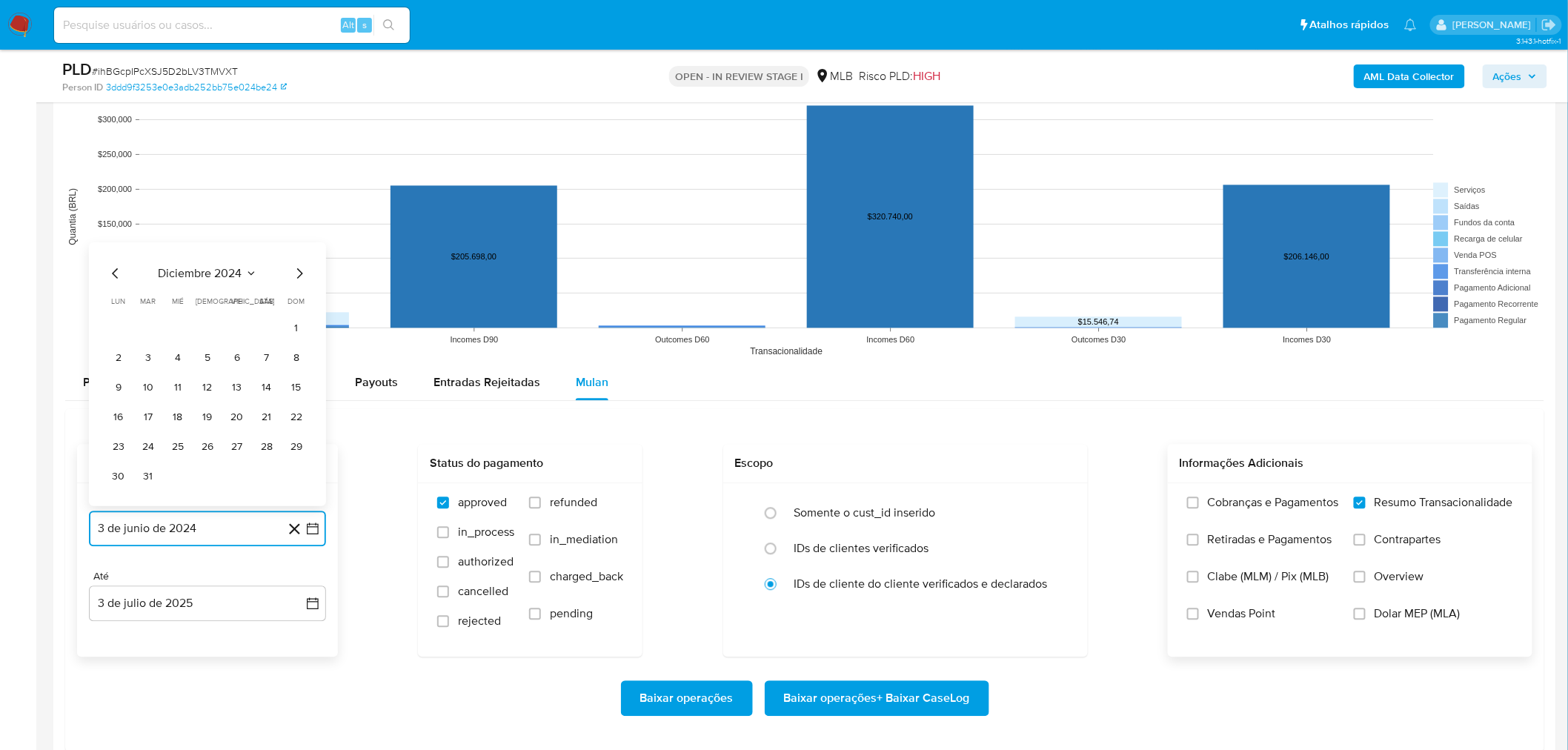 click 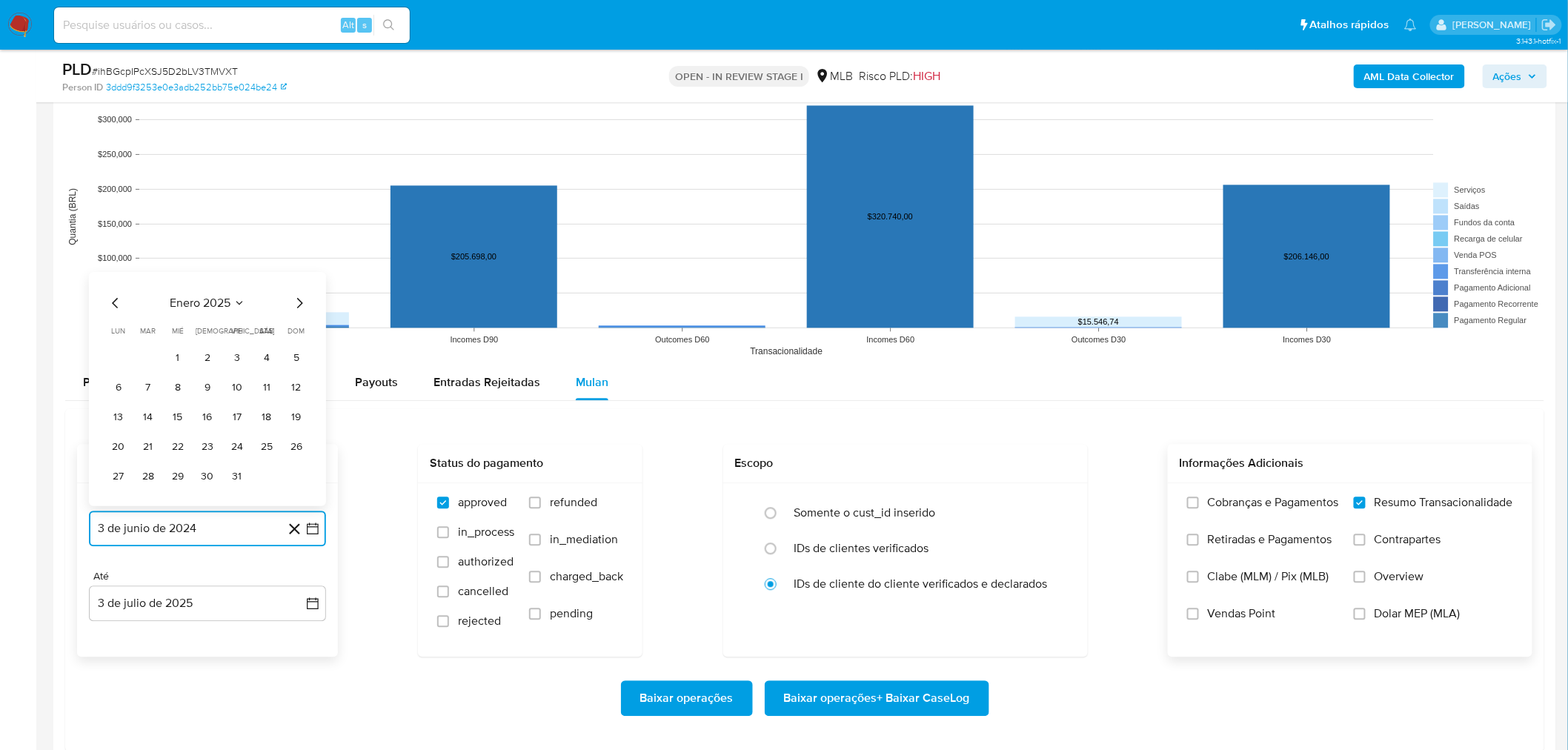 click 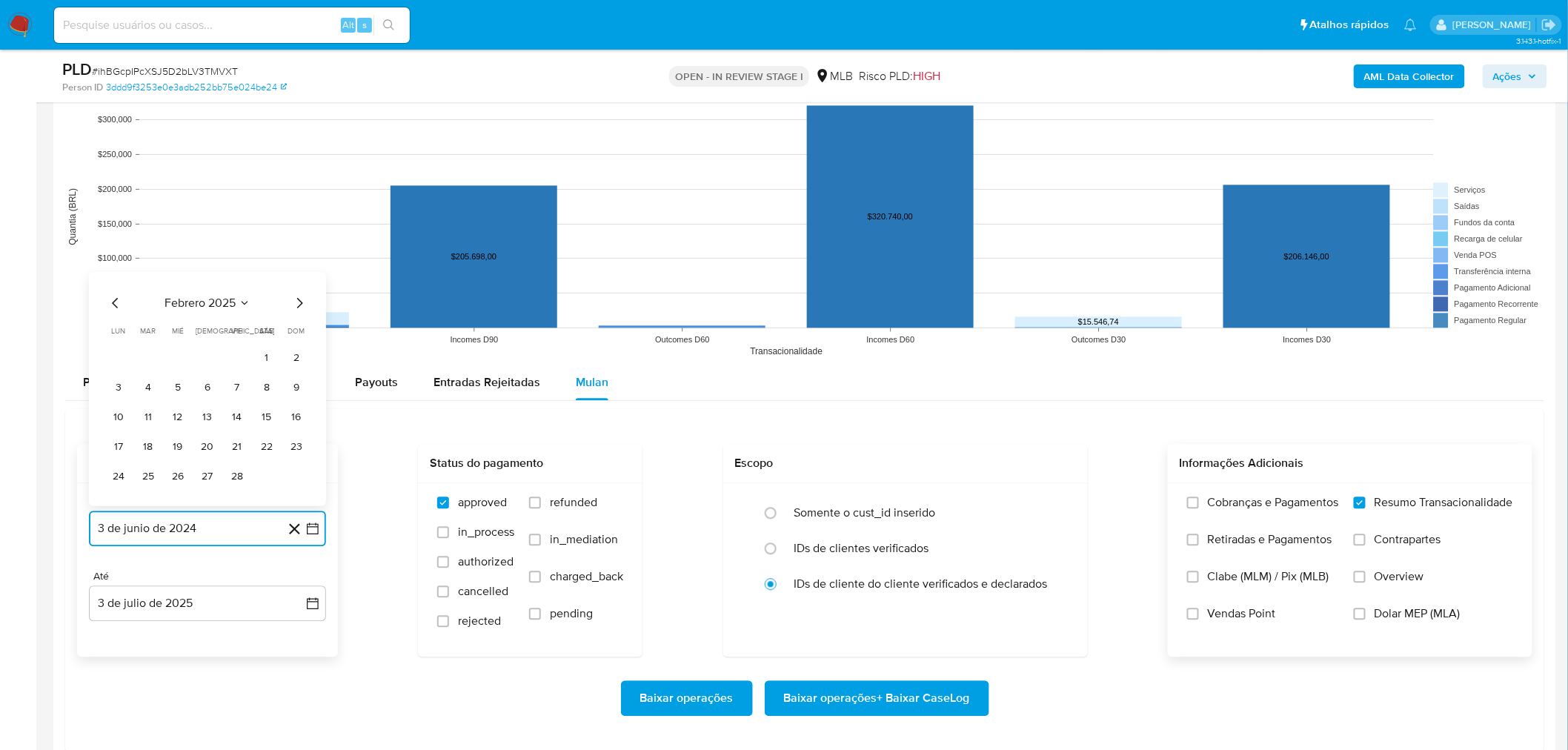 click 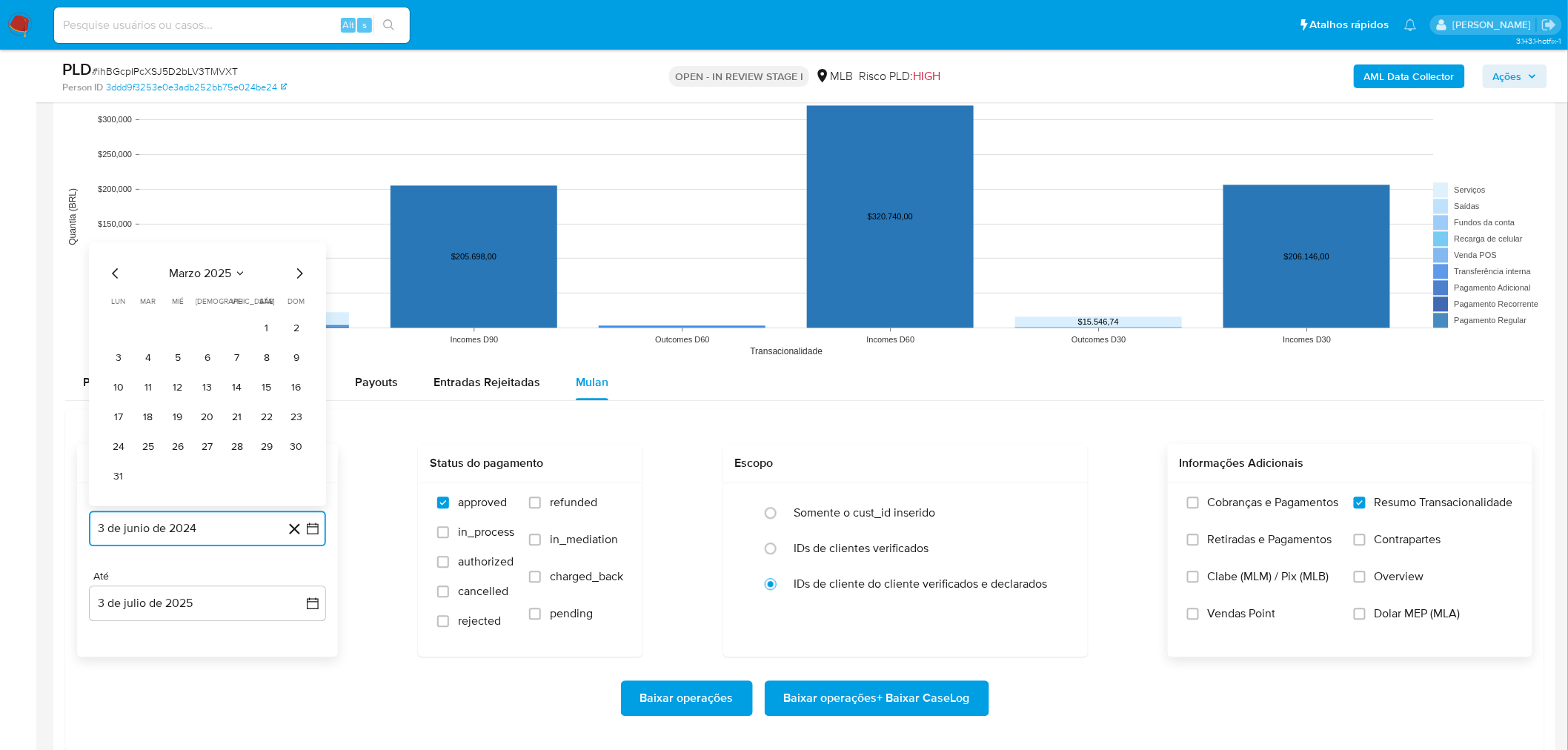 click 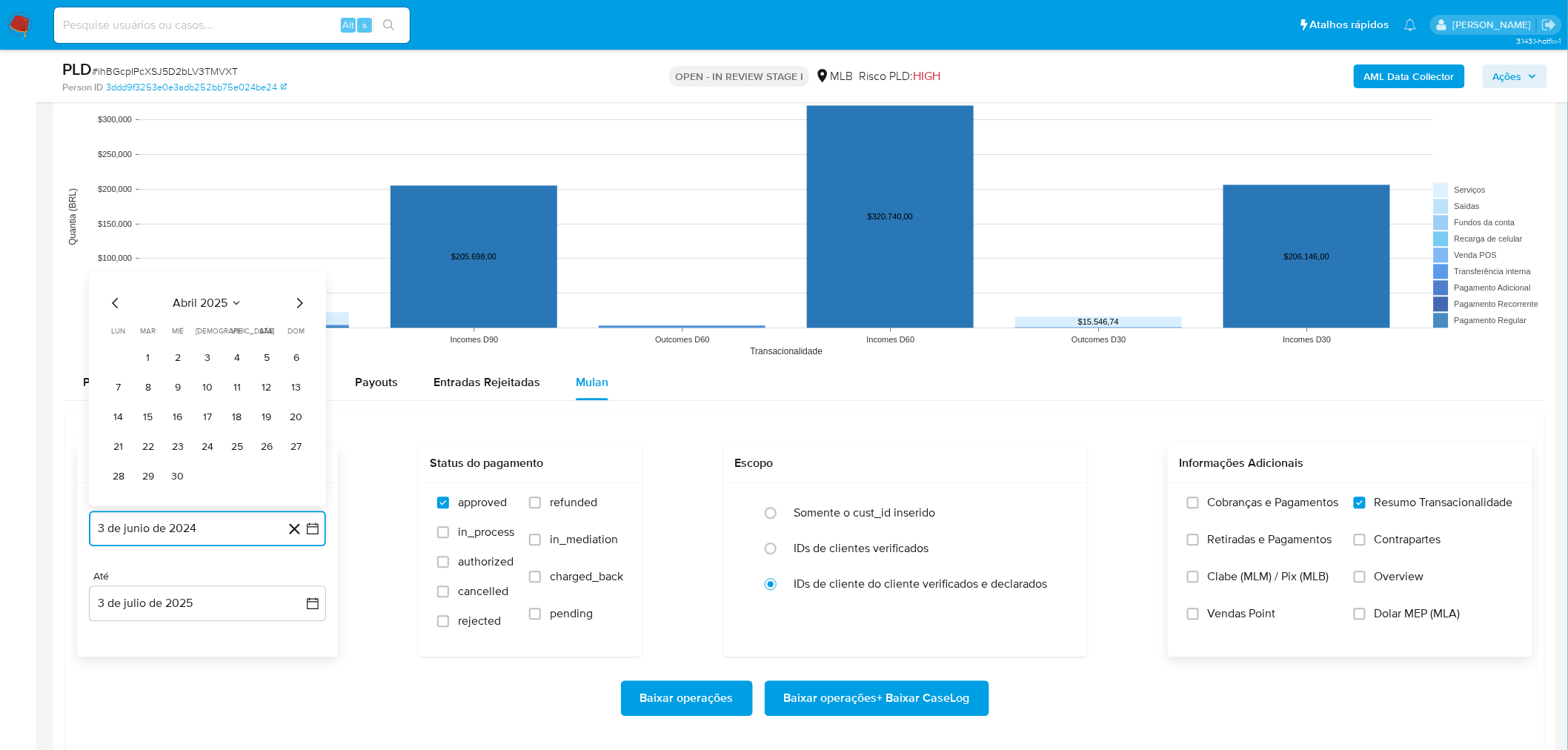 click 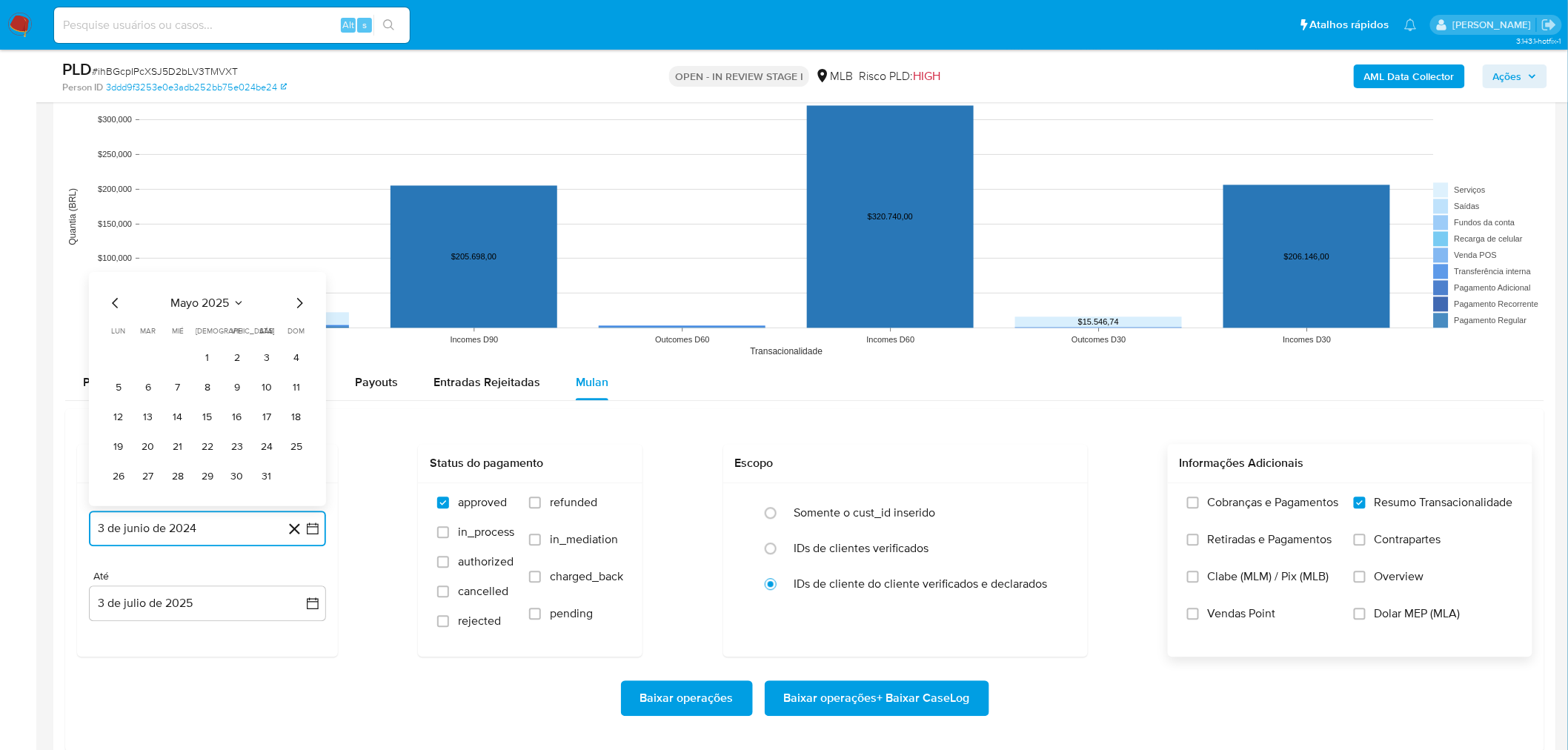 click on "1" at bounding box center [207, 358] 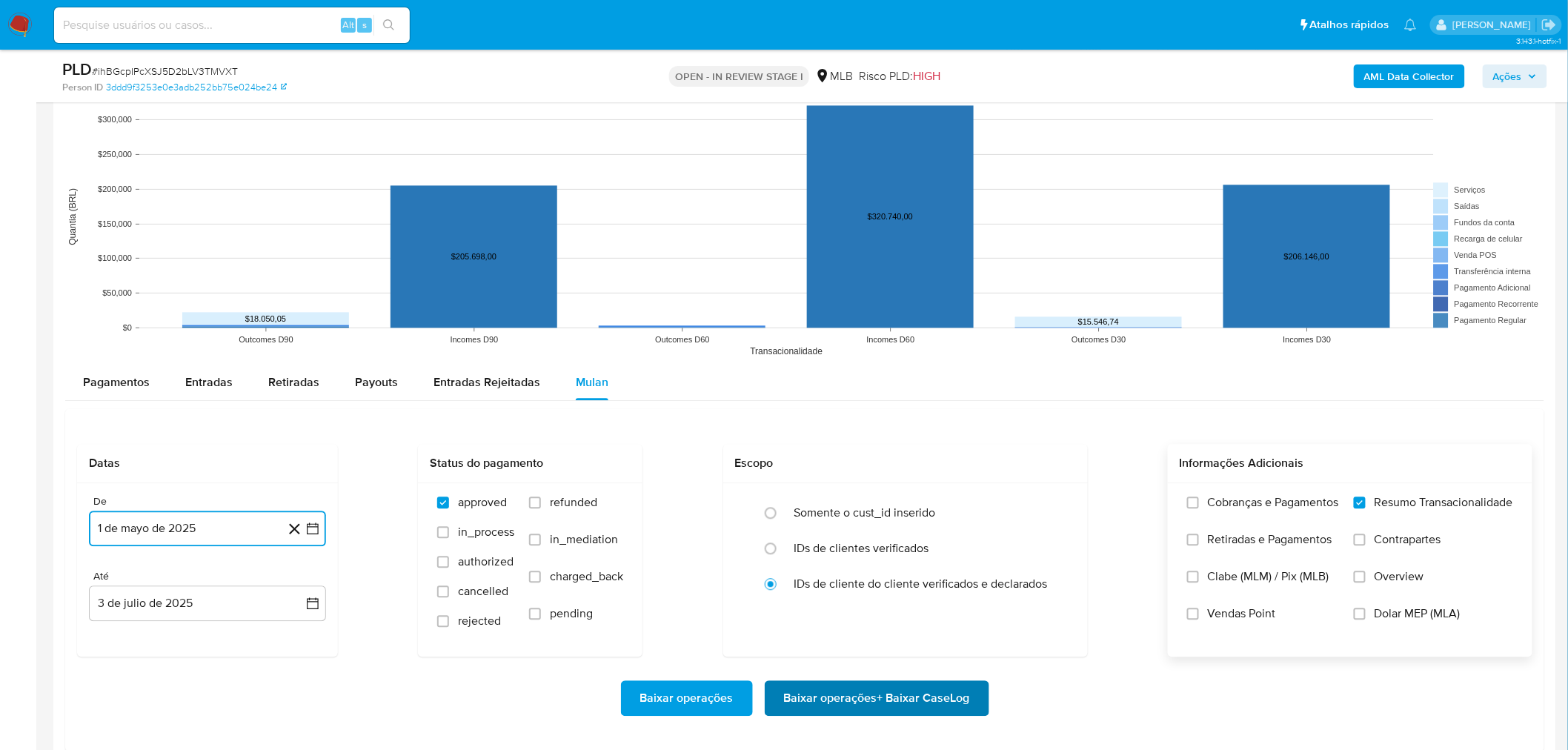 click on "Baixar operações  +   Baixar CaseLog" at bounding box center [877, 698] 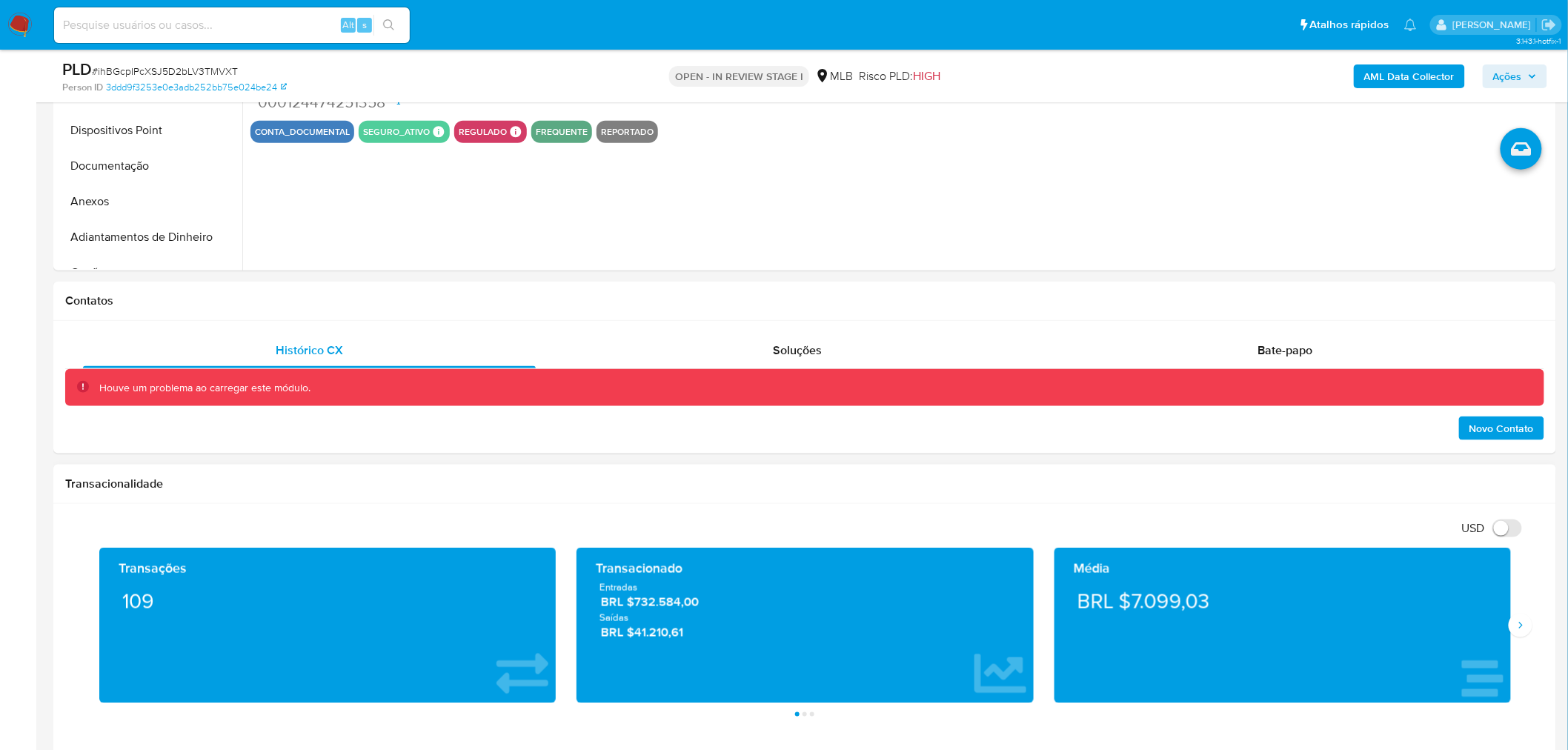 scroll, scrollTop: 82, scrollLeft: 0, axis: vertical 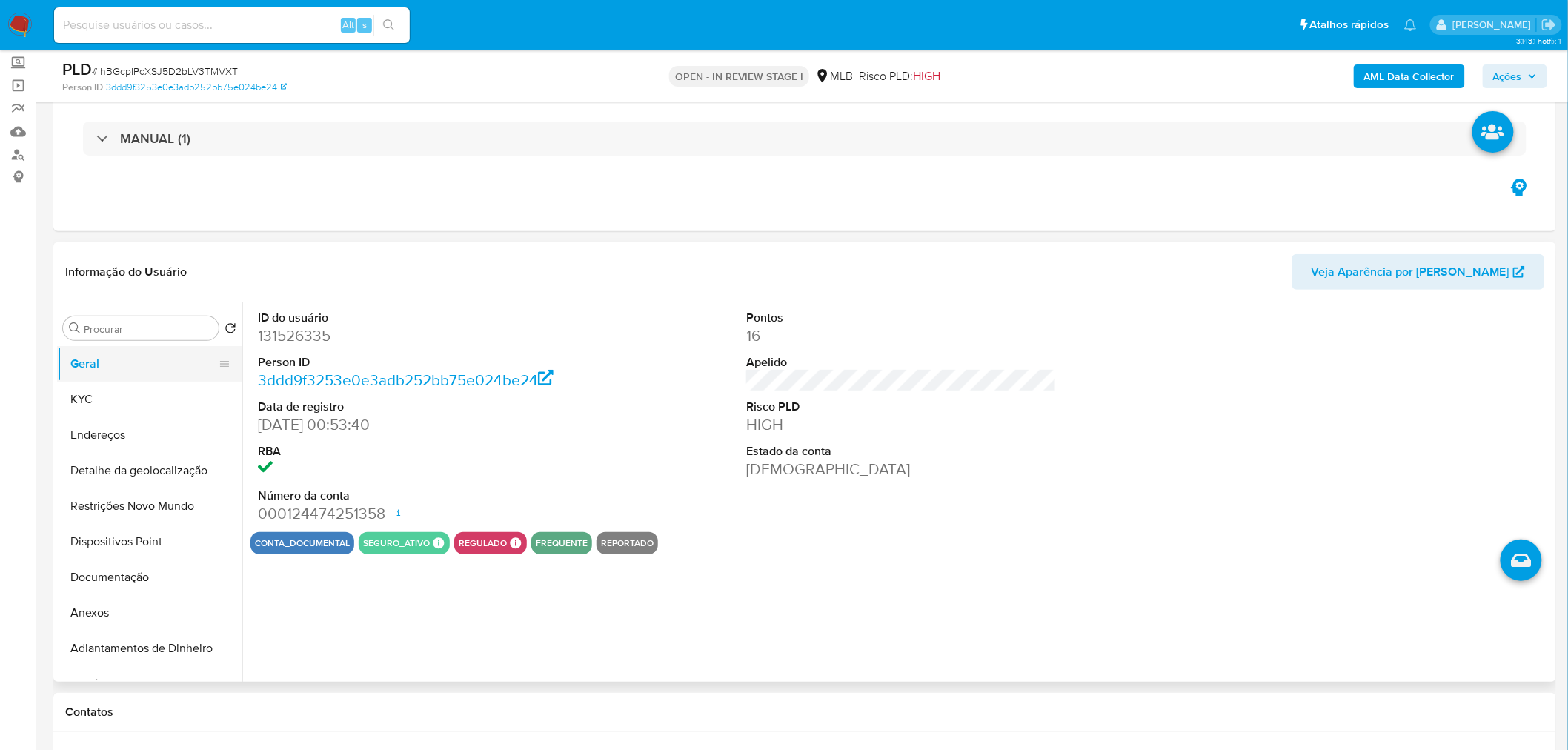 click on "Geral" at bounding box center (144, 364) 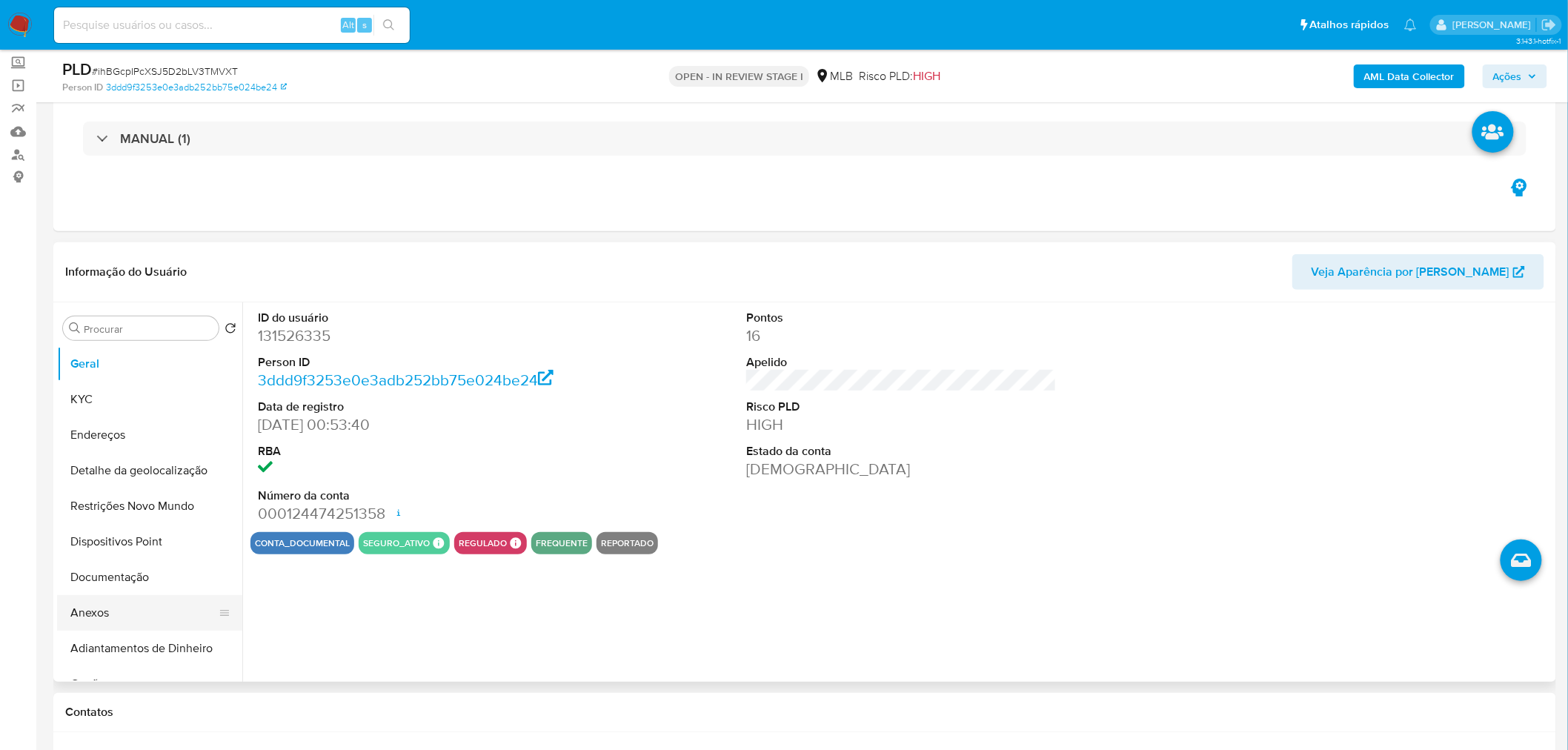 click on "Anexos" at bounding box center [144, 613] 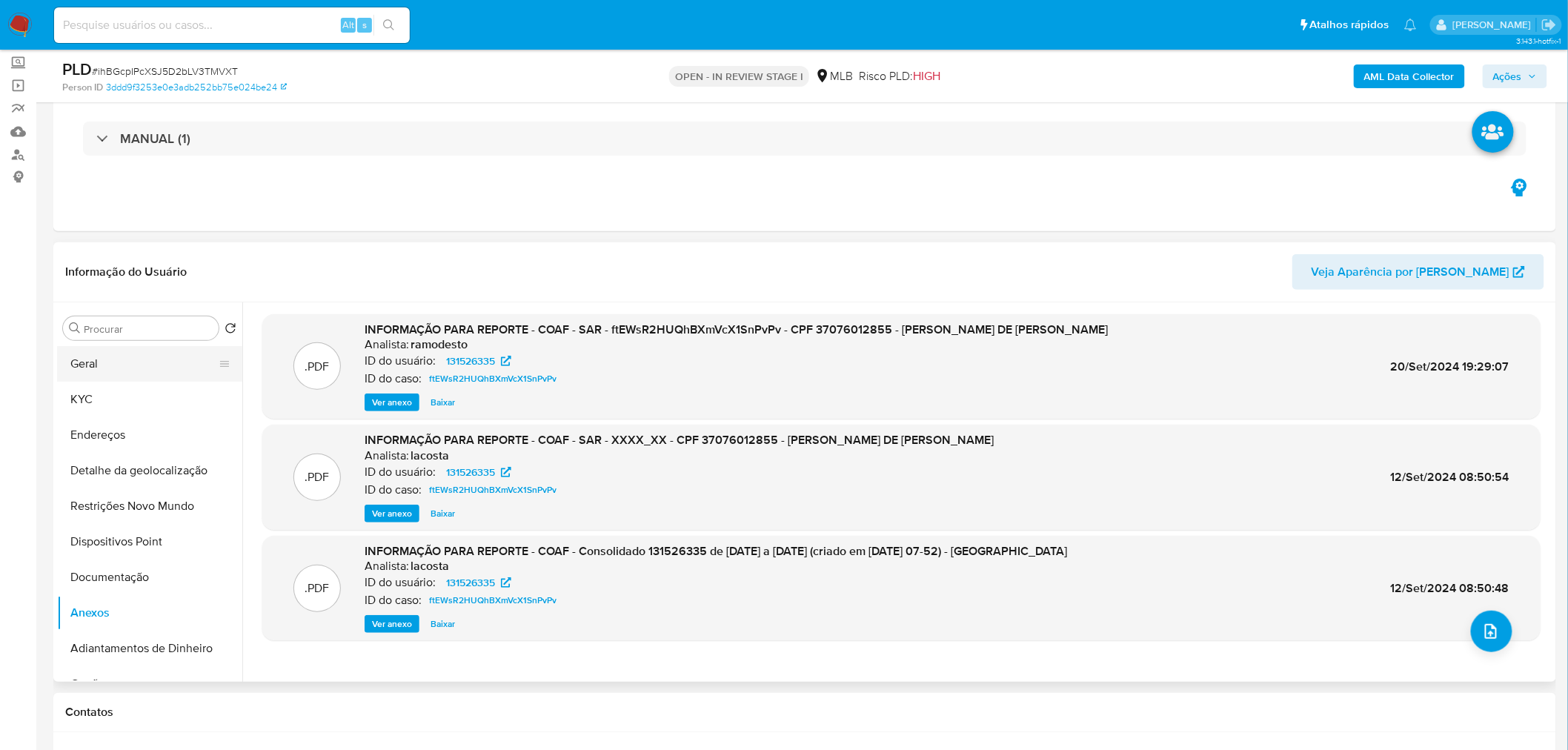 click on "Geral" at bounding box center (144, 364) 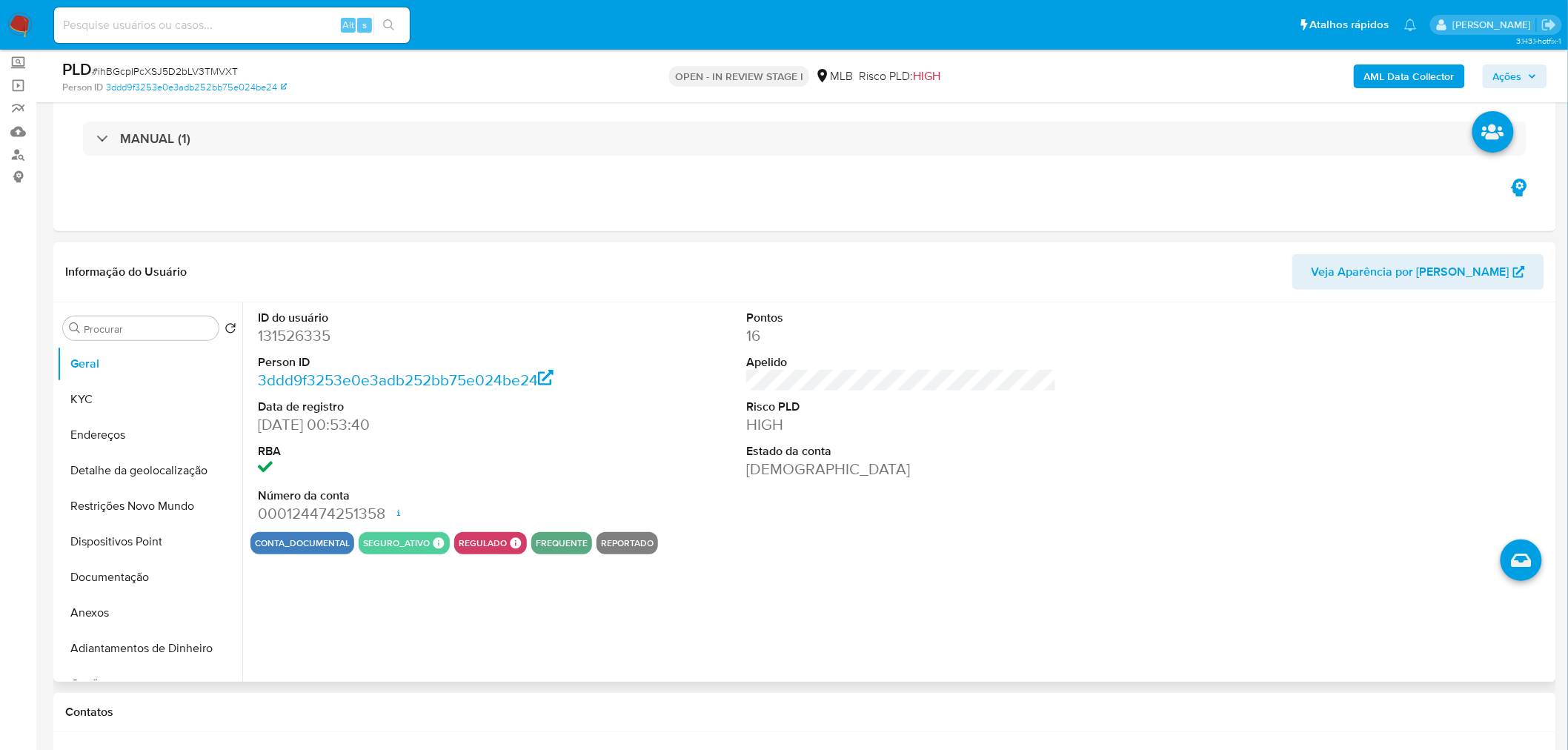 click on "ID do usuário 131526335 Person ID 3ddd9f3253e0e3adb252bb75e024be24 Data de registro 08/01/2013 00:53:40 RBA Número da conta 000124474251358   Data de abertura 22/07/2021 14:15 Status ACTIVE Pontos 16 Apelido Risco PLD HIGH Estado da conta Ativa conta_documental seguro_ativo   Seguro Ativo Products Garex 2 Cards 1 regulado   Regulado MLB BACEN PENDING TYC Mark Id MLB_BACEN Compliant is_compliant Created At 2024-09-13T19:17:20.326701251Z frequente reportado" at bounding box center (897, 492) 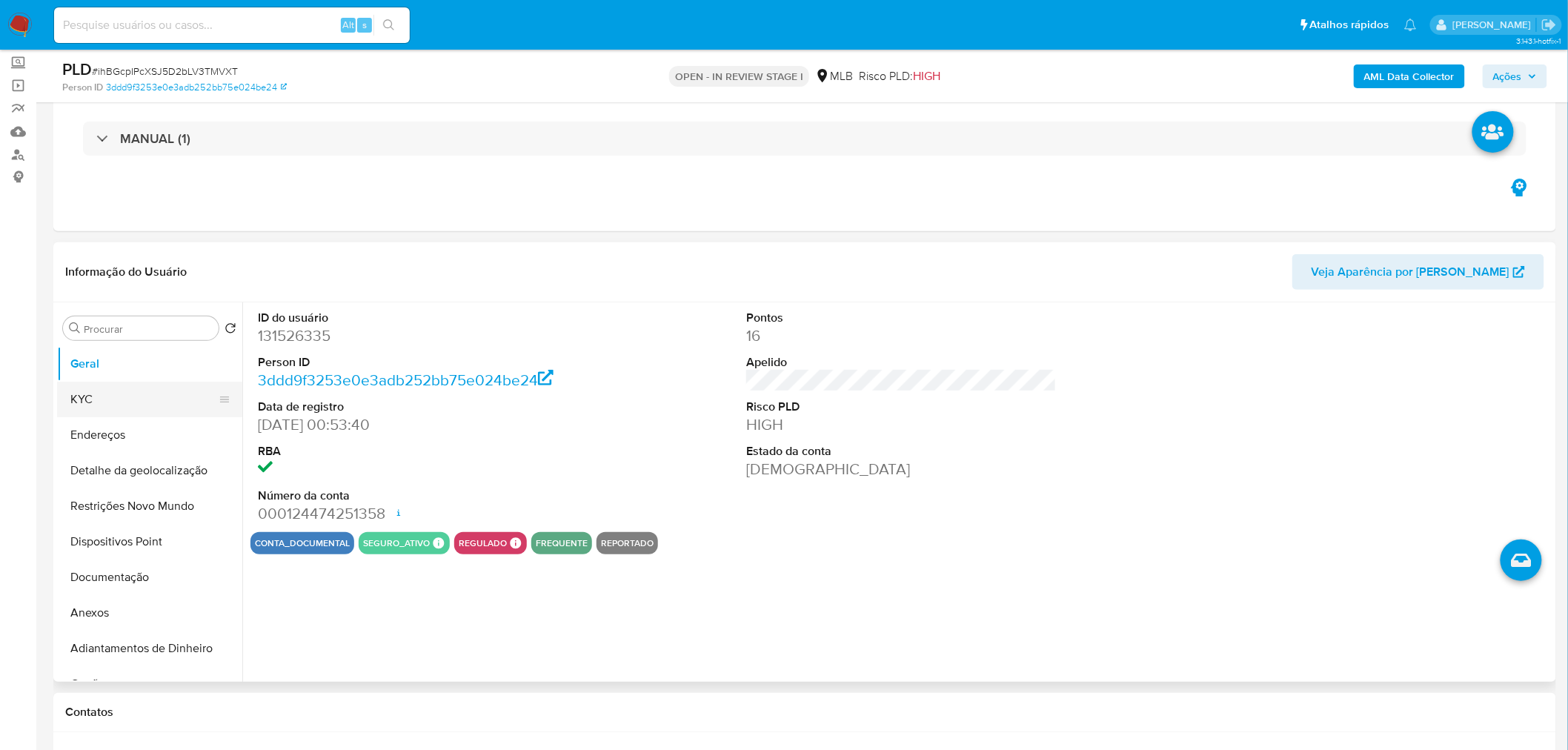 click on "KYC" at bounding box center (144, 399) 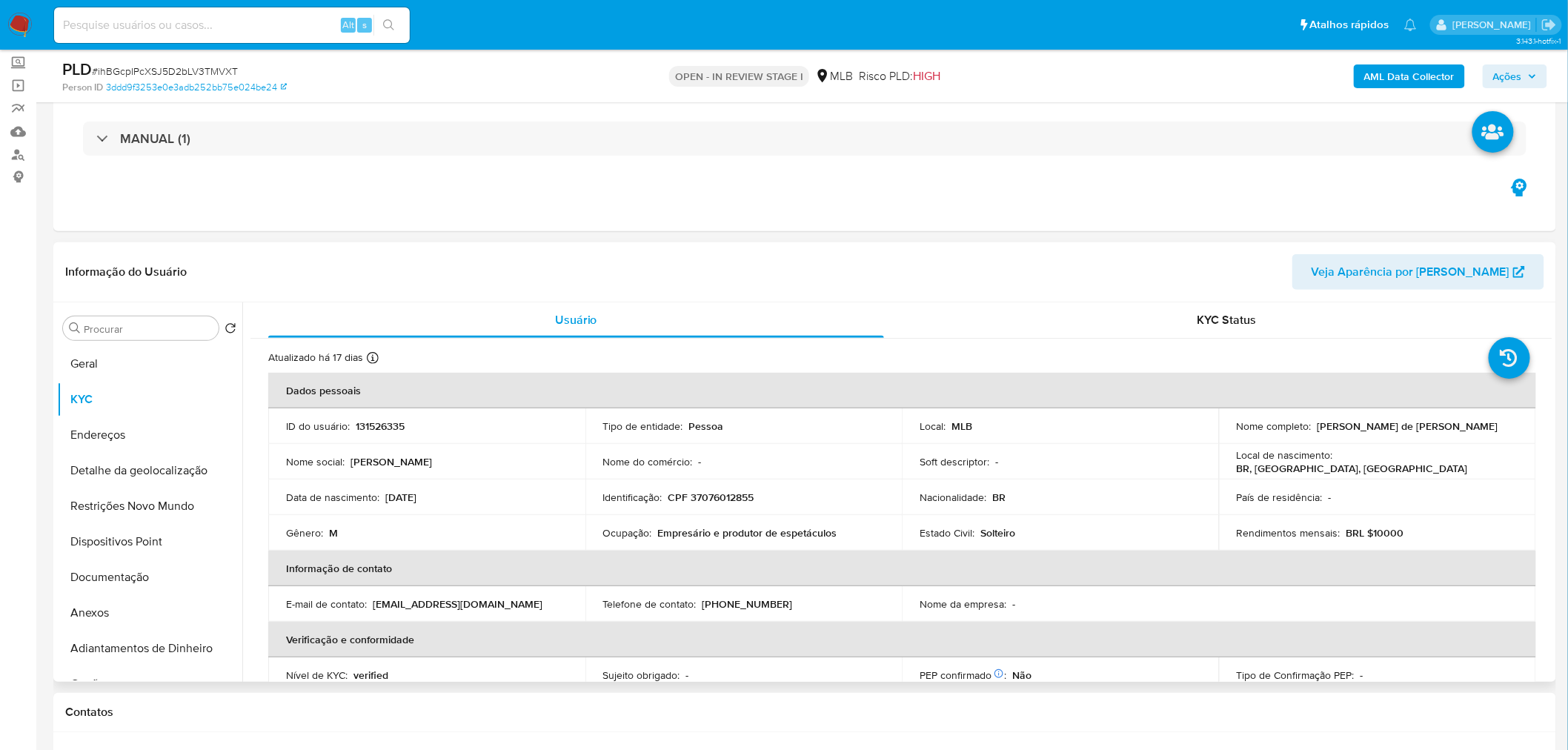 drag, startPoint x: 1552, startPoint y: 408, endPoint x: 1553, endPoint y: 431, distance: 23.021729 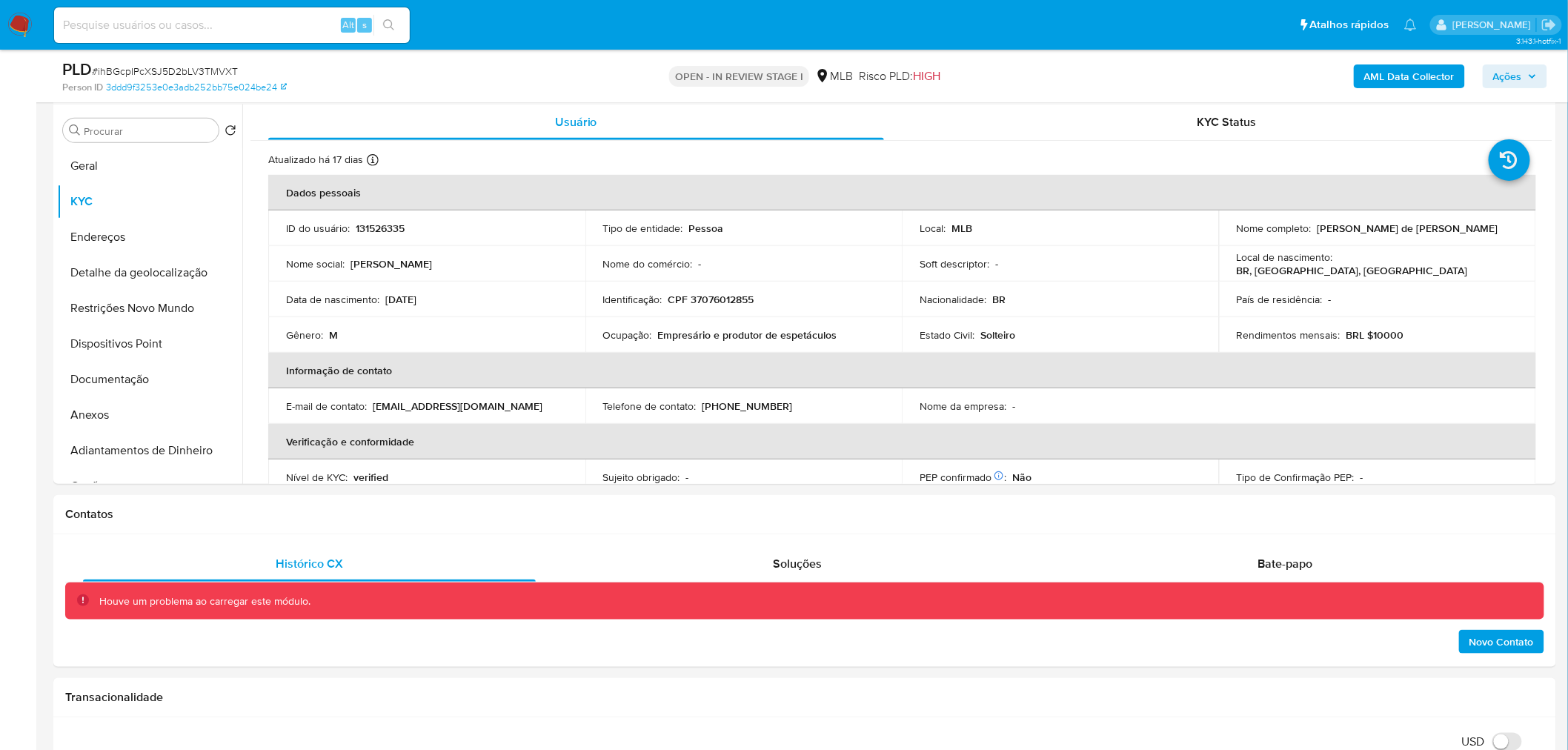 scroll, scrollTop: 287, scrollLeft: 0, axis: vertical 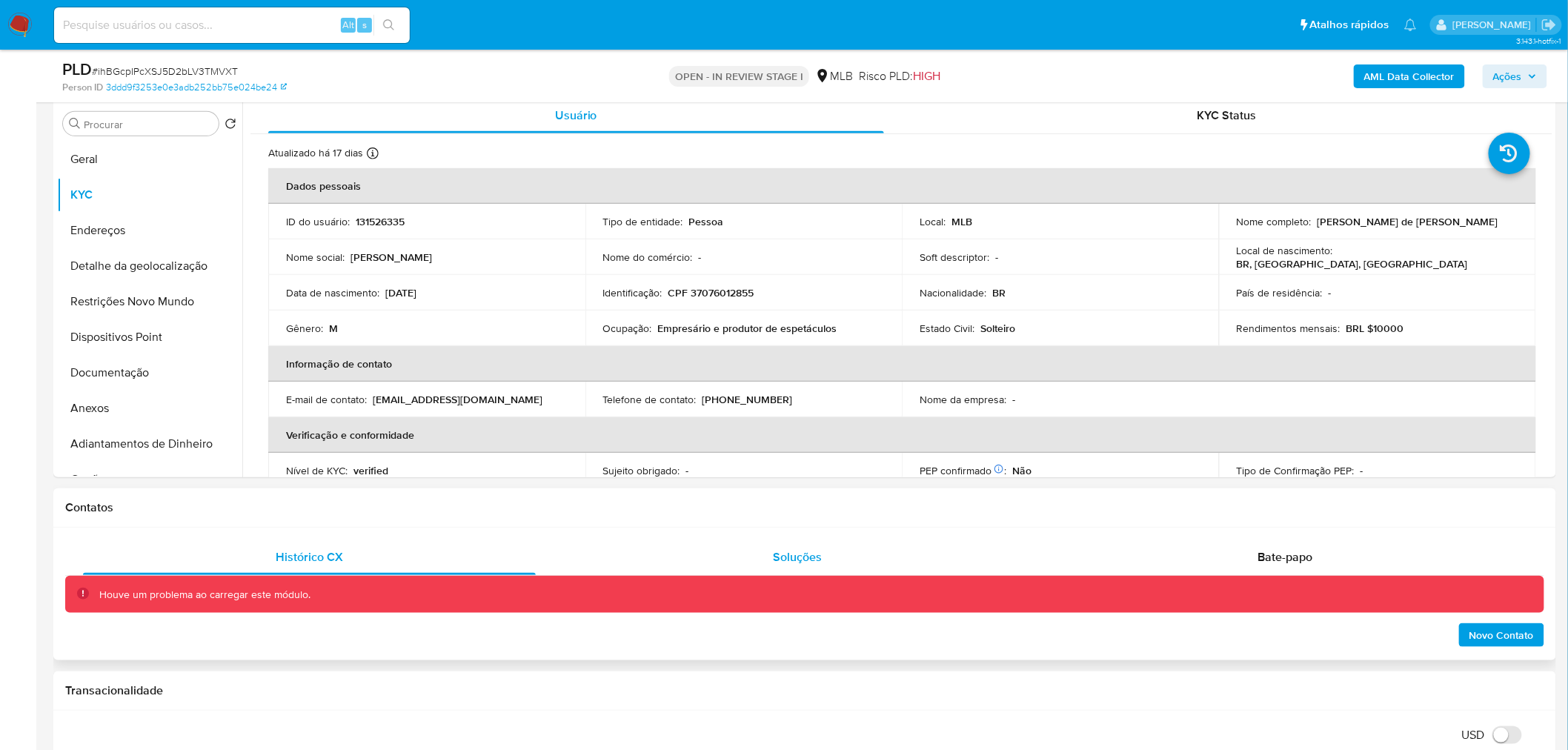 click on "Soluções" at bounding box center (797, 557) 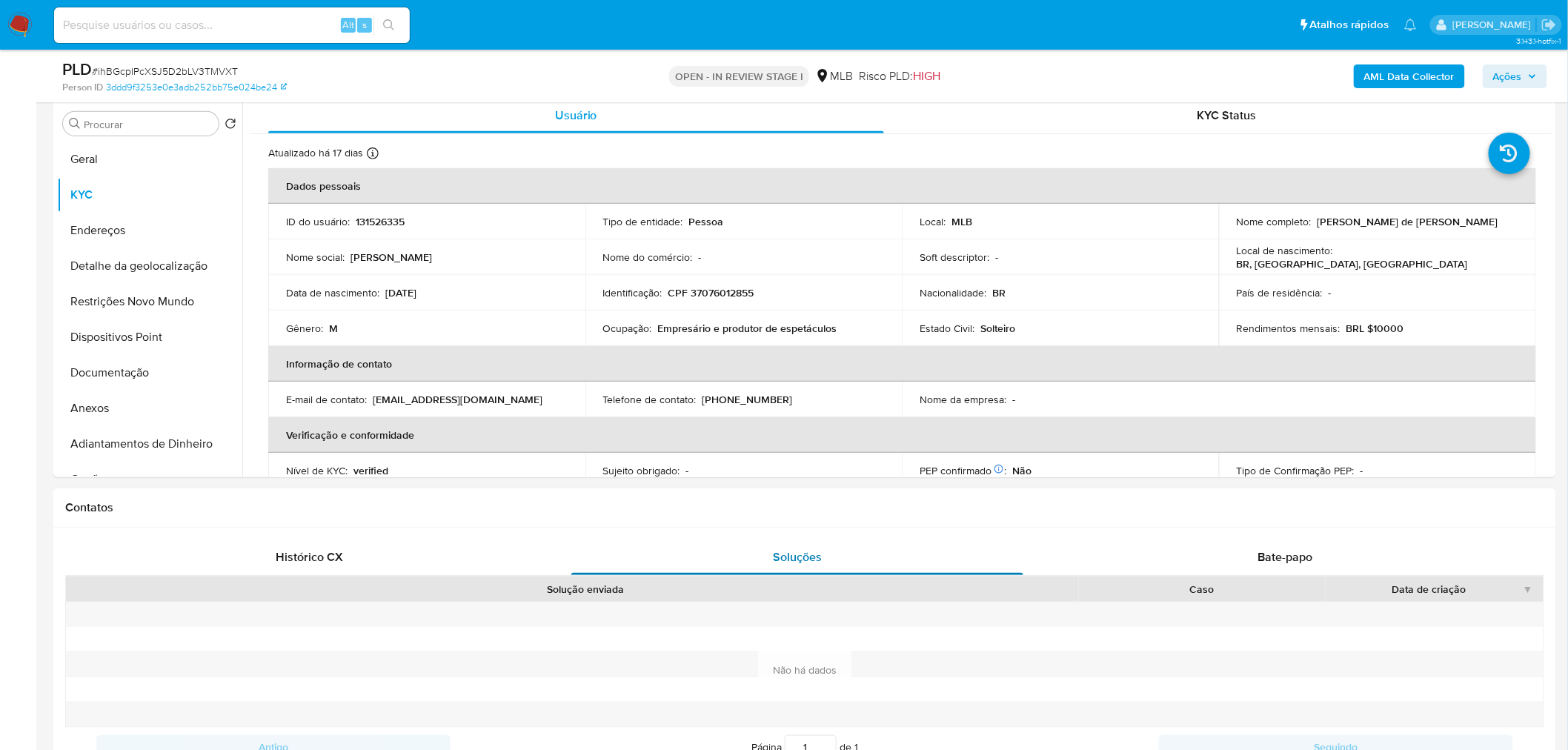 type 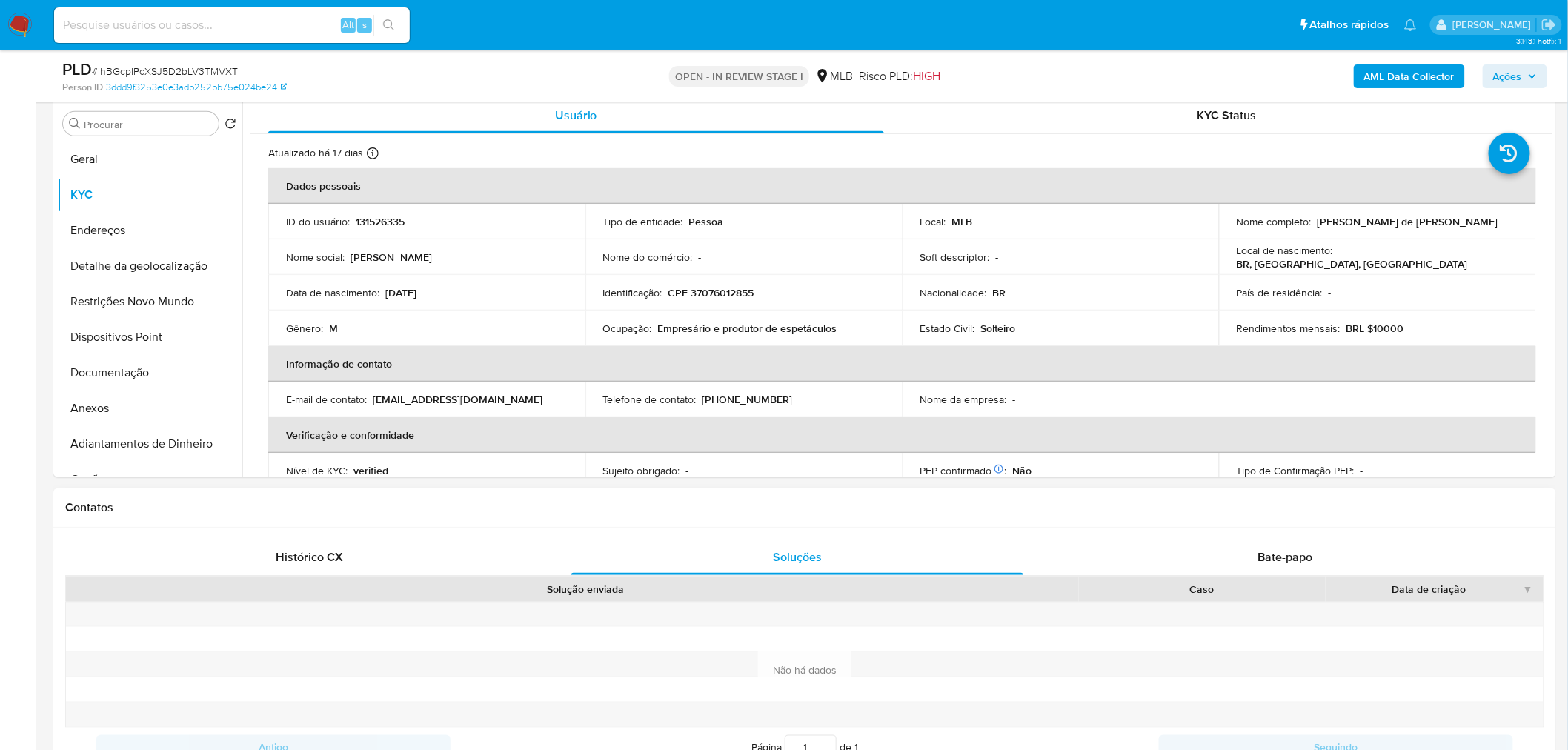 click on "Contatos" at bounding box center [805, 508] 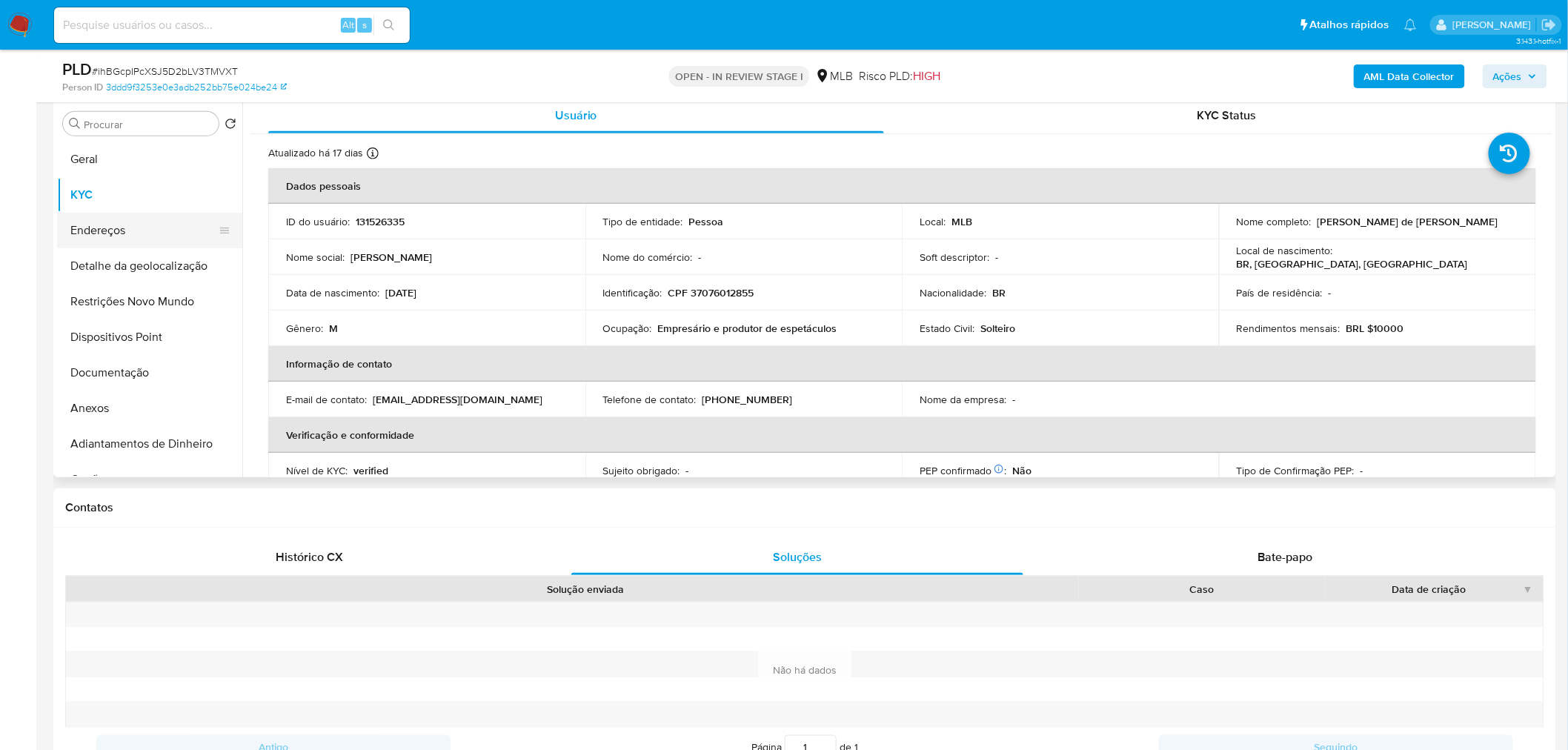 click on "Endereços" at bounding box center [144, 230] 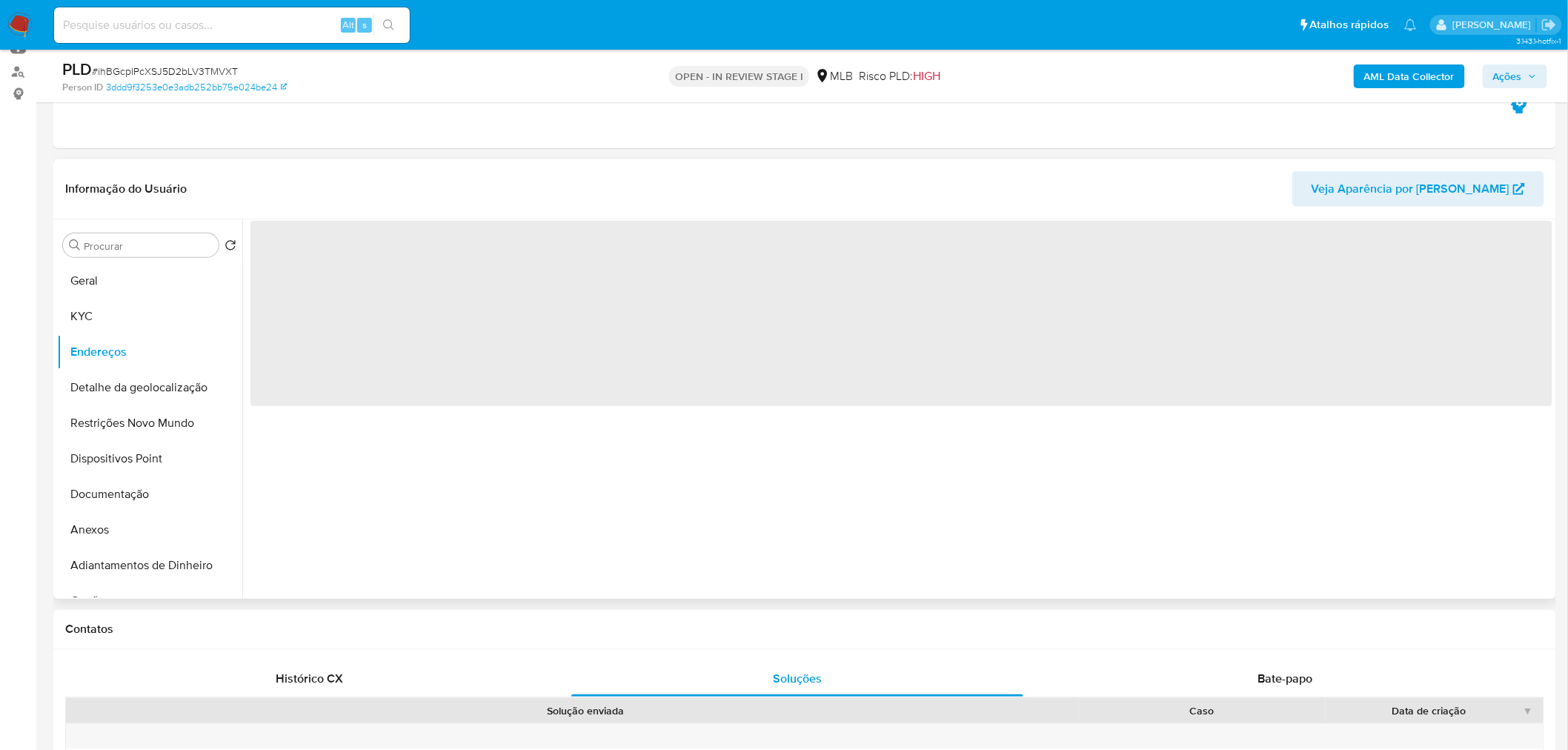 scroll, scrollTop: 40, scrollLeft: 0, axis: vertical 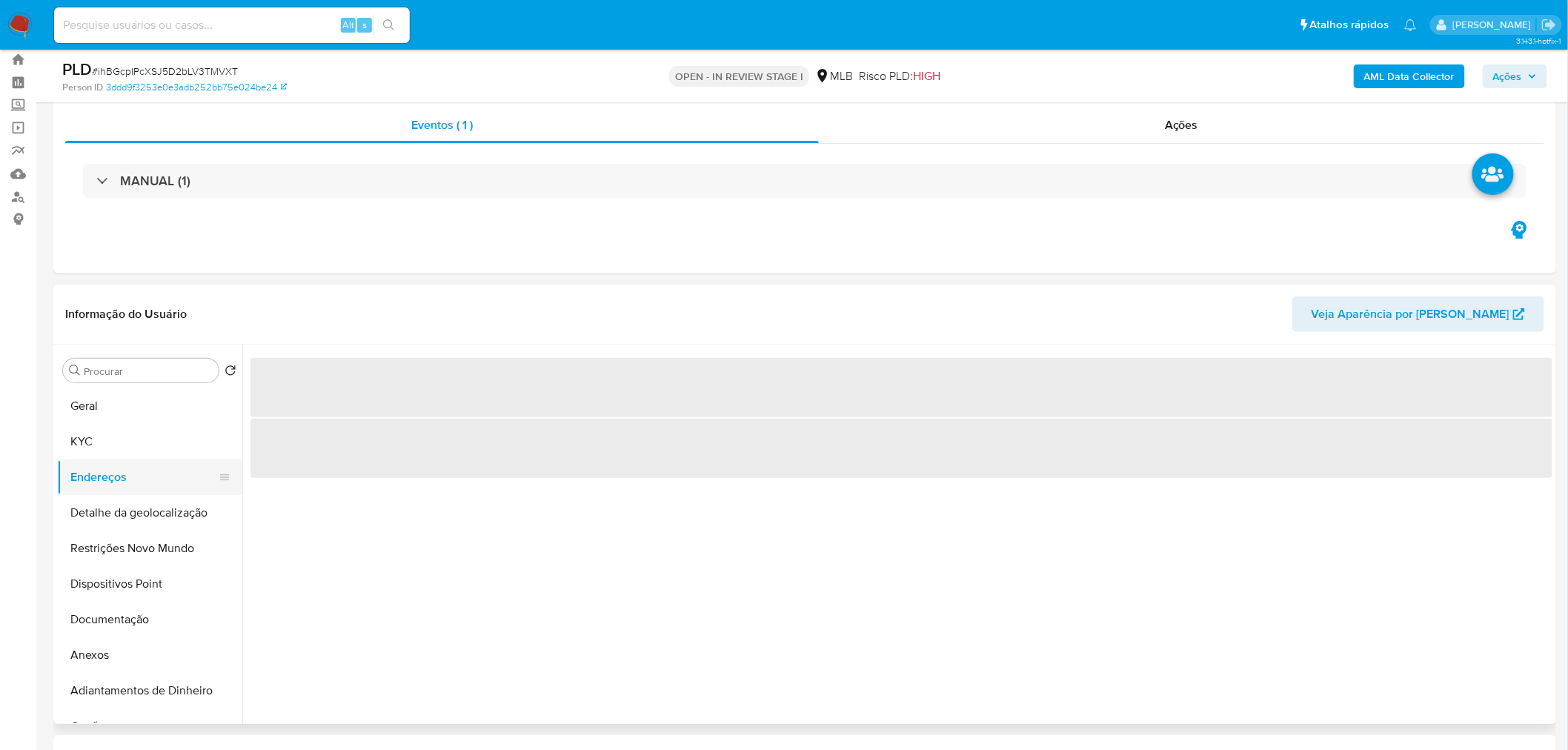click on "Endereços" at bounding box center [144, 477] 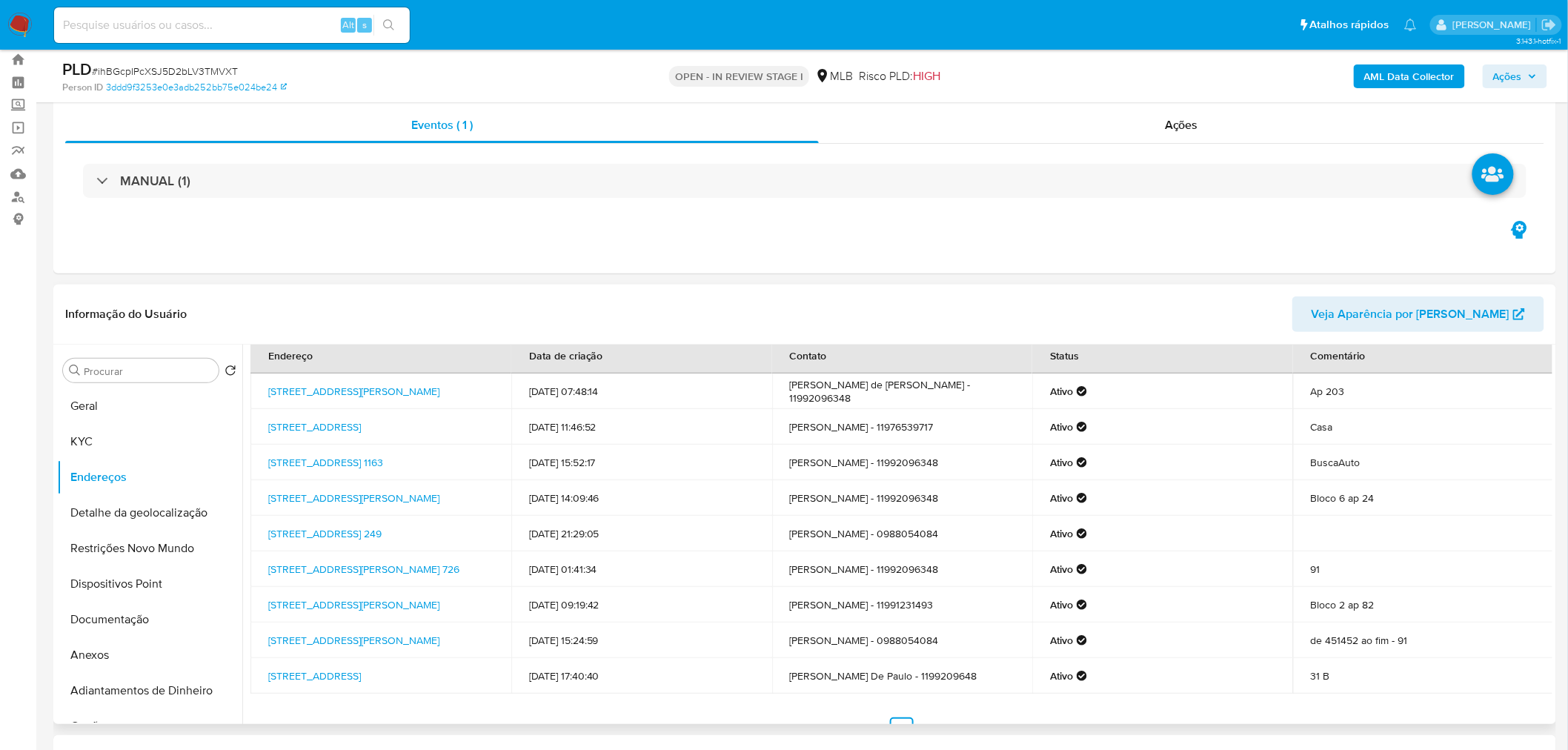 scroll, scrollTop: 0, scrollLeft: 0, axis: both 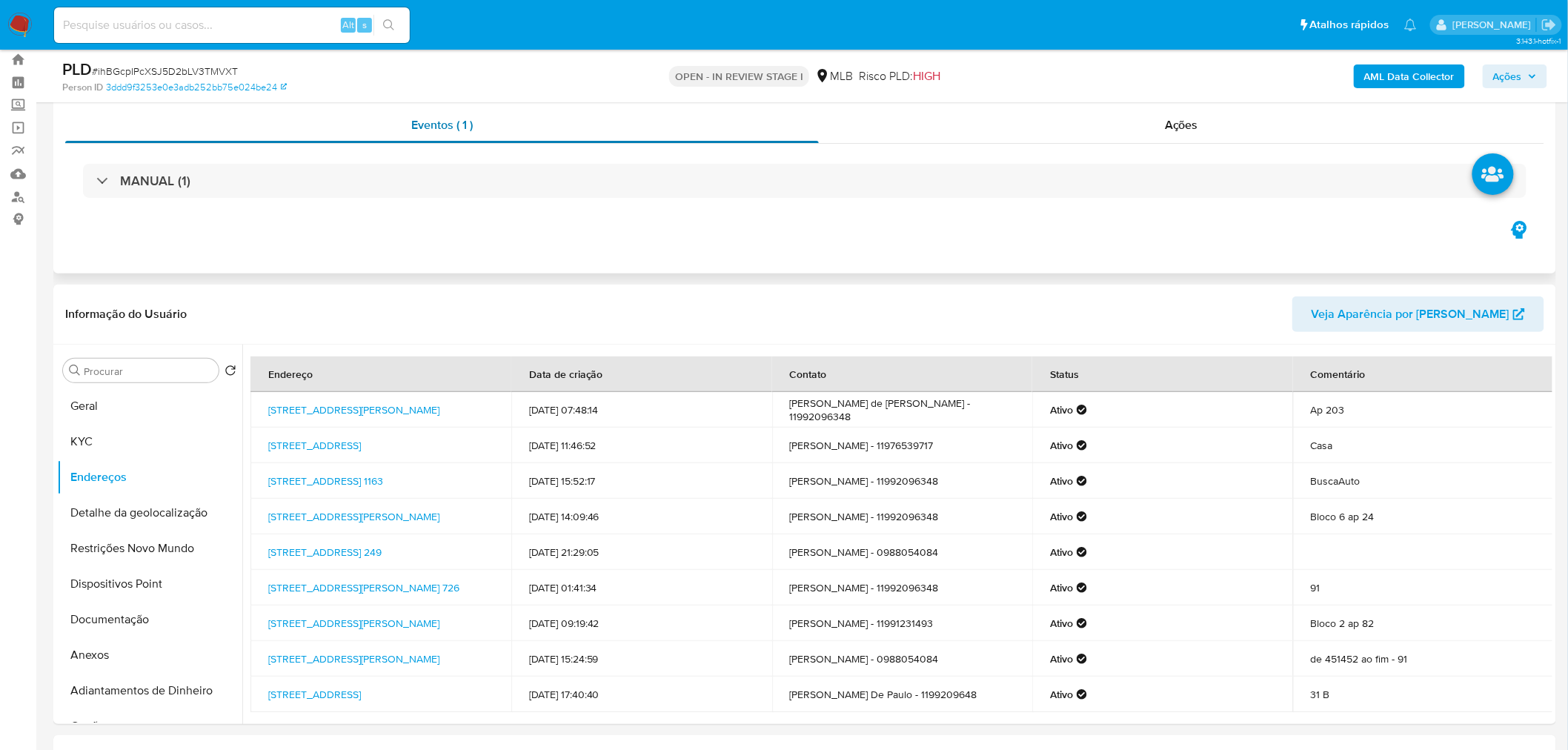 type 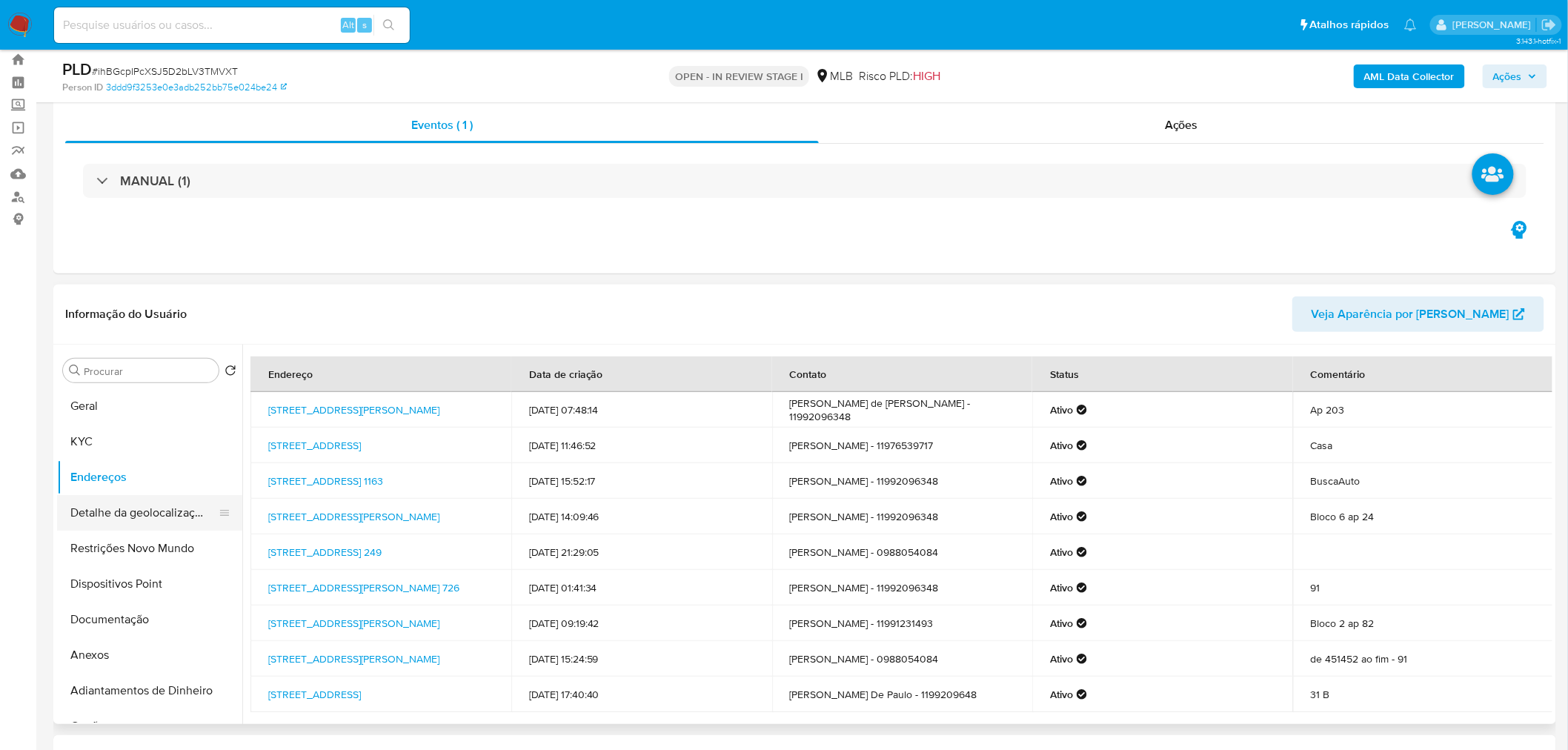 click on "Detalhe da geolocalização" at bounding box center (144, 513) 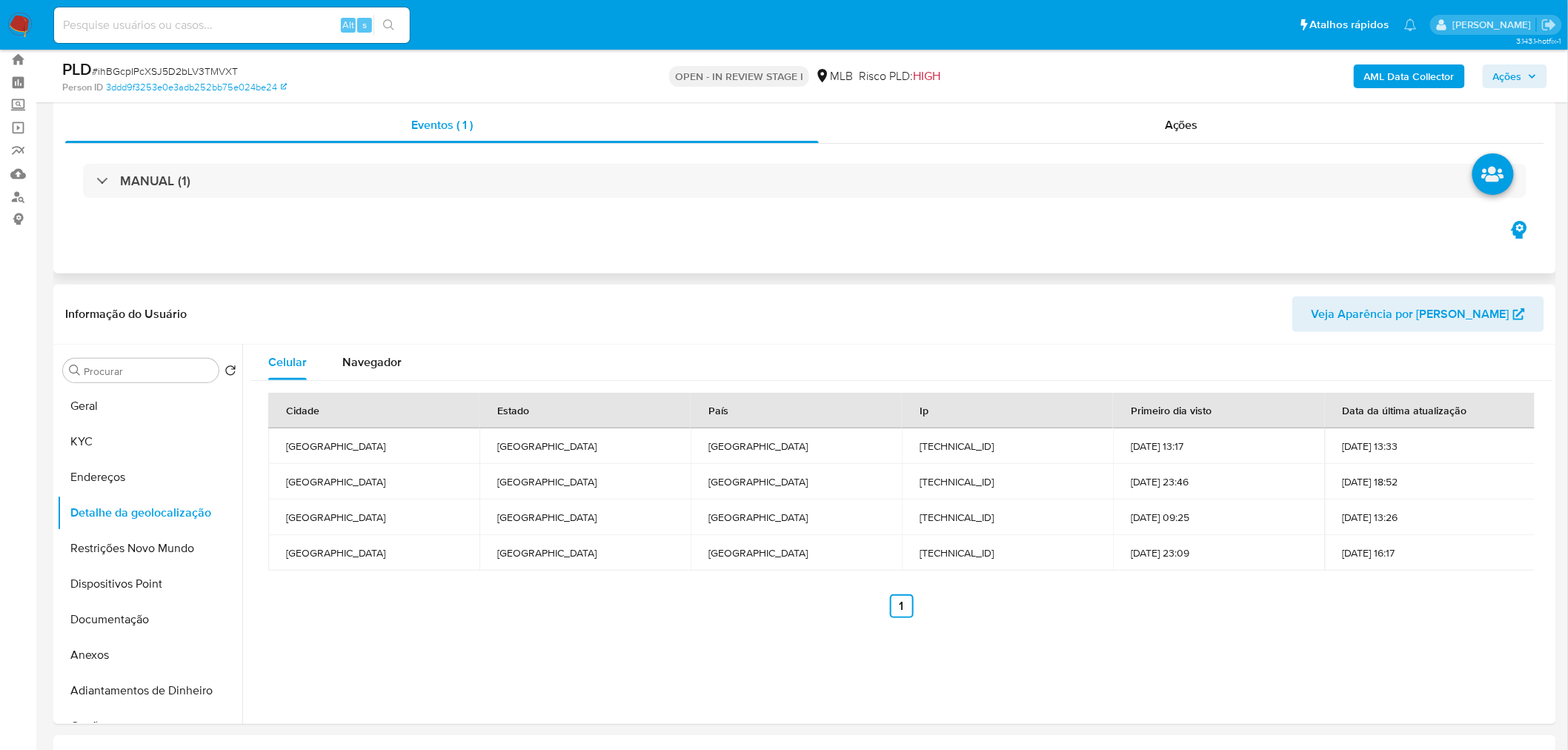 type 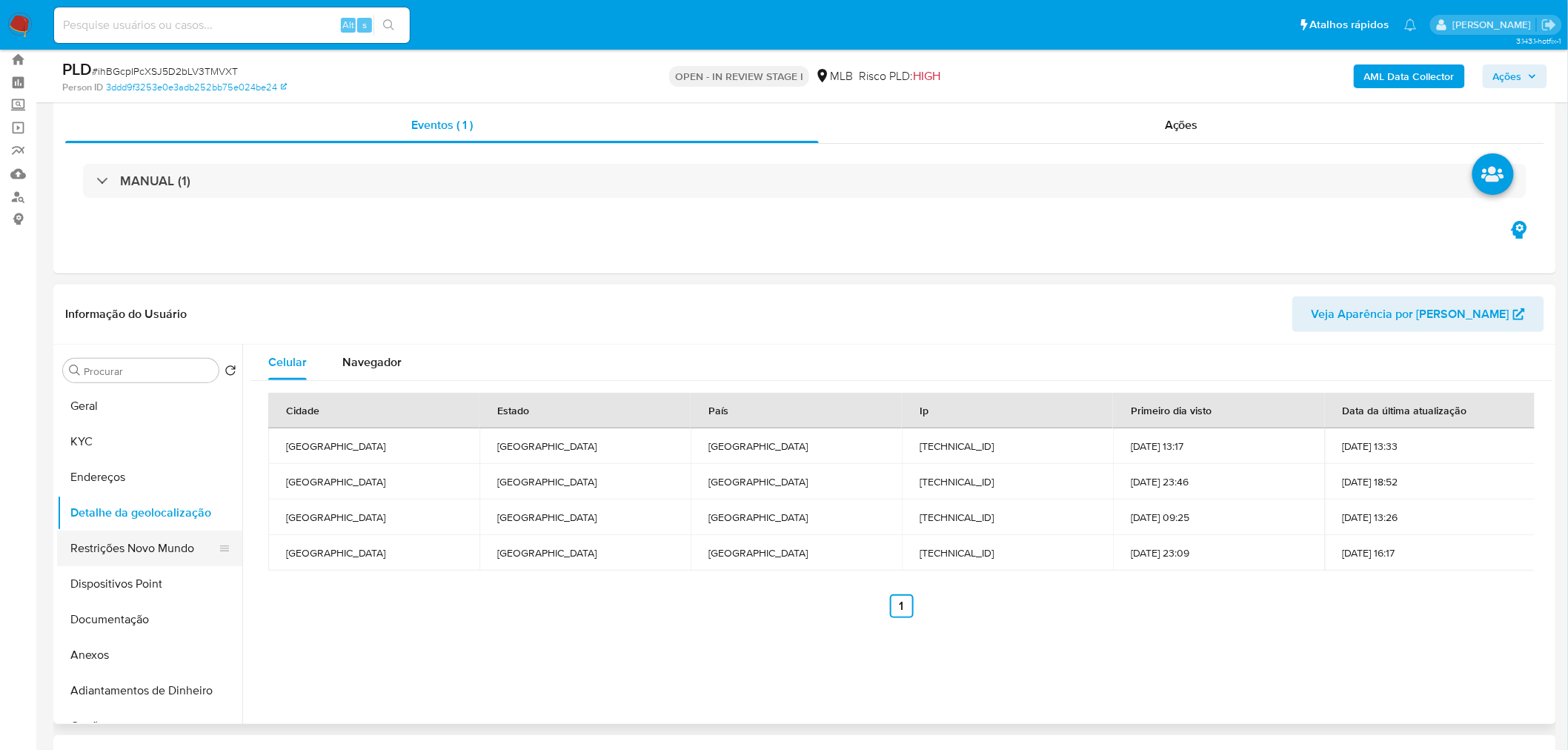 click on "Restrições Novo Mundo" at bounding box center [144, 548] 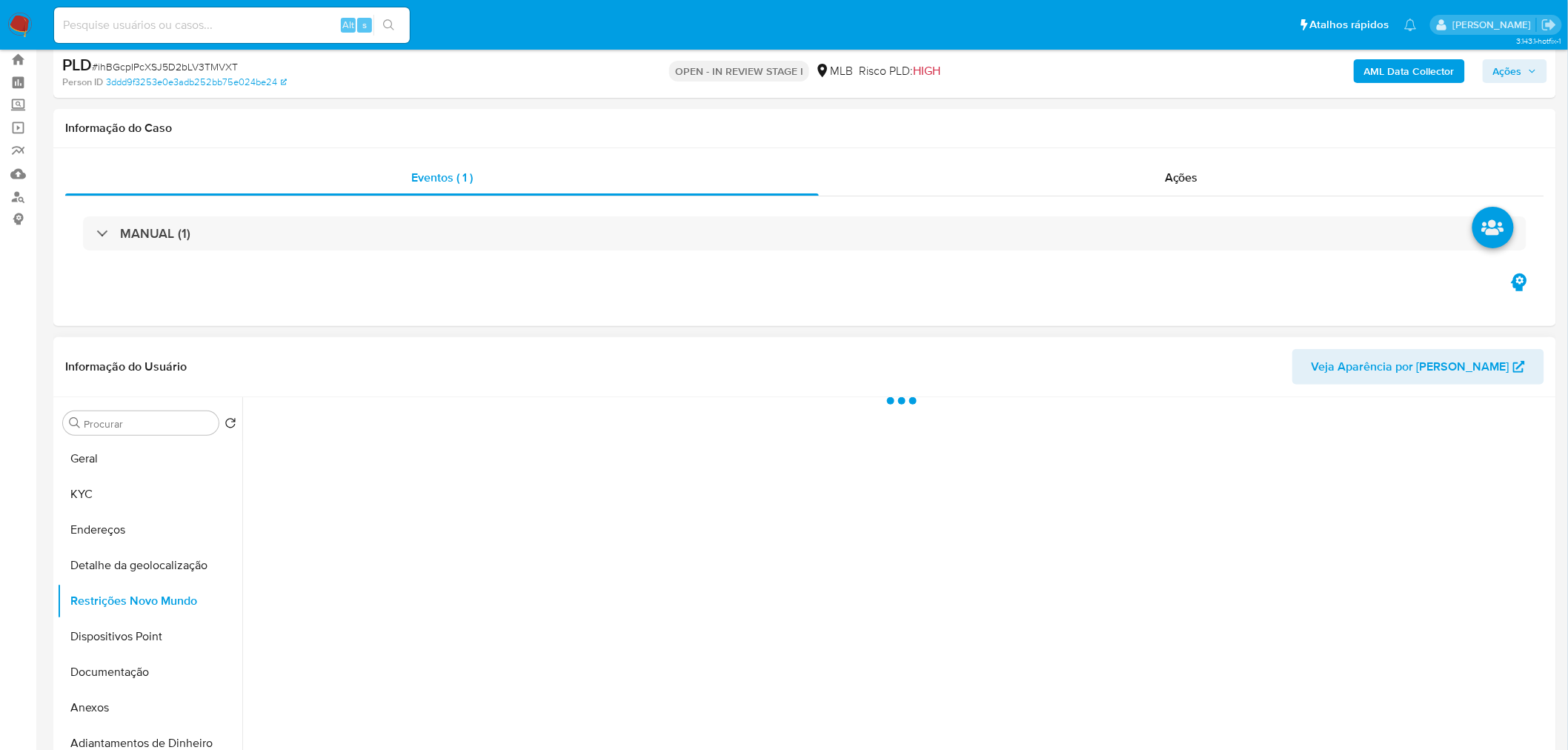 scroll, scrollTop: 0, scrollLeft: 0, axis: both 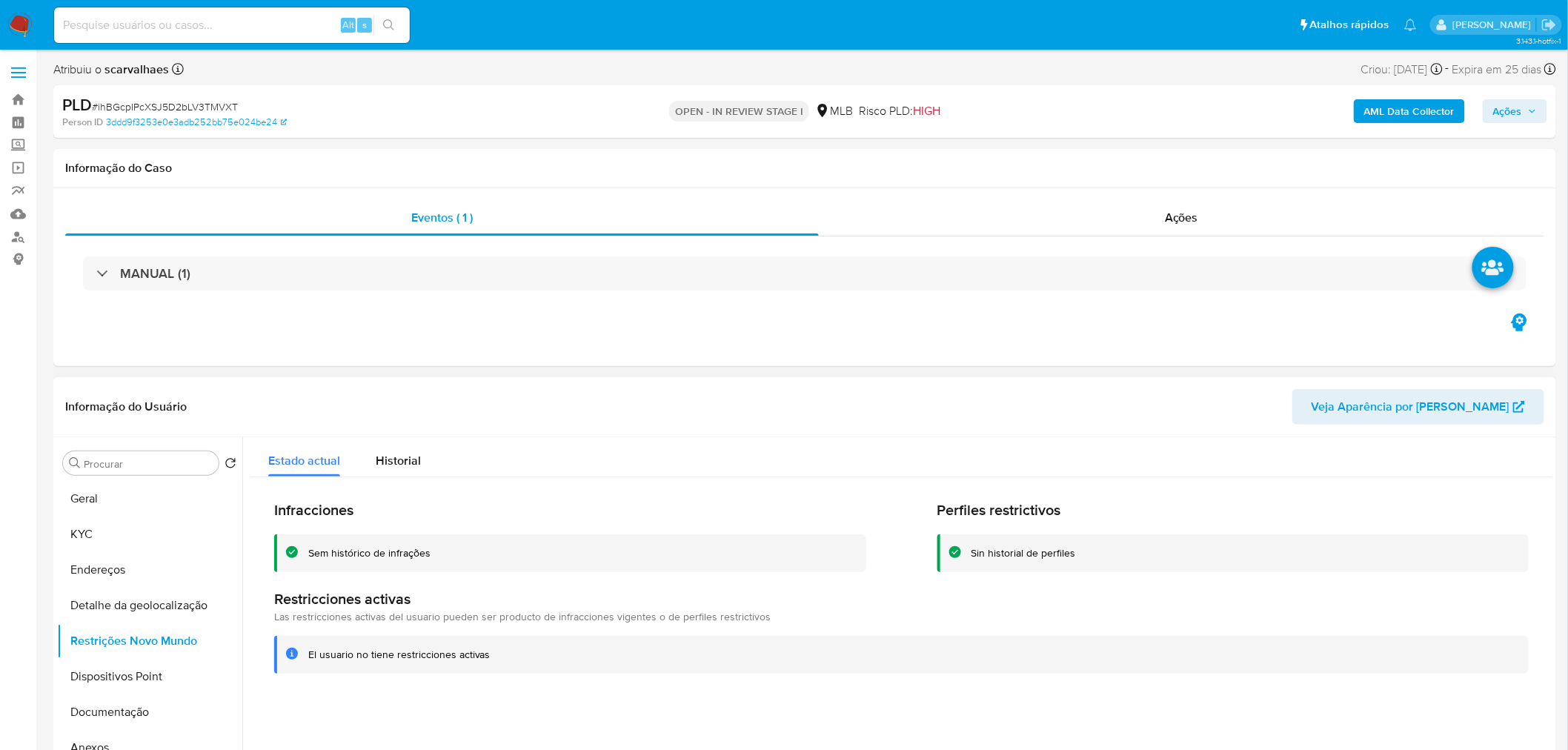 type 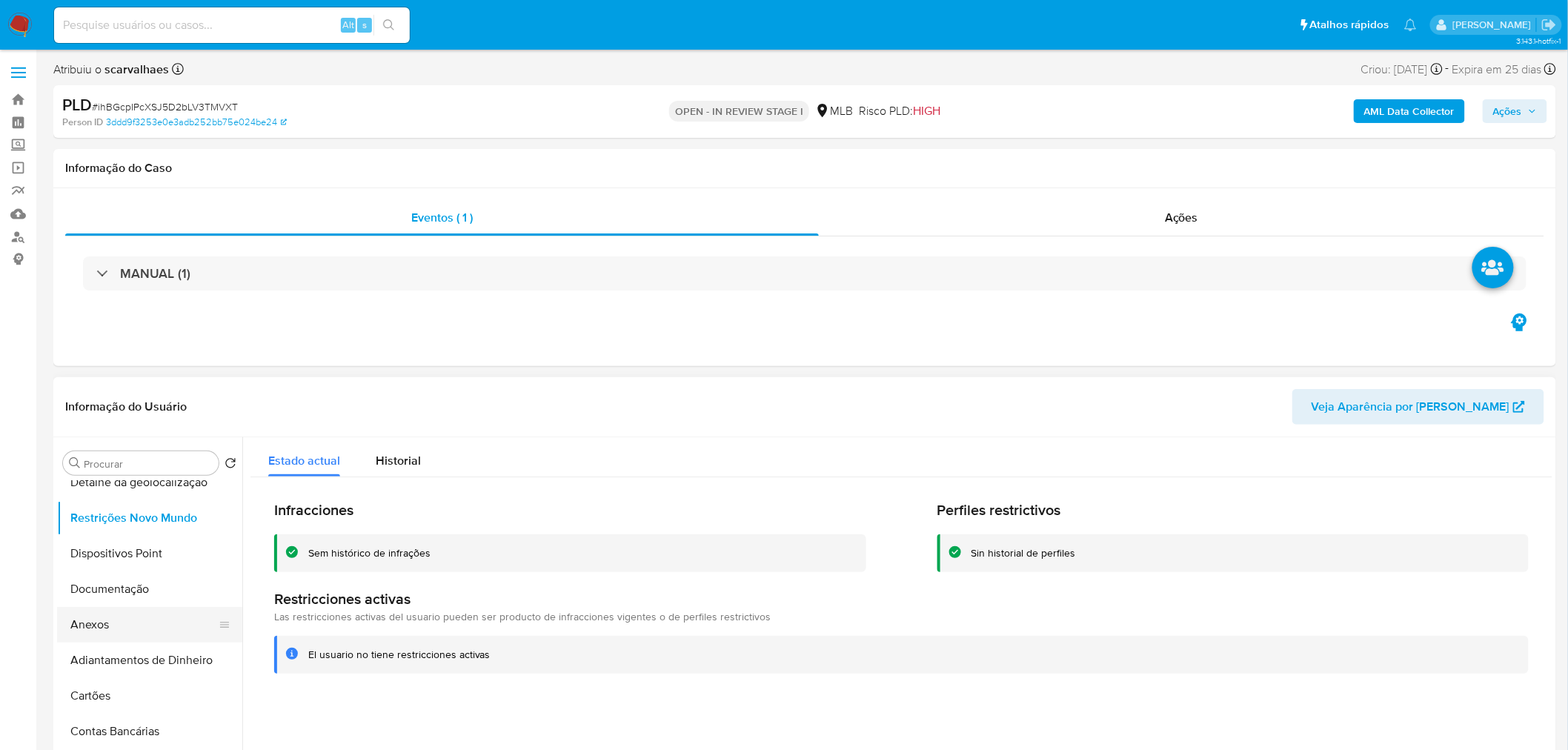 scroll, scrollTop: 165, scrollLeft: 0, axis: vertical 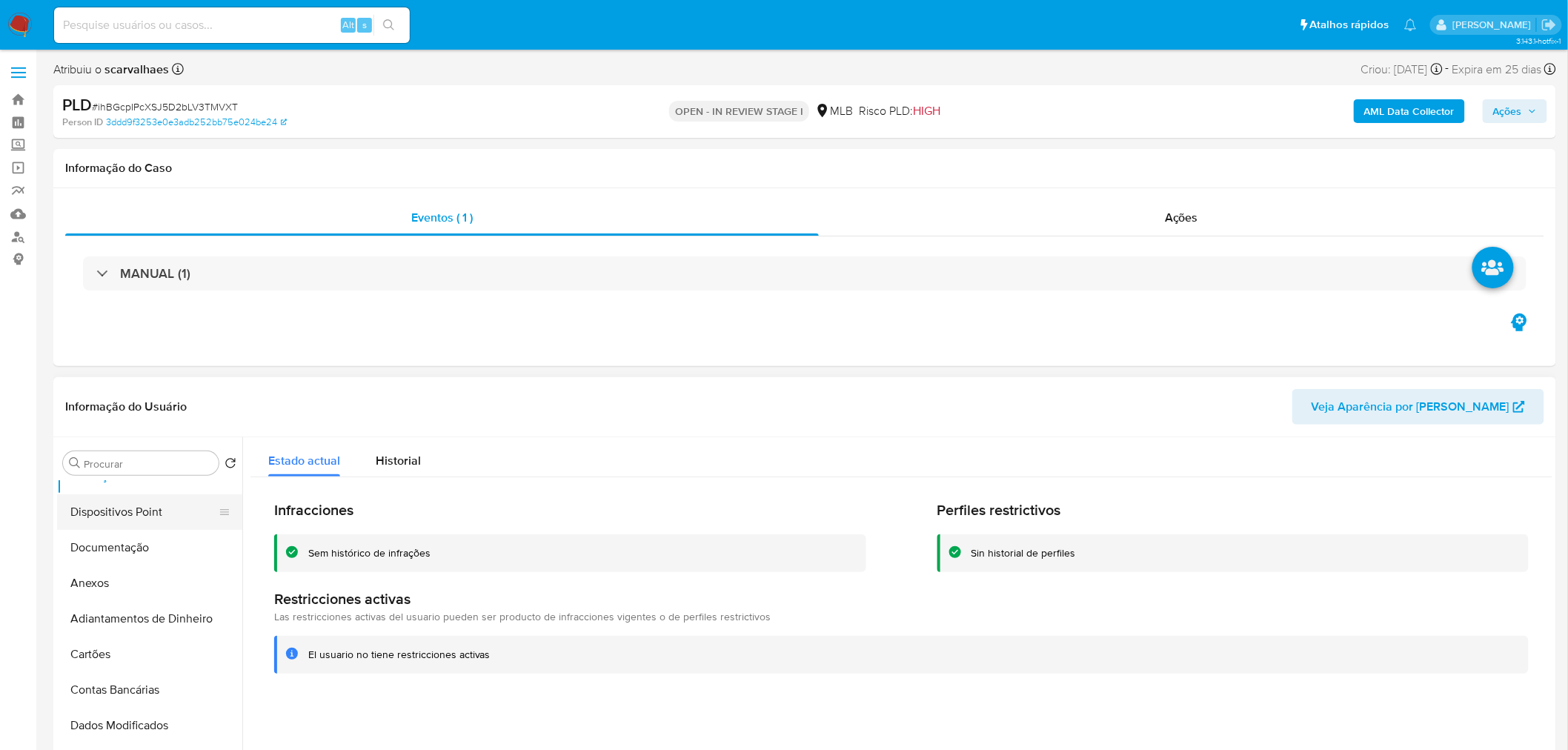 click on "Dispositivos Point" at bounding box center [144, 512] 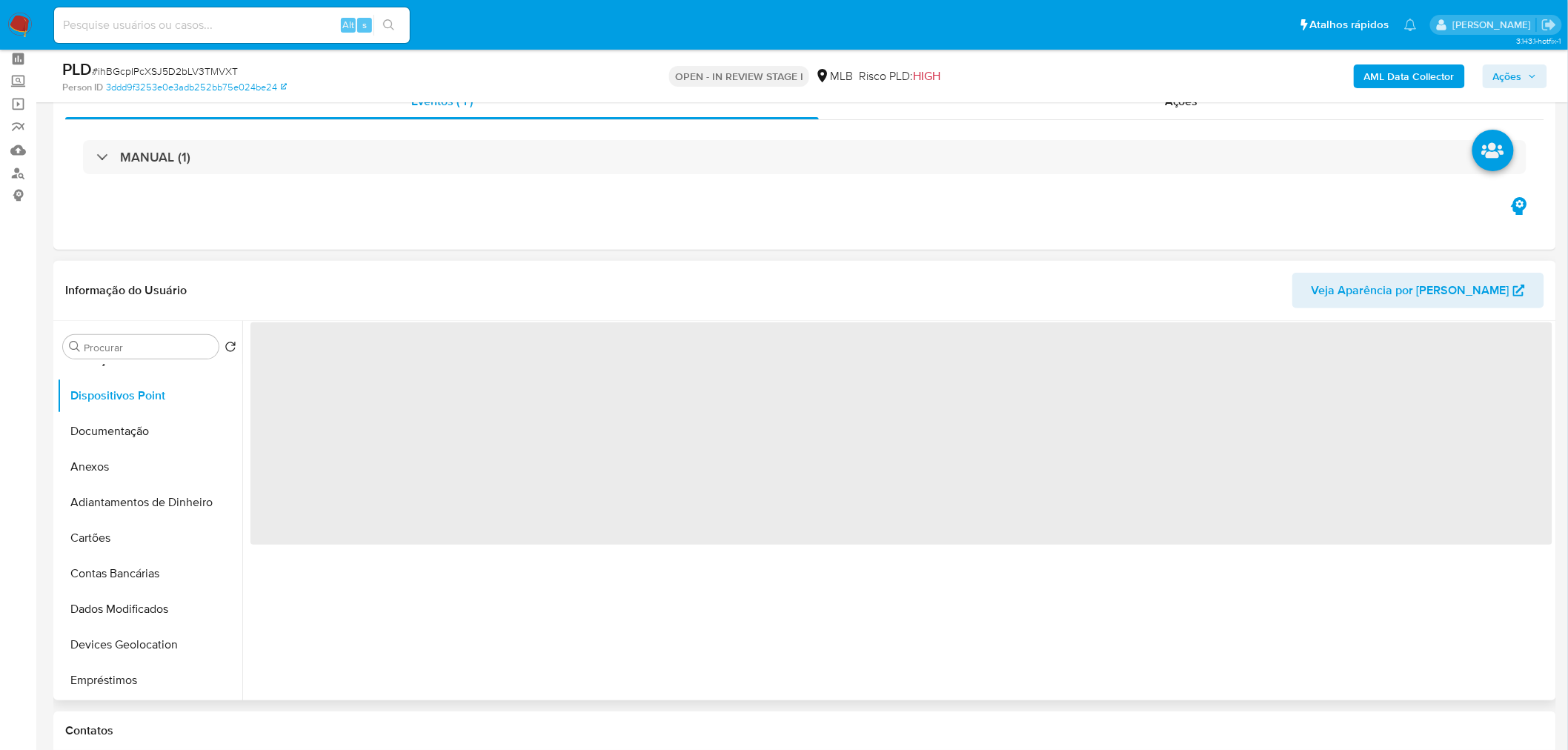 scroll, scrollTop: 82, scrollLeft: 0, axis: vertical 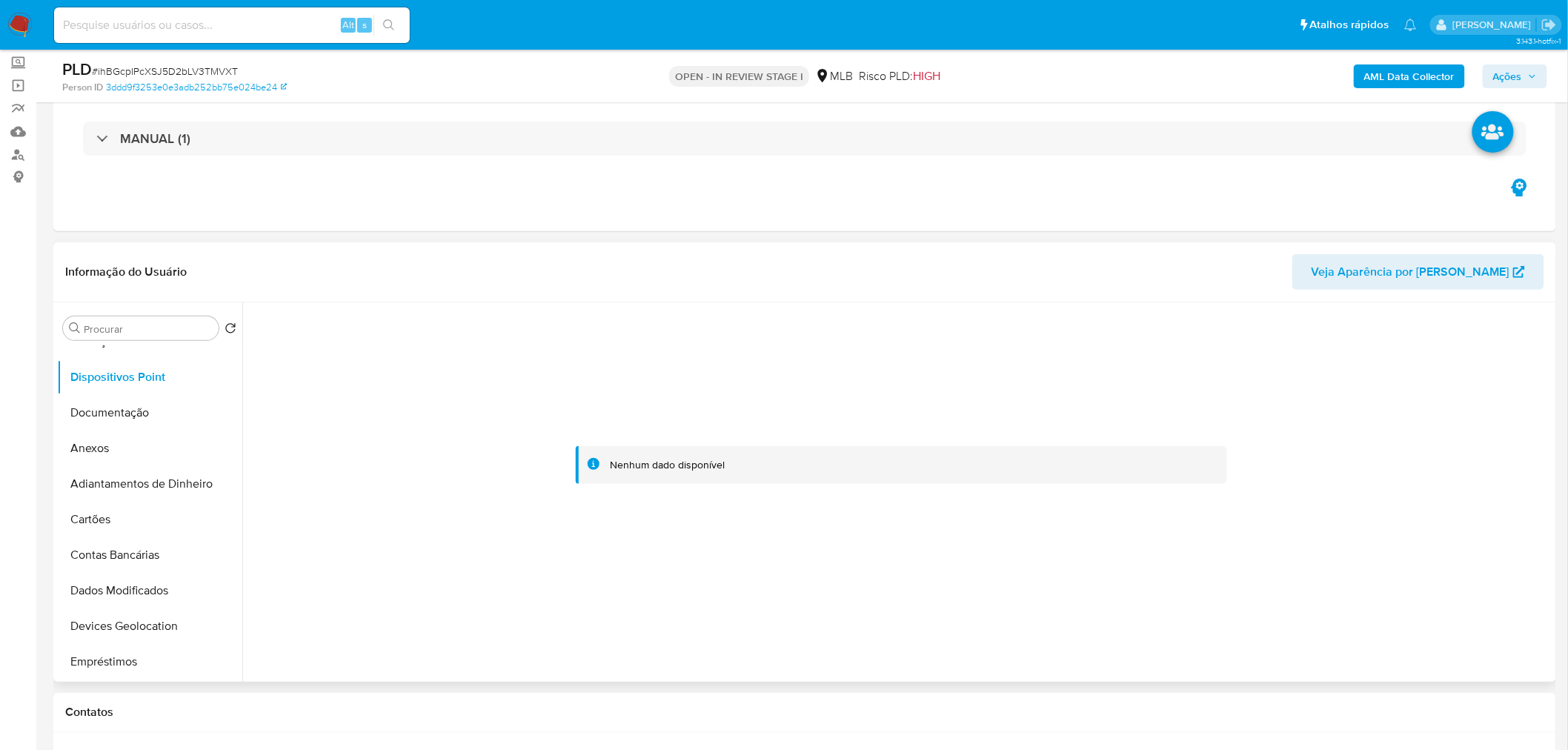 type 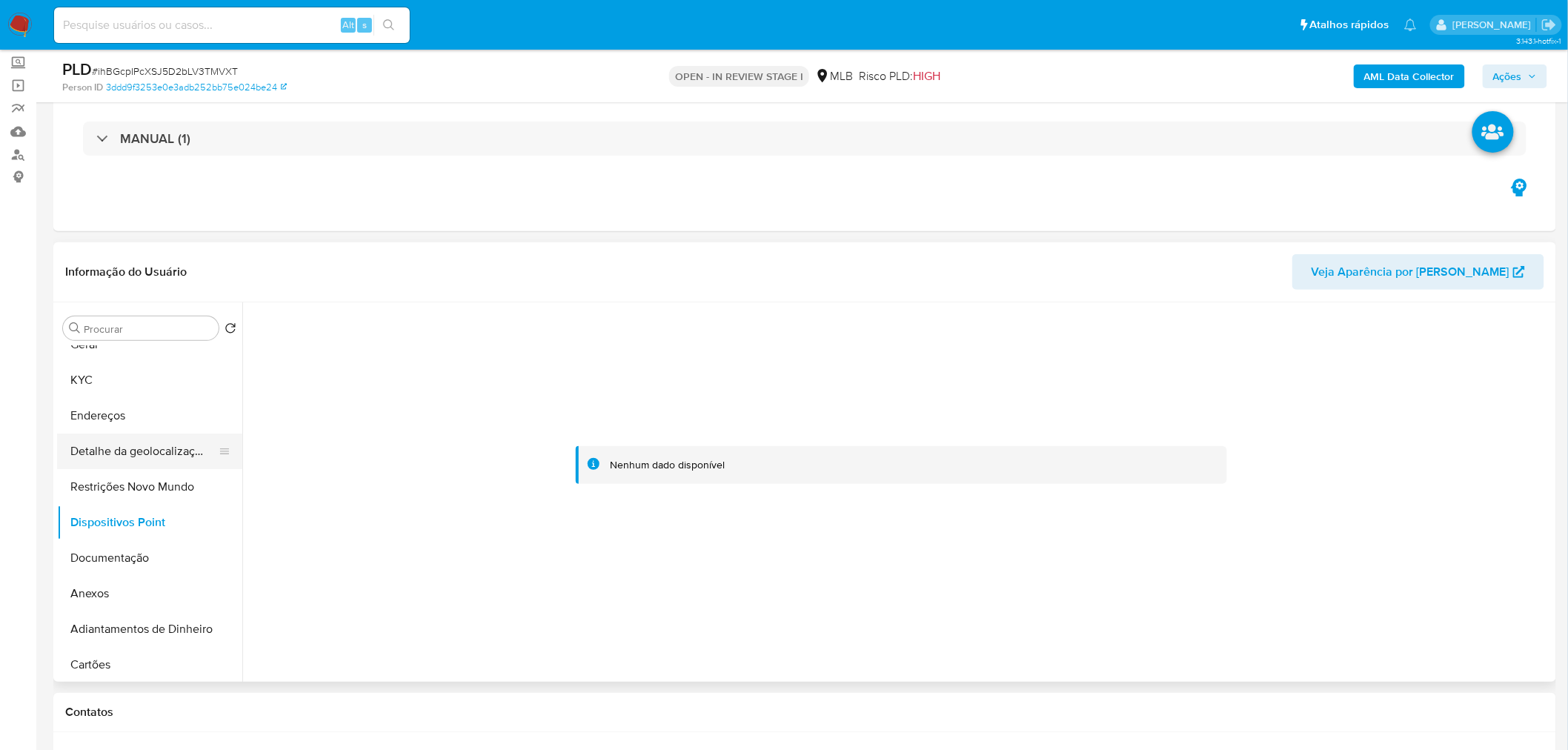 scroll, scrollTop: 0, scrollLeft: 0, axis: both 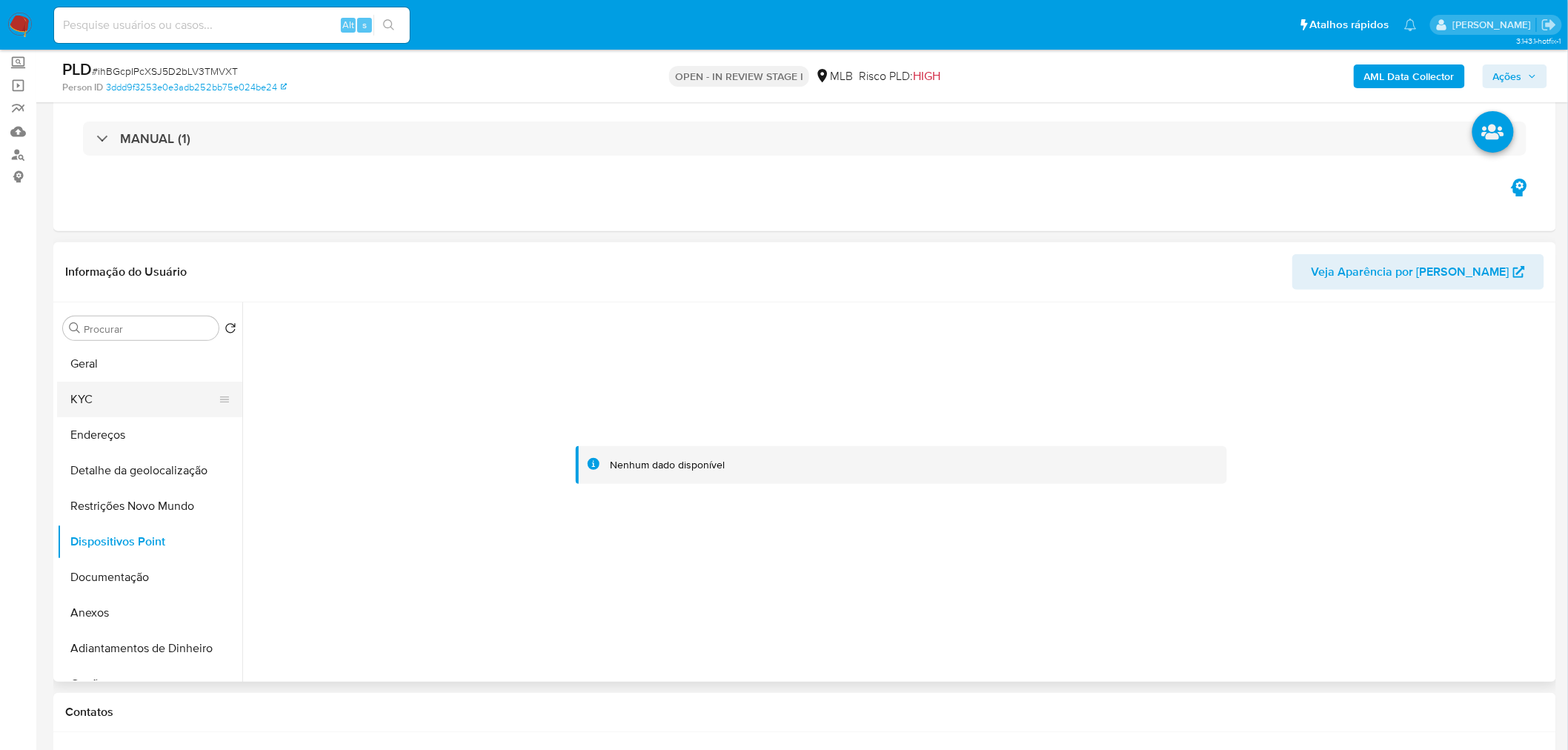 click on "KYC" at bounding box center [144, 399] 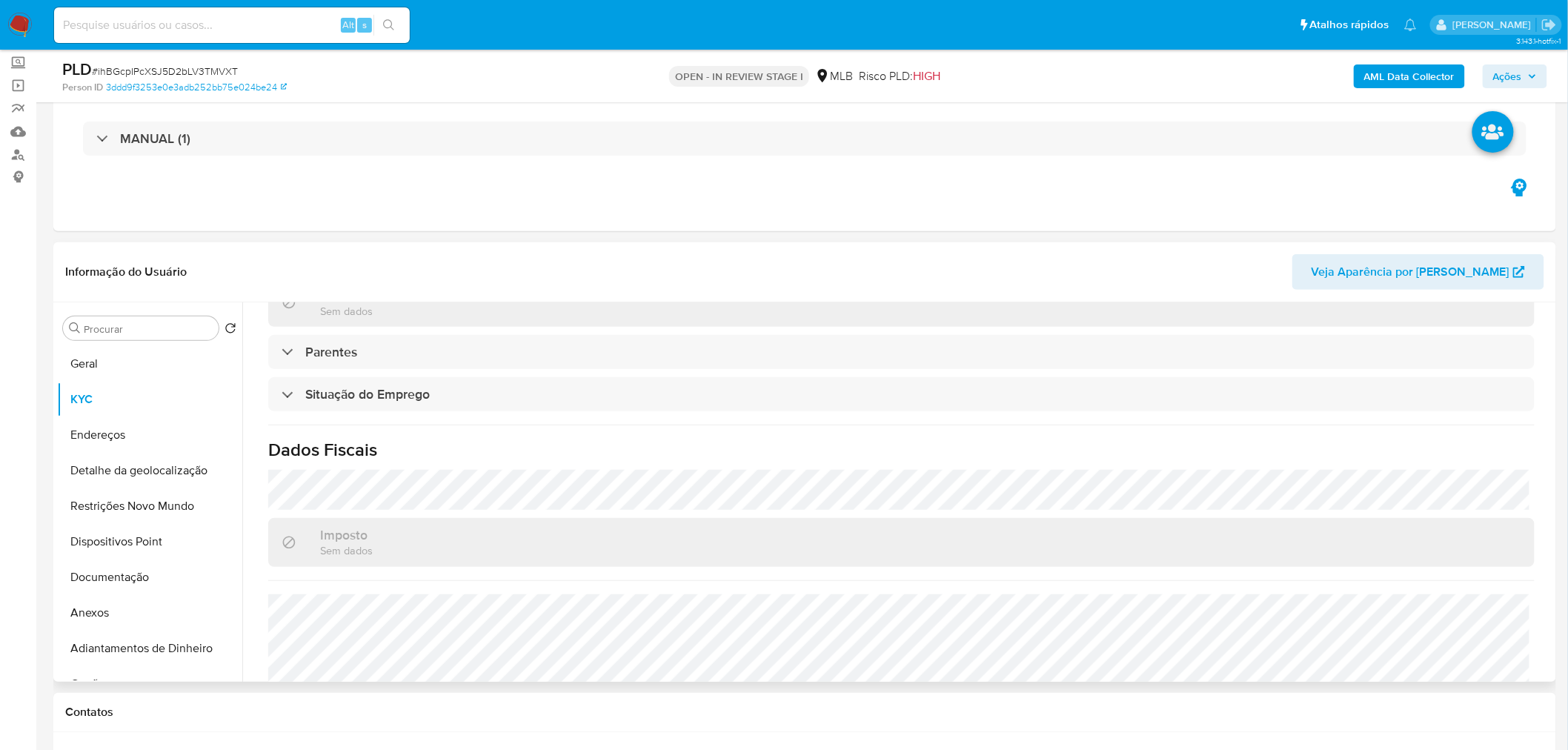scroll, scrollTop: 617, scrollLeft: 0, axis: vertical 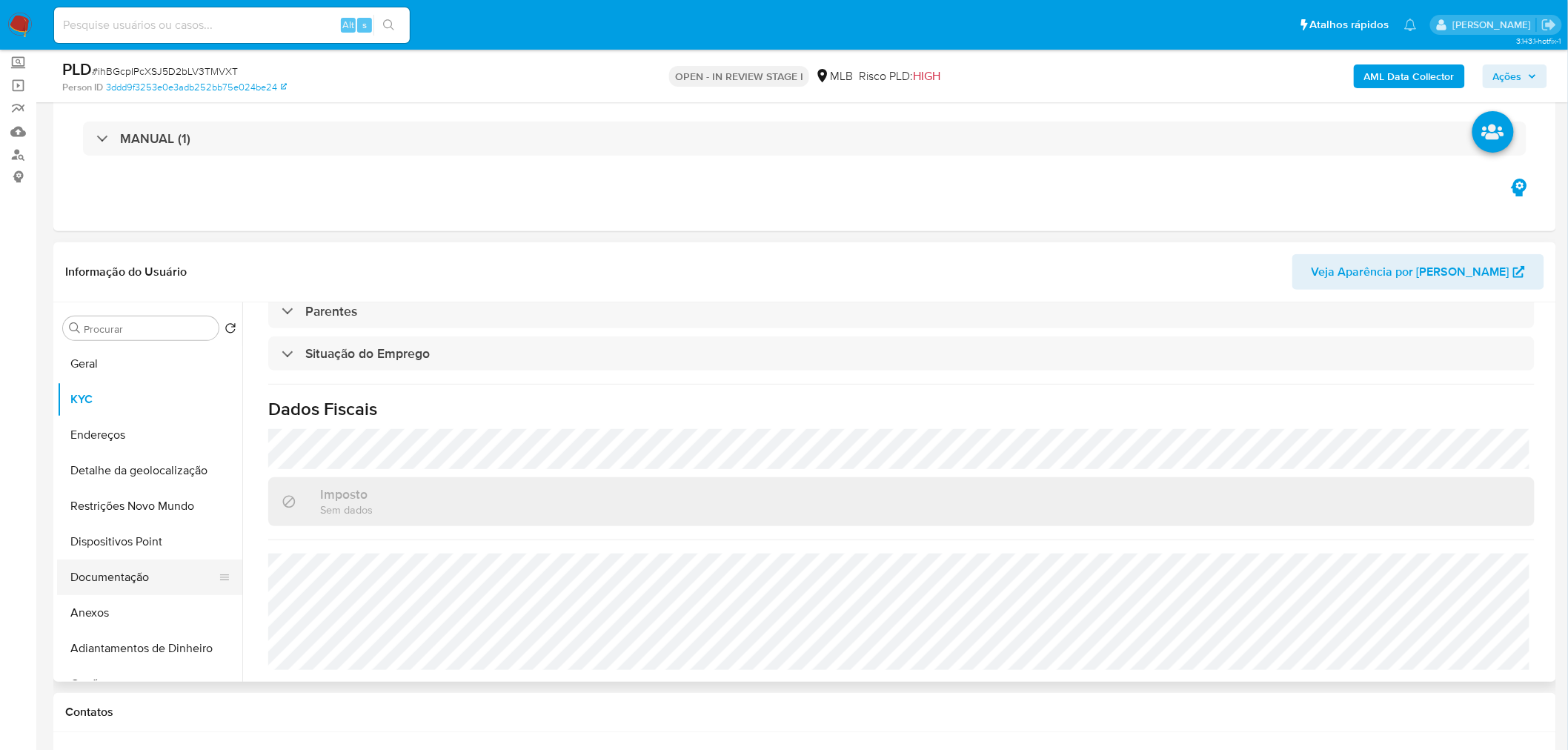 click on "Documentação" at bounding box center (144, 577) 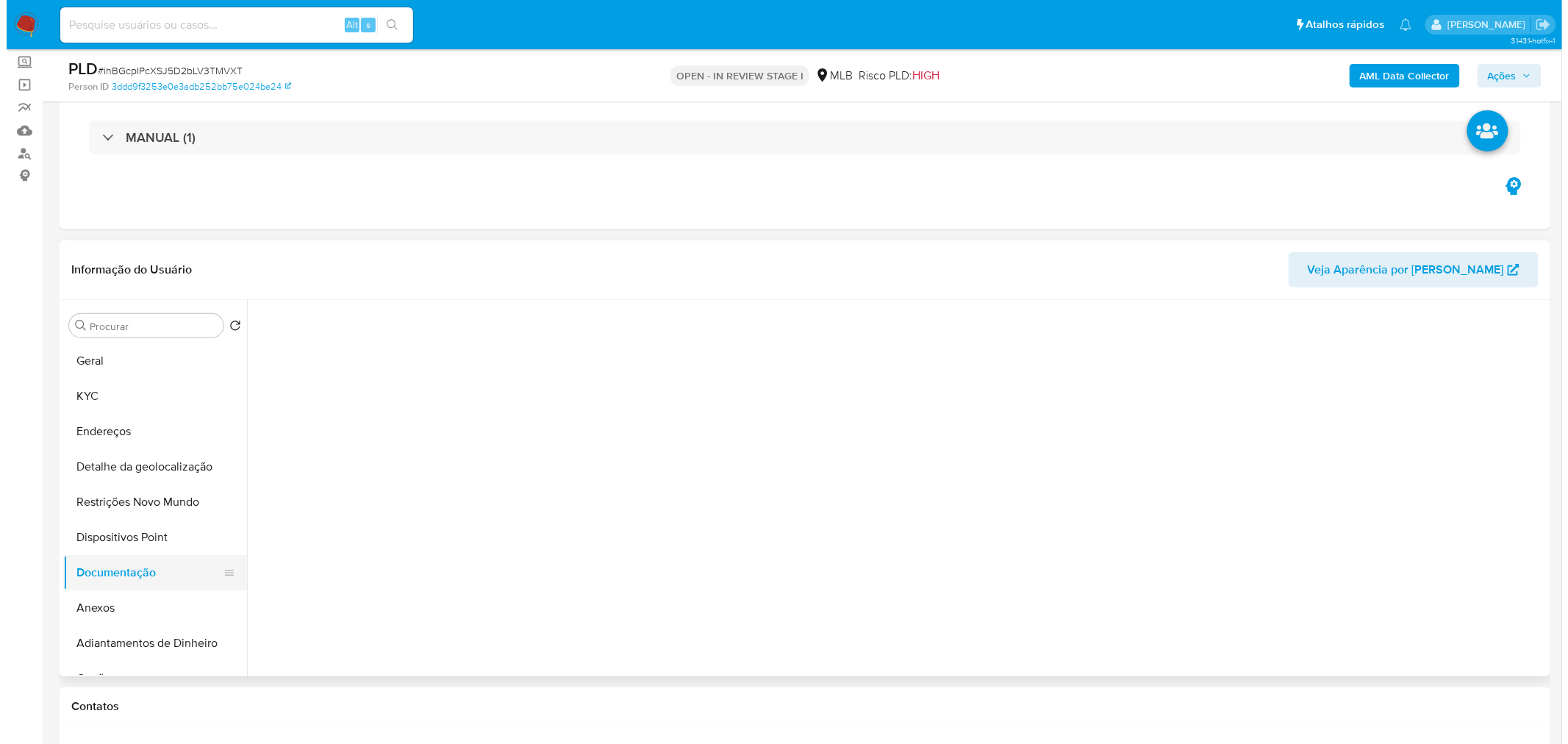 scroll, scrollTop: 0, scrollLeft: 0, axis: both 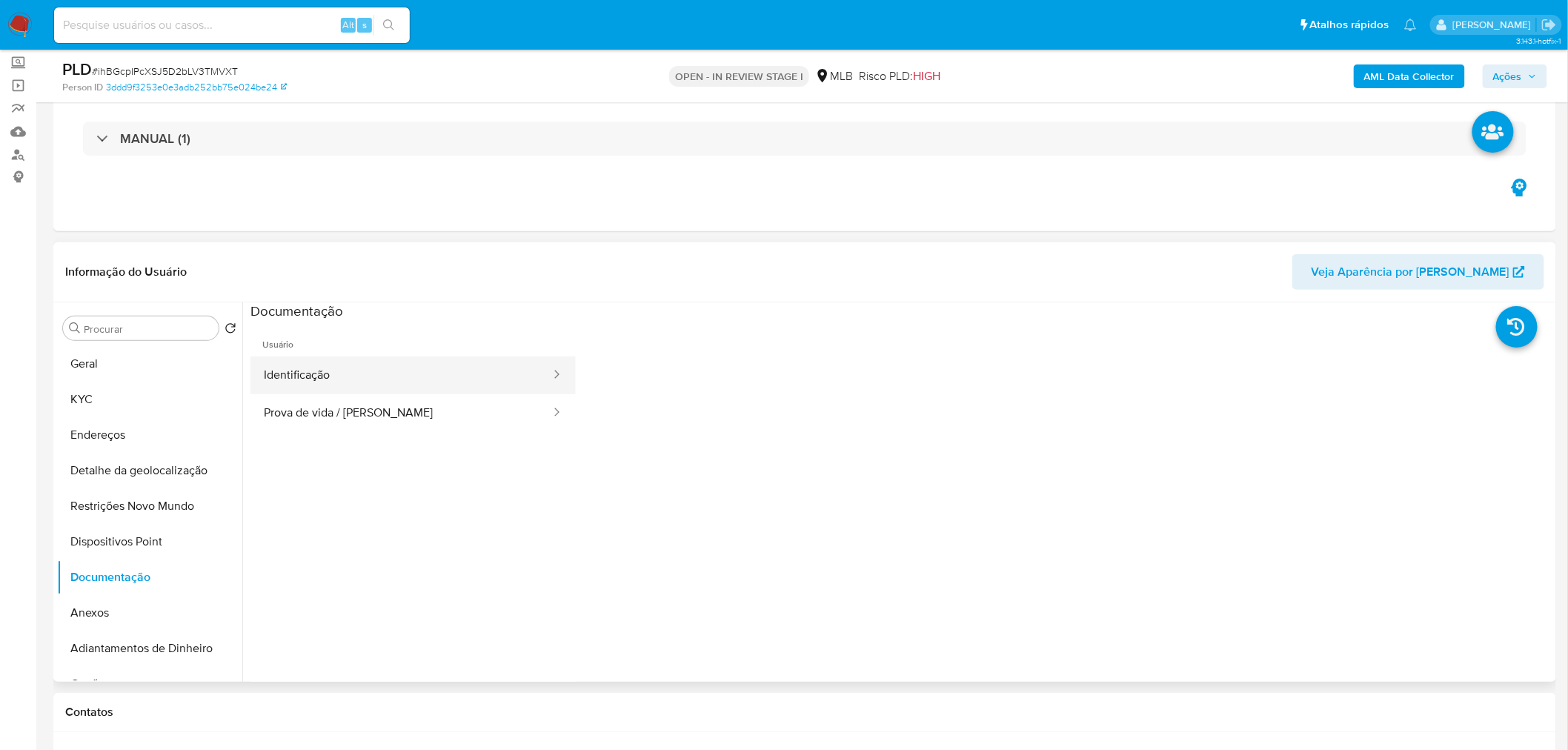 click on "Identificação" at bounding box center (401, 375) 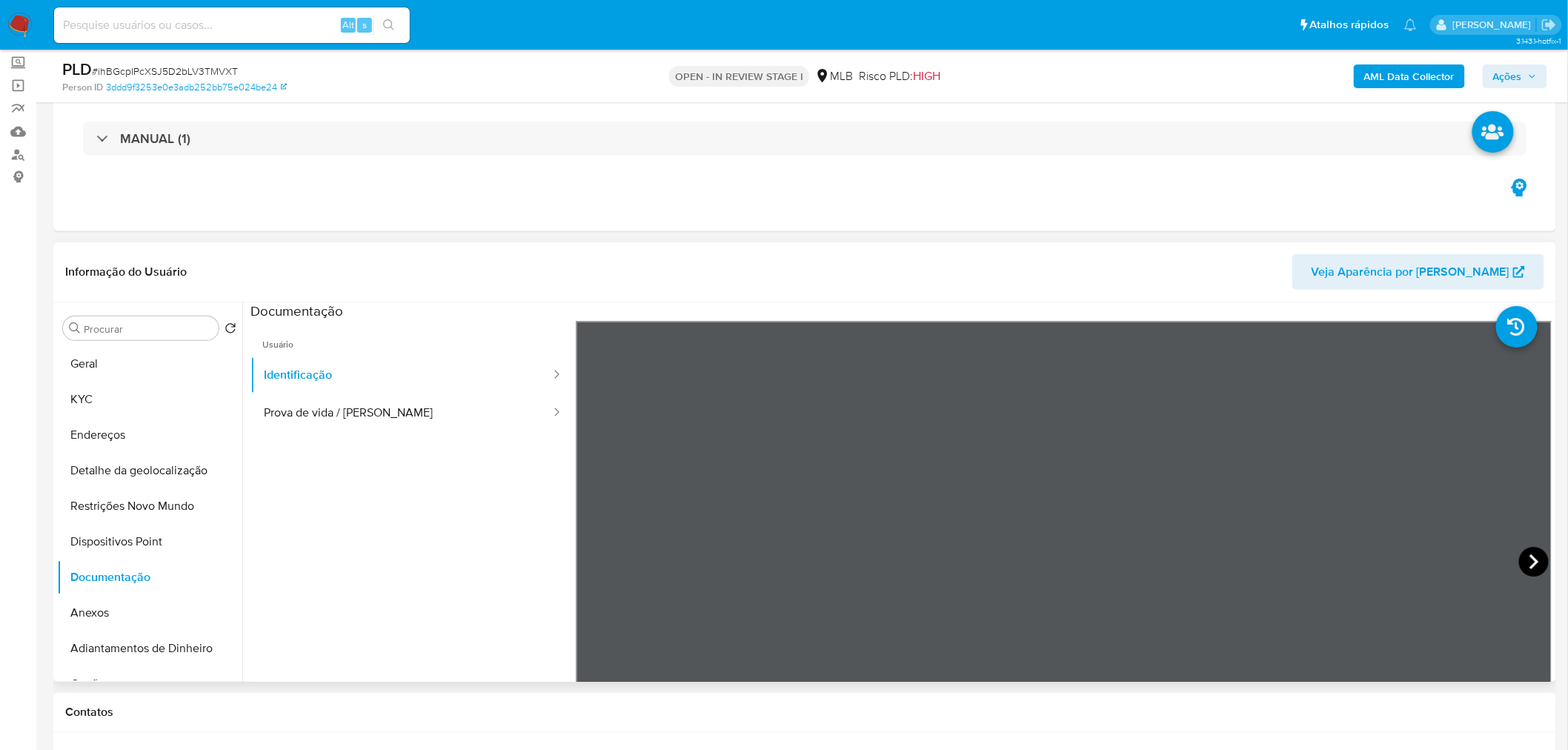 click 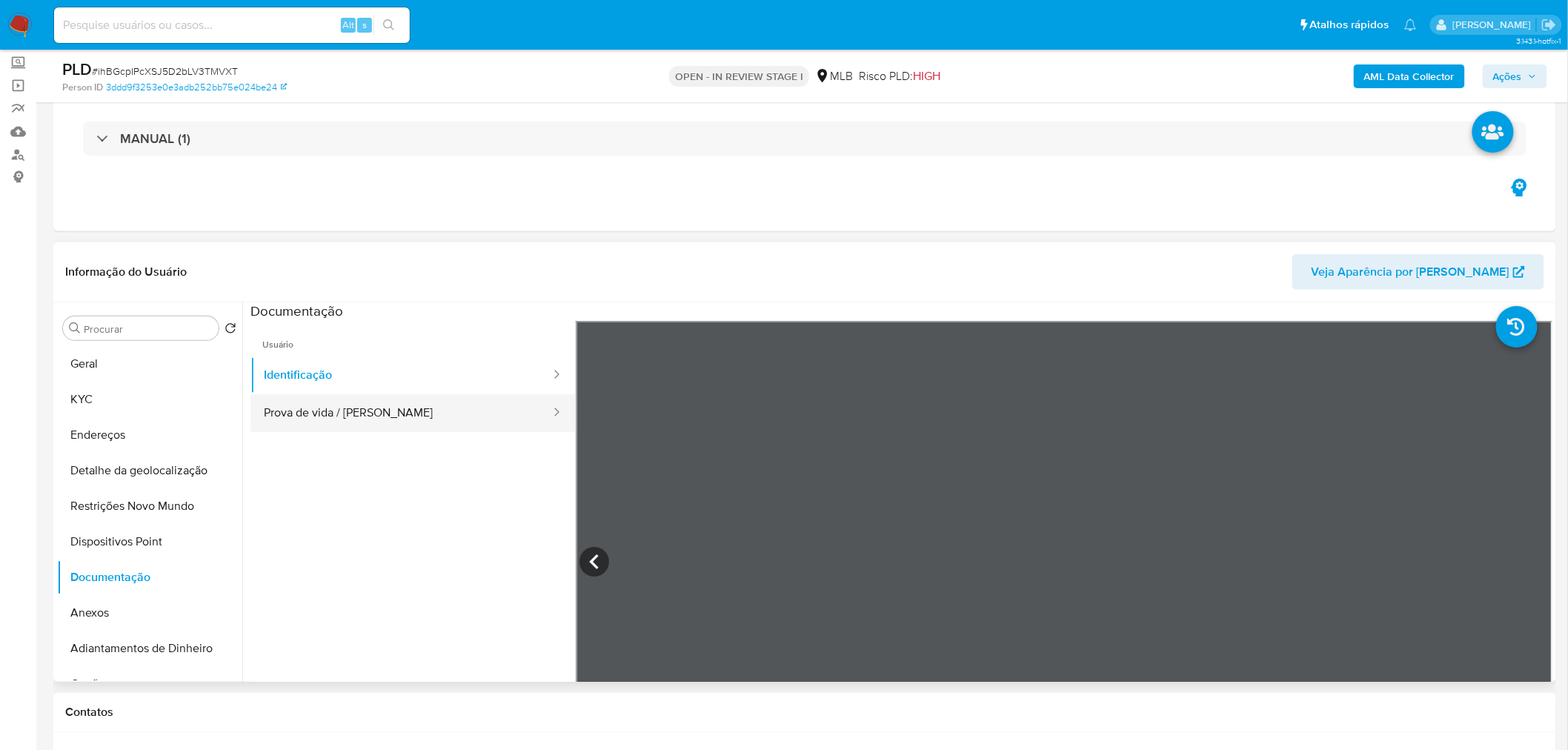click on "Prova de vida / Selfie" at bounding box center (401, 413) 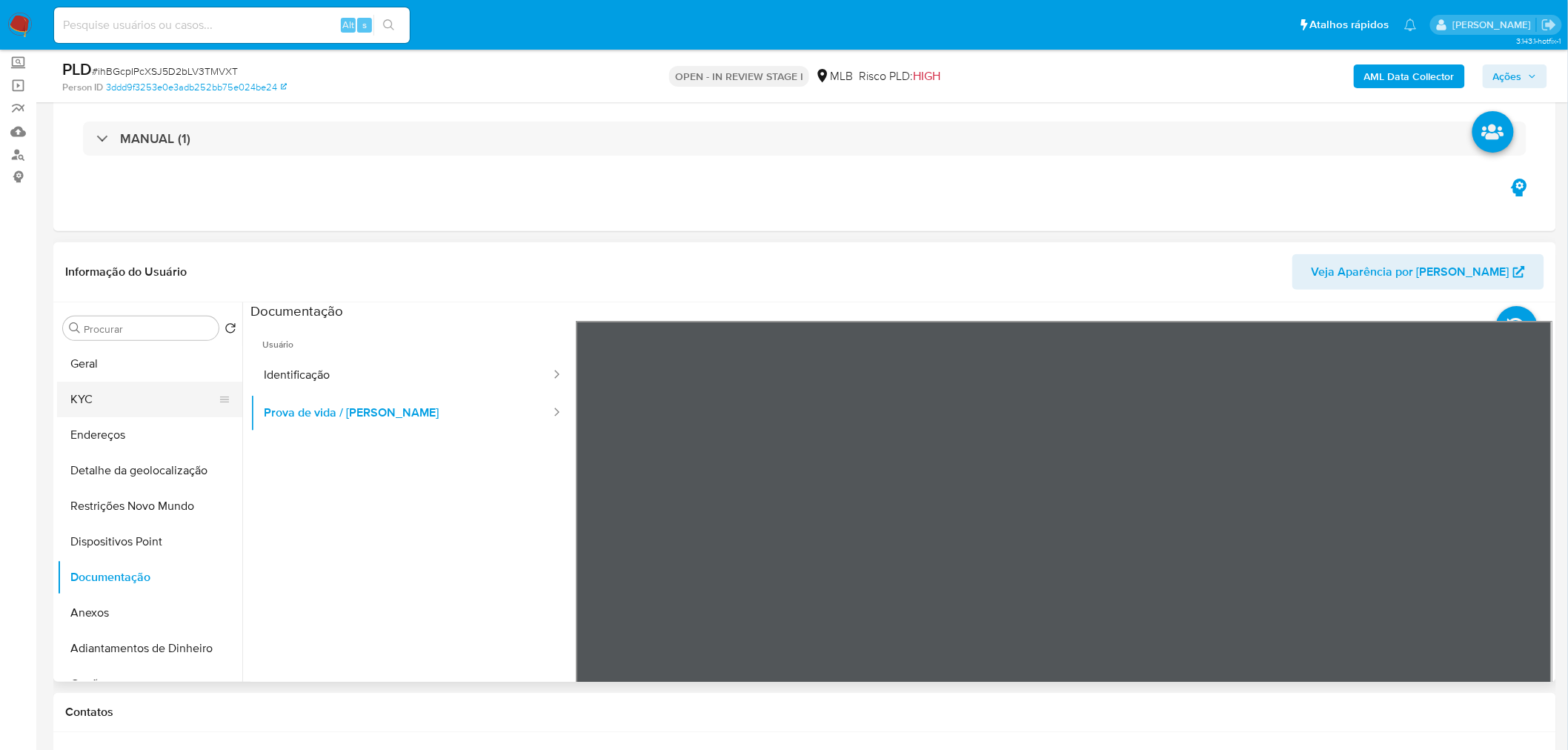 click on "KYC" at bounding box center [144, 399] 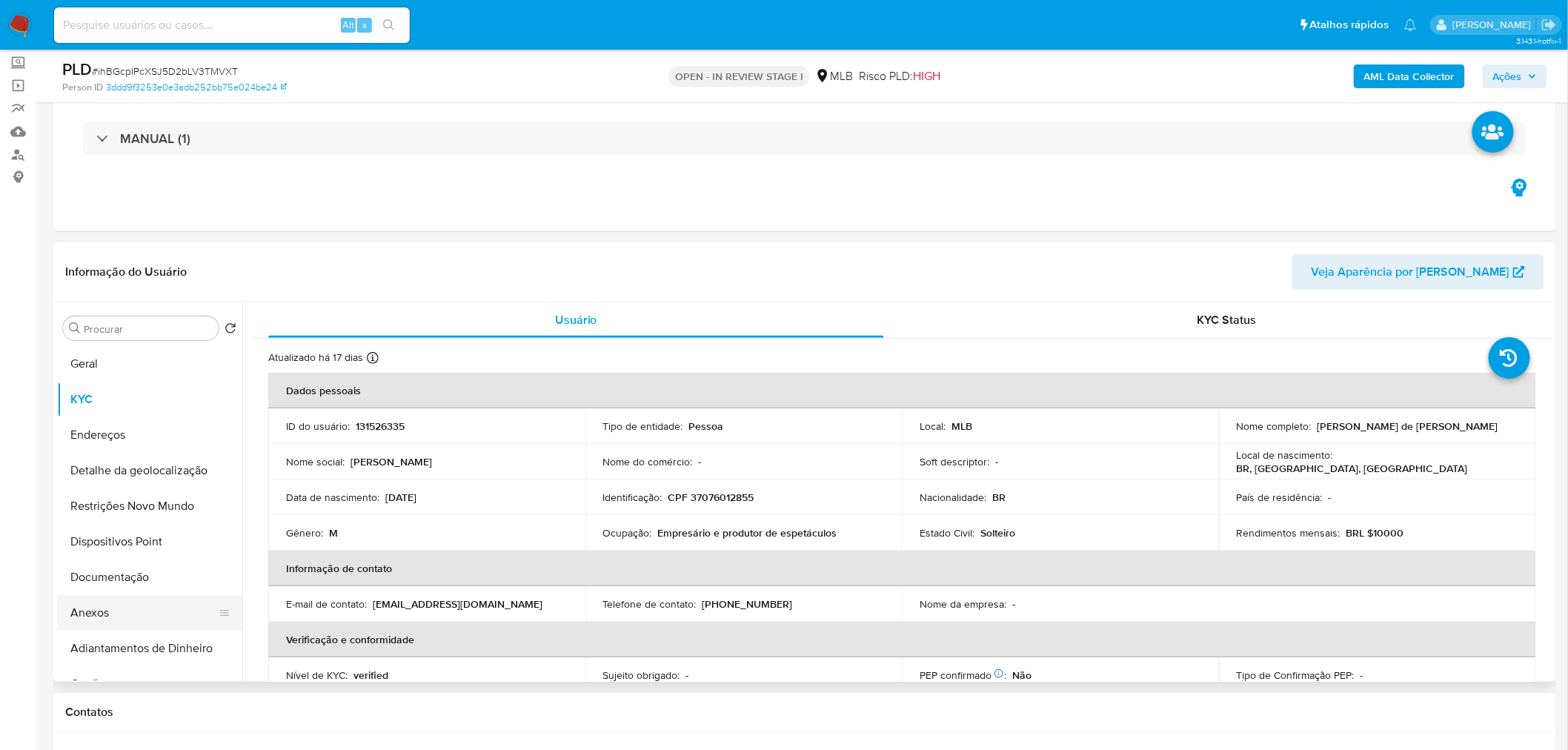 click on "Anexos" at bounding box center (144, 613) 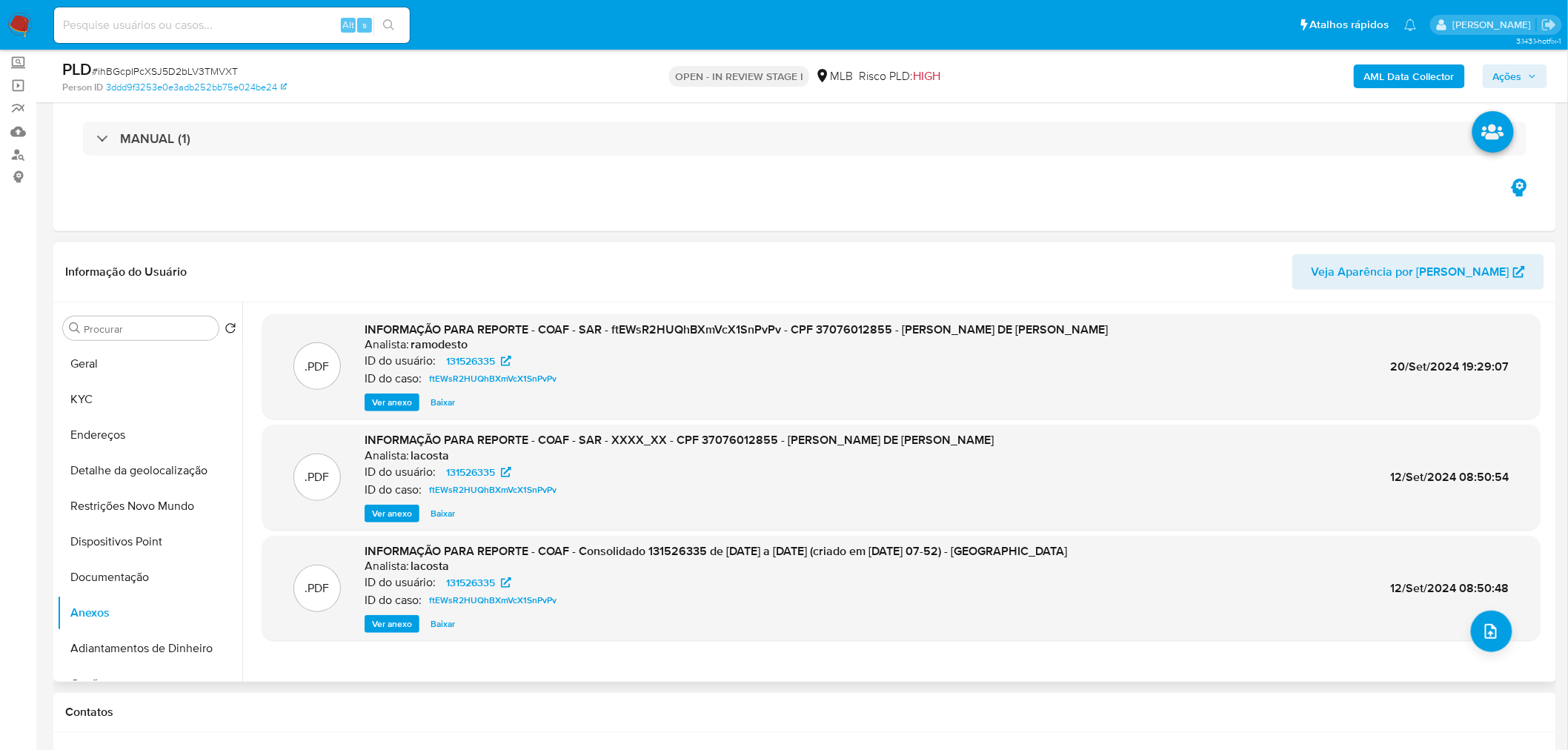 click on "Ver anexo" at bounding box center (392, 402) 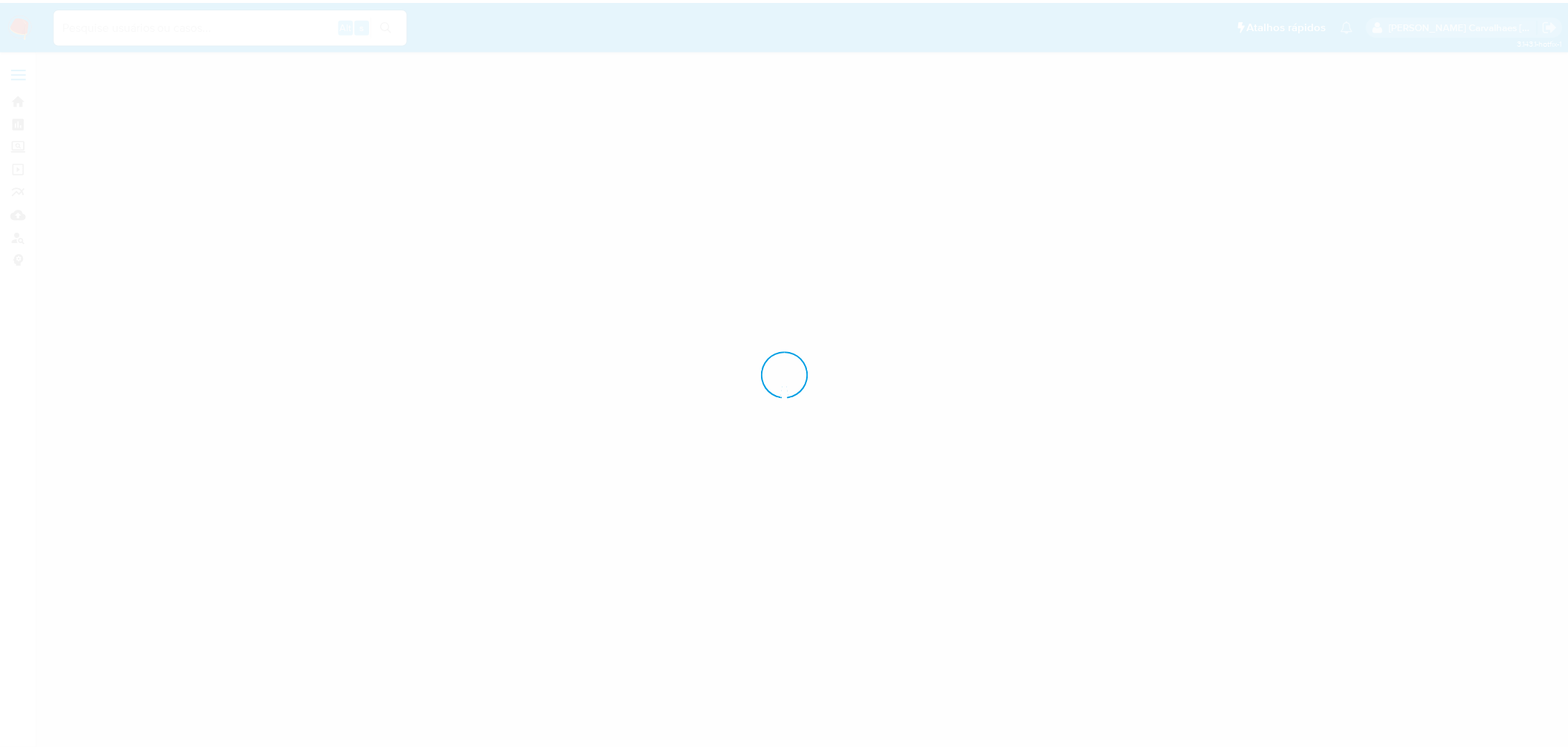 scroll, scrollTop: 0, scrollLeft: 0, axis: both 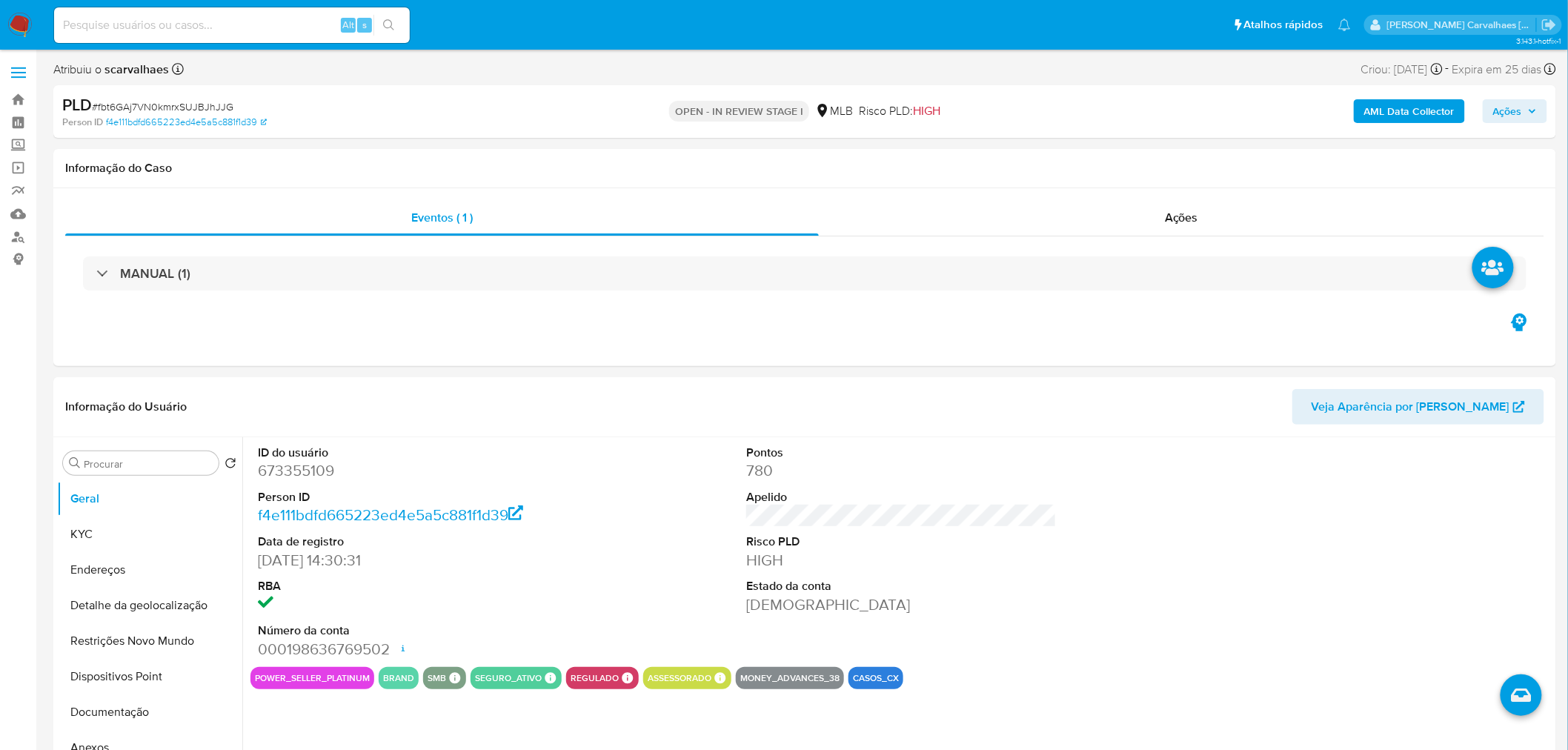 select on "10" 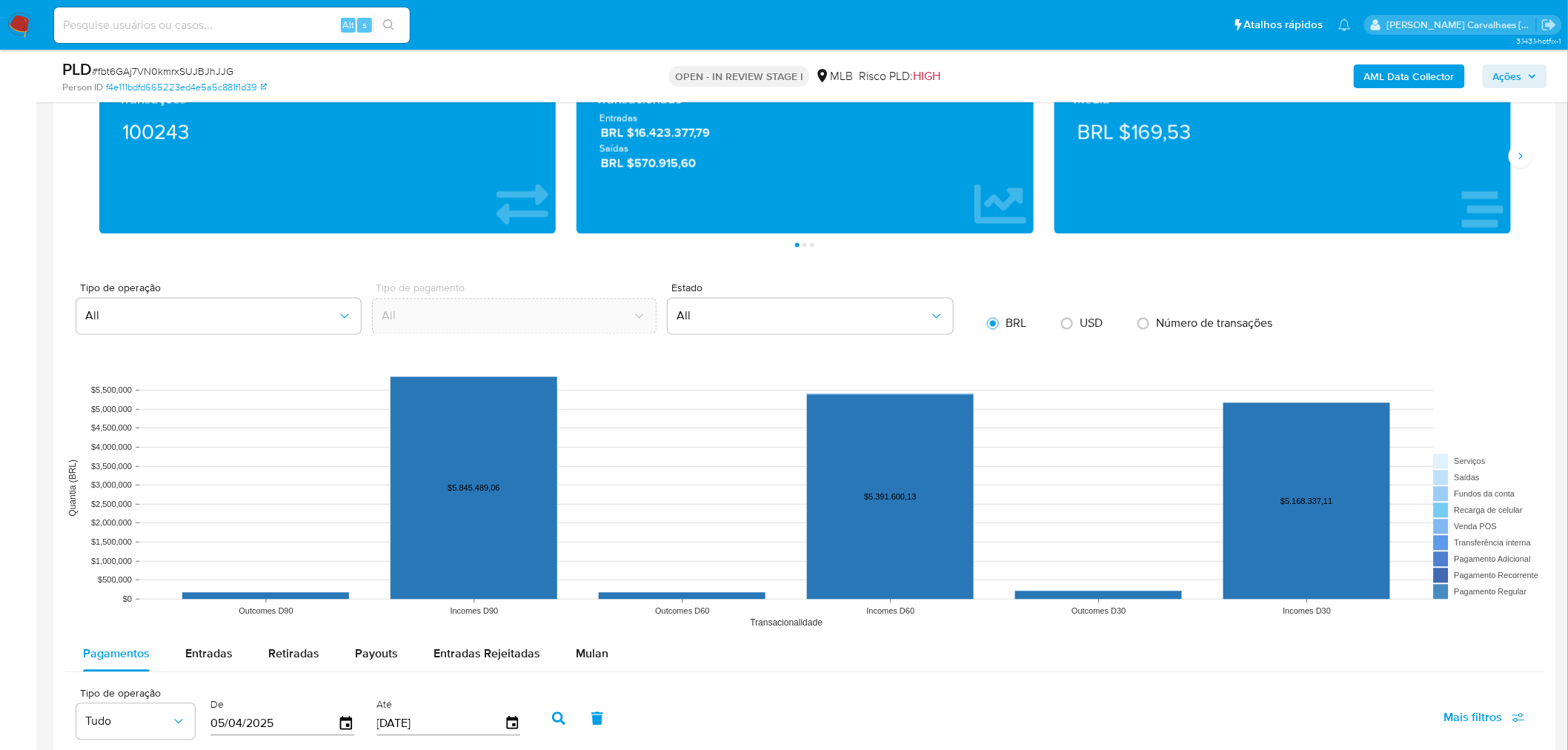 scroll, scrollTop: 1327, scrollLeft: 0, axis: vertical 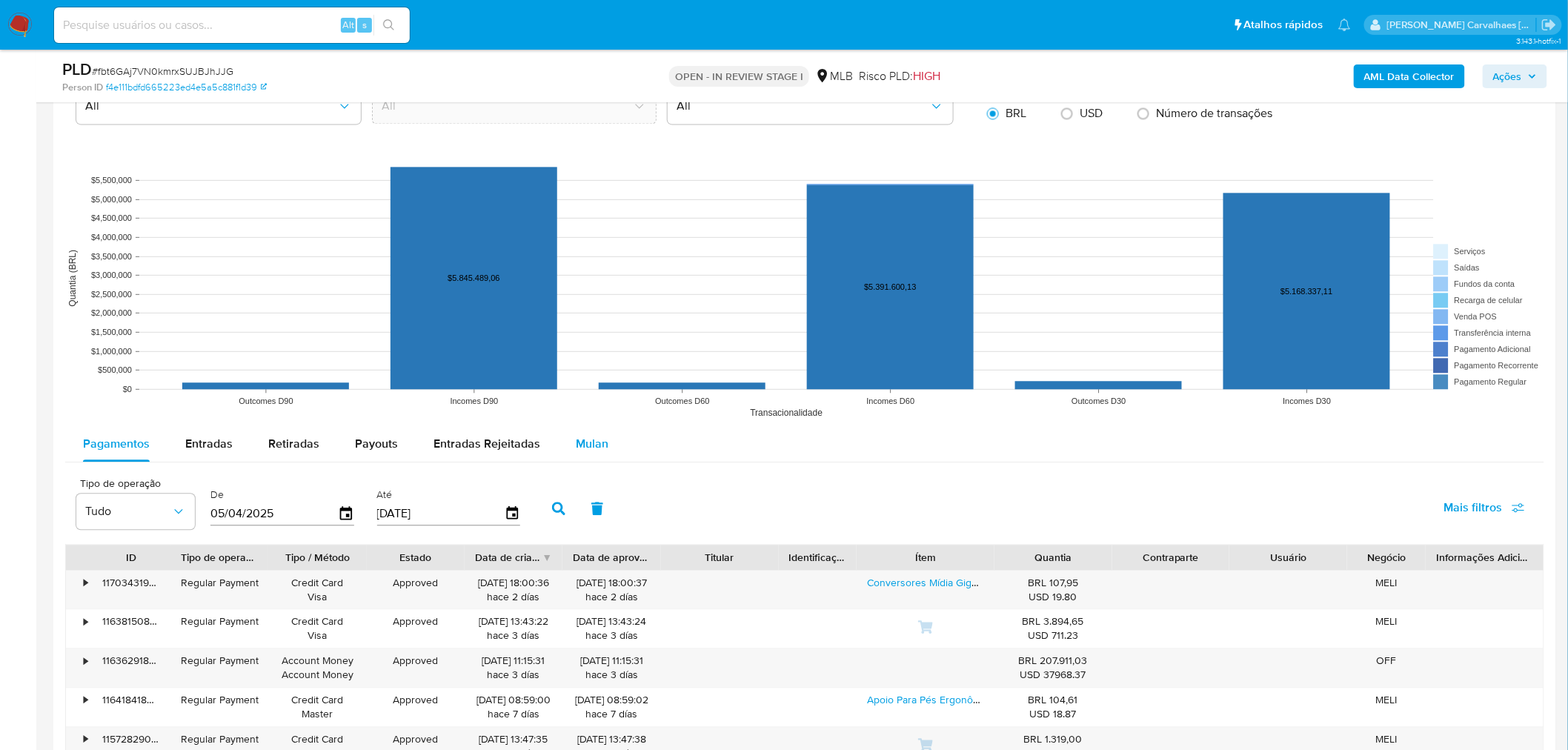 click on "Mulan" at bounding box center (592, 443) 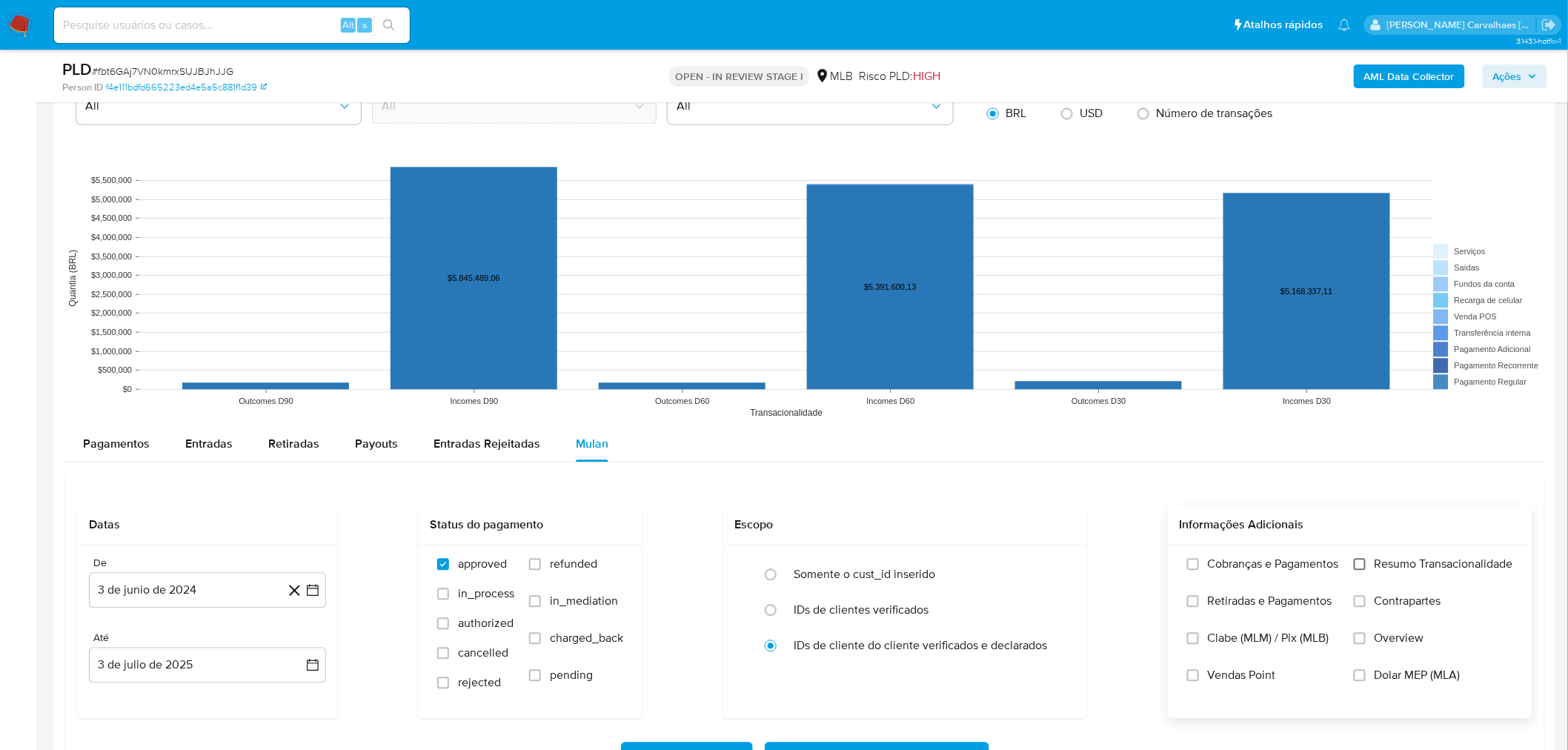 click on "Resumo Transacionalidade" at bounding box center (1360, 564) 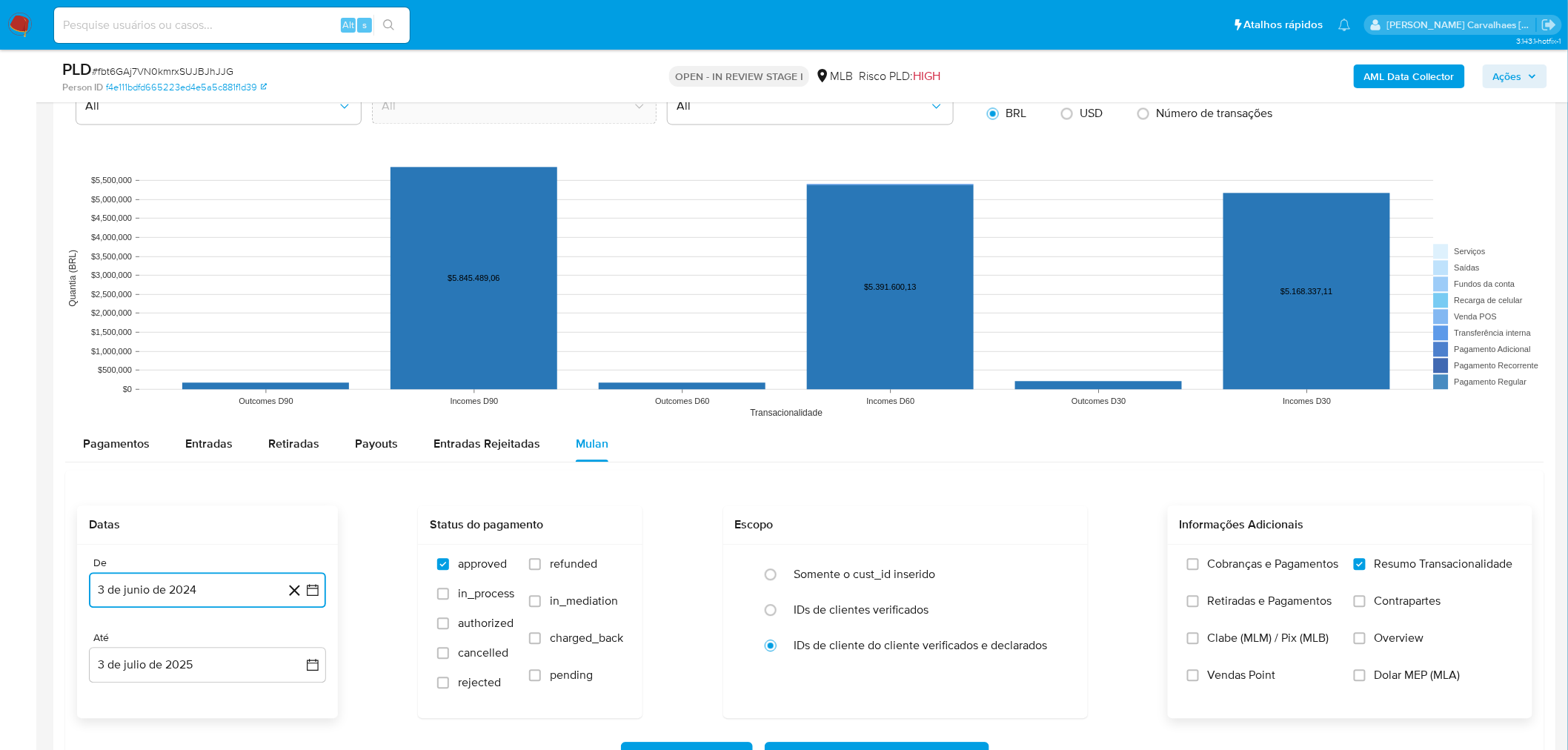 click 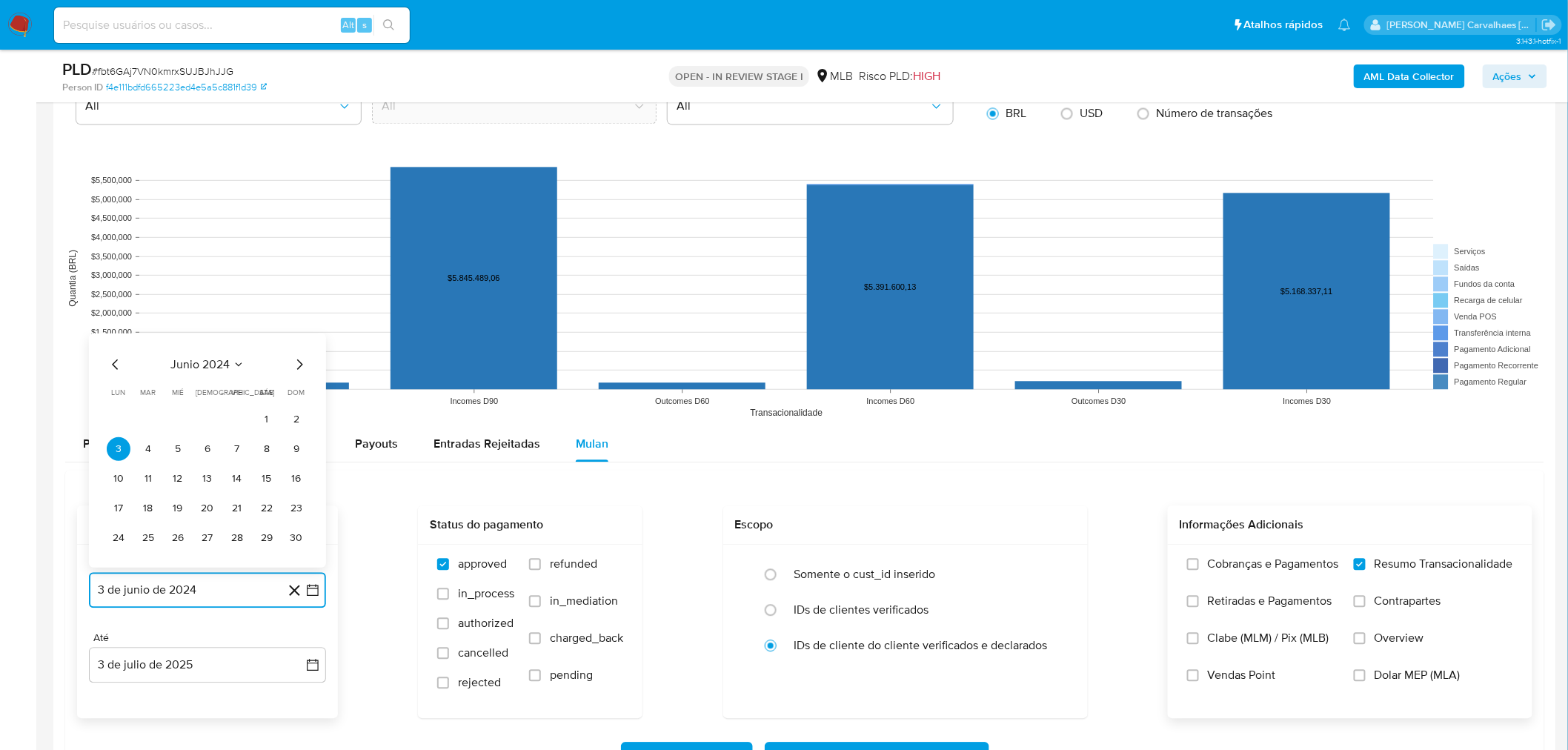 click 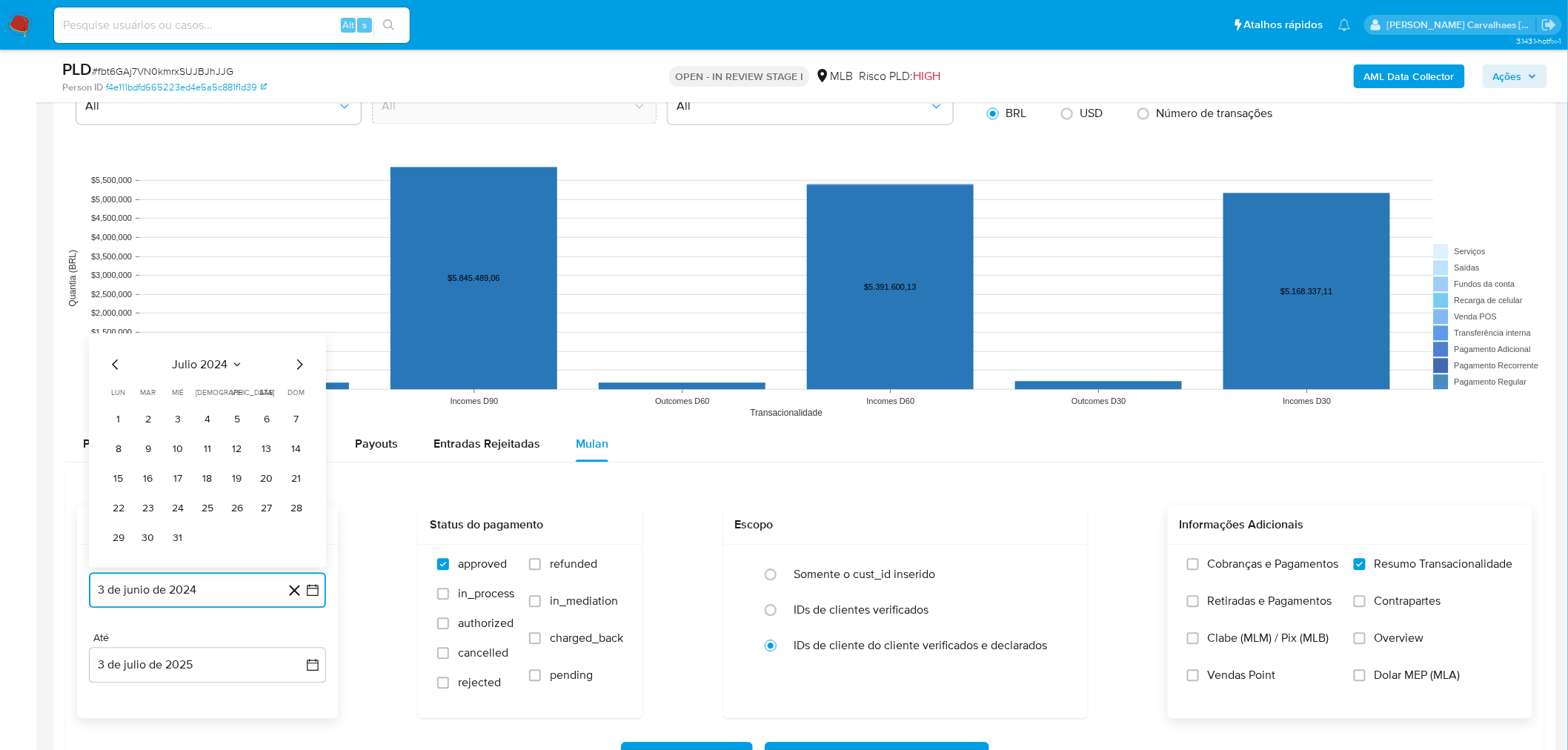 click 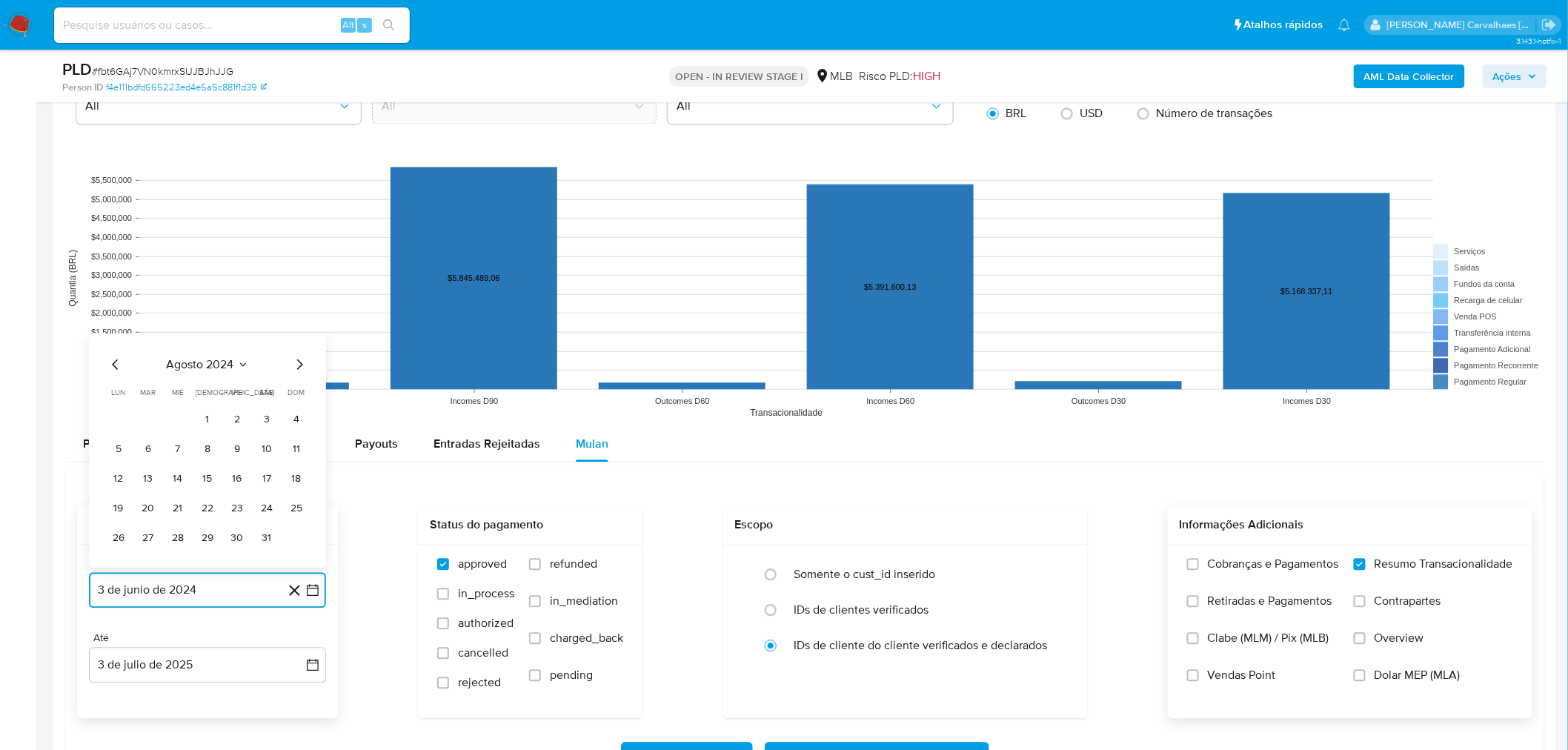 click 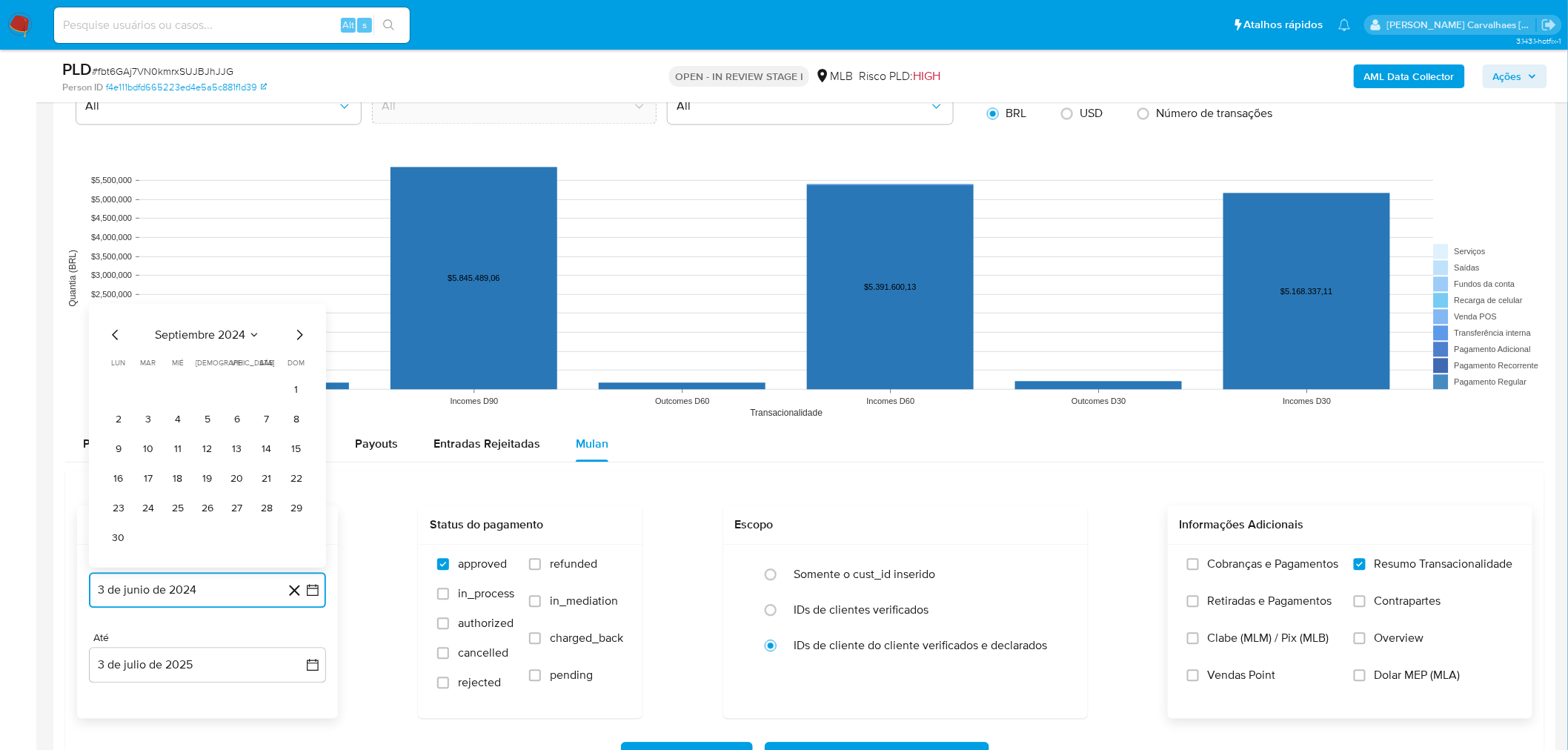 click 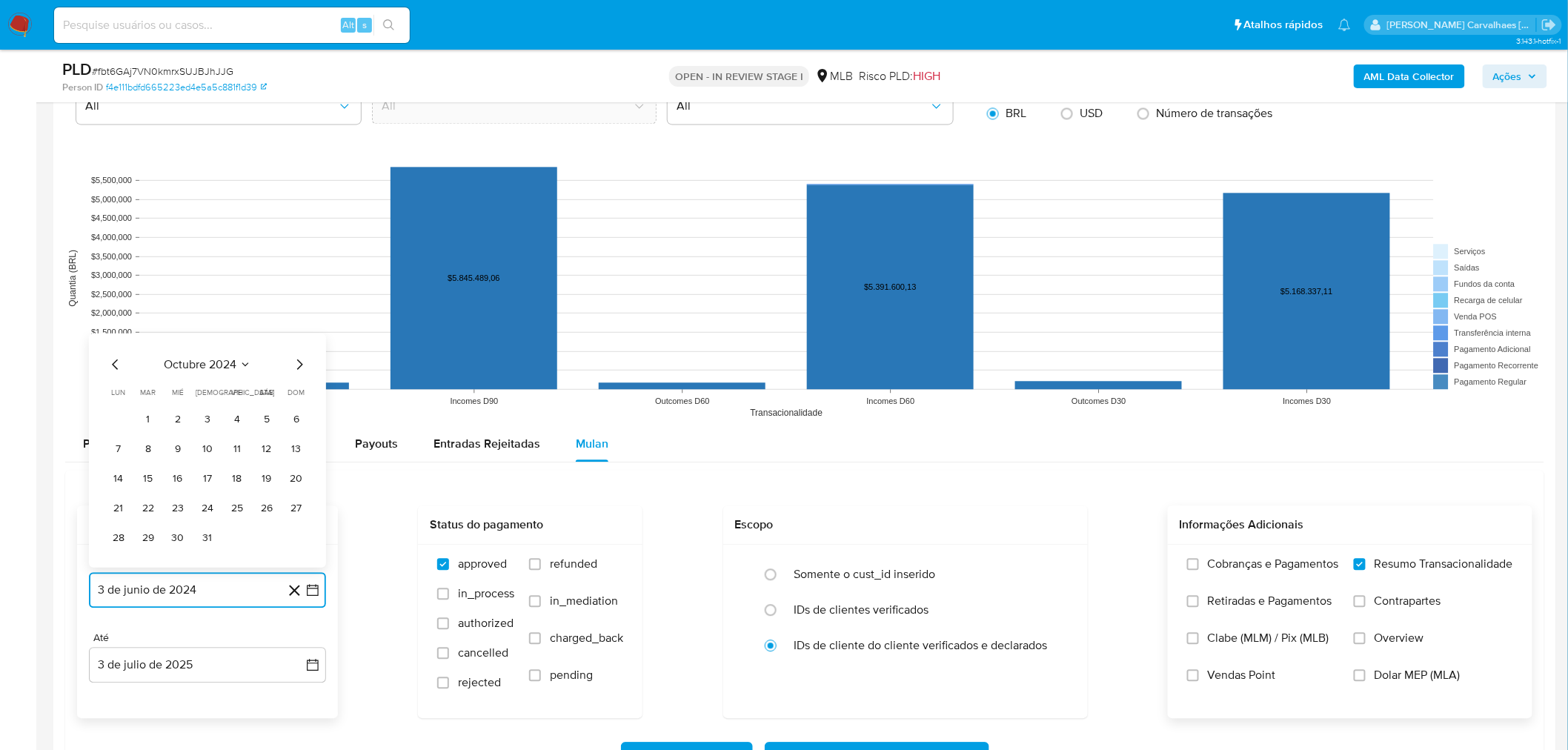 click 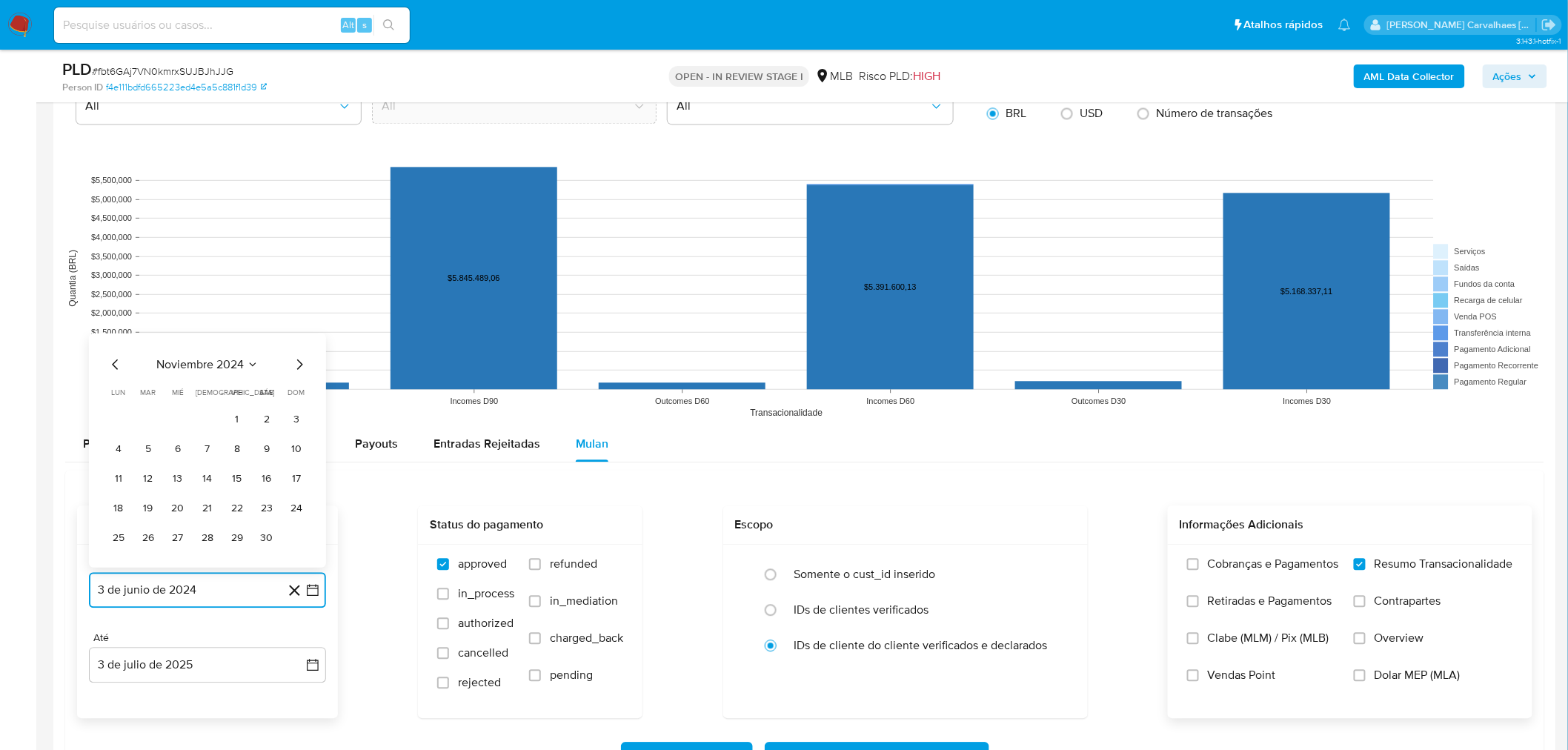 click 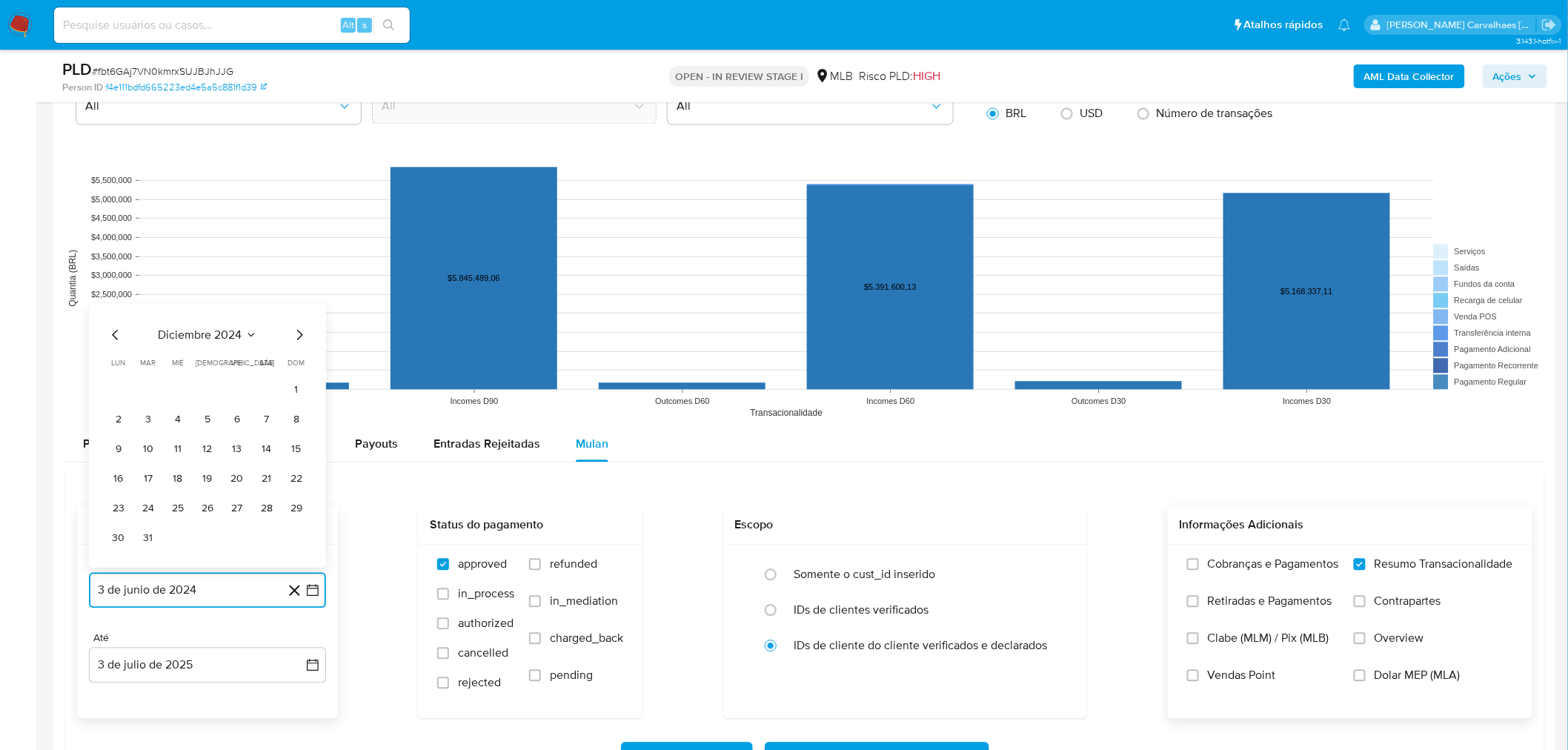 click 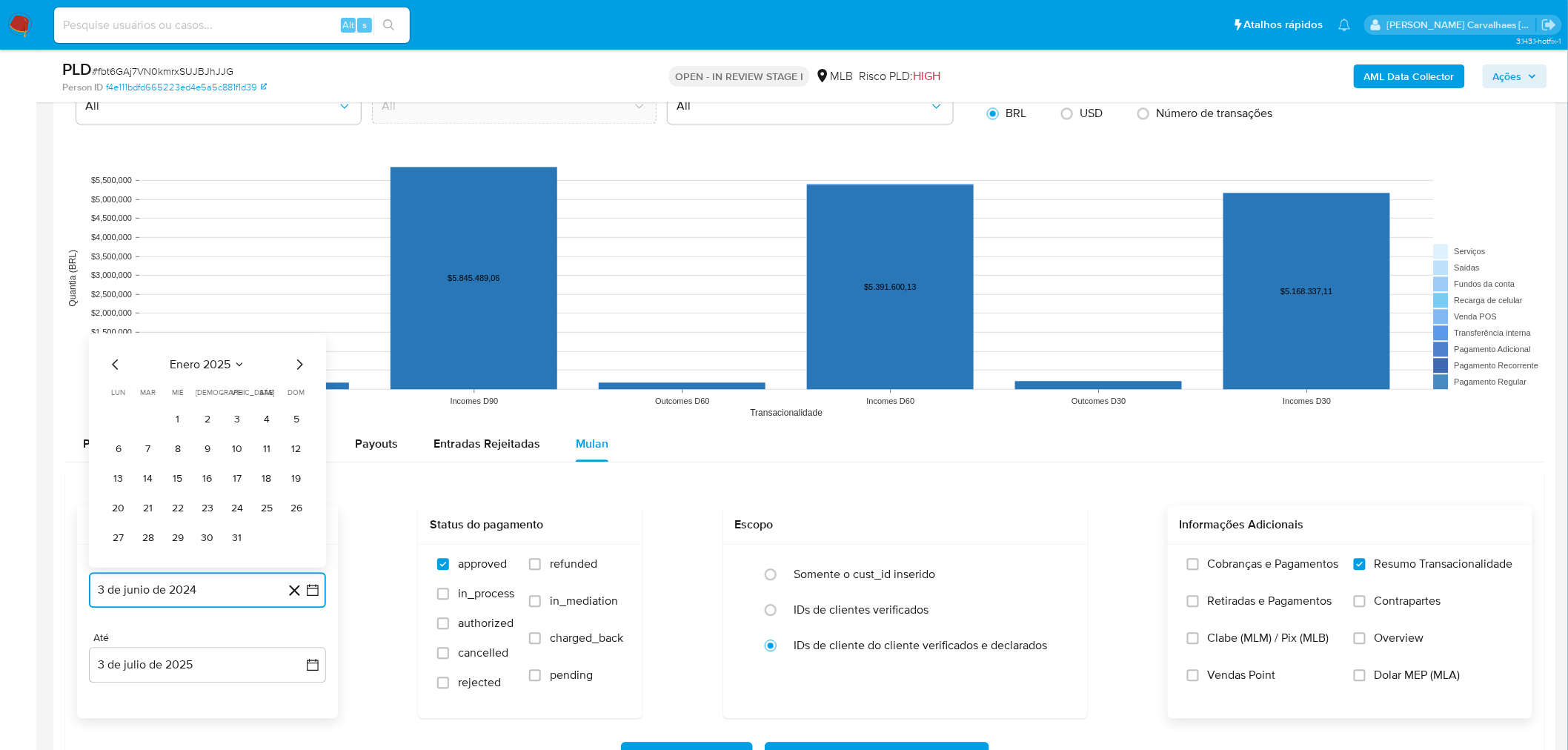 click 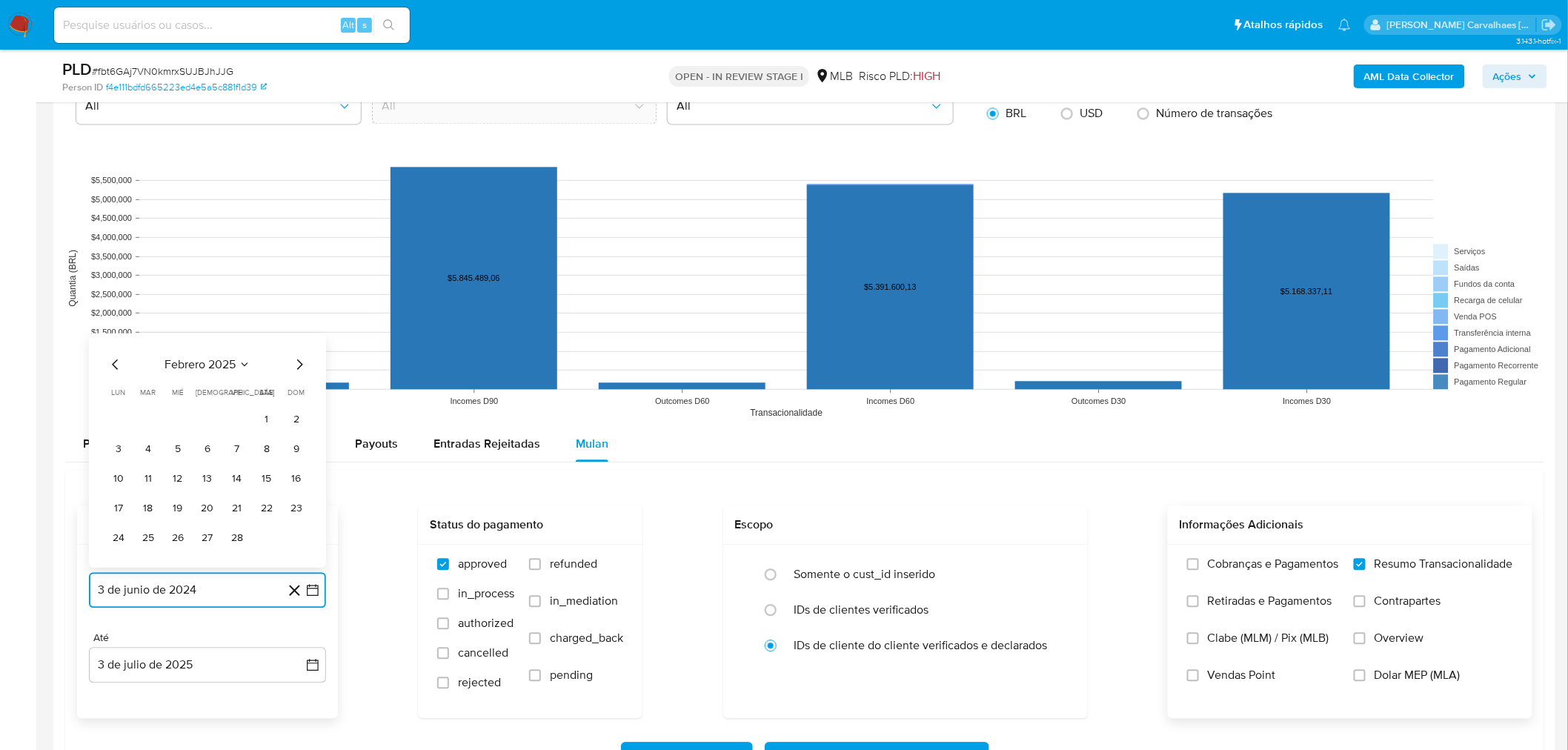 click 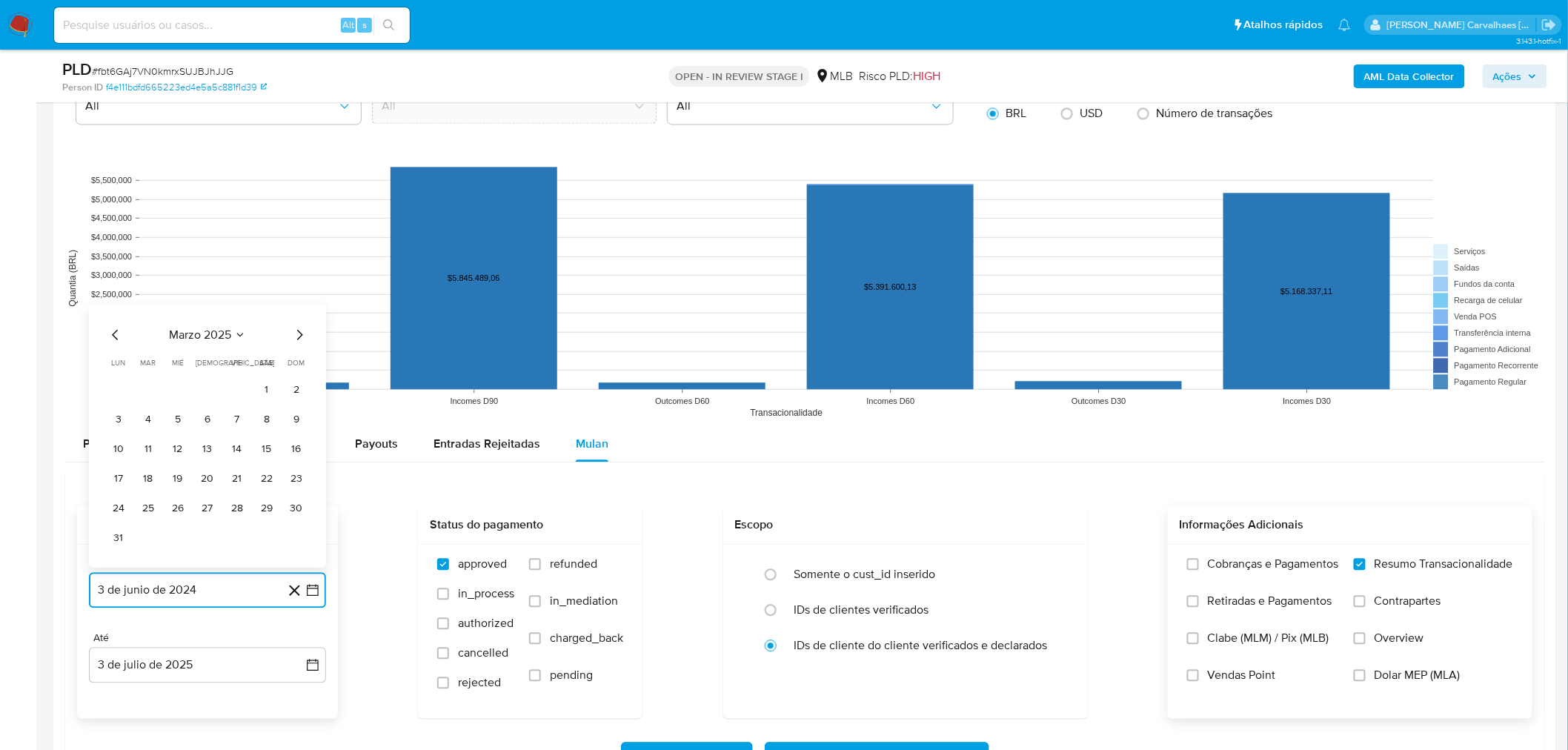 click 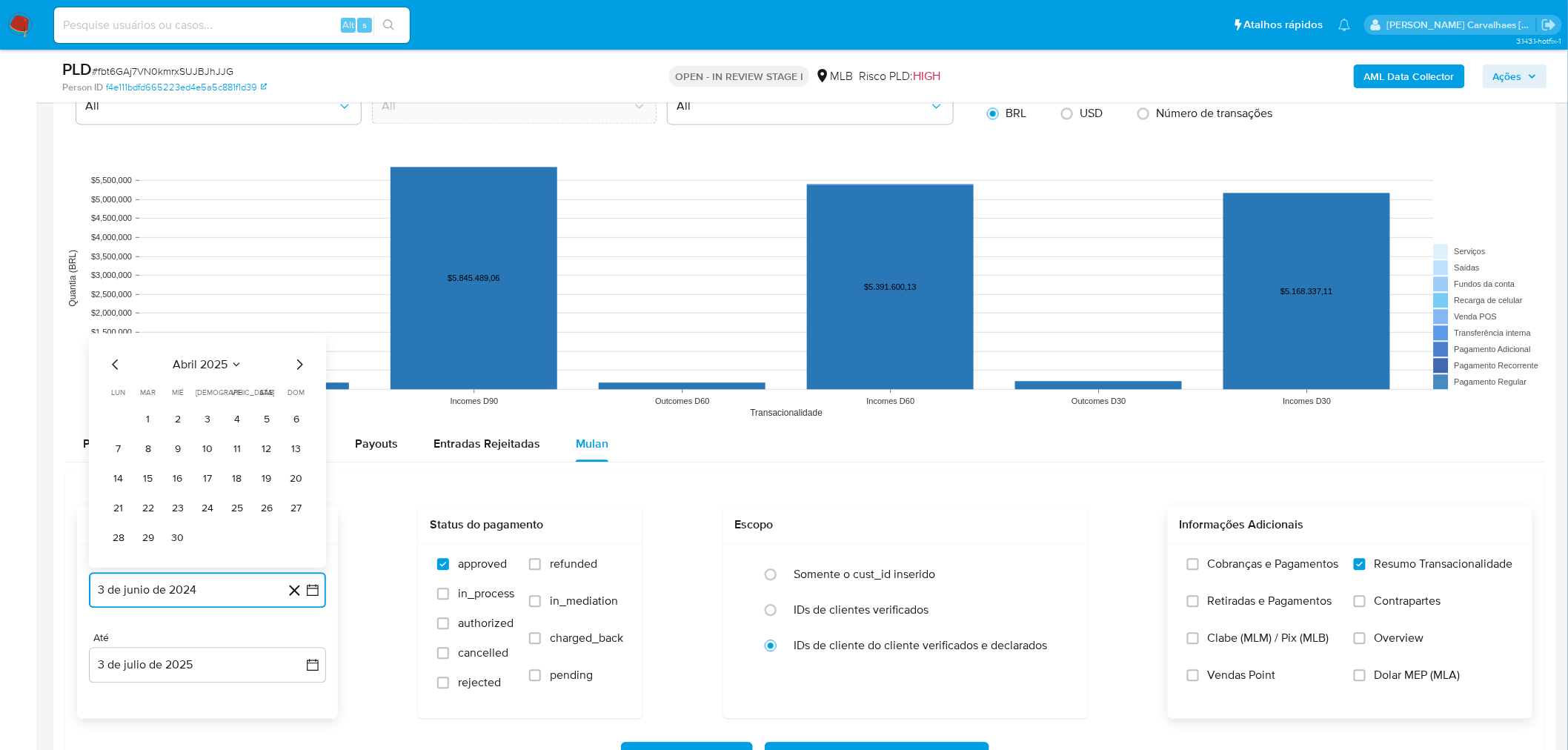click 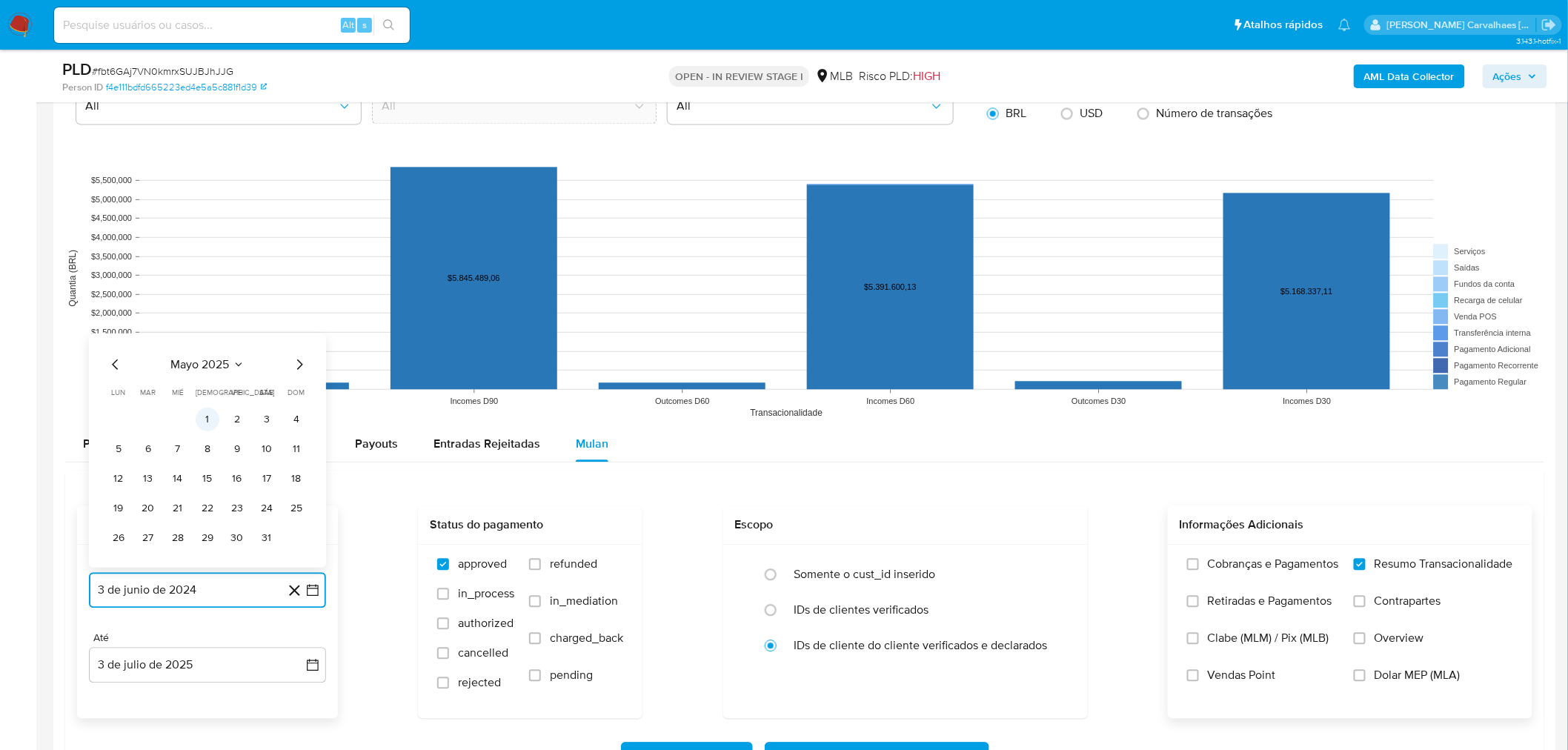 click on "1" at bounding box center (207, 419) 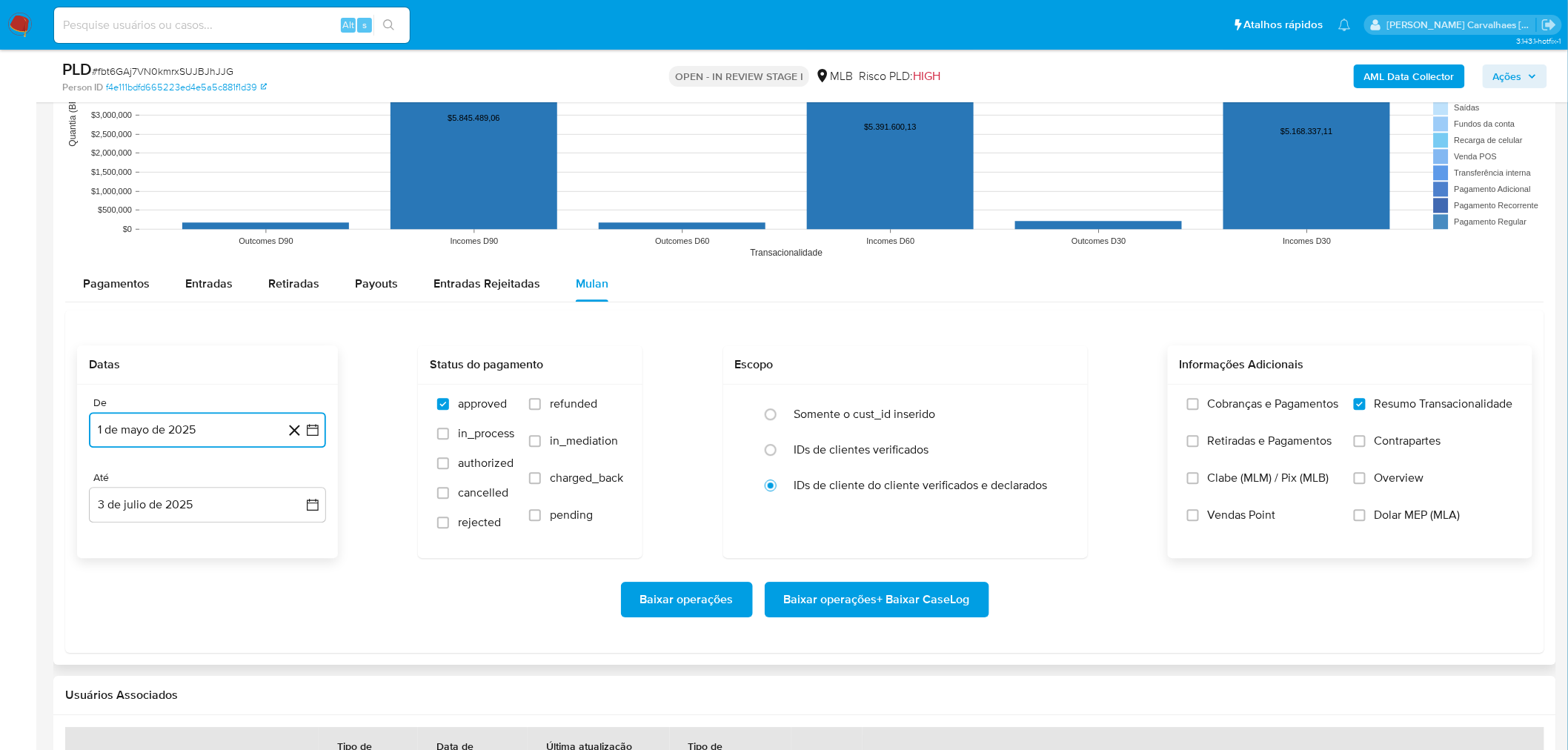 scroll, scrollTop: 1491, scrollLeft: 0, axis: vertical 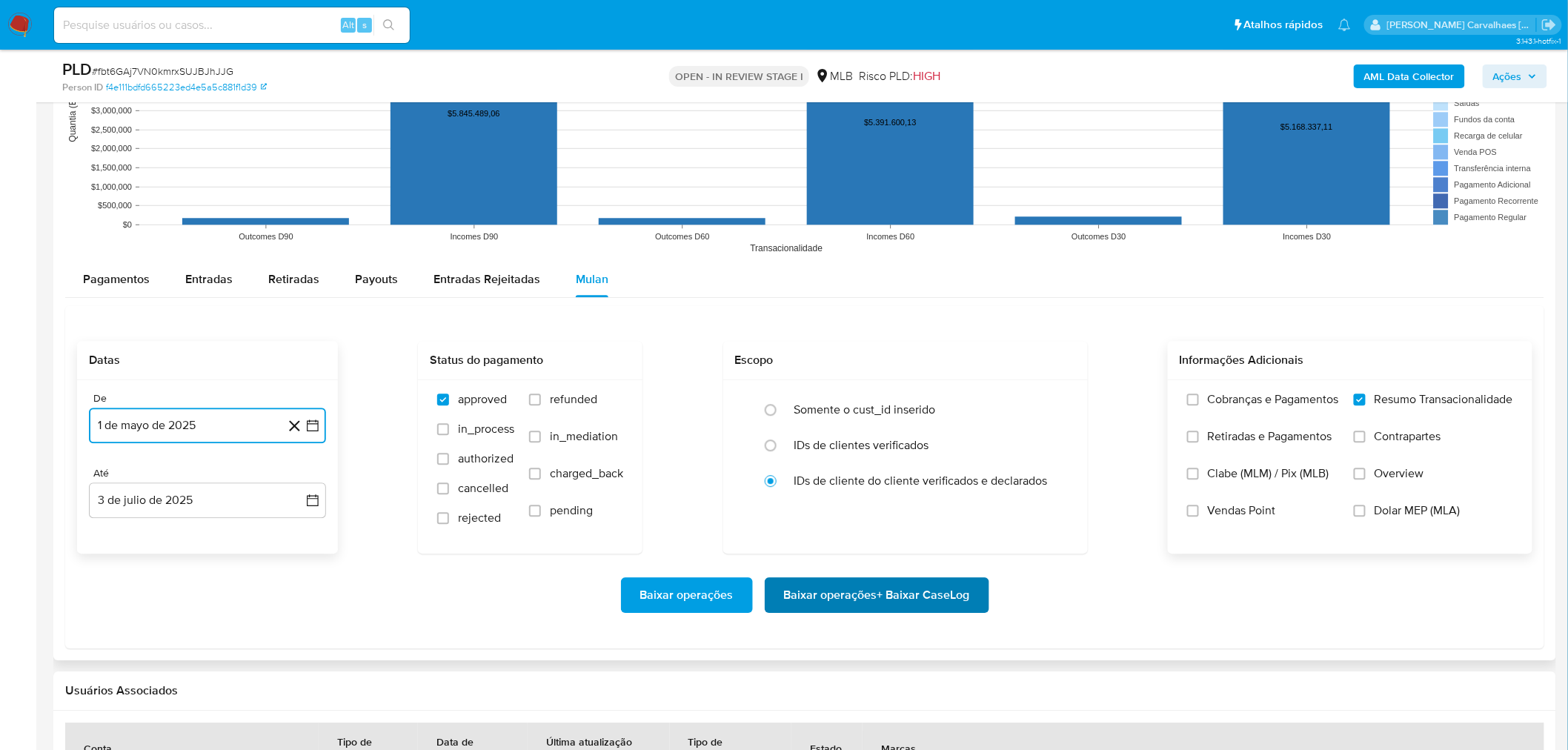 click on "Baixar operações  +   Baixar CaseLog" at bounding box center (877, 595) 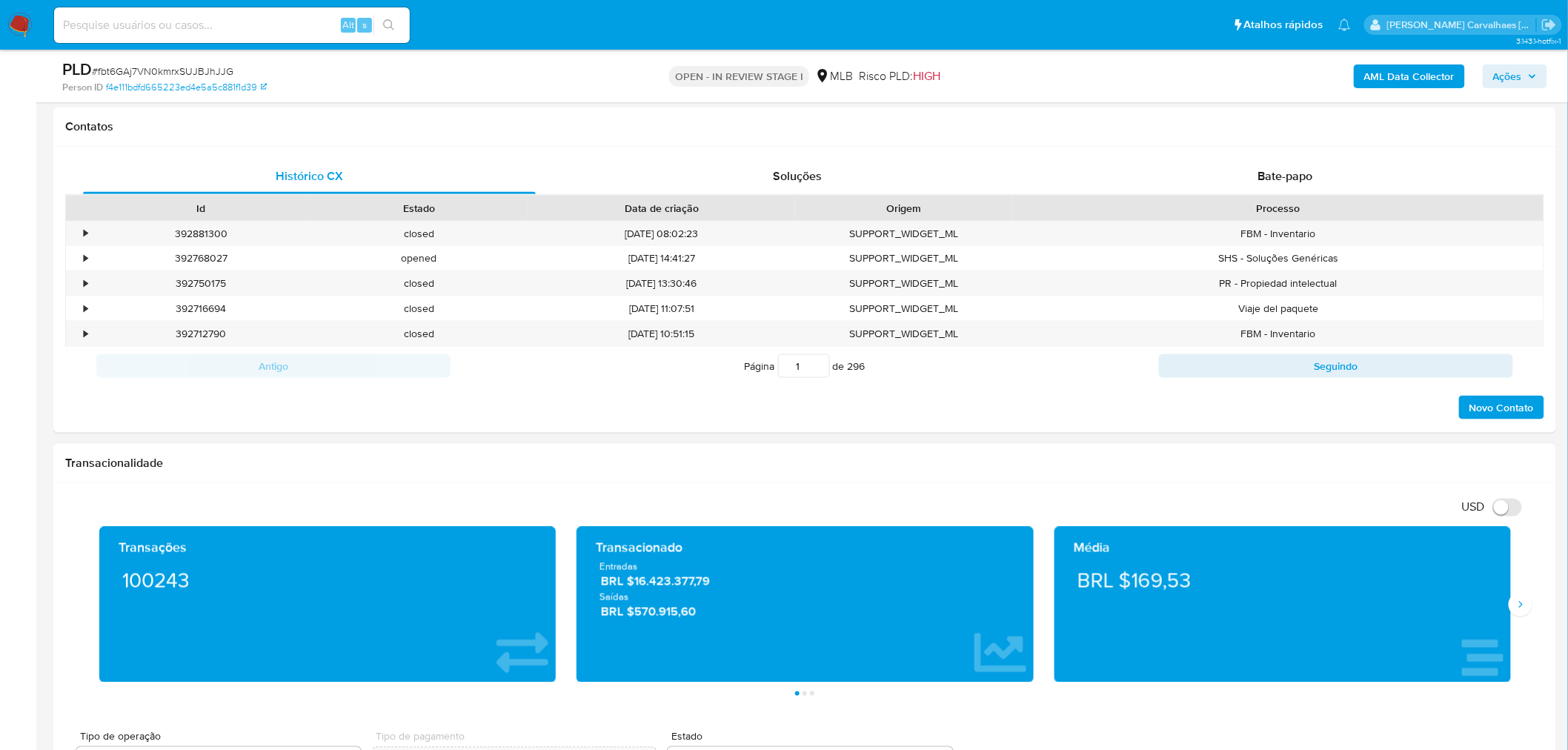 scroll, scrollTop: 256, scrollLeft: 0, axis: vertical 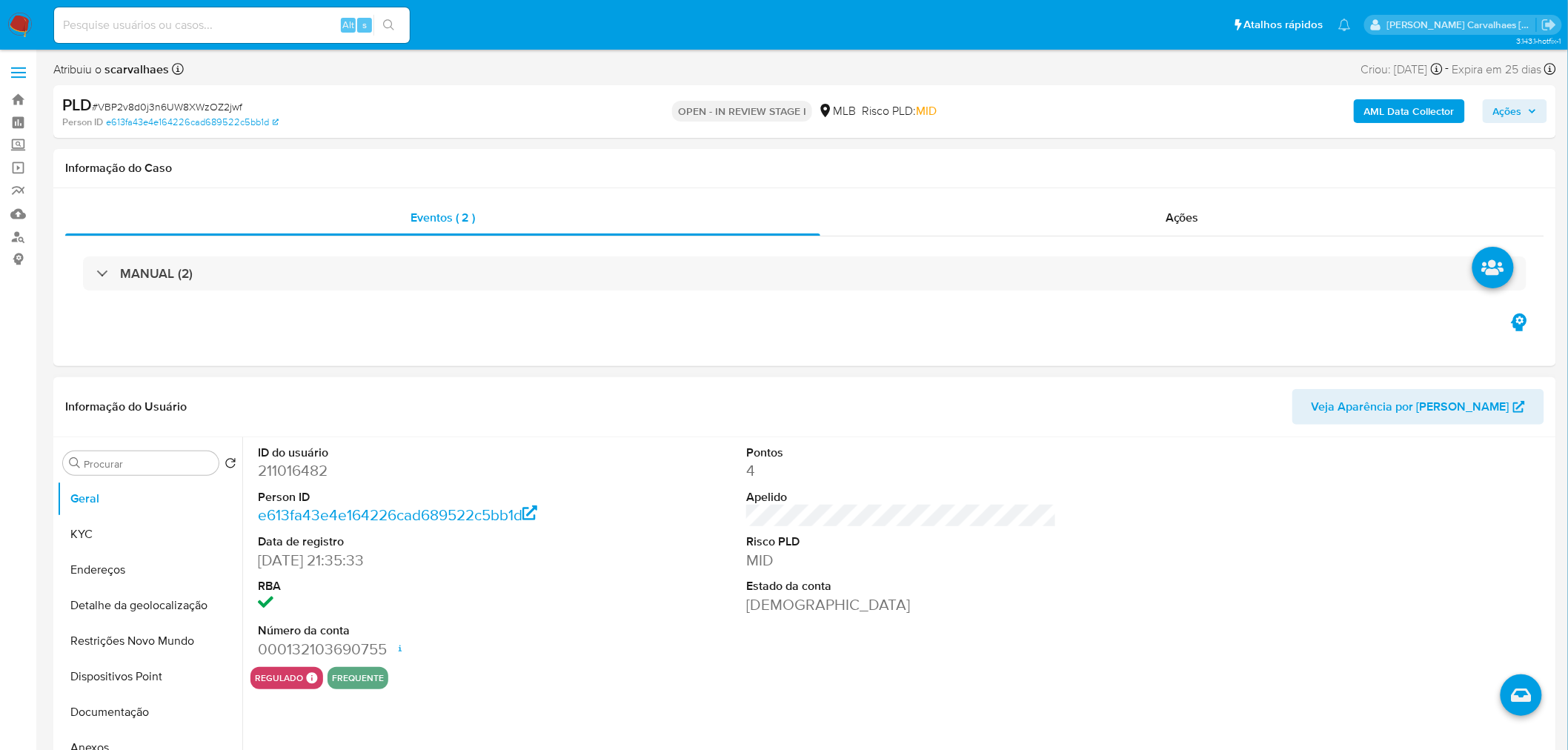 select on "10" 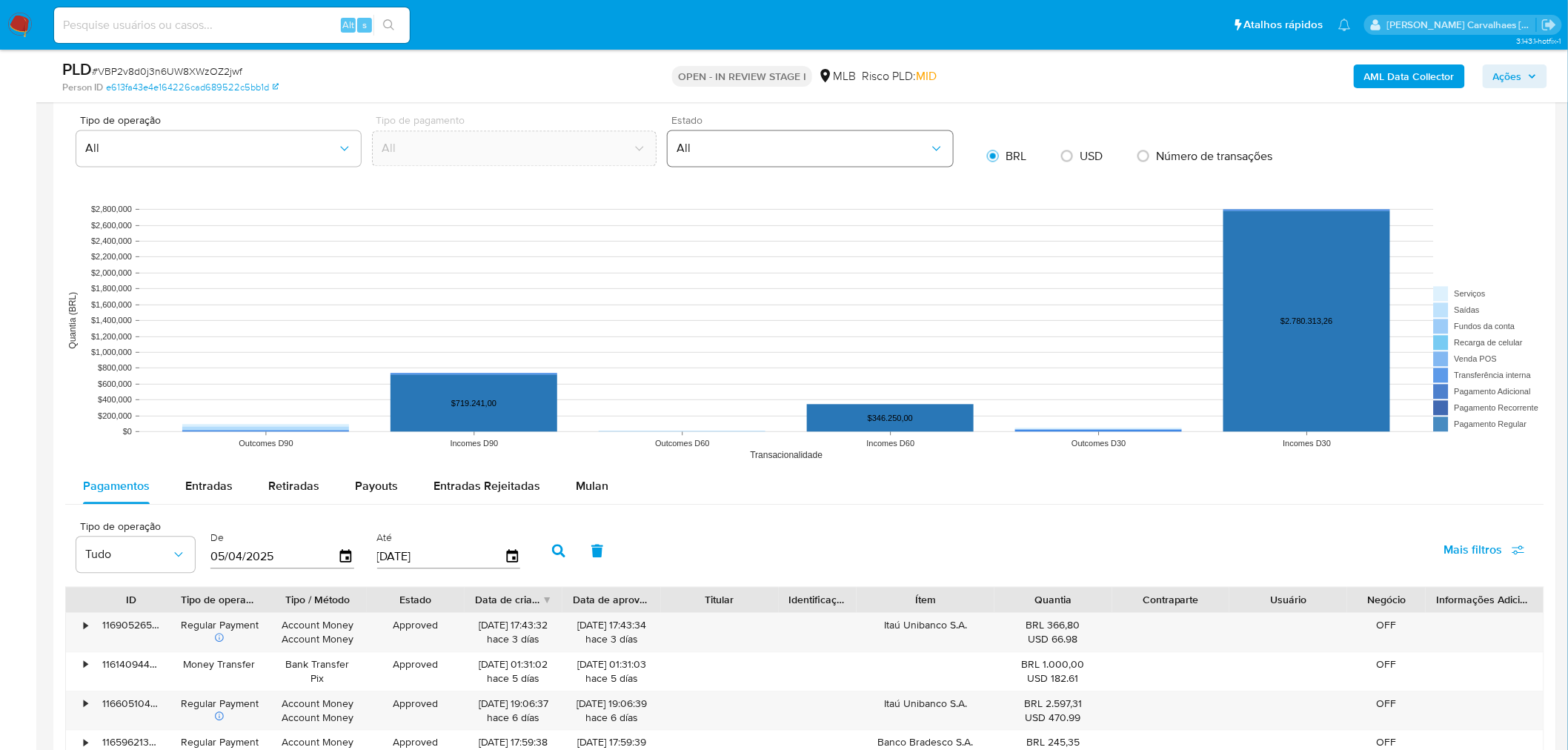 scroll, scrollTop: 1317, scrollLeft: 0, axis: vertical 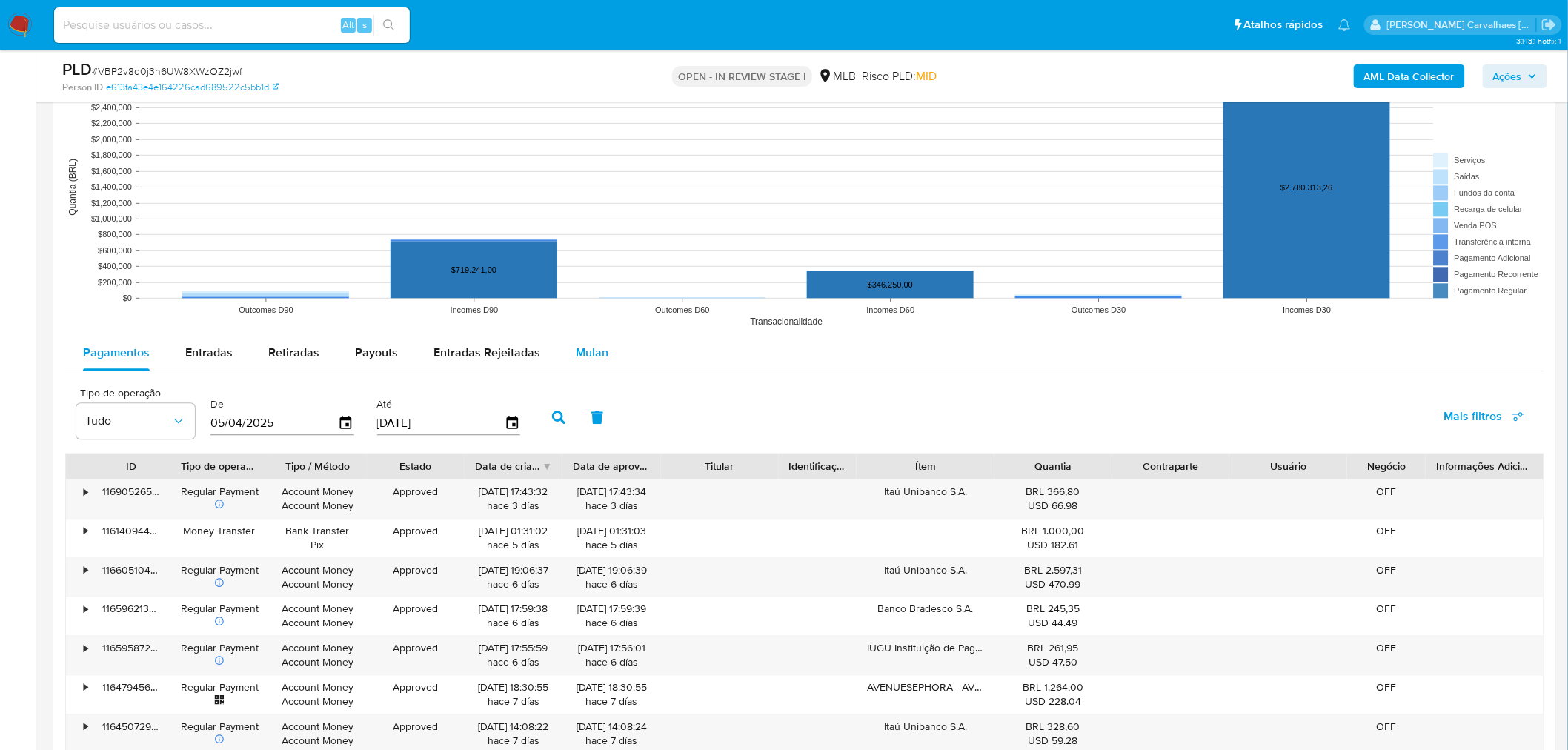 click on "Mulan" at bounding box center (592, 352) 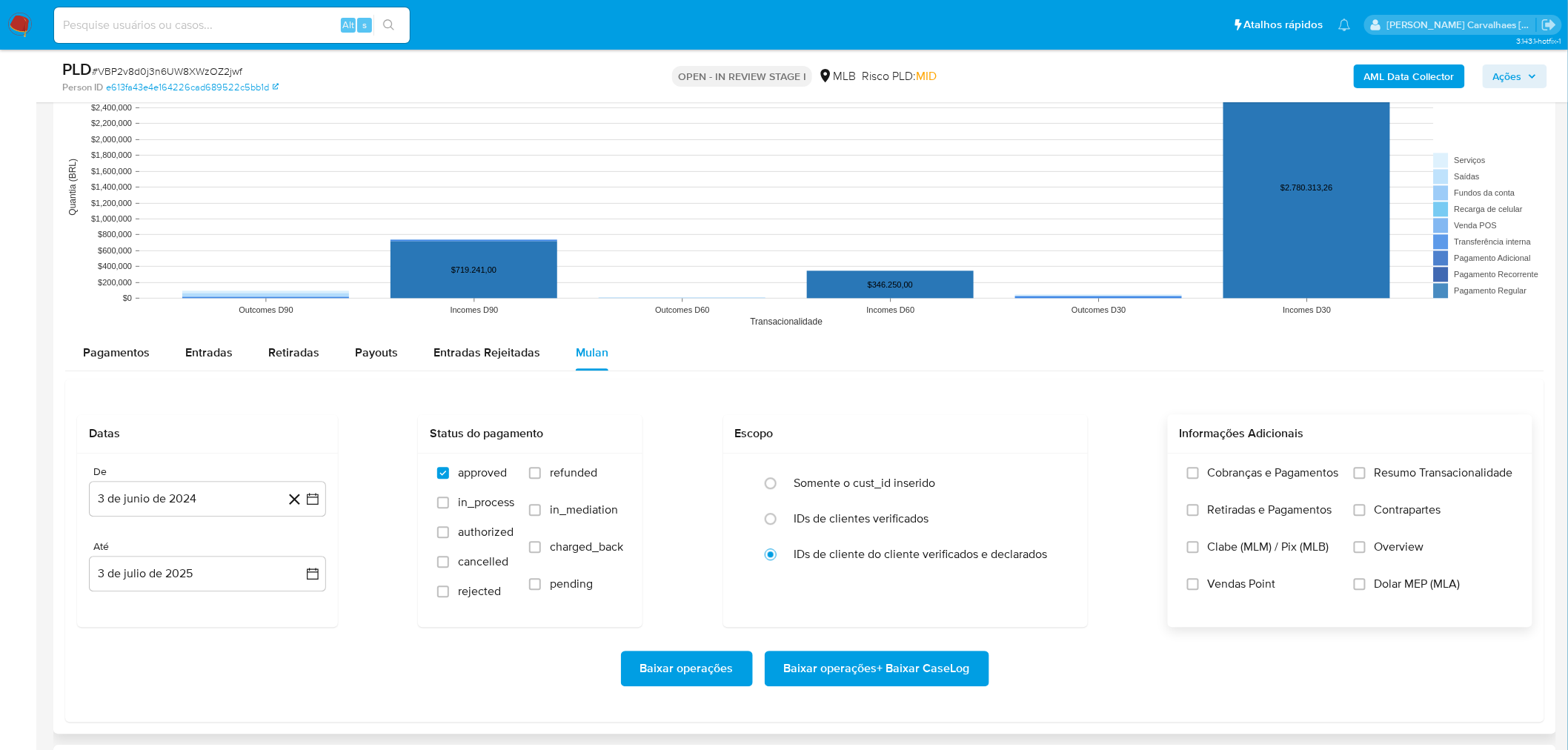 click on "Resumo Transacionalidade" at bounding box center [1433, 484] 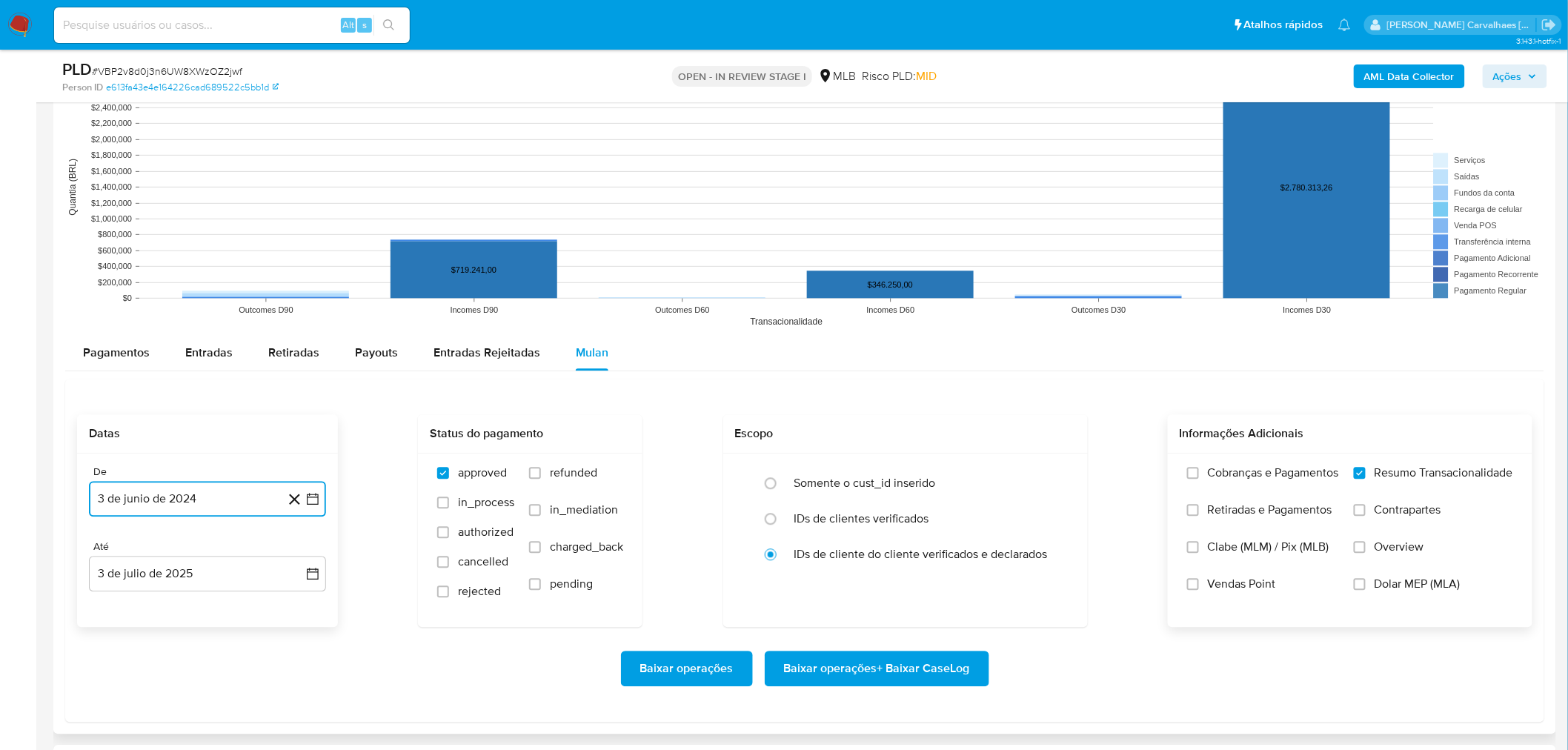 click 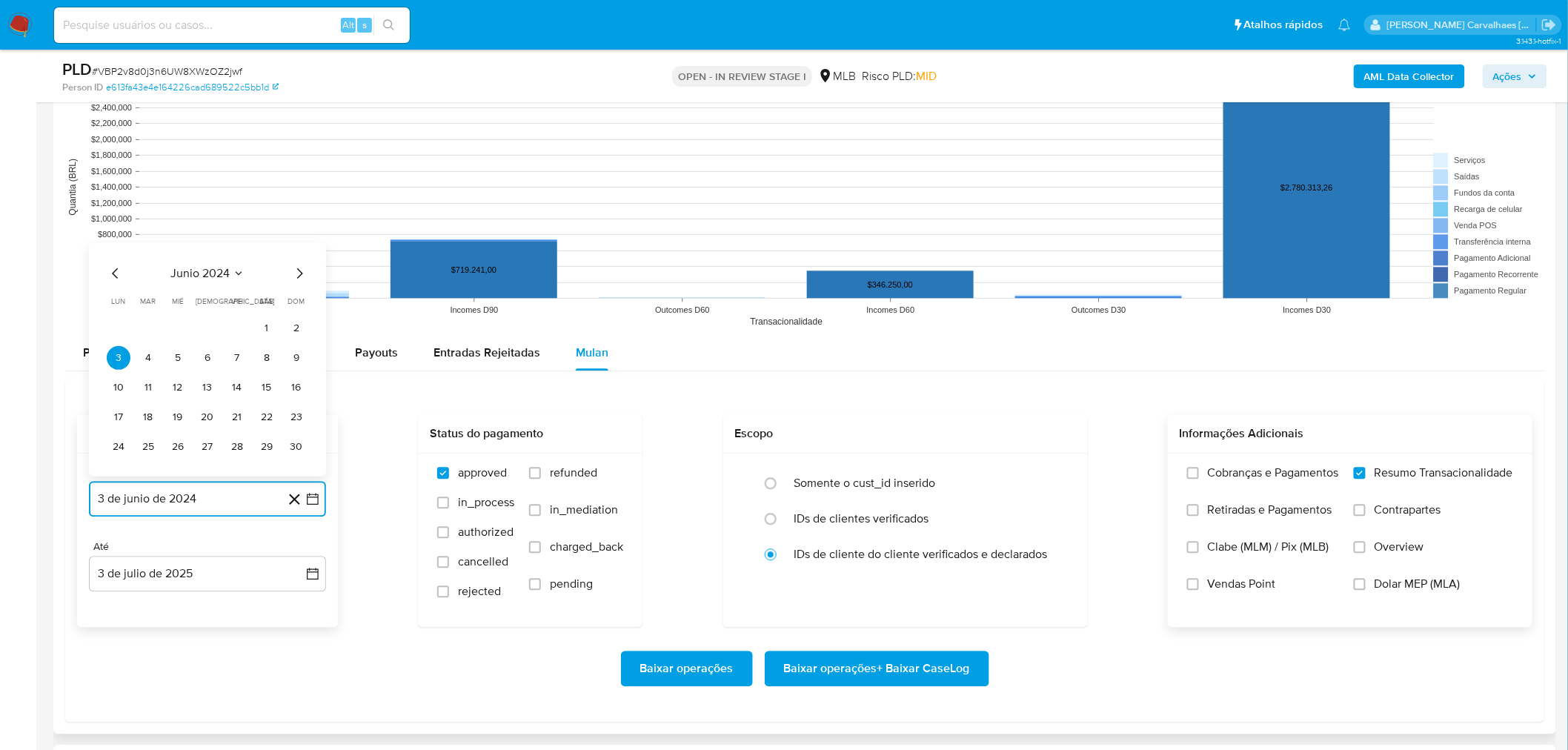 click 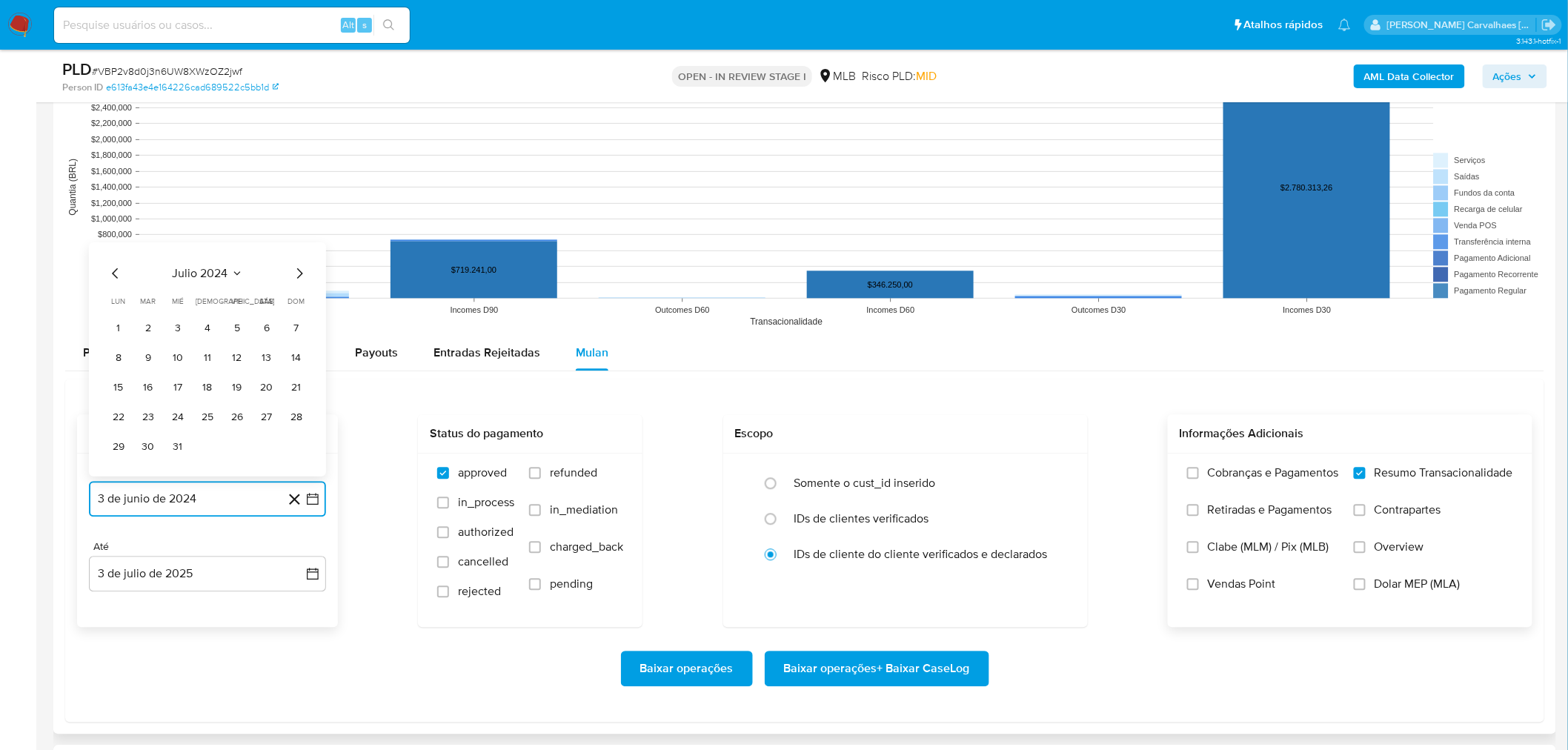 click 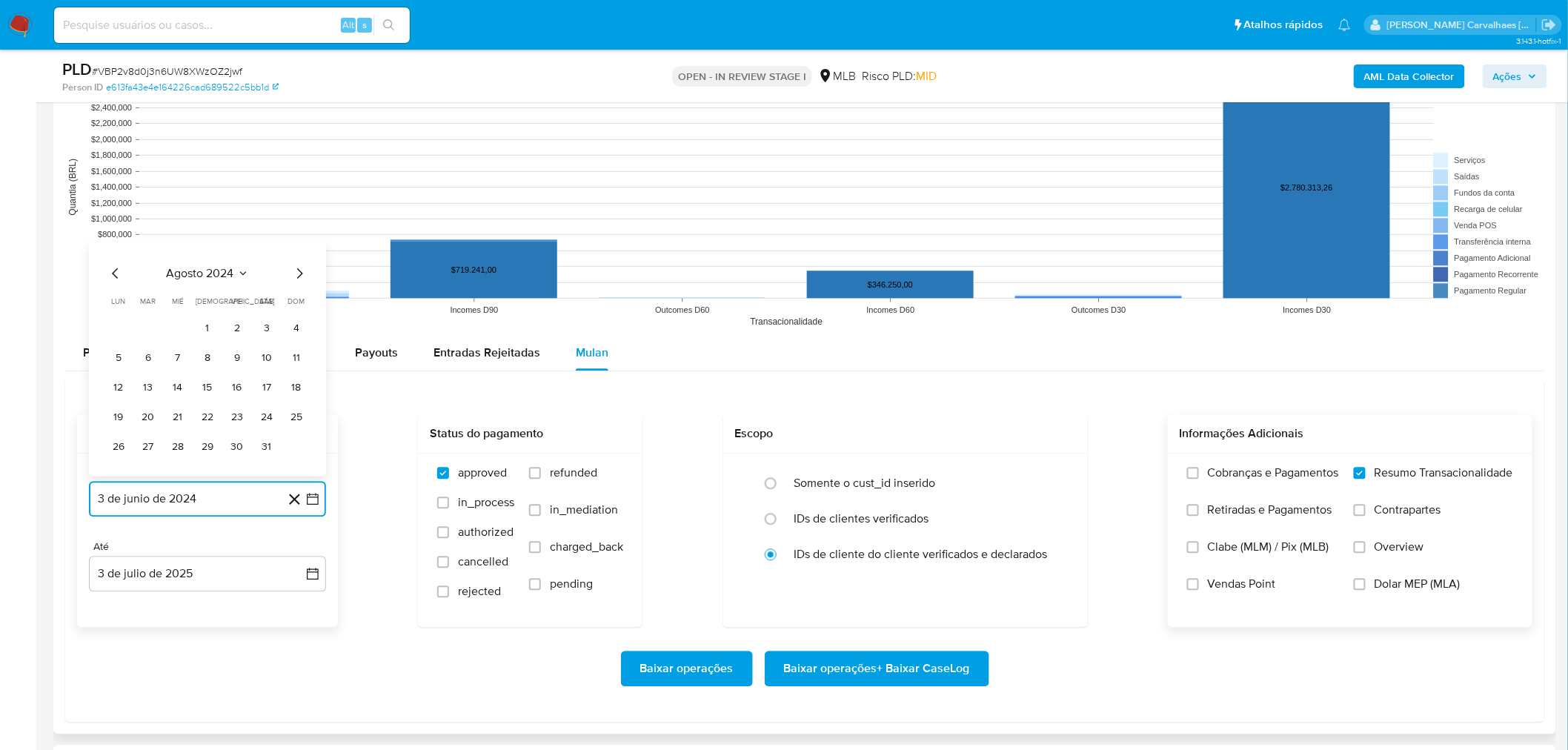 click 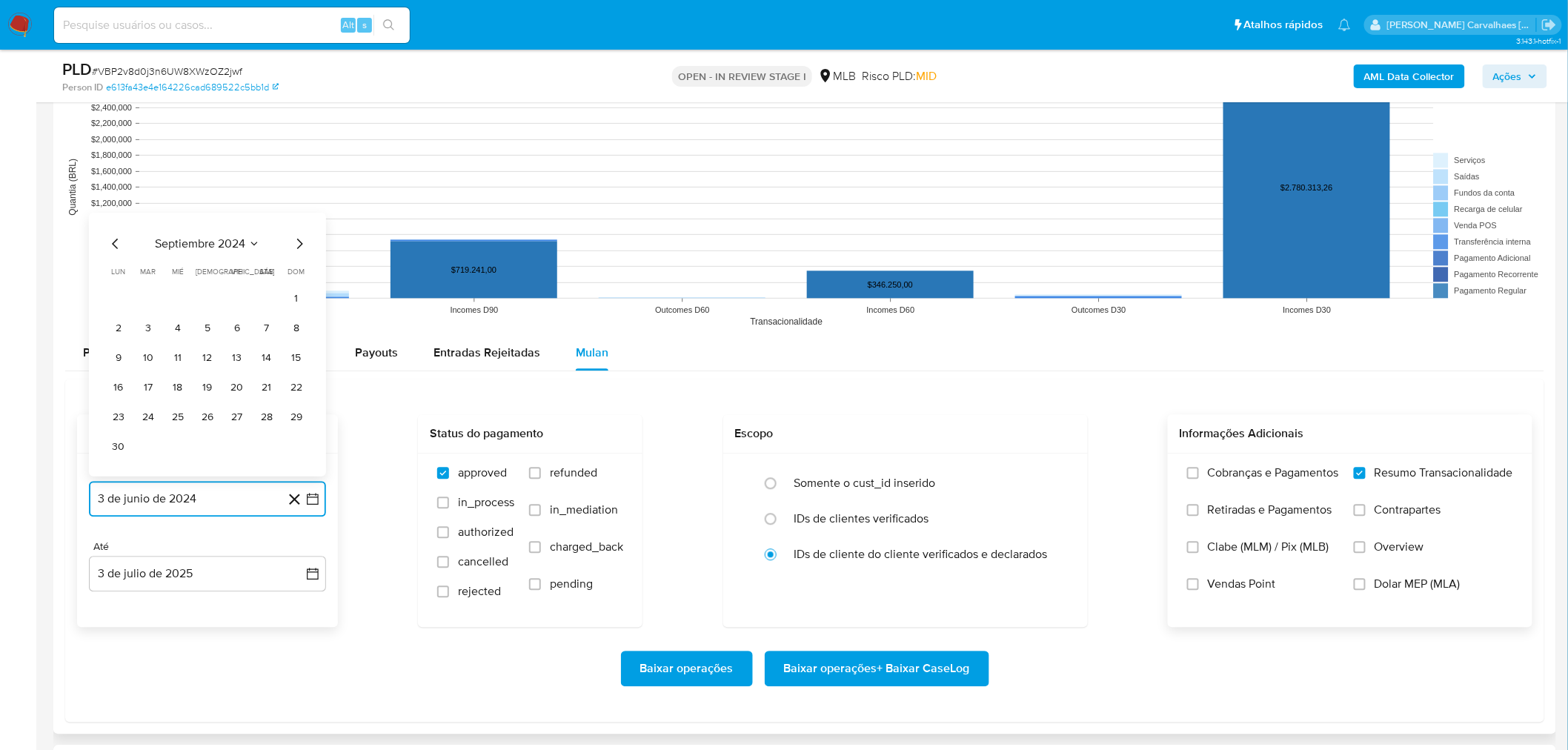 click 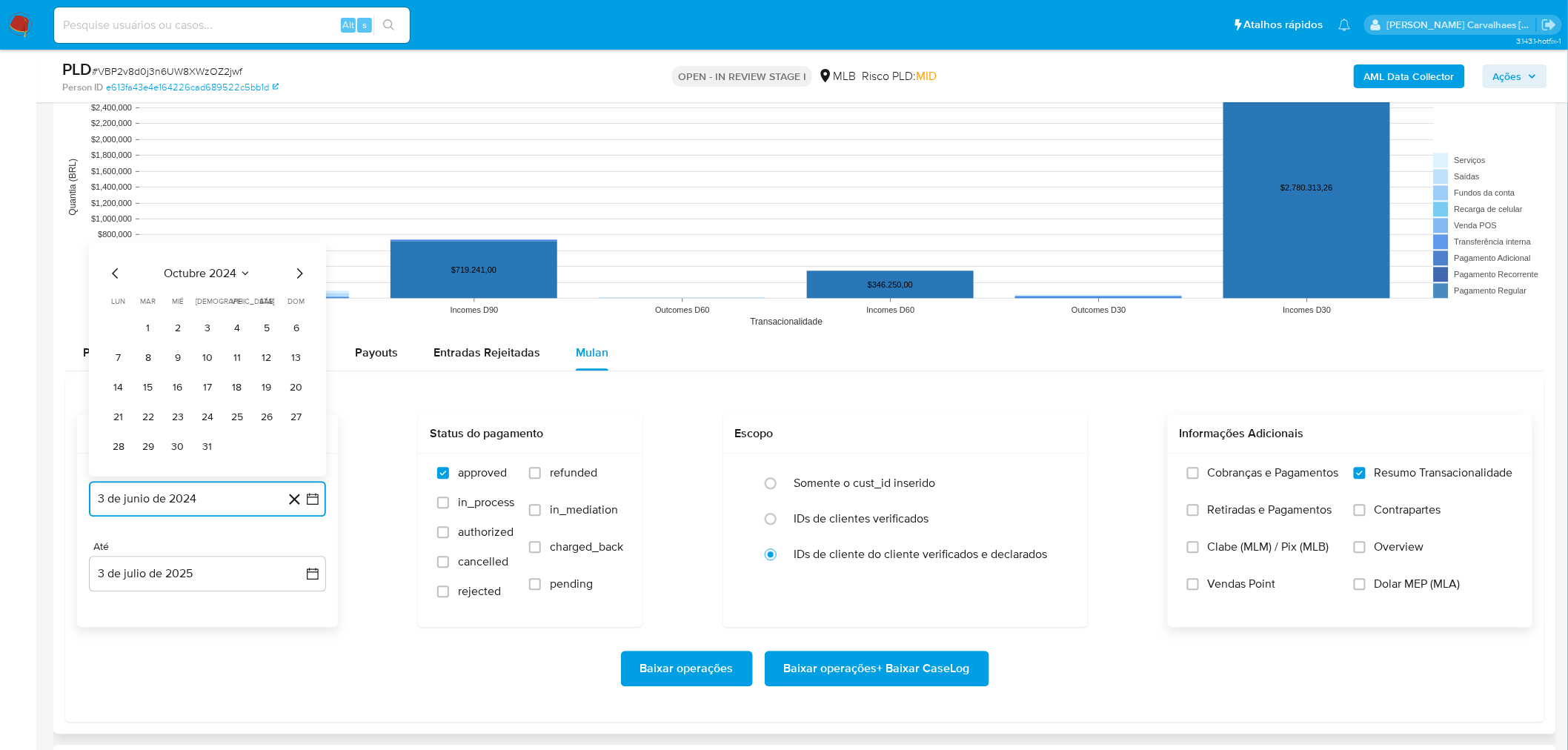 click 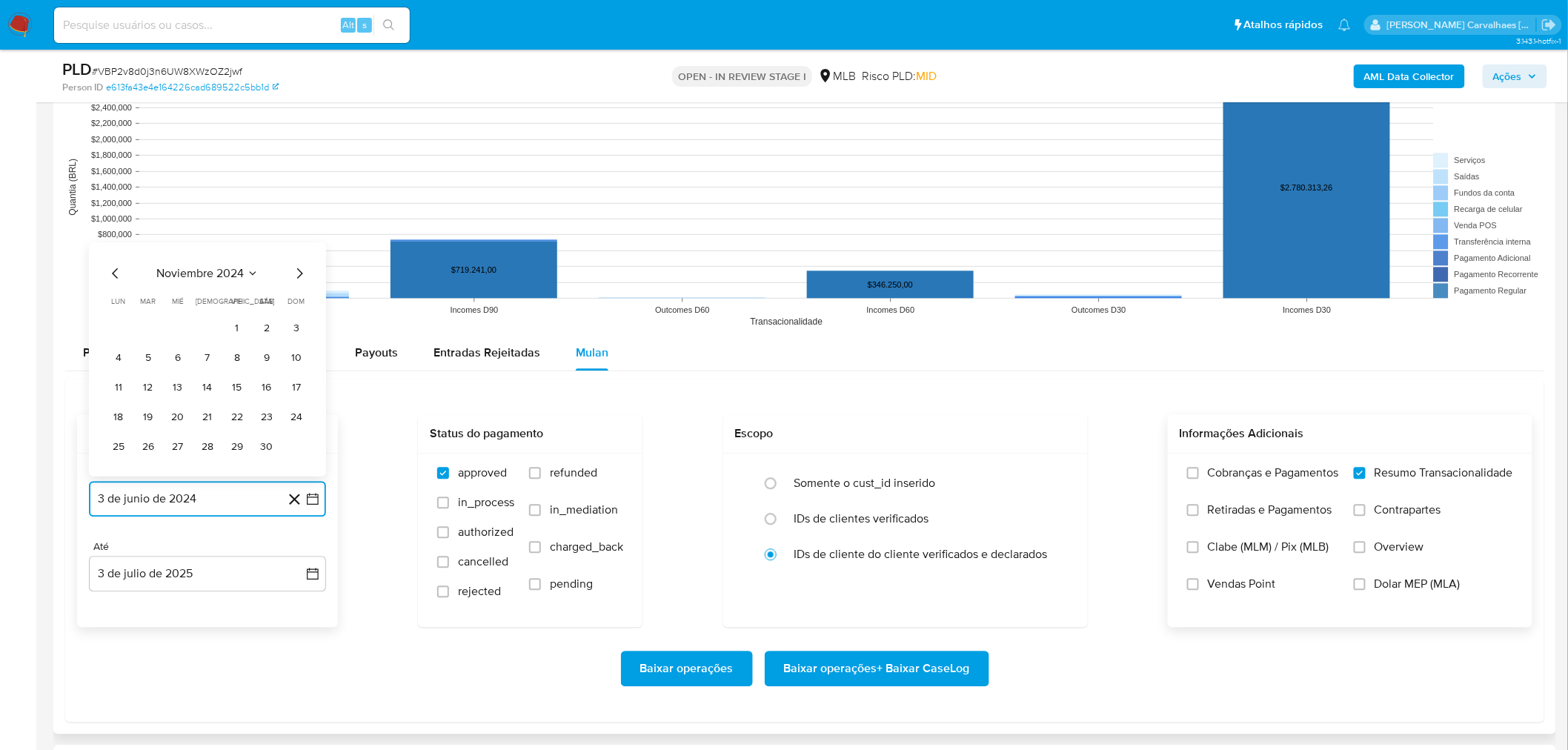 click 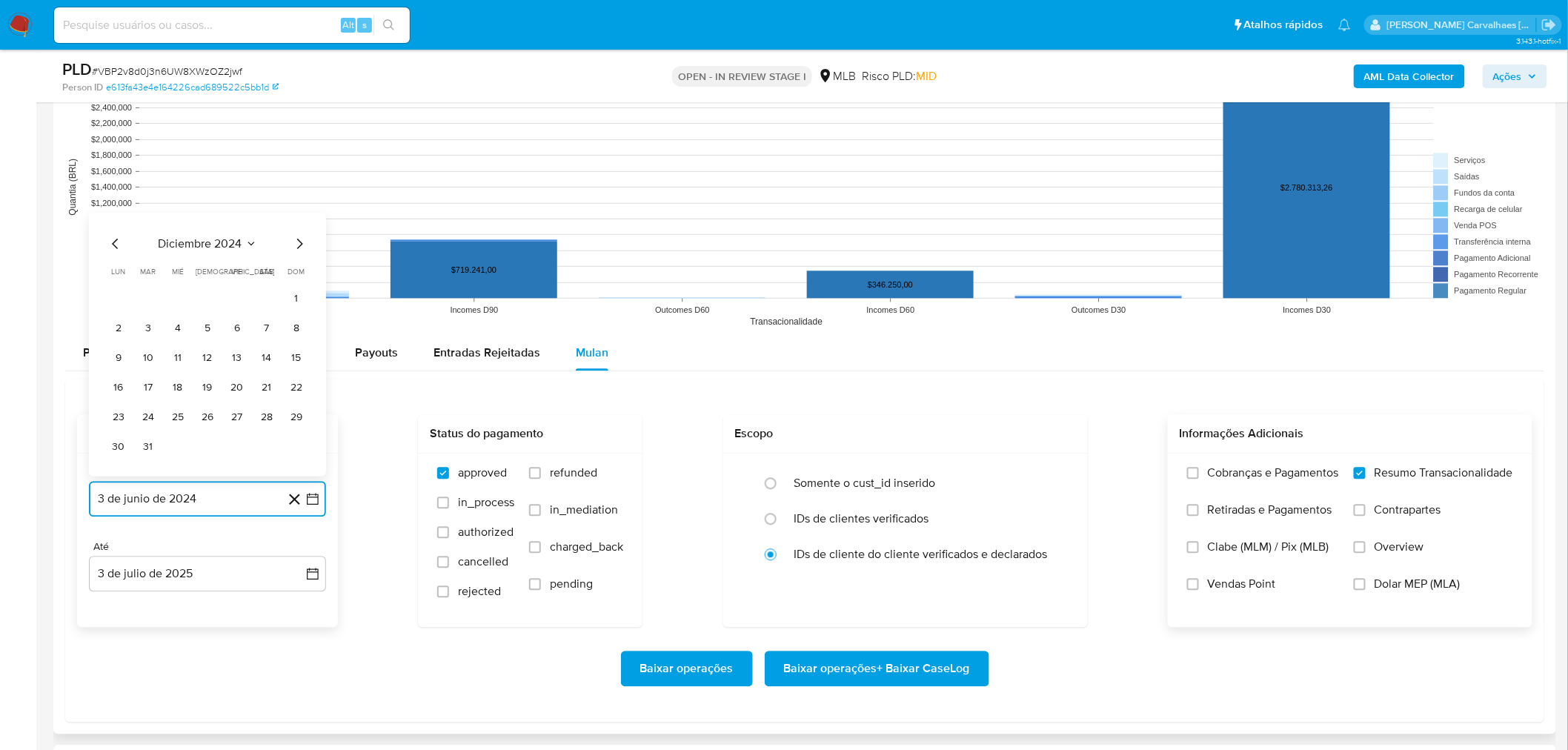 click 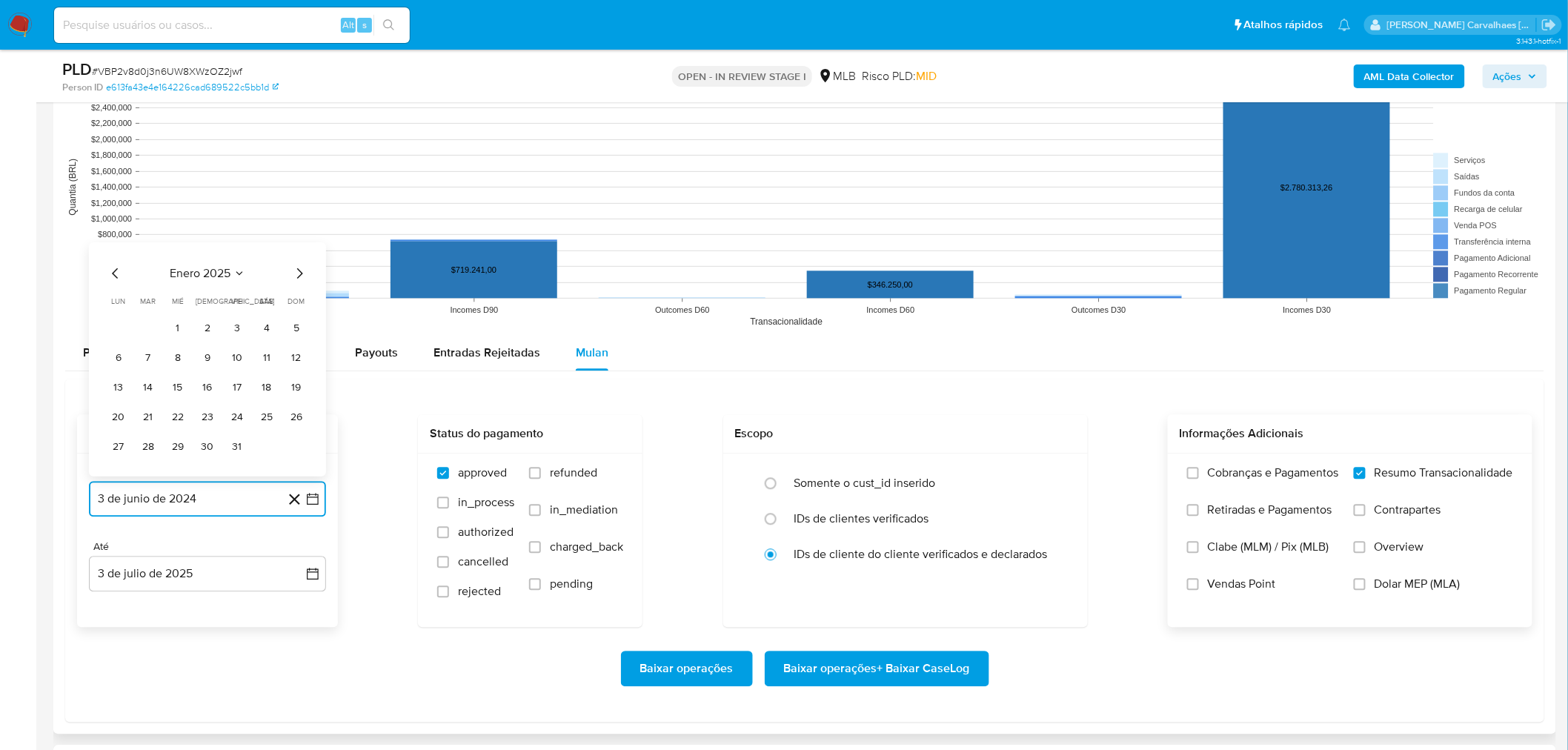 click 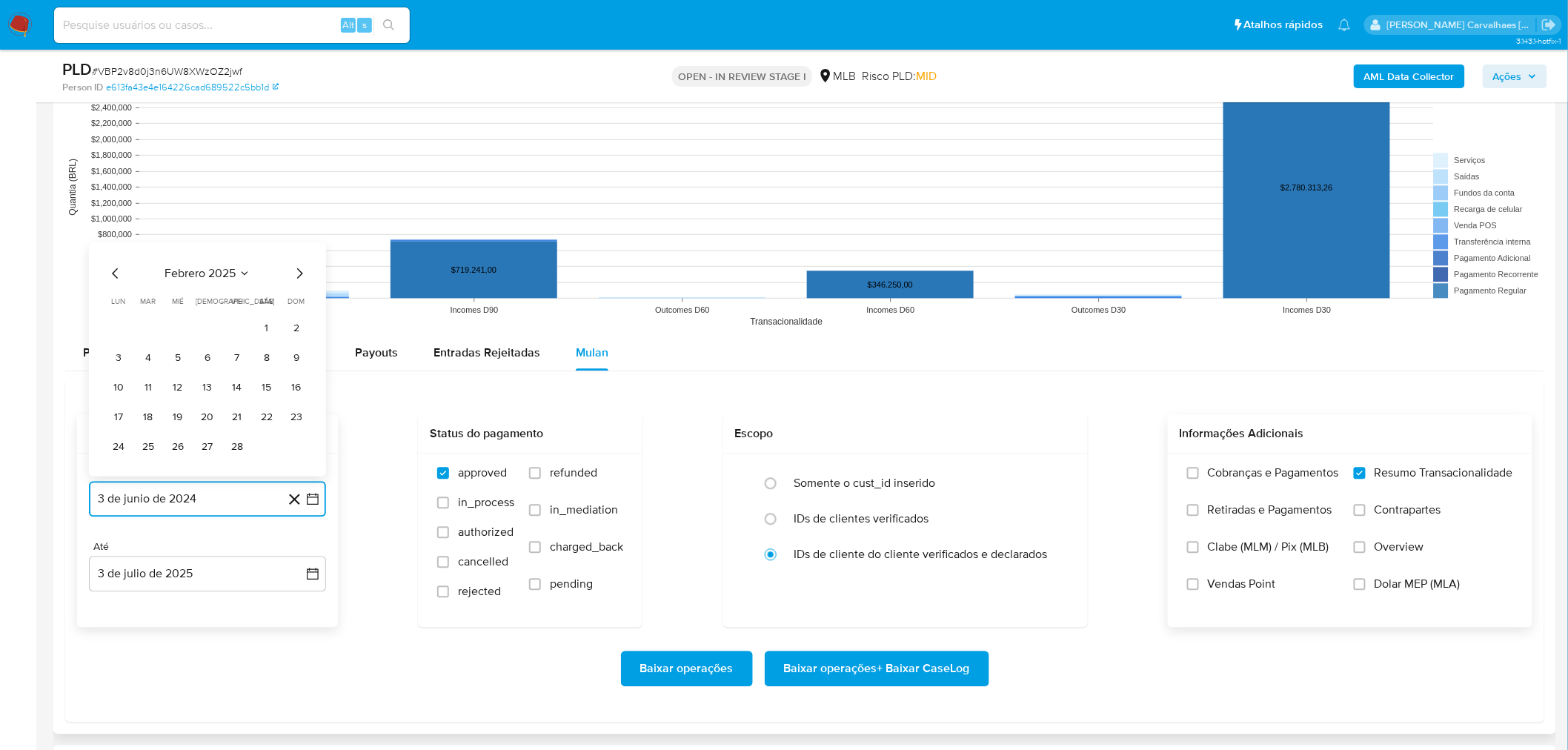 click 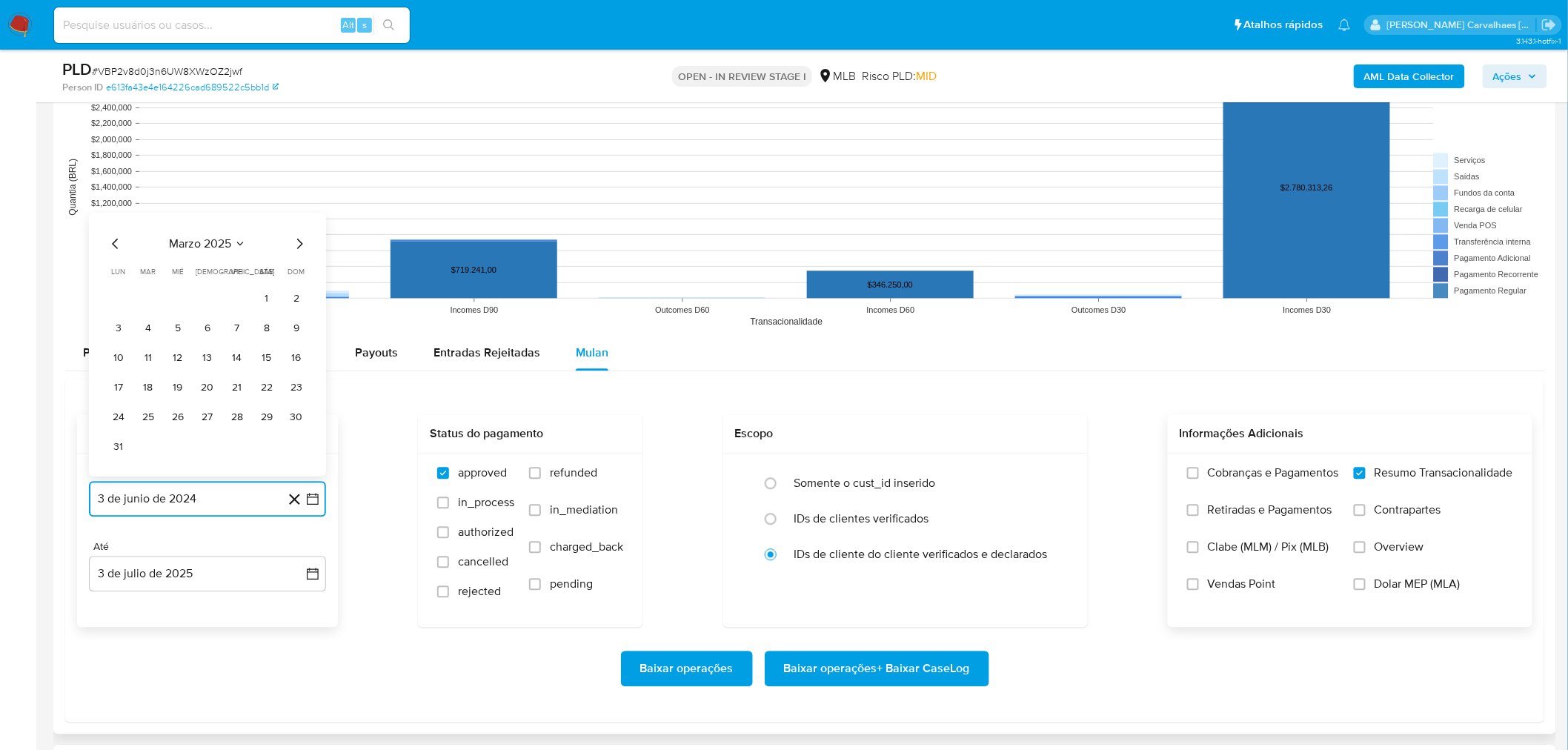 click 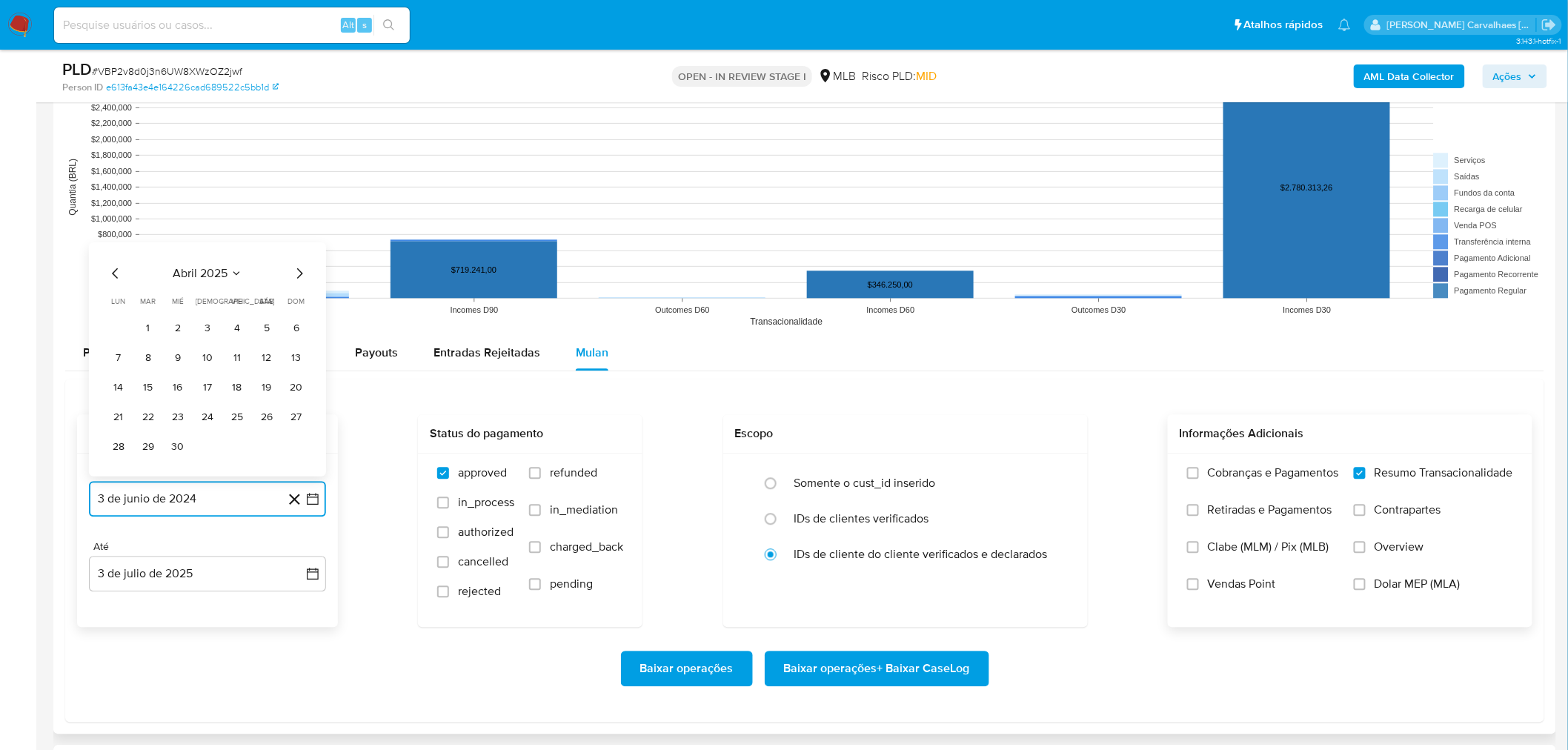 click 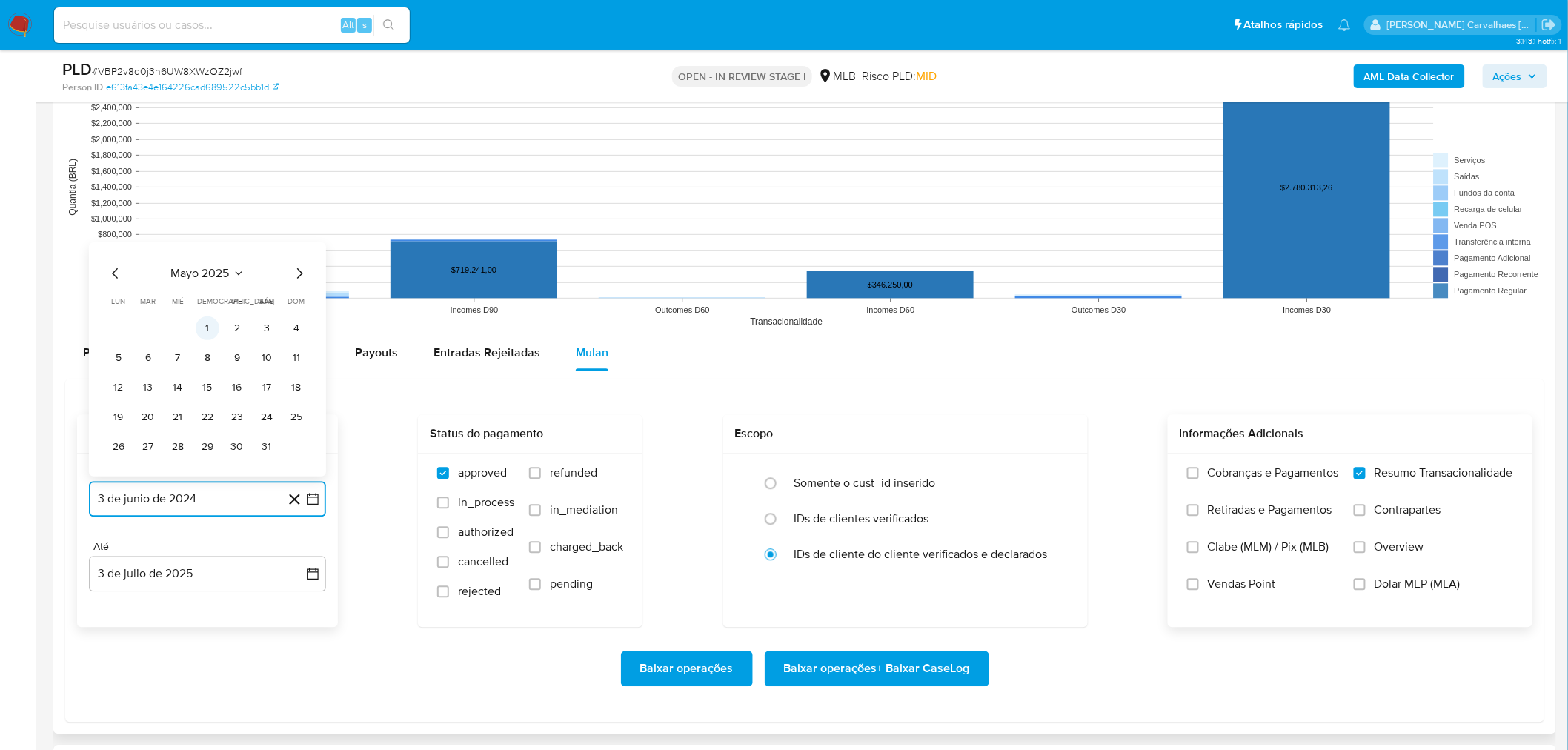 click on "1" at bounding box center [207, 328] 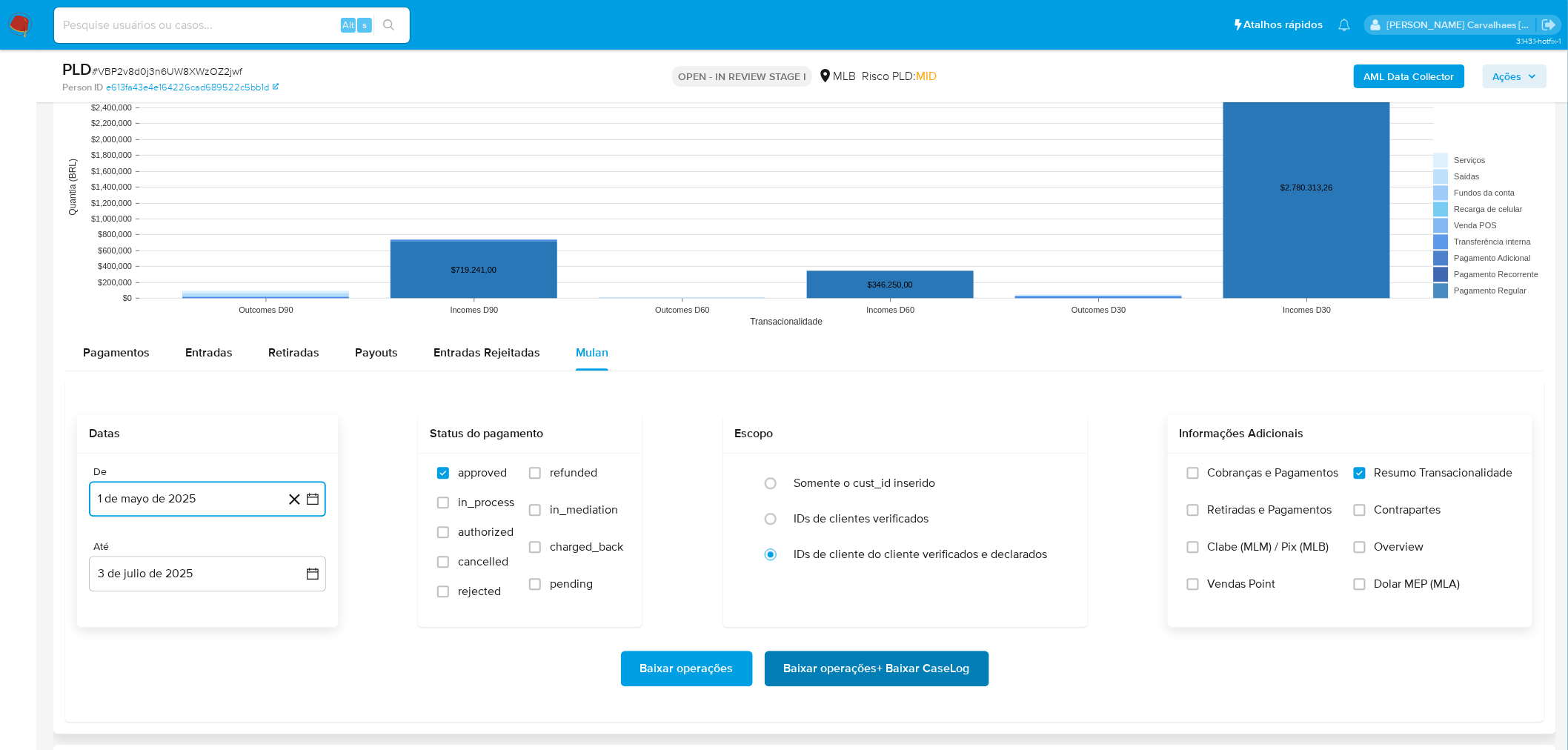 click on "Baixar operações  +   Baixar CaseLog" at bounding box center [877, 668] 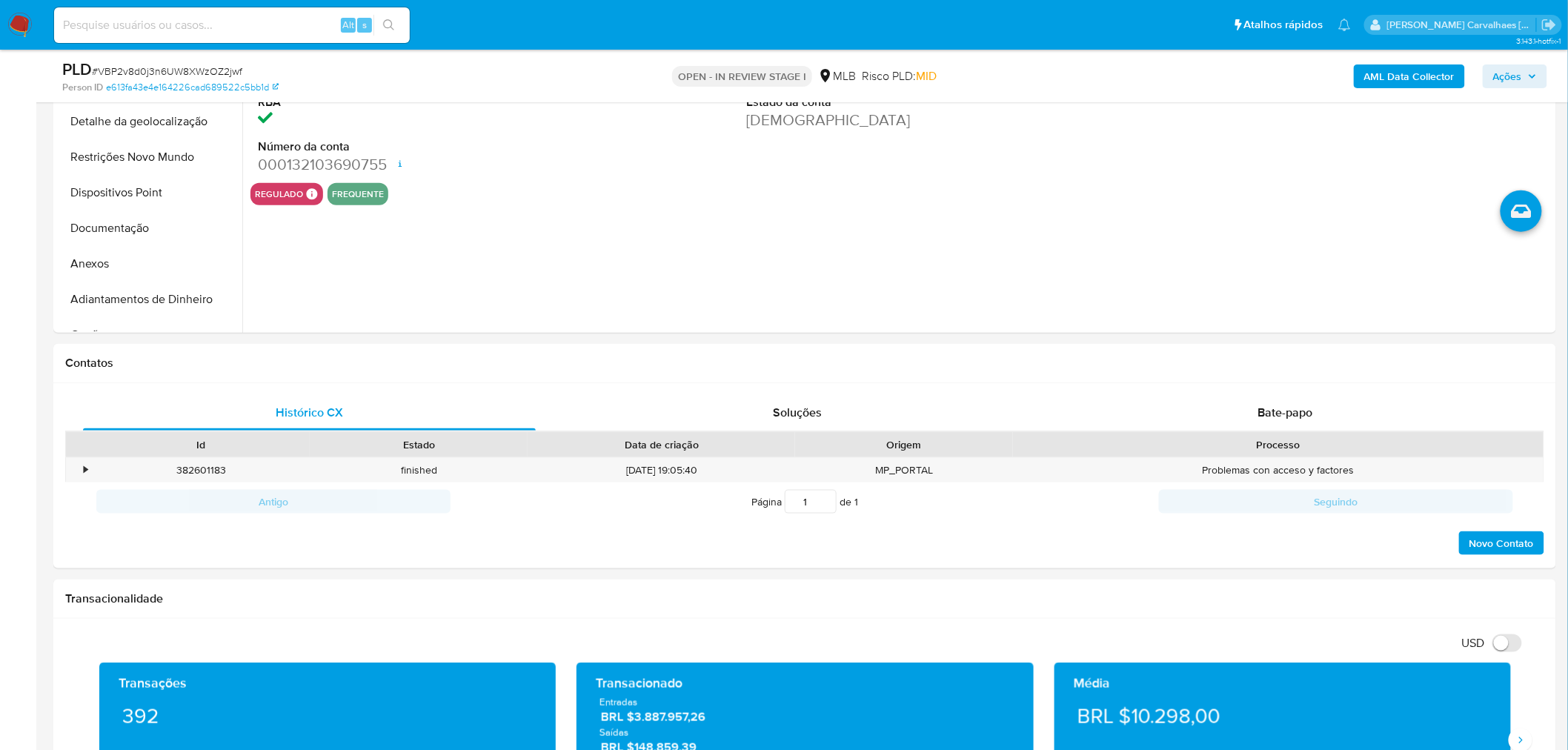 scroll, scrollTop: 165, scrollLeft: 0, axis: vertical 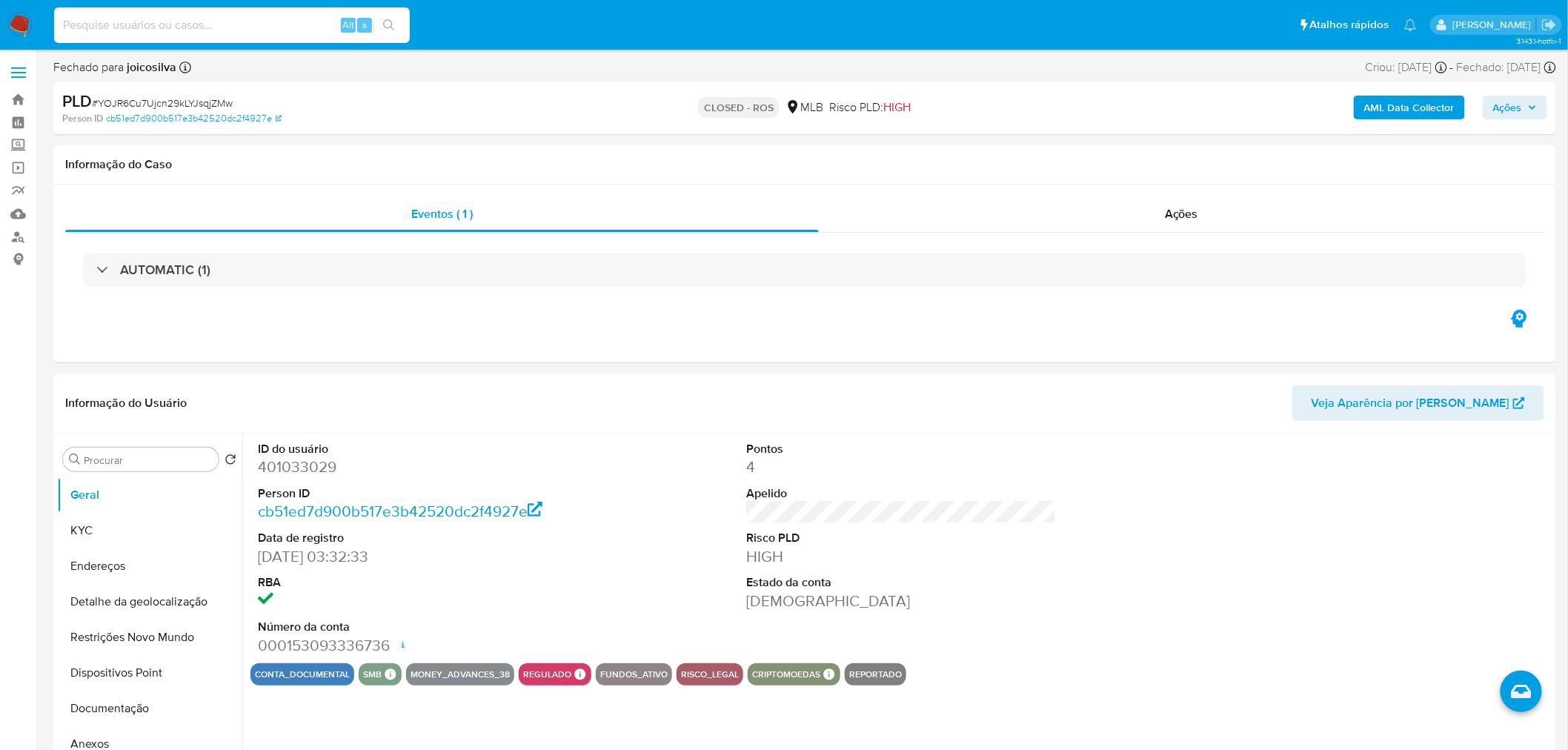 paste on "ihBGcpIPcXSJ5D2bLV3TMVXT" 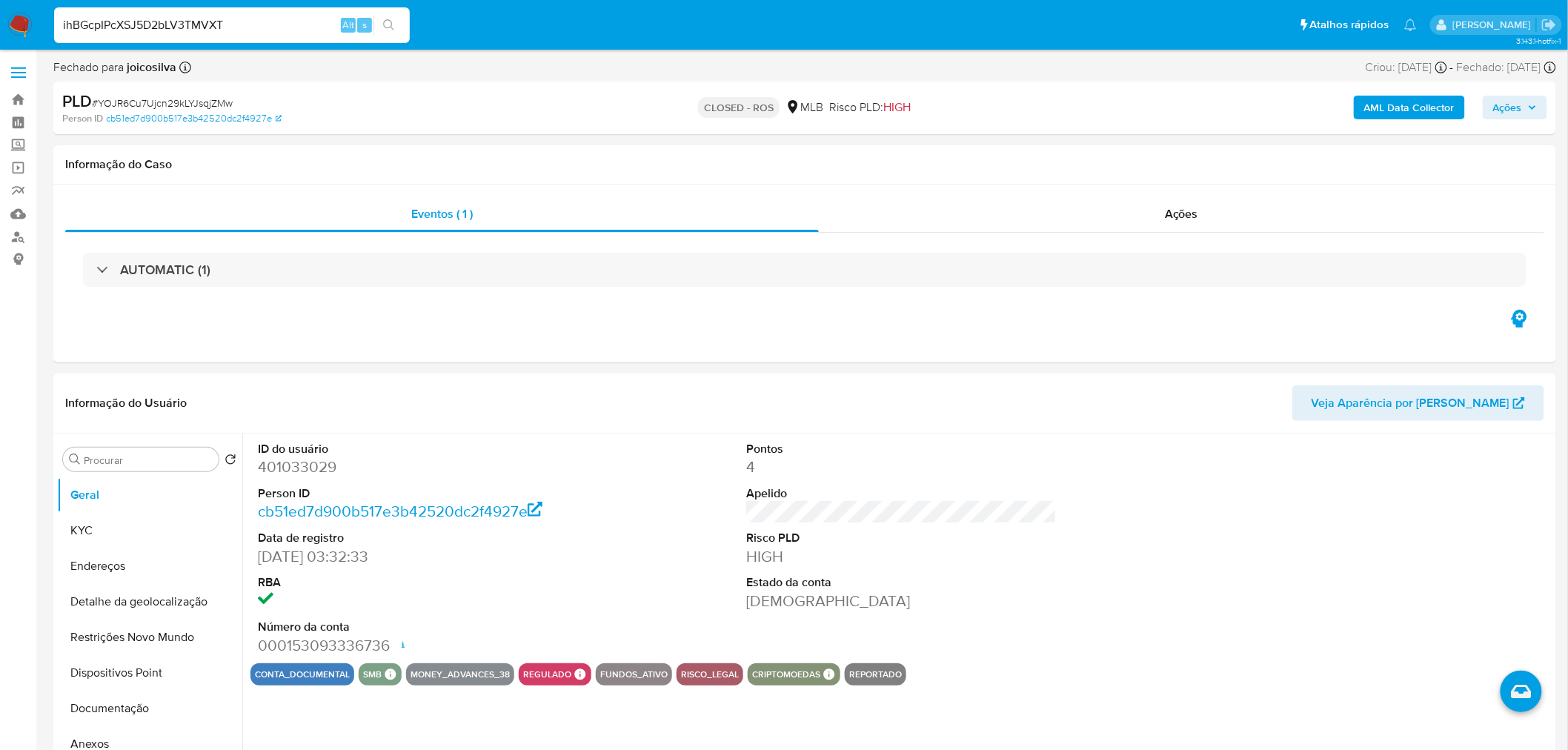 type on "ihBGcpIPcXSJ5D2bLV3TMVXT" 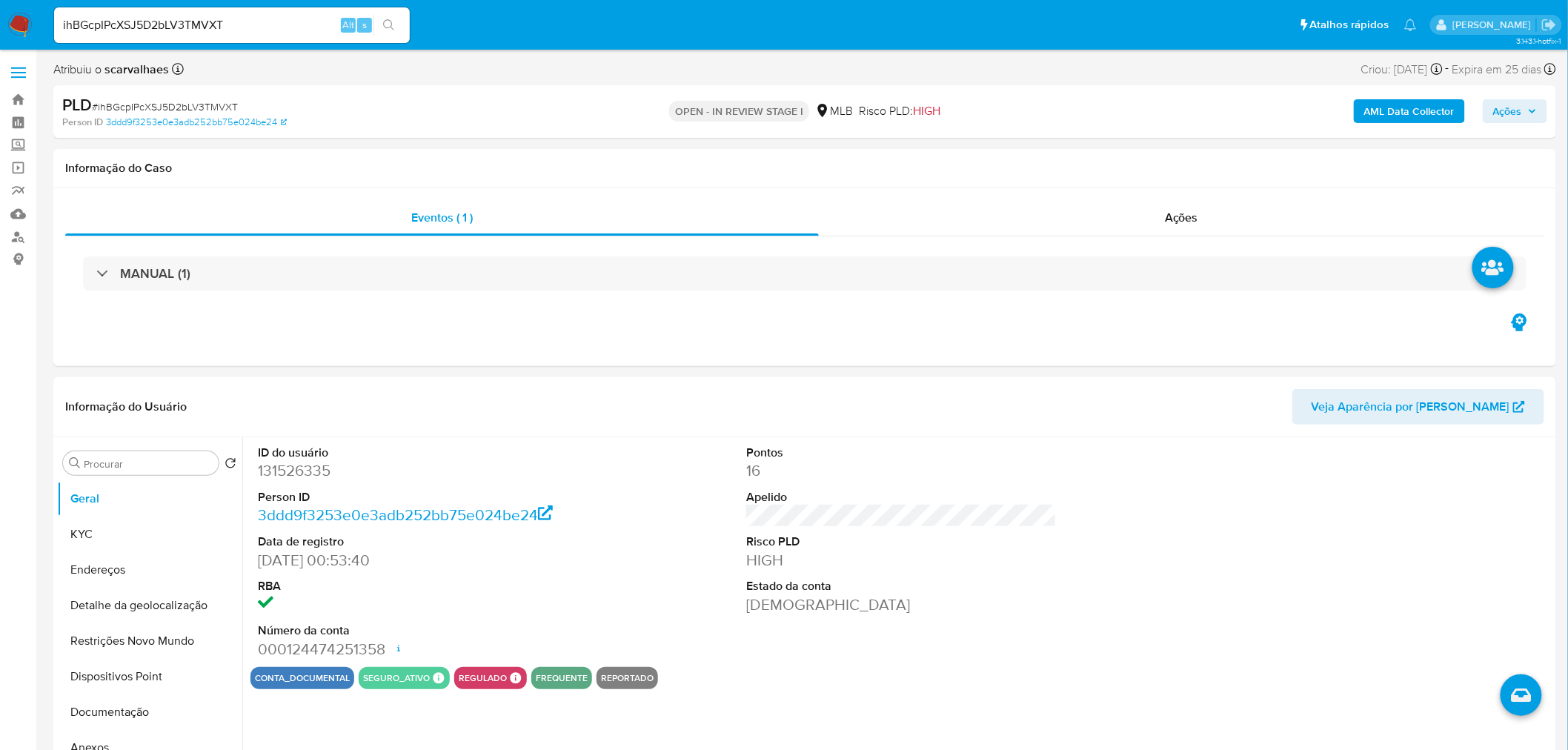 select on "10" 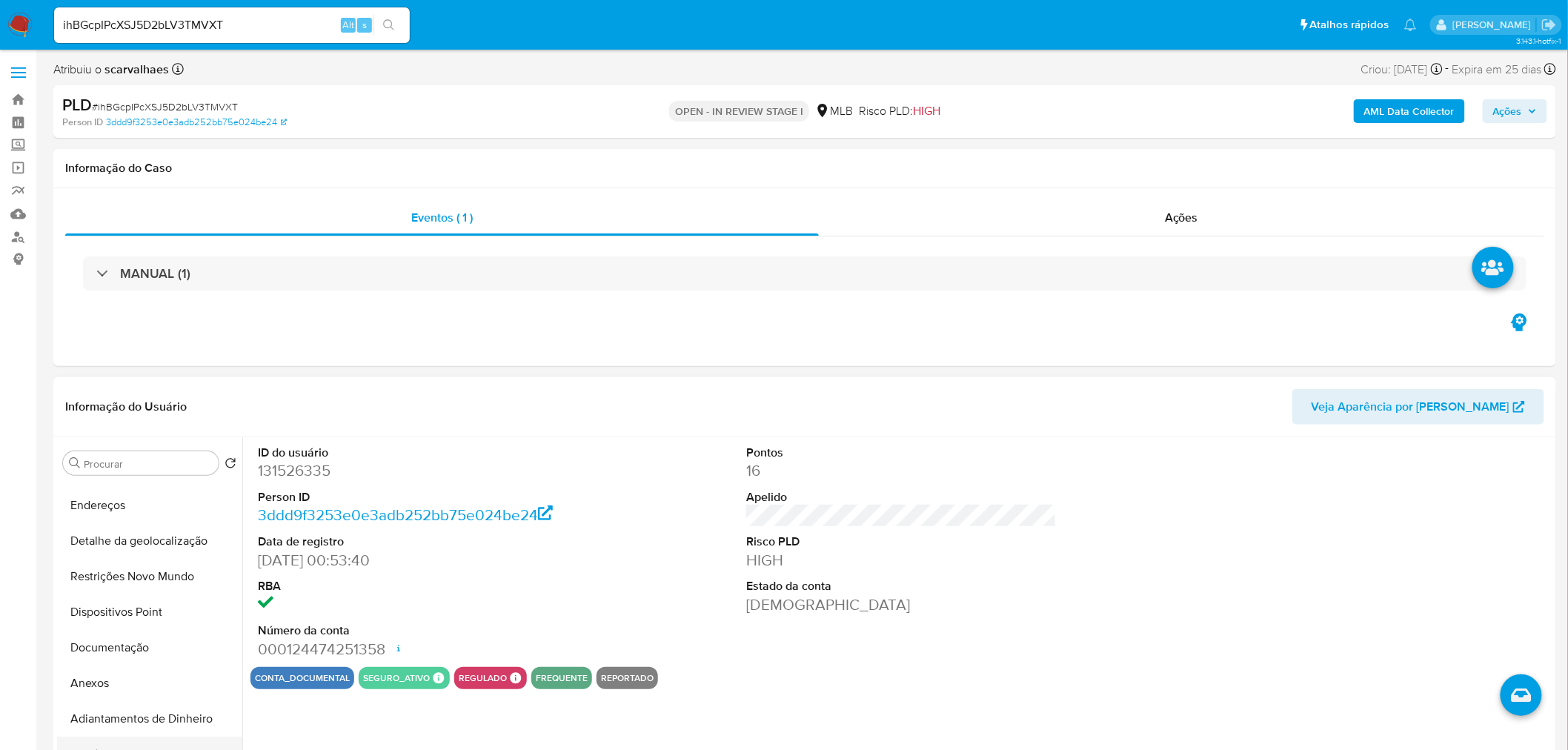 scroll, scrollTop: 165, scrollLeft: 0, axis: vertical 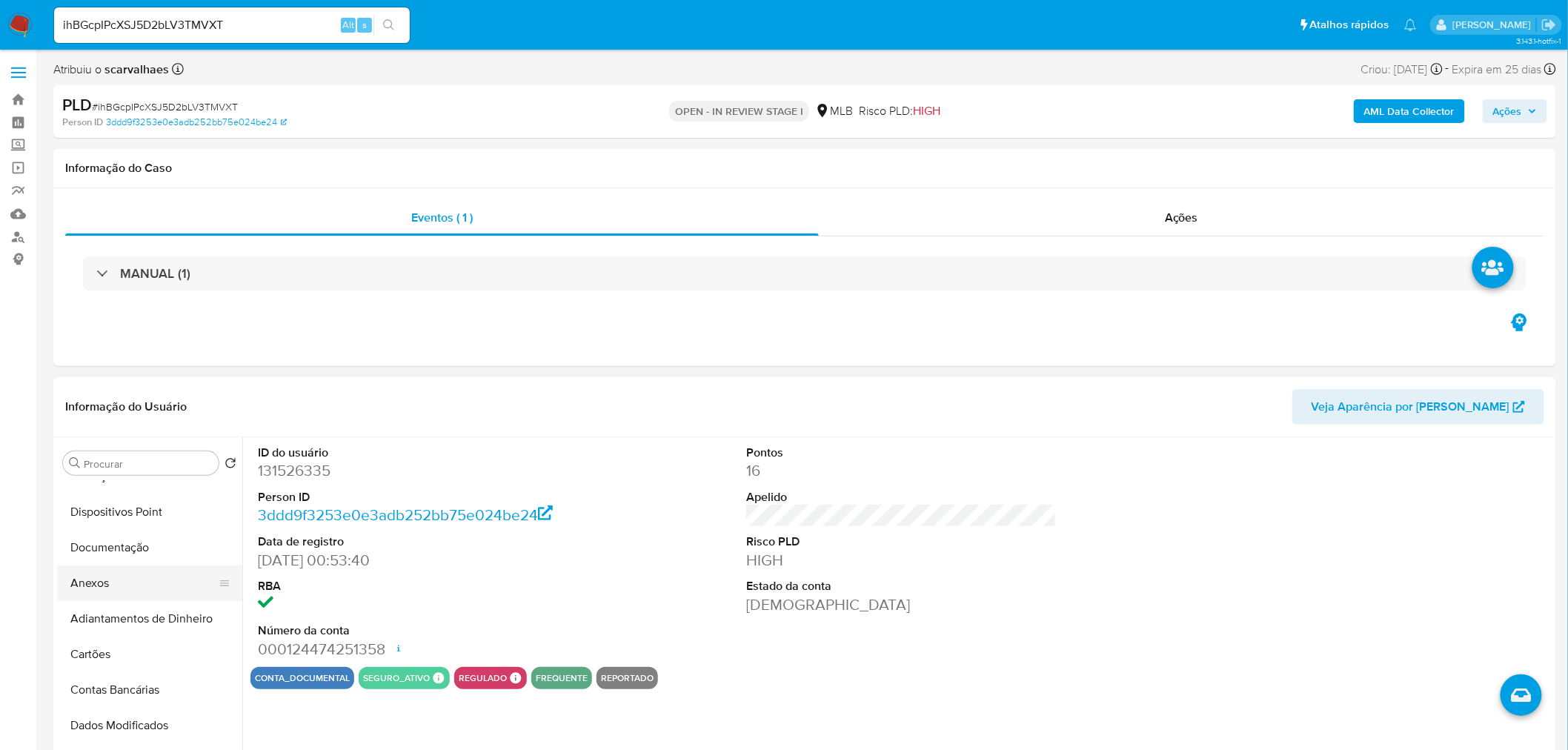 click on "Anexos" at bounding box center [144, 583] 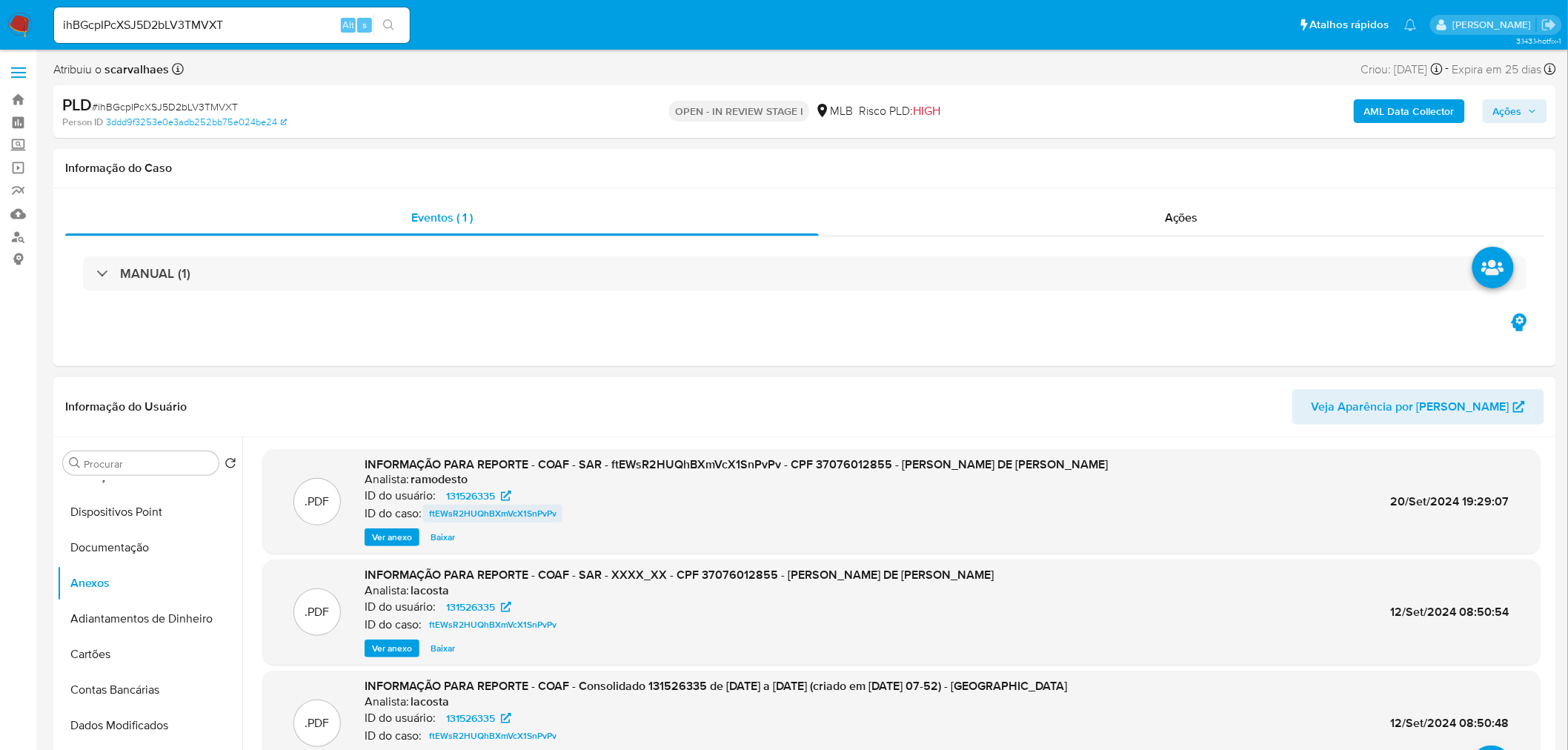 scroll, scrollTop: 165, scrollLeft: 0, axis: vertical 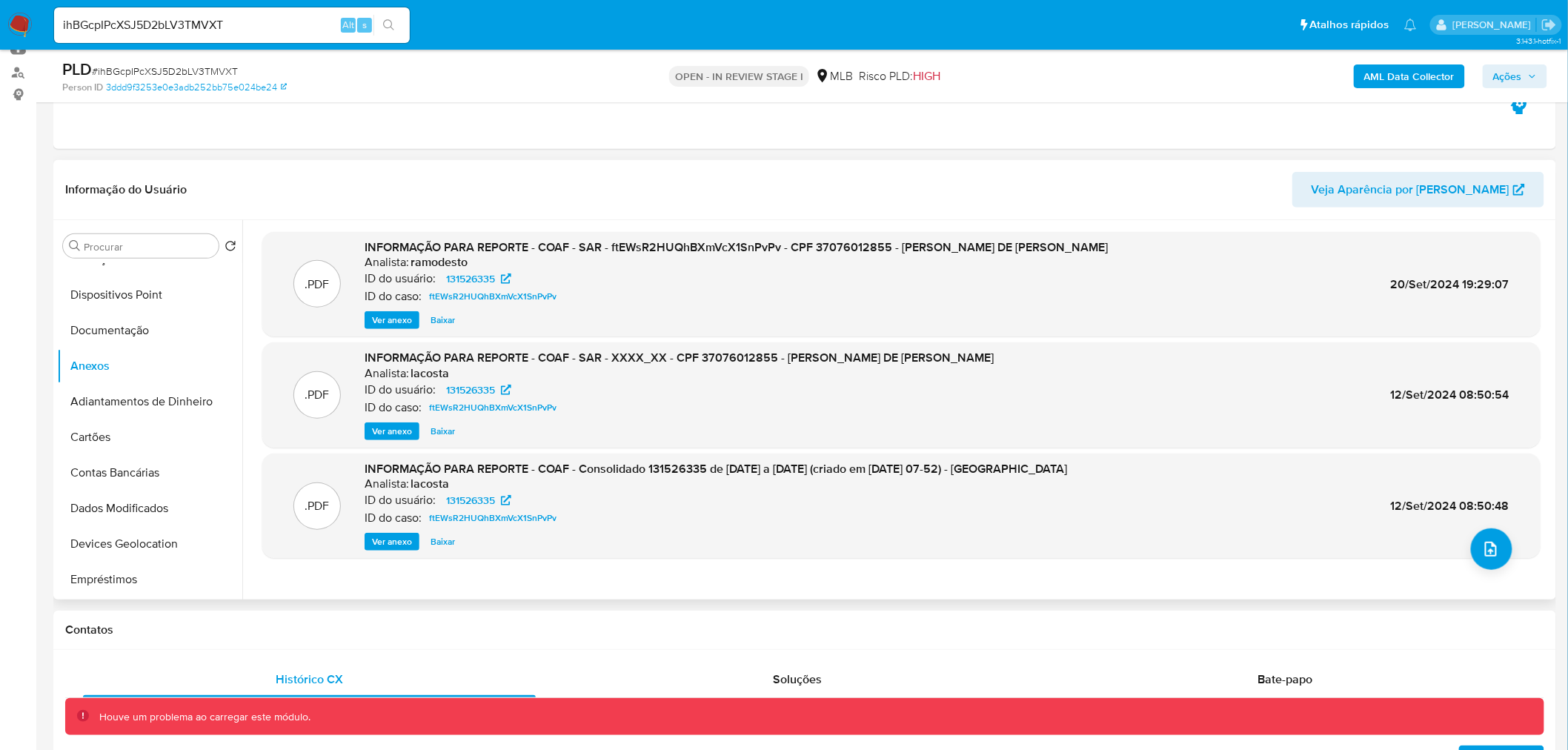 click on "Ver anexo" at bounding box center [392, 320] 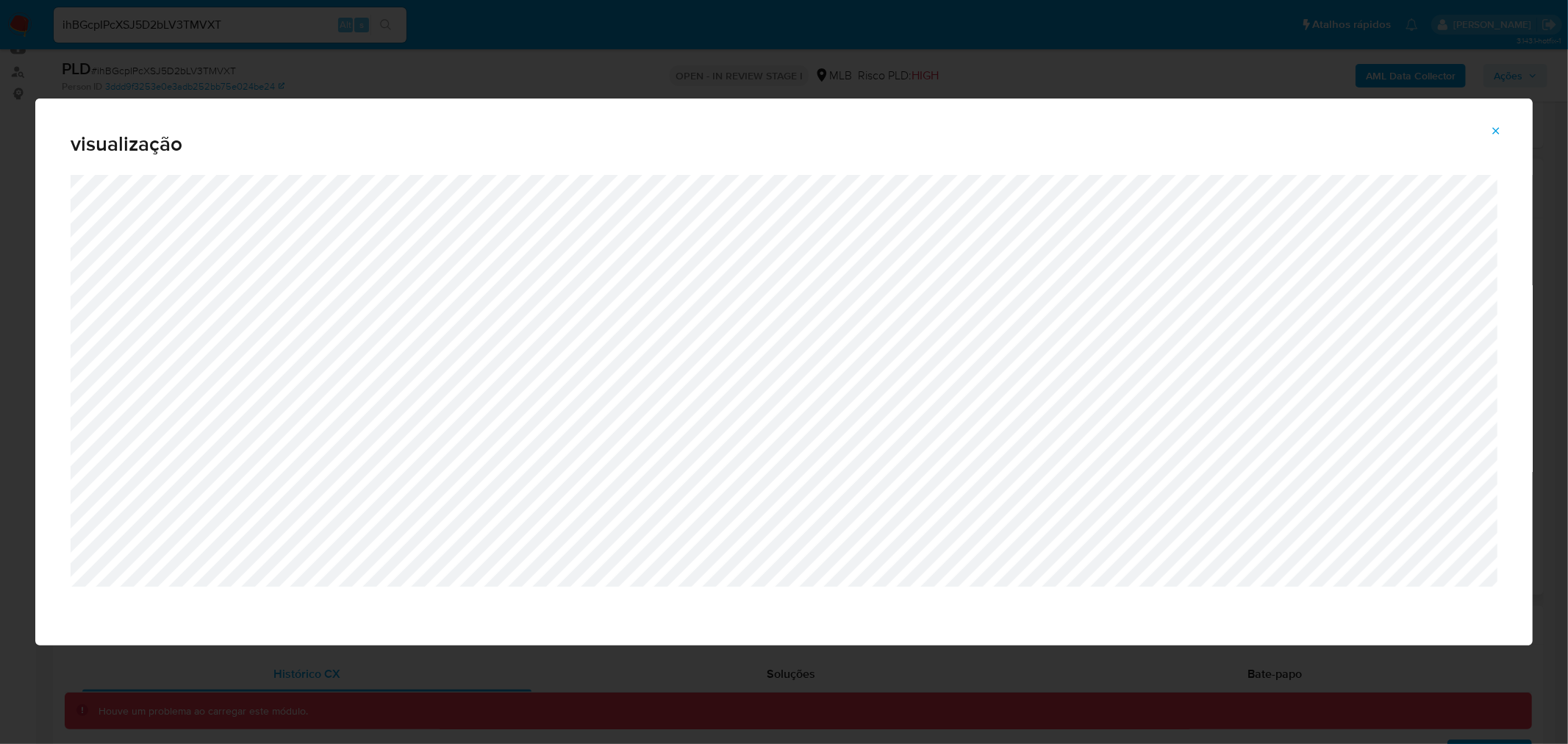 click 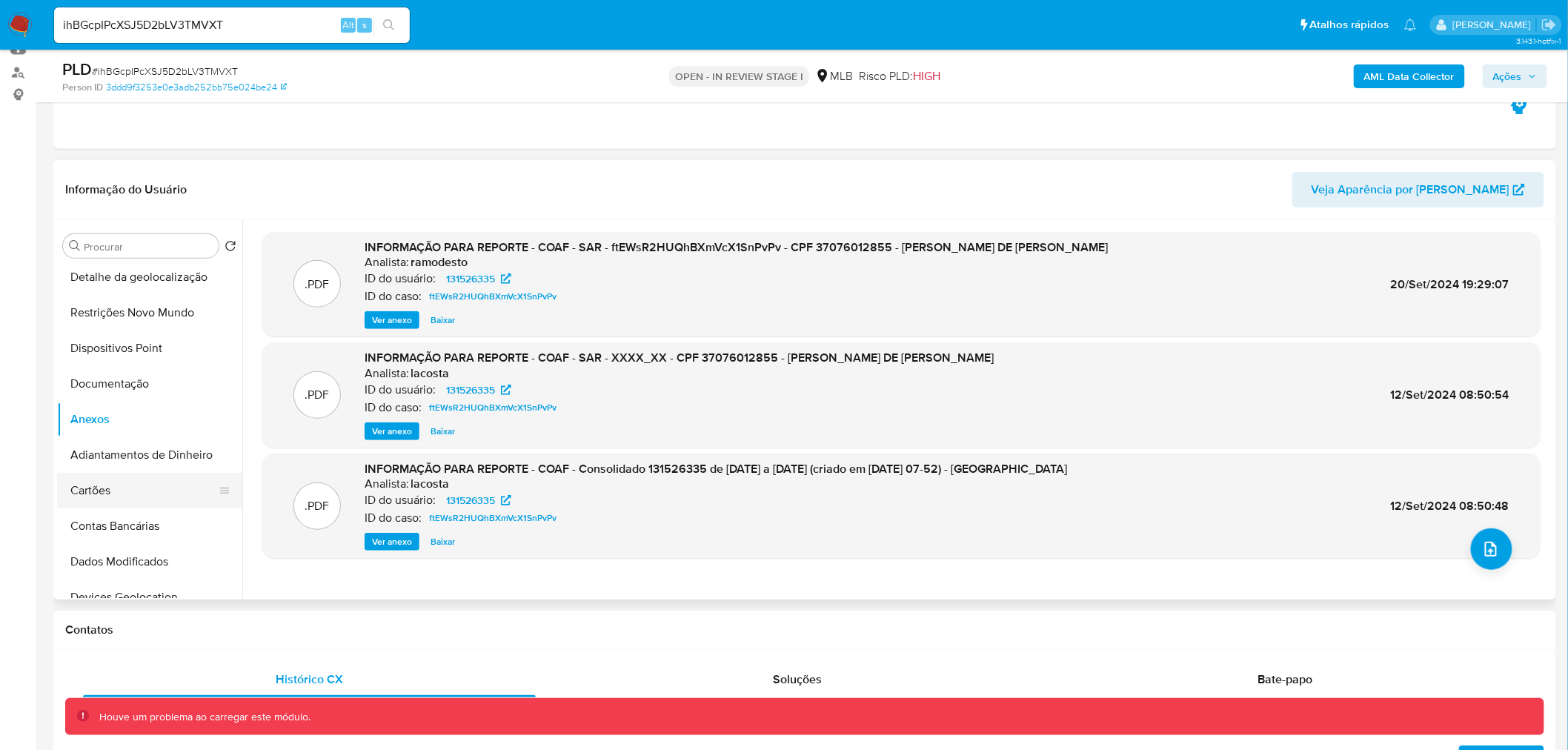 scroll, scrollTop: 82, scrollLeft: 0, axis: vertical 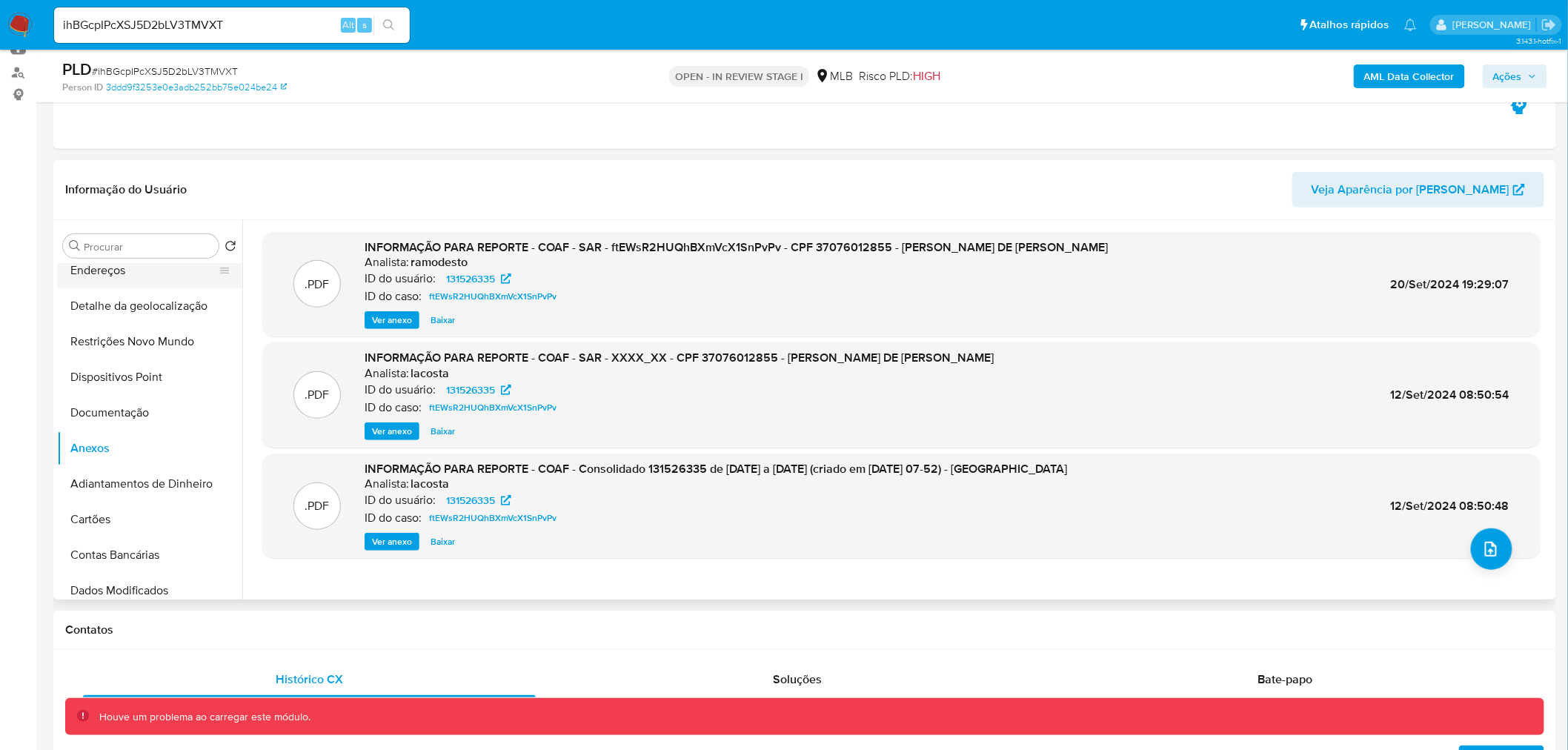 click on "Endereços" at bounding box center (144, 271) 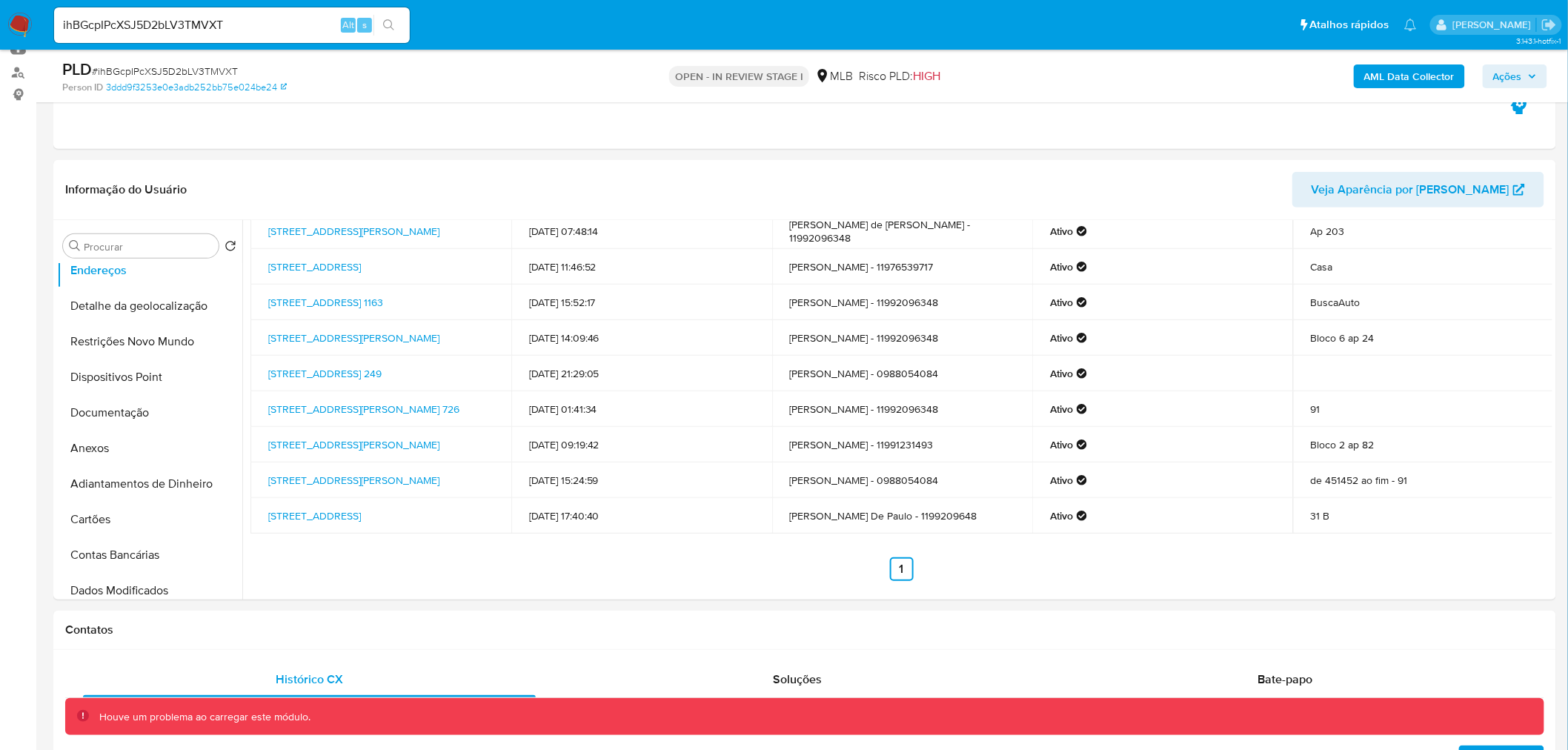 scroll, scrollTop: 0, scrollLeft: 0, axis: both 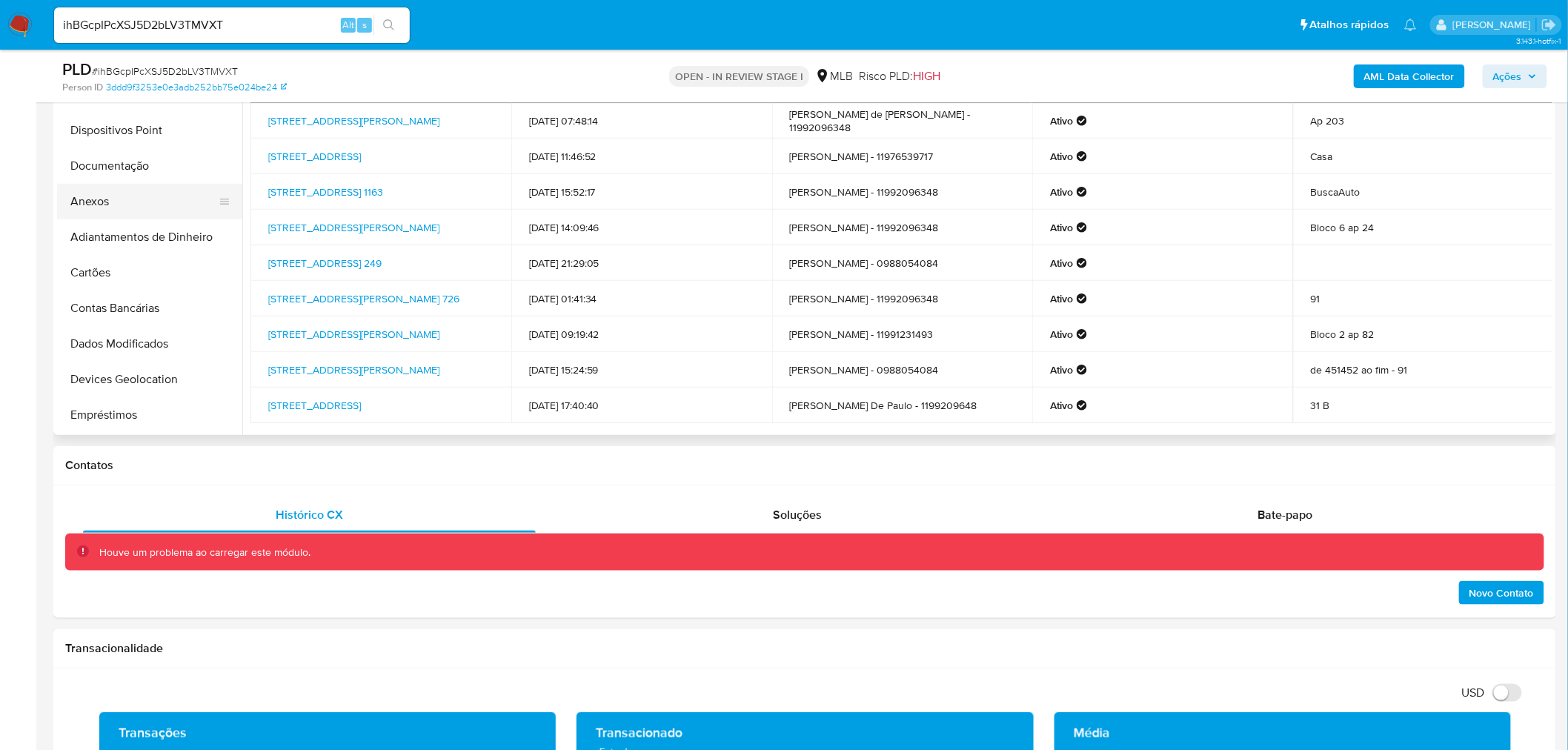 click on "Anexos" at bounding box center (144, 202) 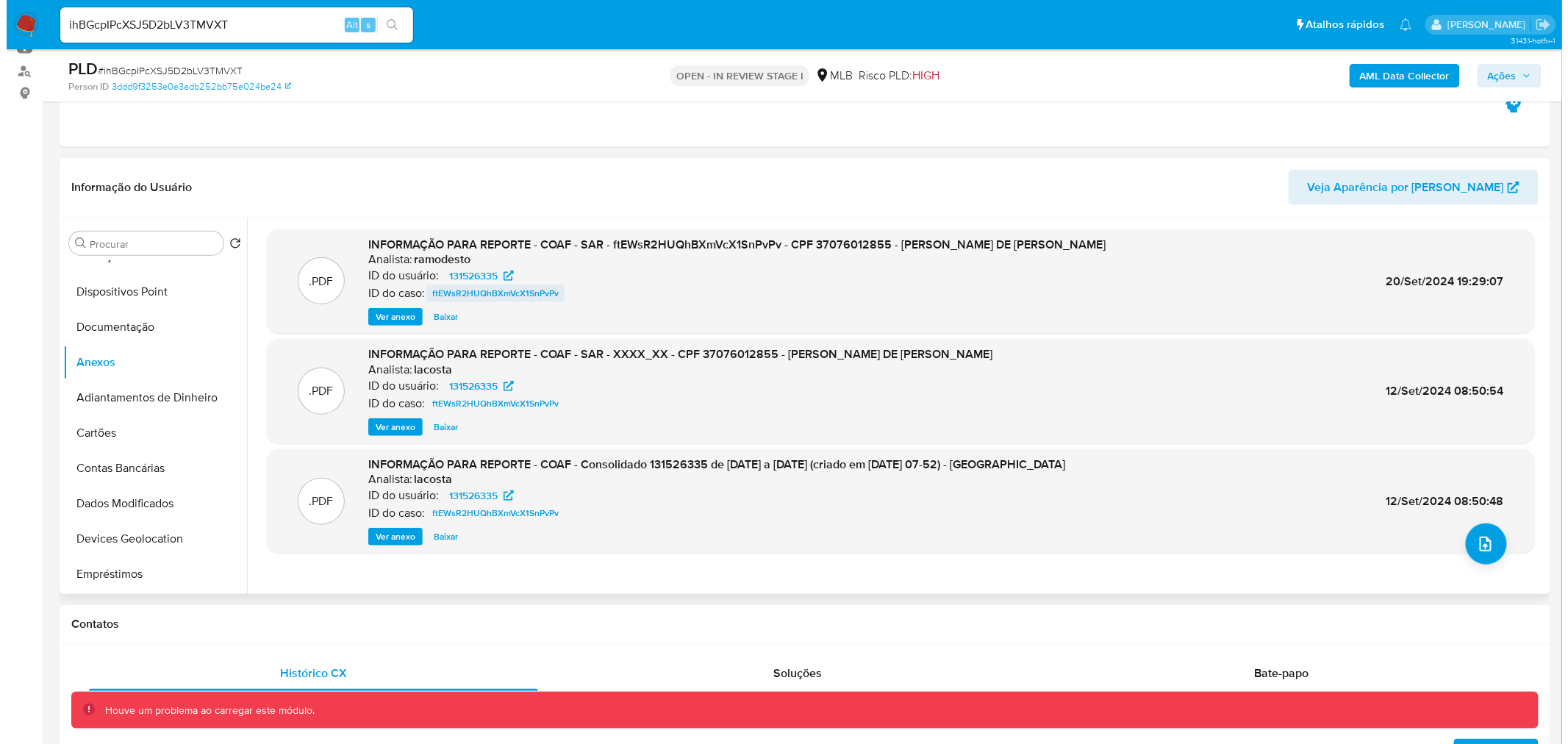 scroll, scrollTop: 163, scrollLeft: 0, axis: vertical 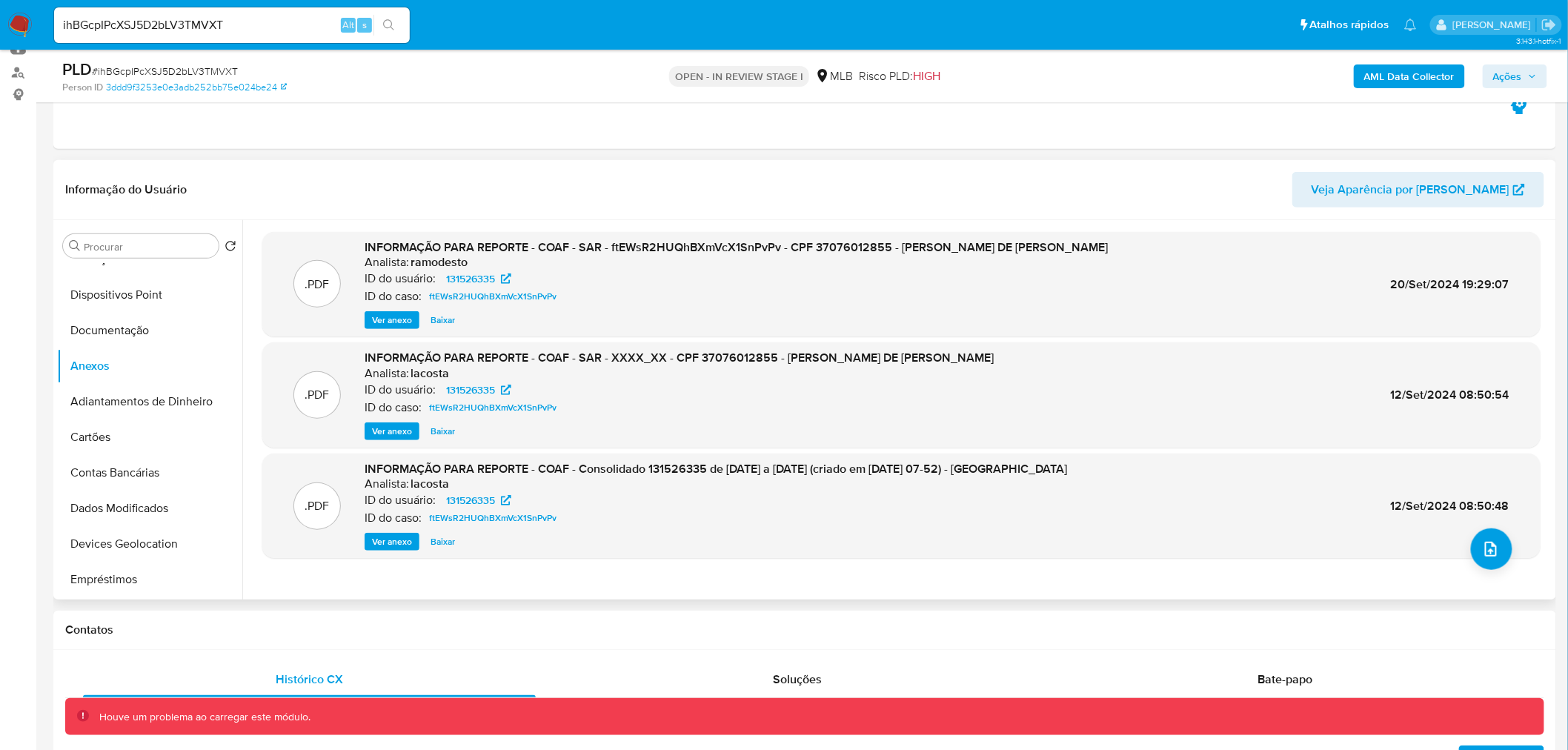 click on "Ver anexo" at bounding box center (392, 320) 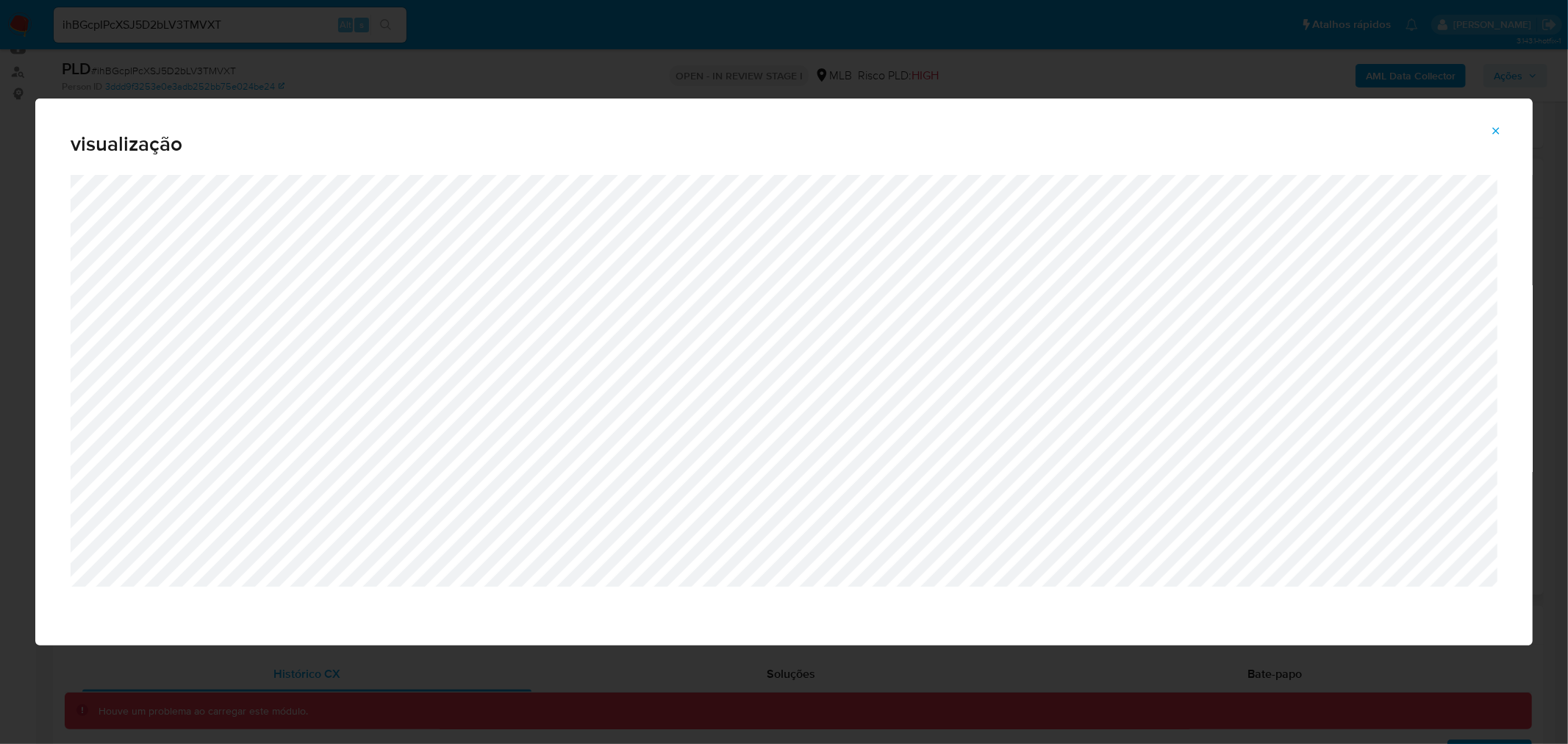 click 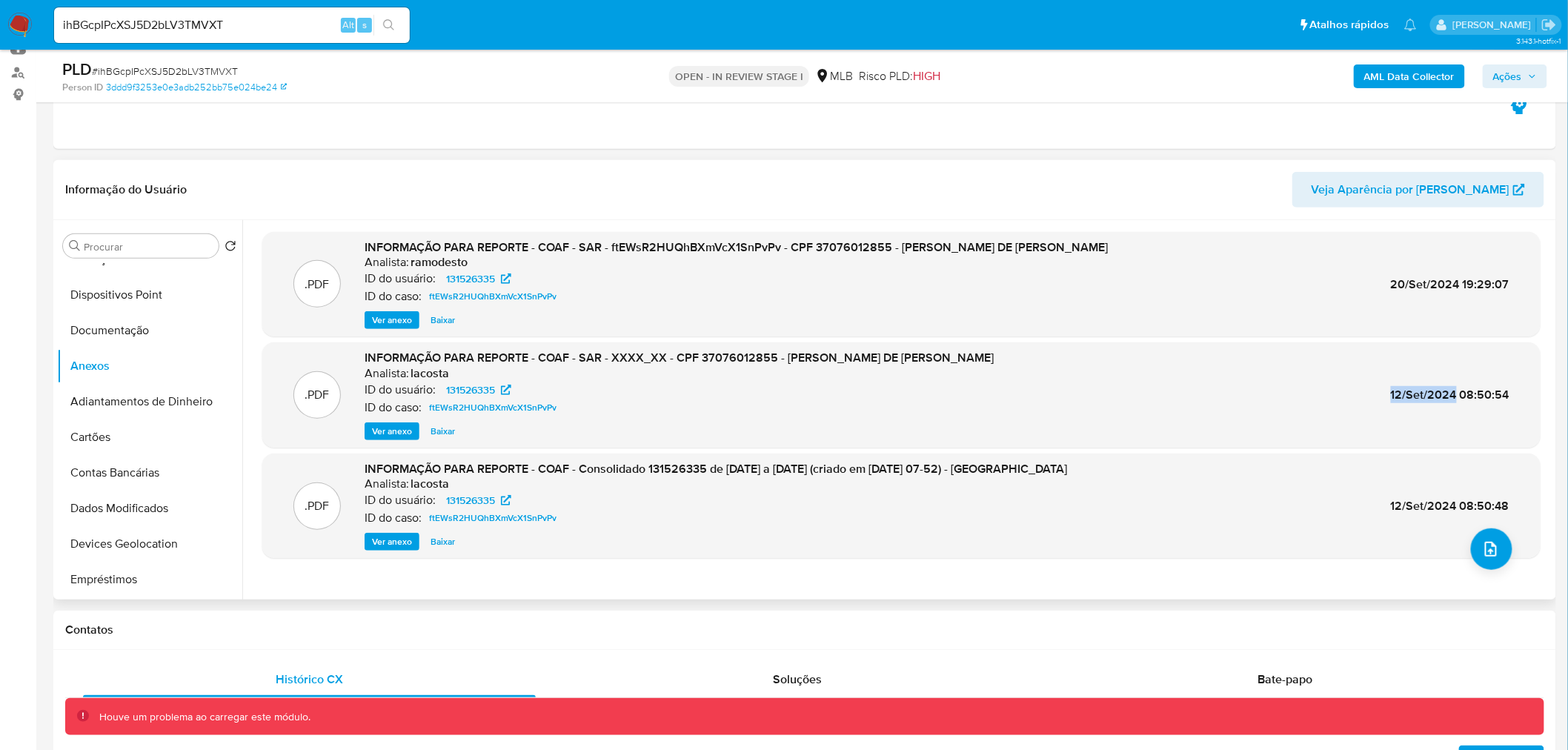 drag, startPoint x: 1386, startPoint y: 395, endPoint x: 1452, endPoint y: 395, distance: 66 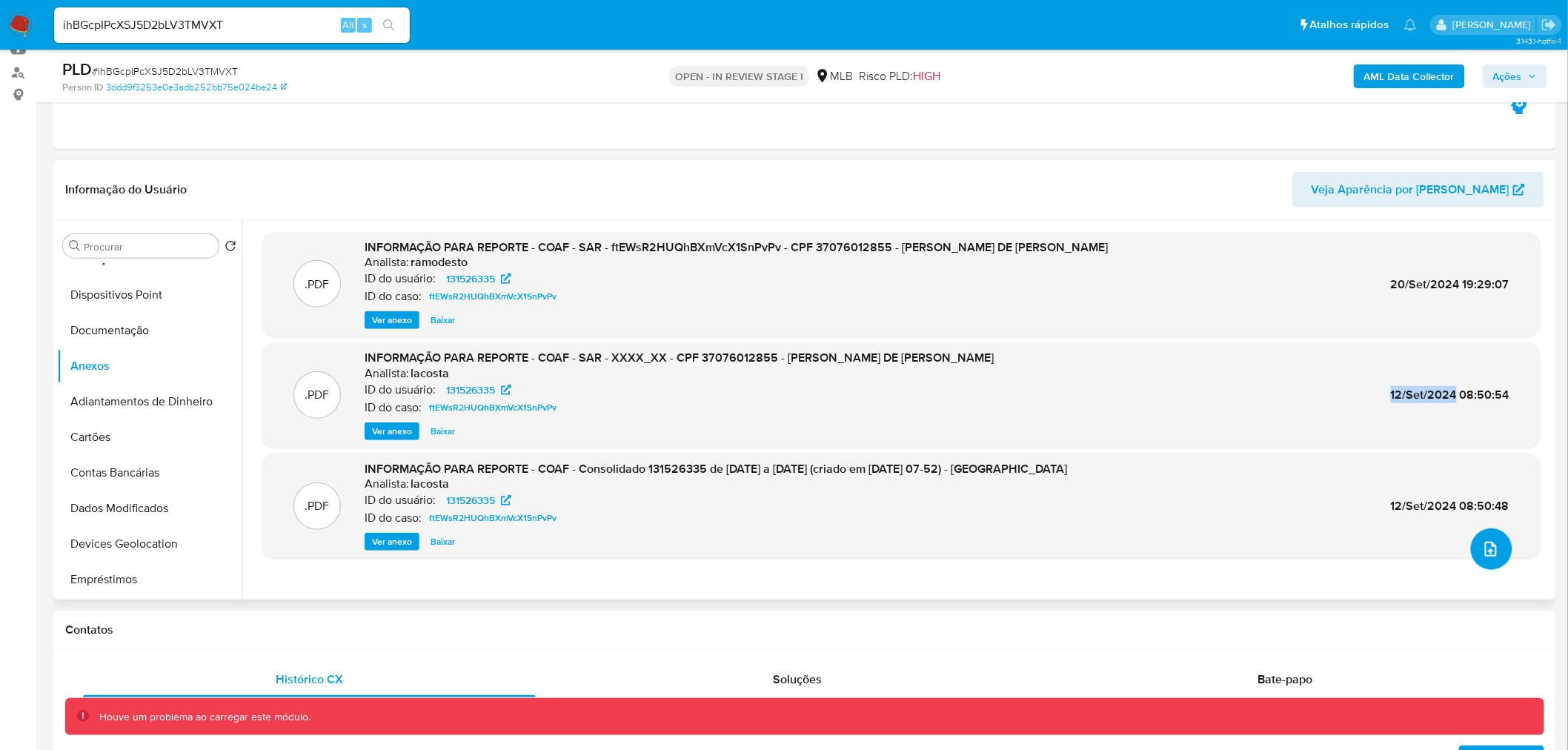 click 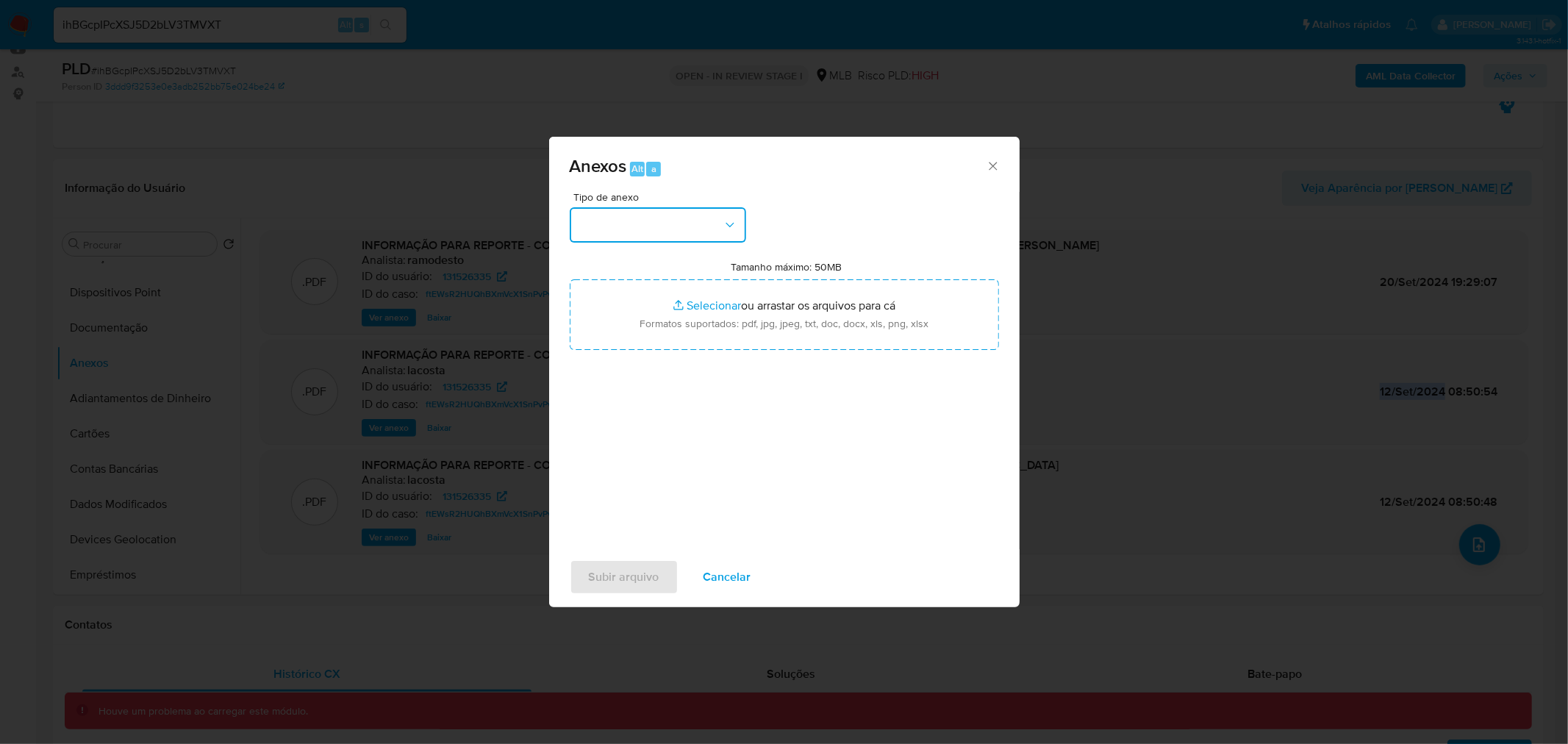 click 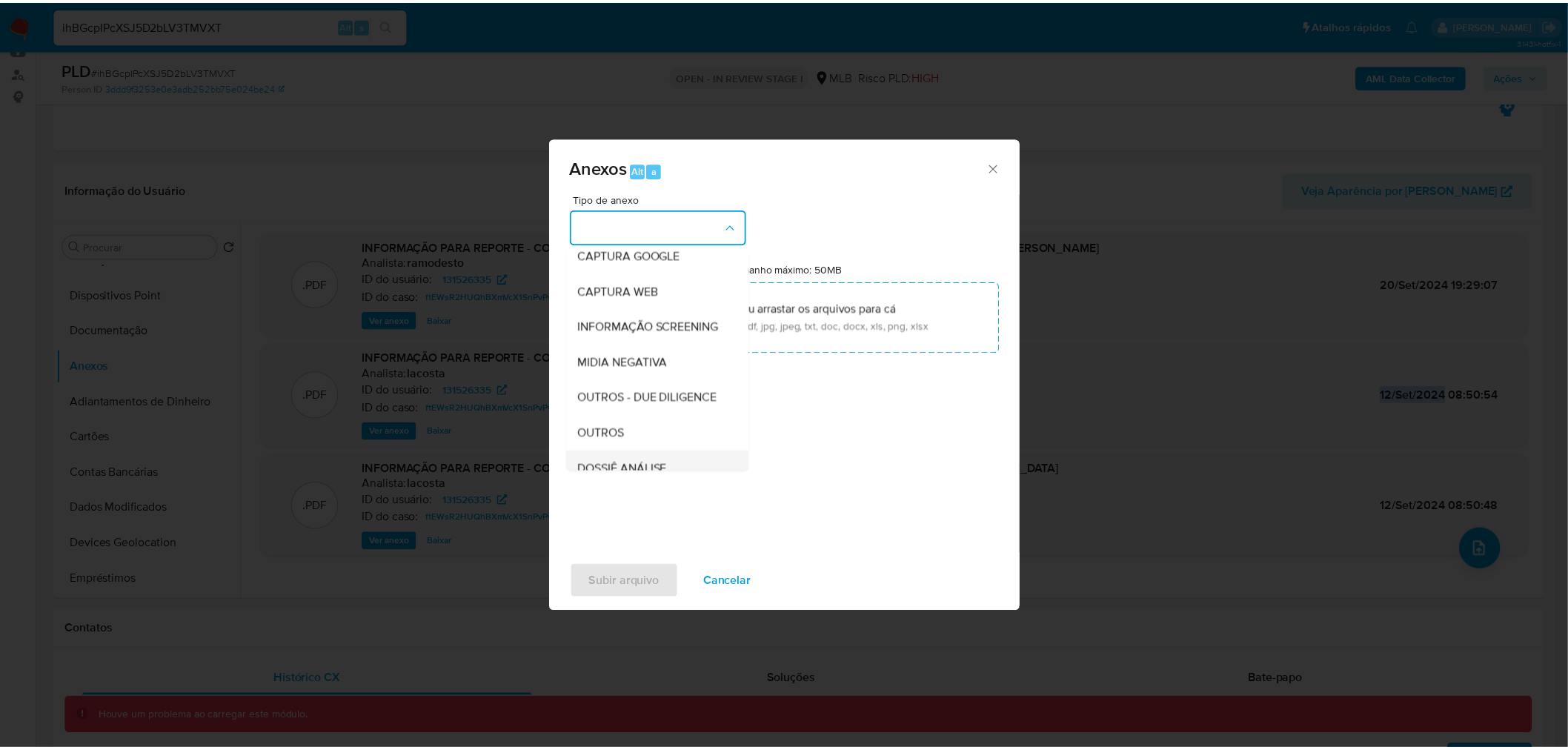 scroll, scrollTop: 165, scrollLeft: 0, axis: vertical 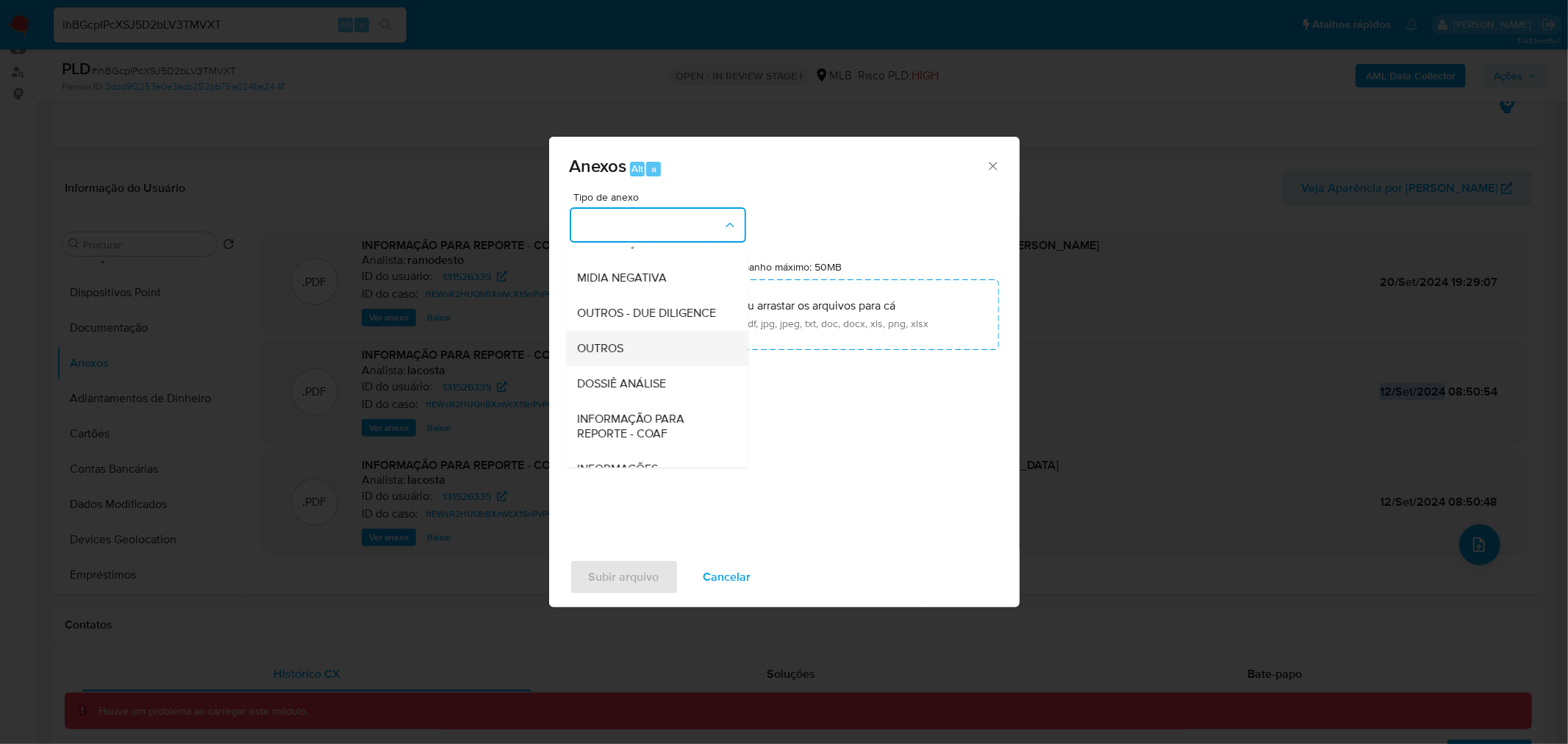 click on "OUTROS" at bounding box center (653, 348) 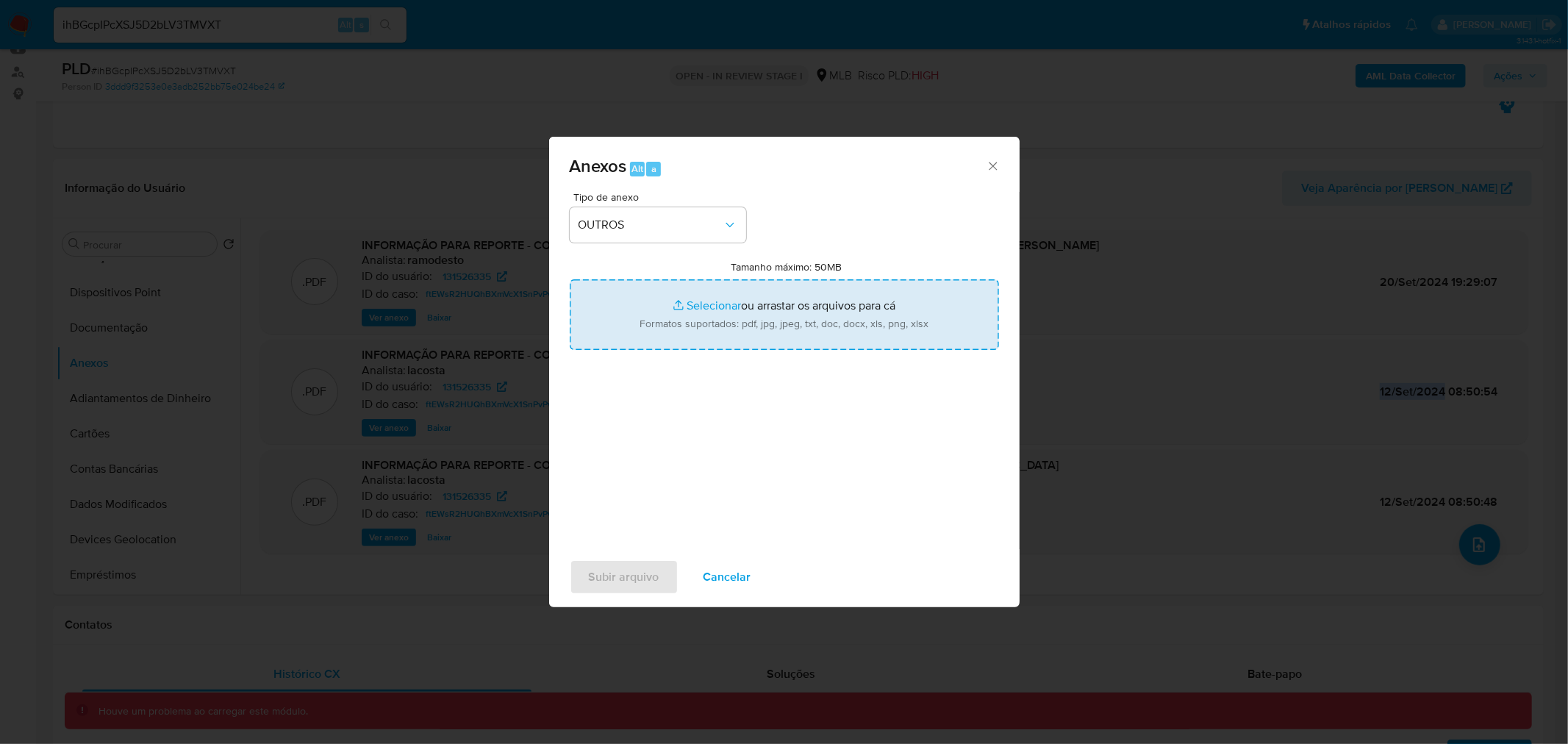 click on "Tamanho máximo: 50MB Selecionar arquivos" at bounding box center [784, 315] 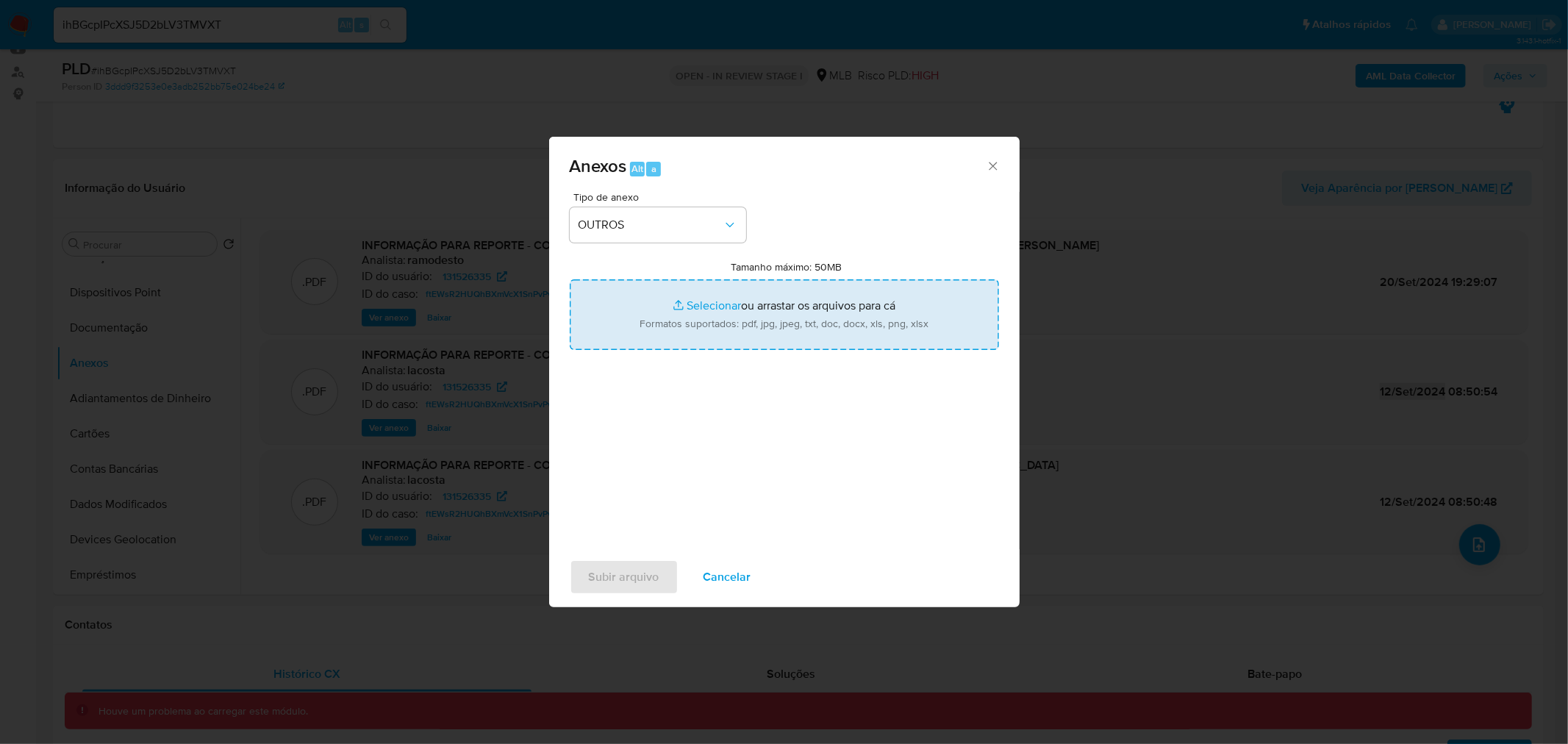 type on "C:\fakepath\_2 SAR - ihBGcpIPcXSJ5D2bLV3TMVXT - CPF 37076012855 - GABRIEL ZANATTA DE PAULO.pdf" 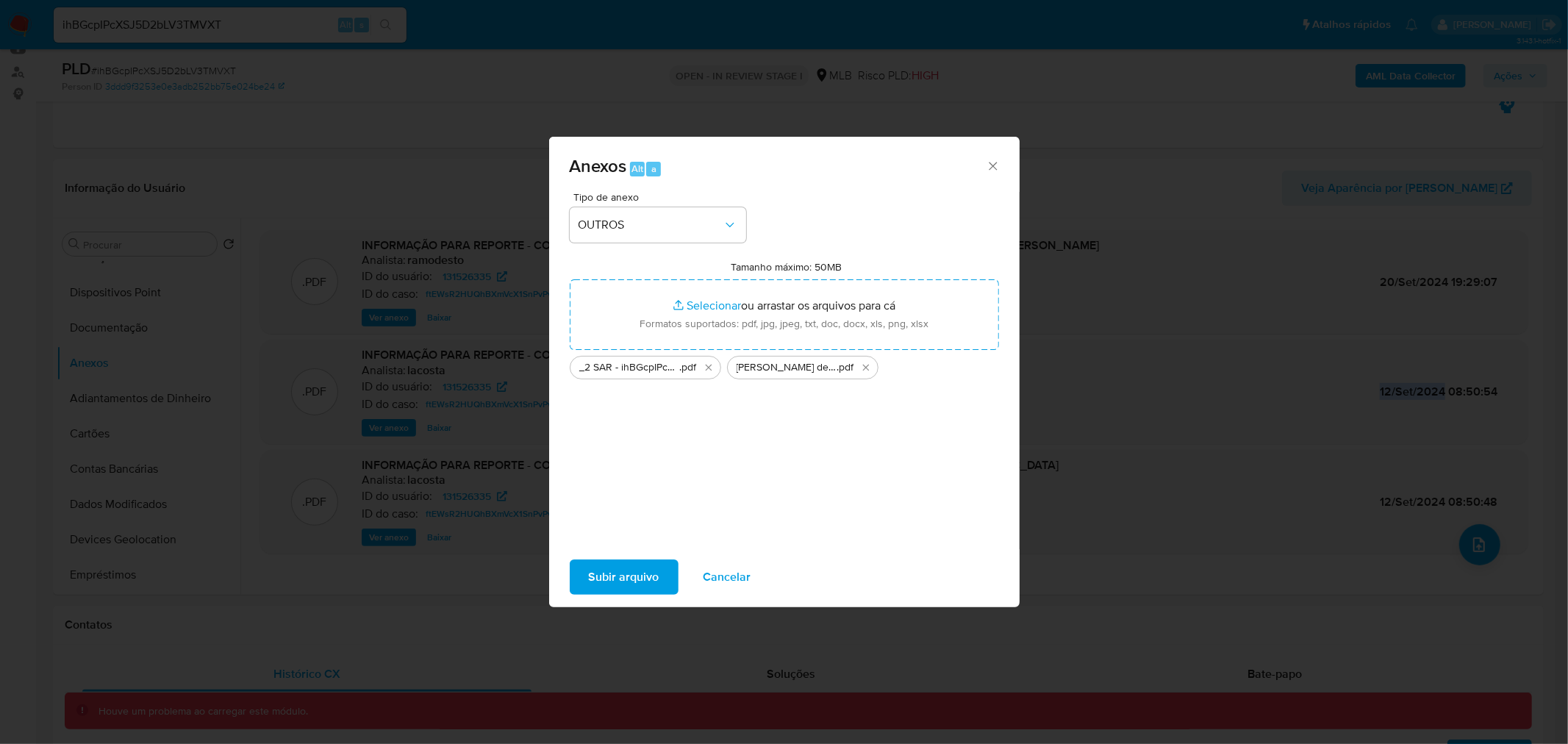click on "Subir arquivo" at bounding box center (624, 577) 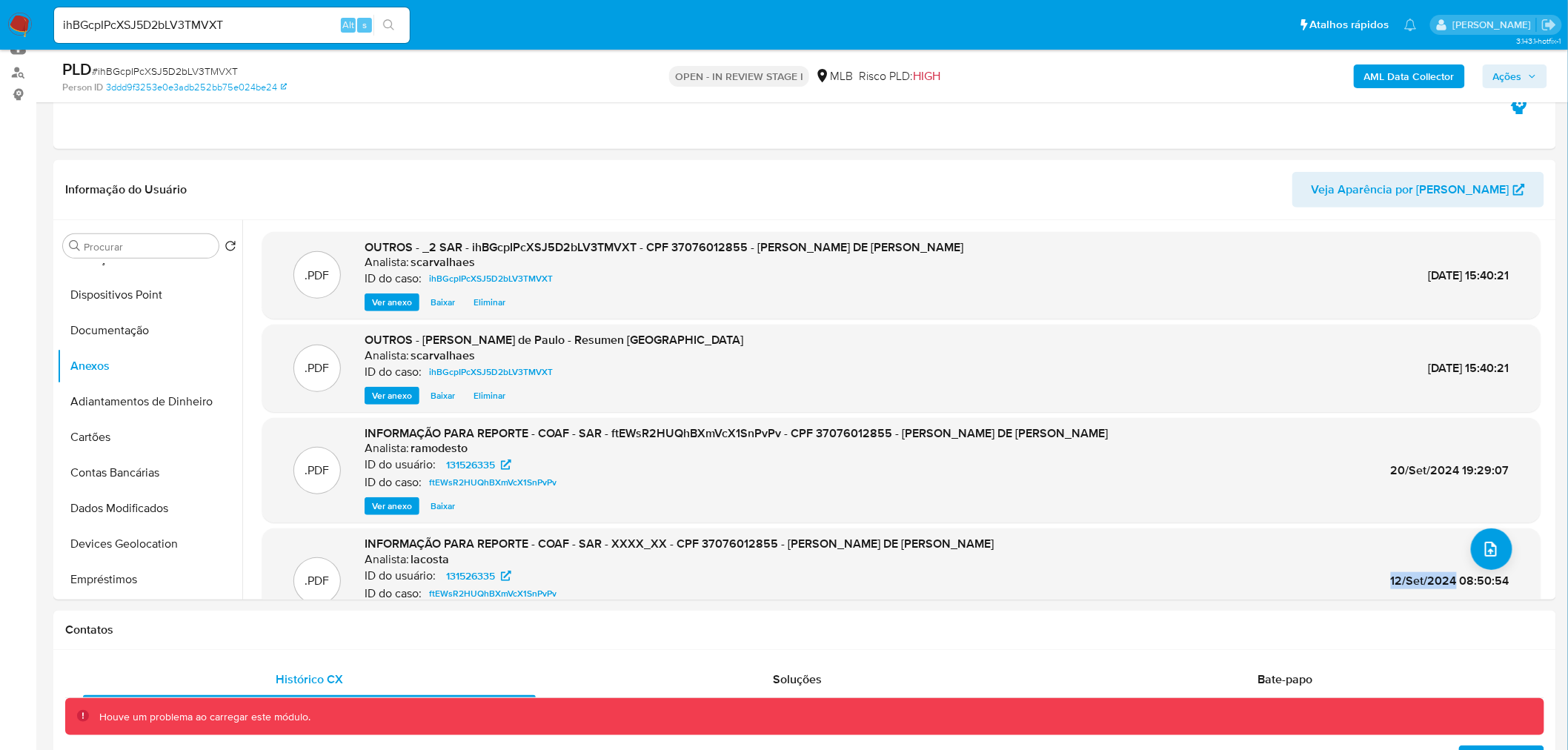click on "Ações" at bounding box center (1507, 76) 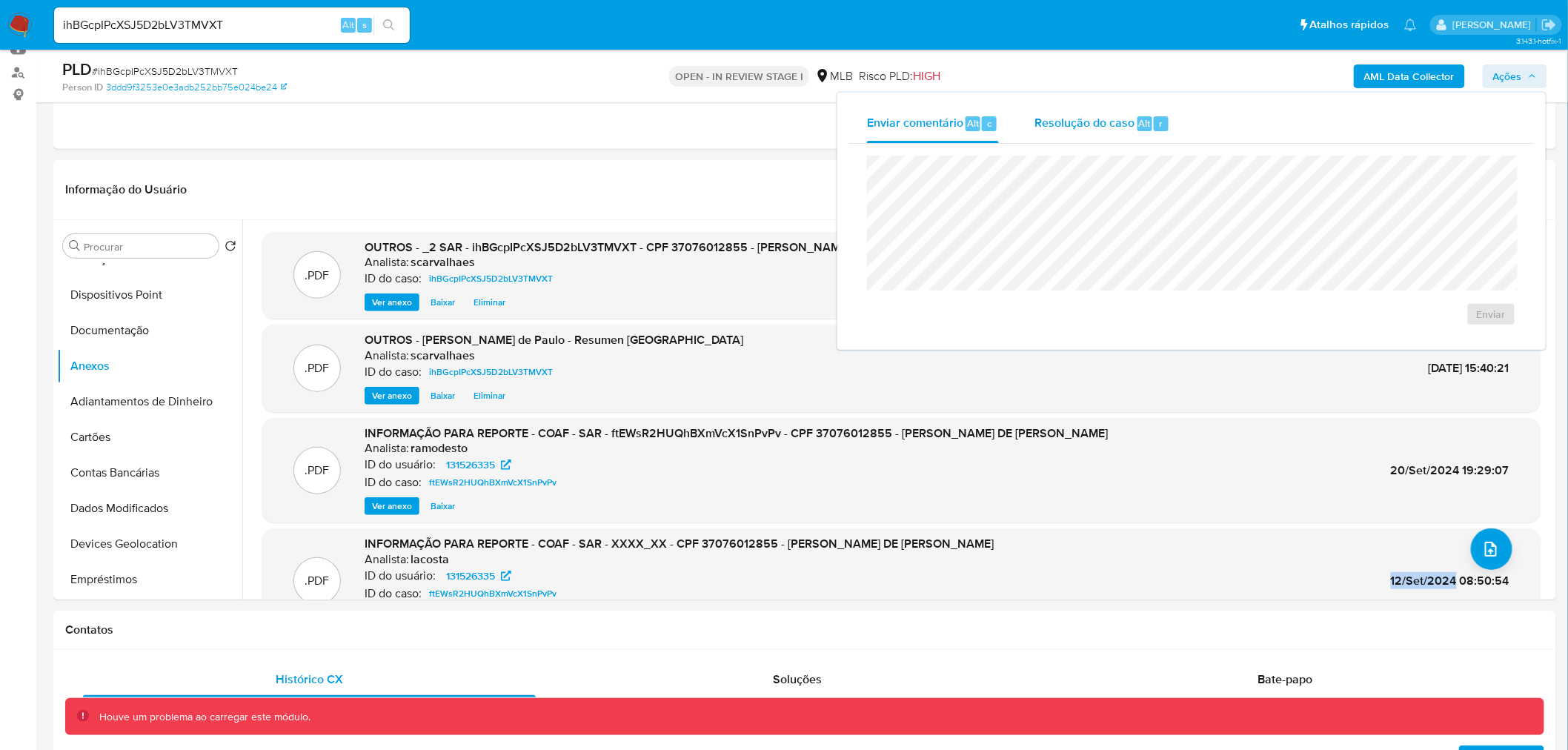 click on "Resolução do caso" at bounding box center [1084, 122] 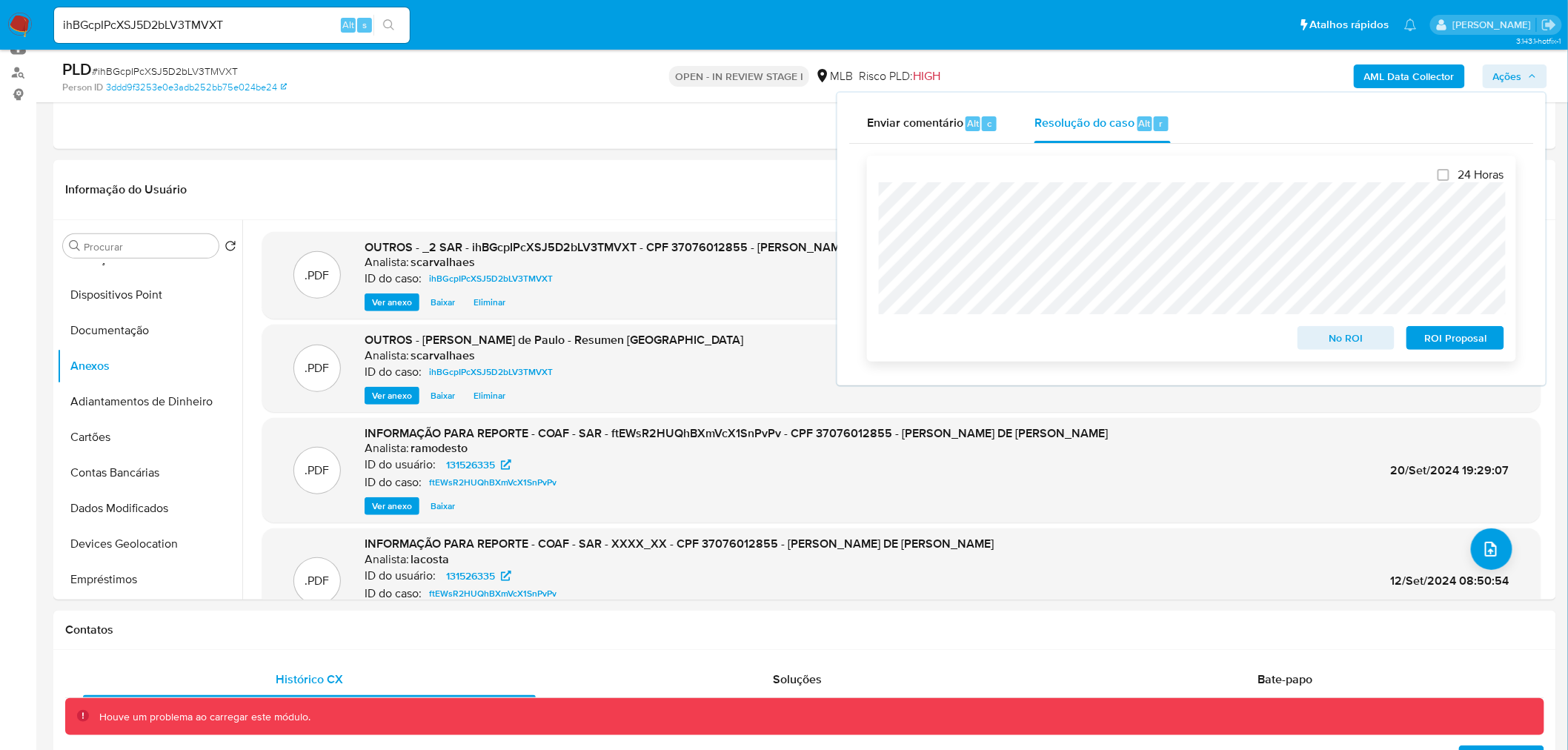 click on "ROI Proposal" at bounding box center [1455, 338] 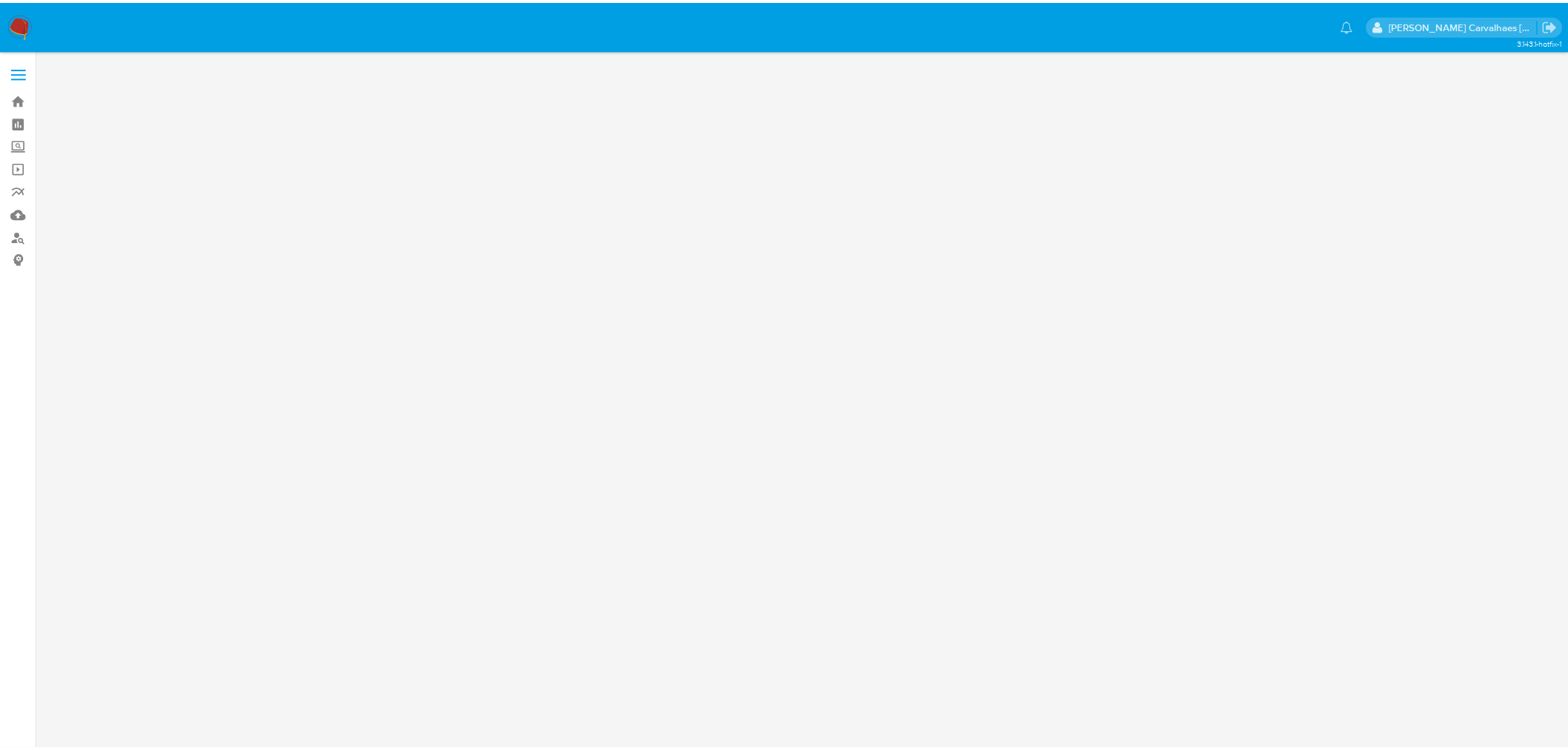 scroll, scrollTop: 0, scrollLeft: 0, axis: both 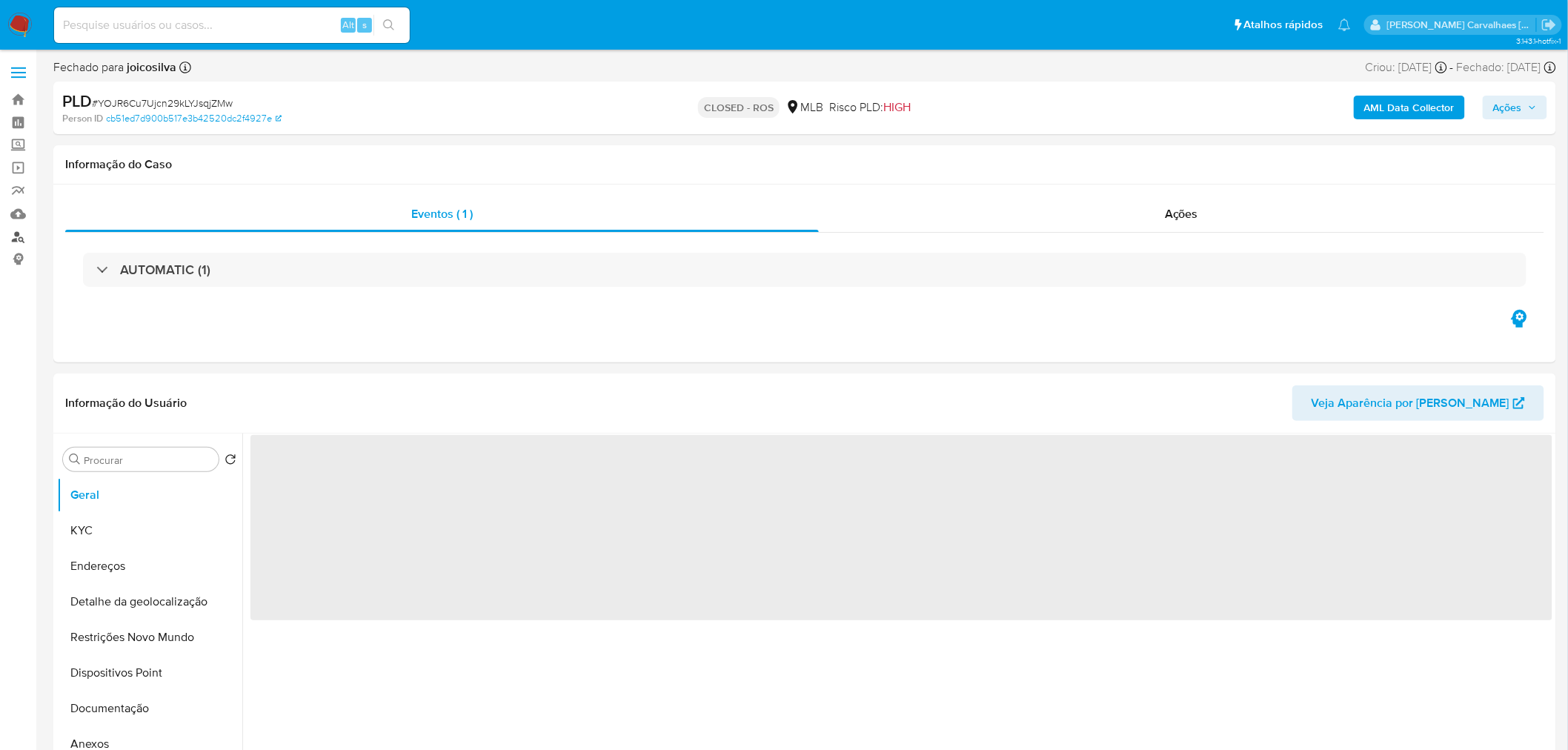 click on "Localizador de pessoas" at bounding box center [88, 236] 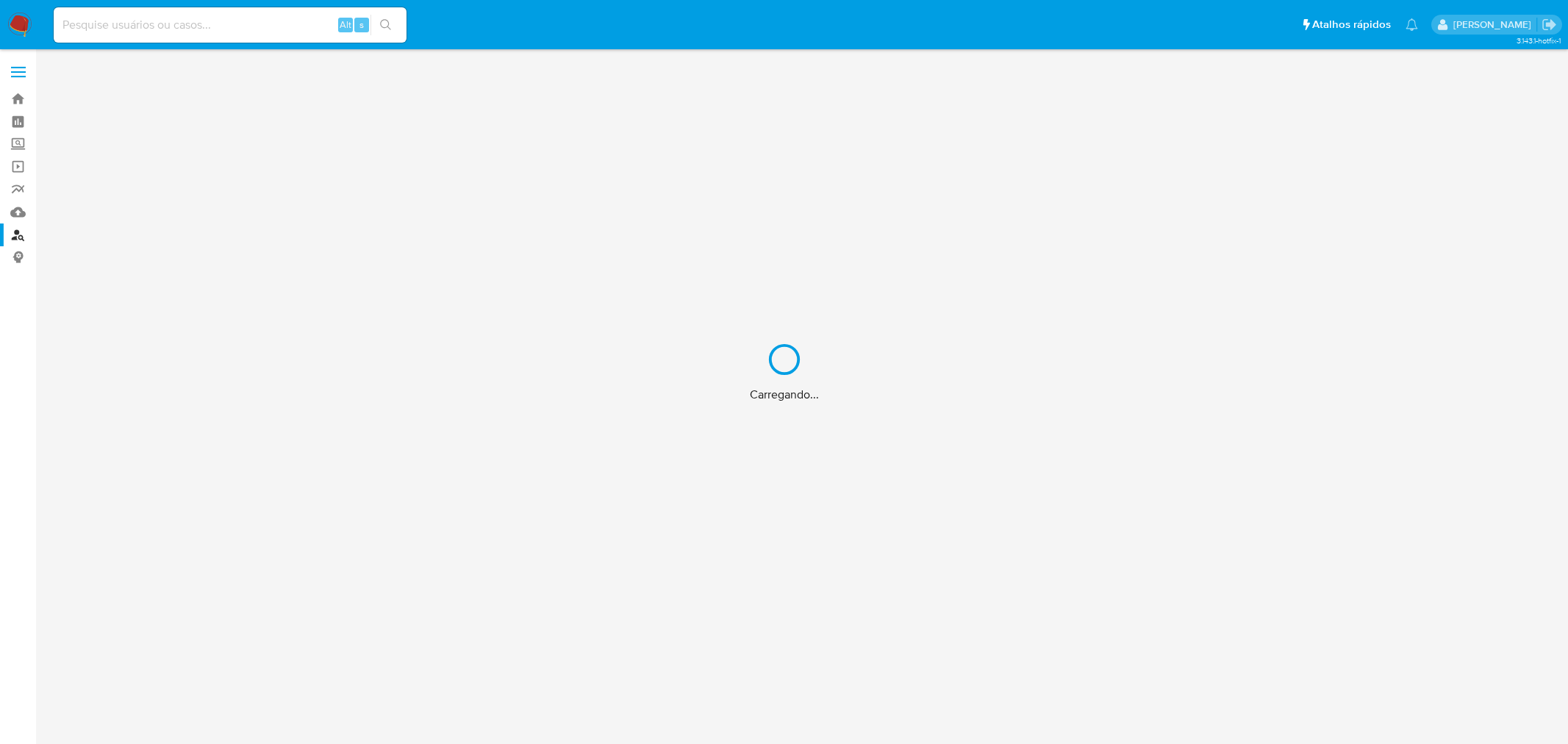 scroll, scrollTop: 0, scrollLeft: 0, axis: both 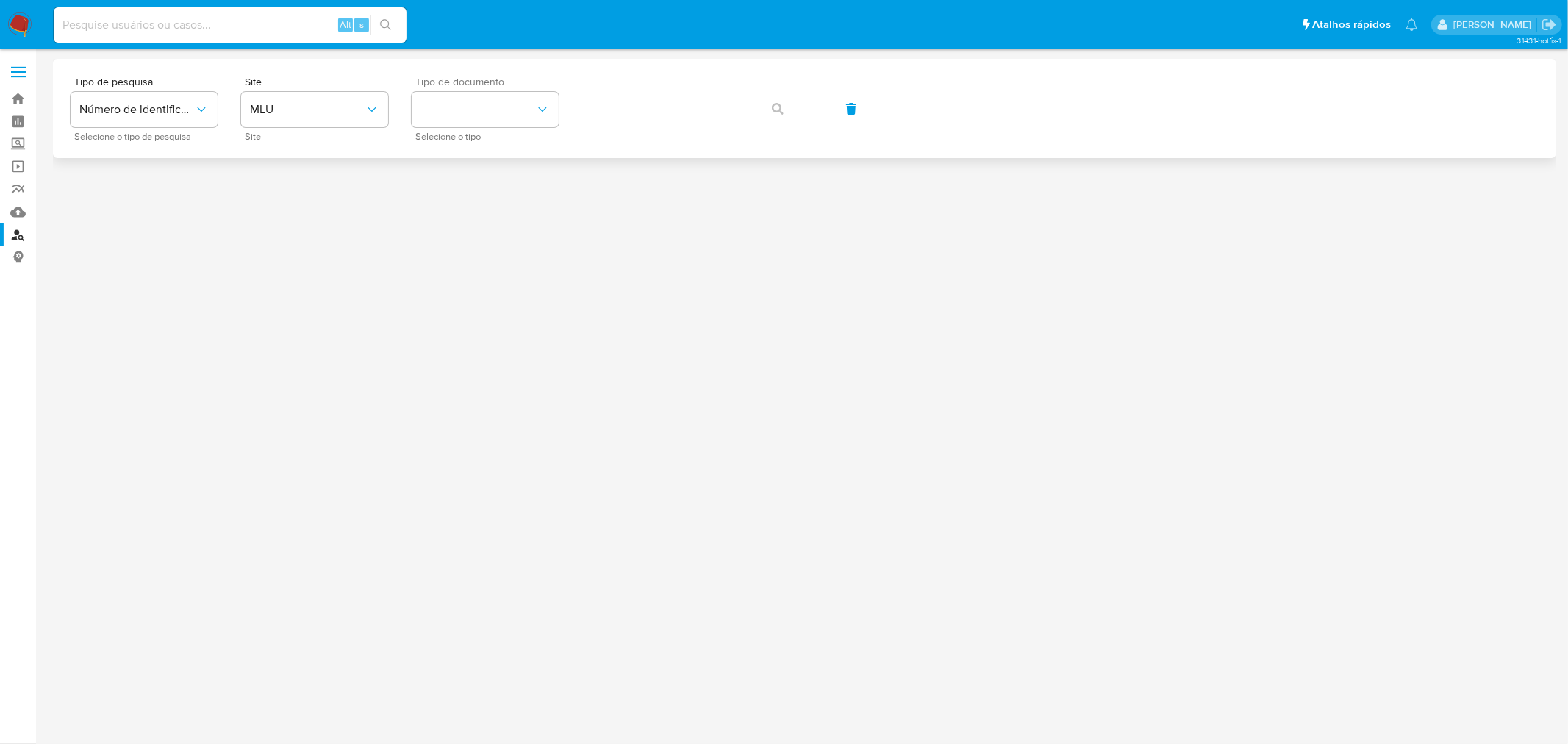 click on "Tipo de documento" at bounding box center (489, 82) 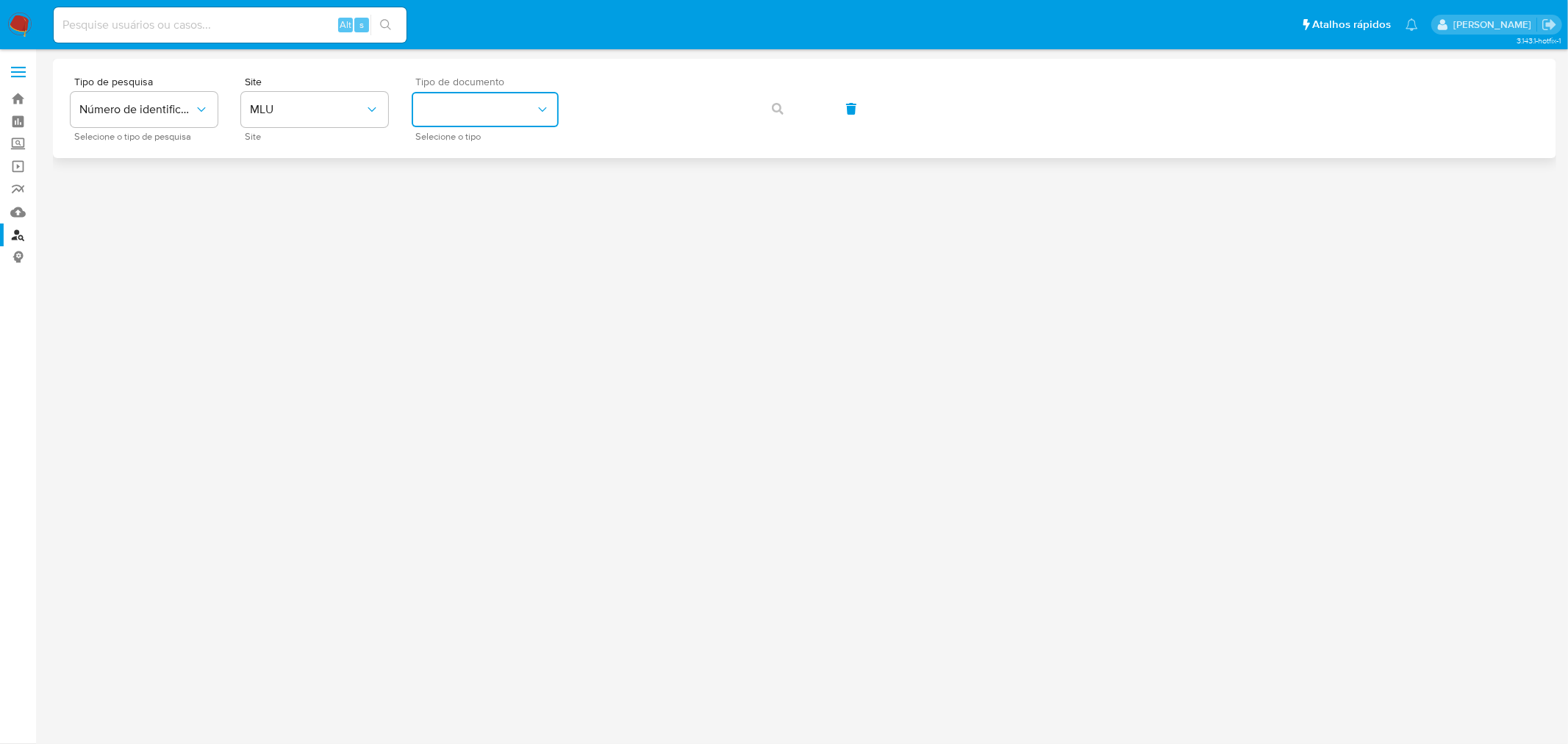 click at bounding box center (485, 110) 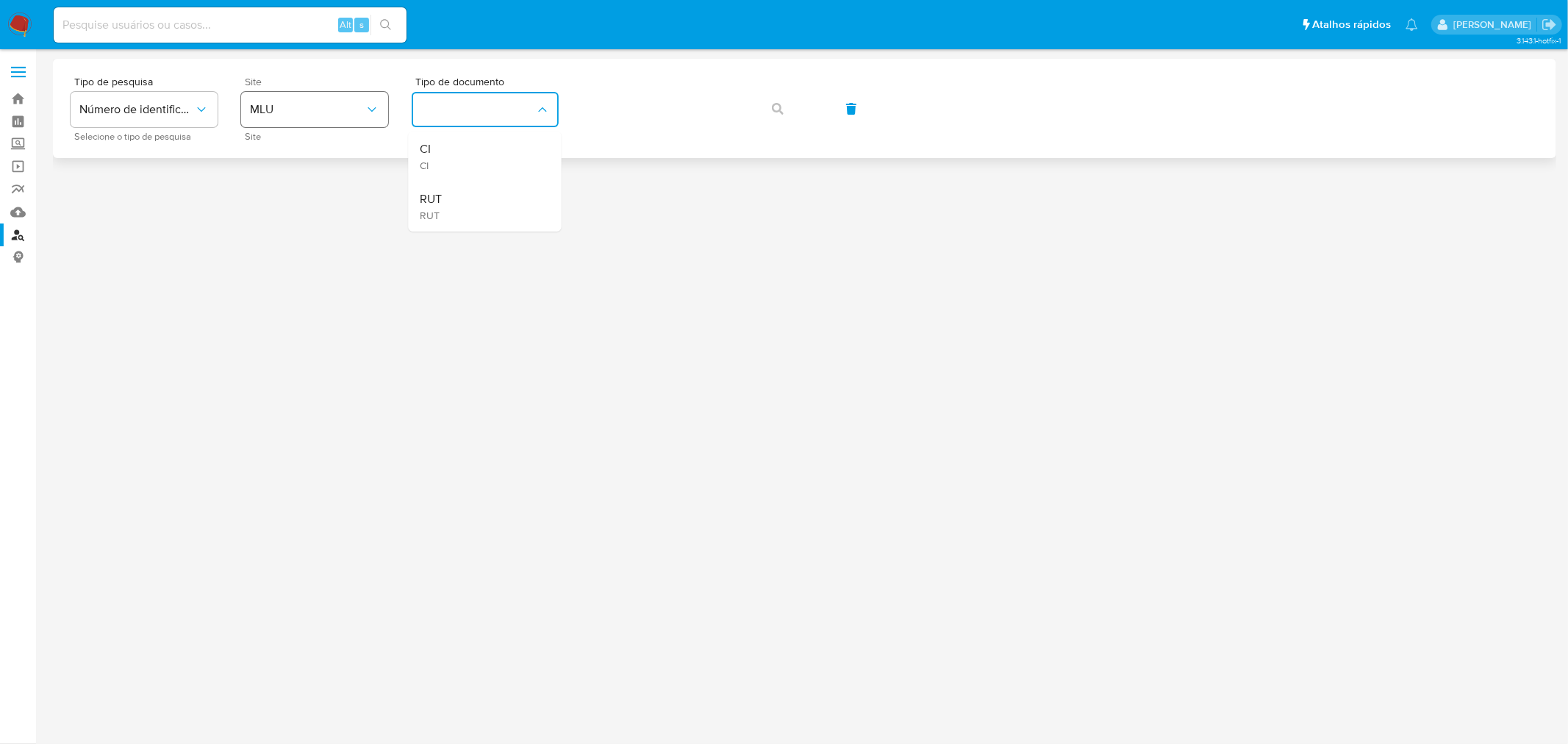 click on "MLU" at bounding box center [315, 110] 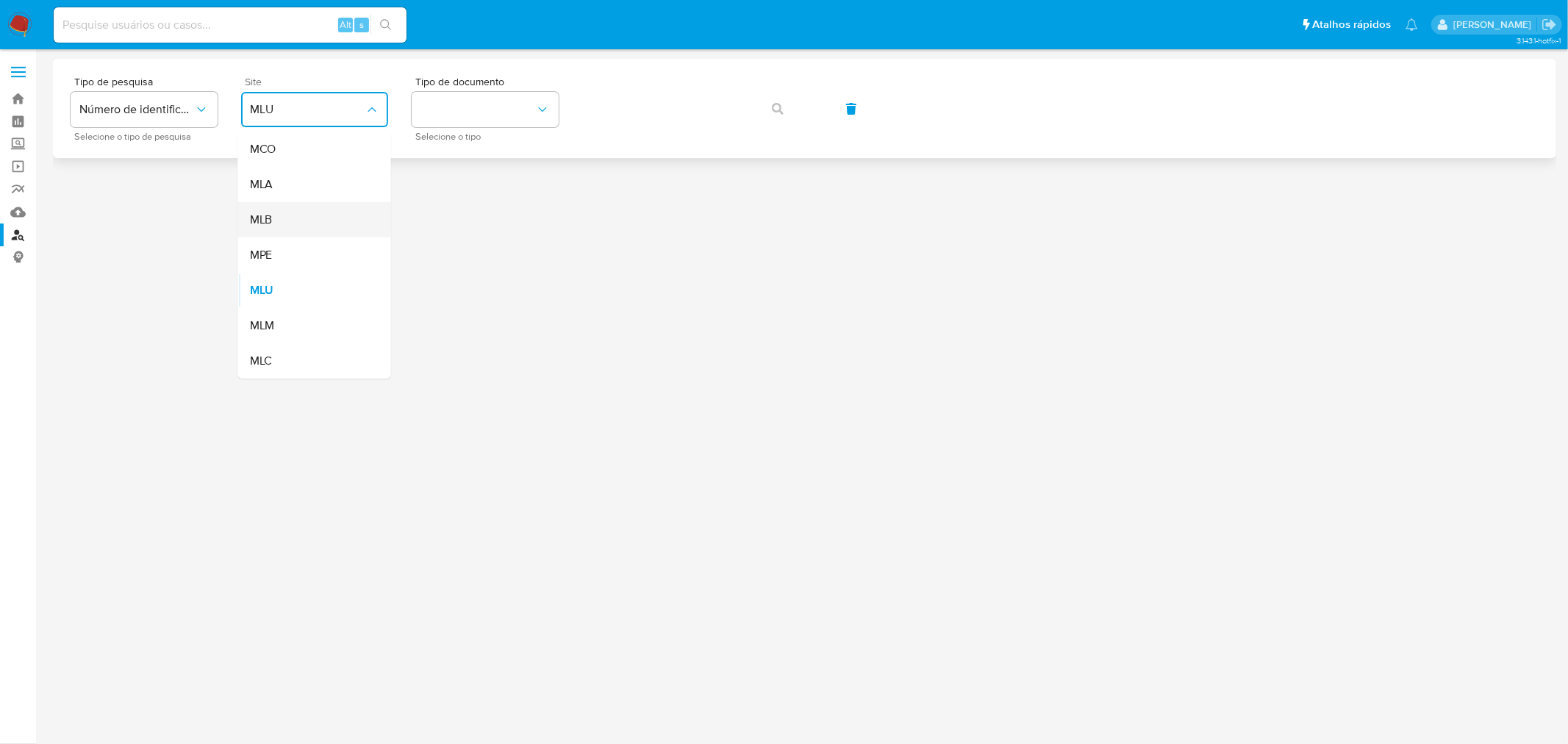 click on "MLB" at bounding box center [310, 220] 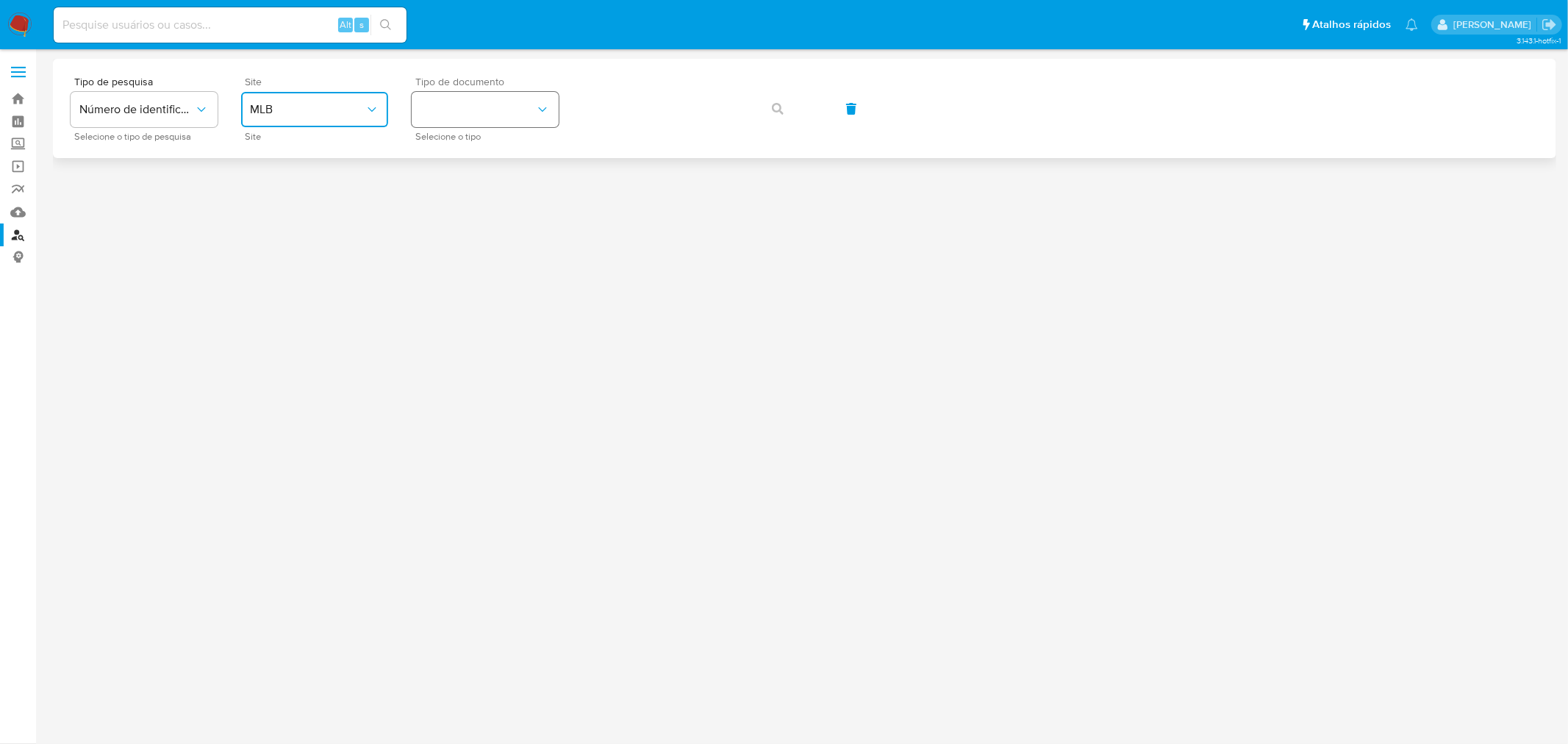 click at bounding box center (485, 110) 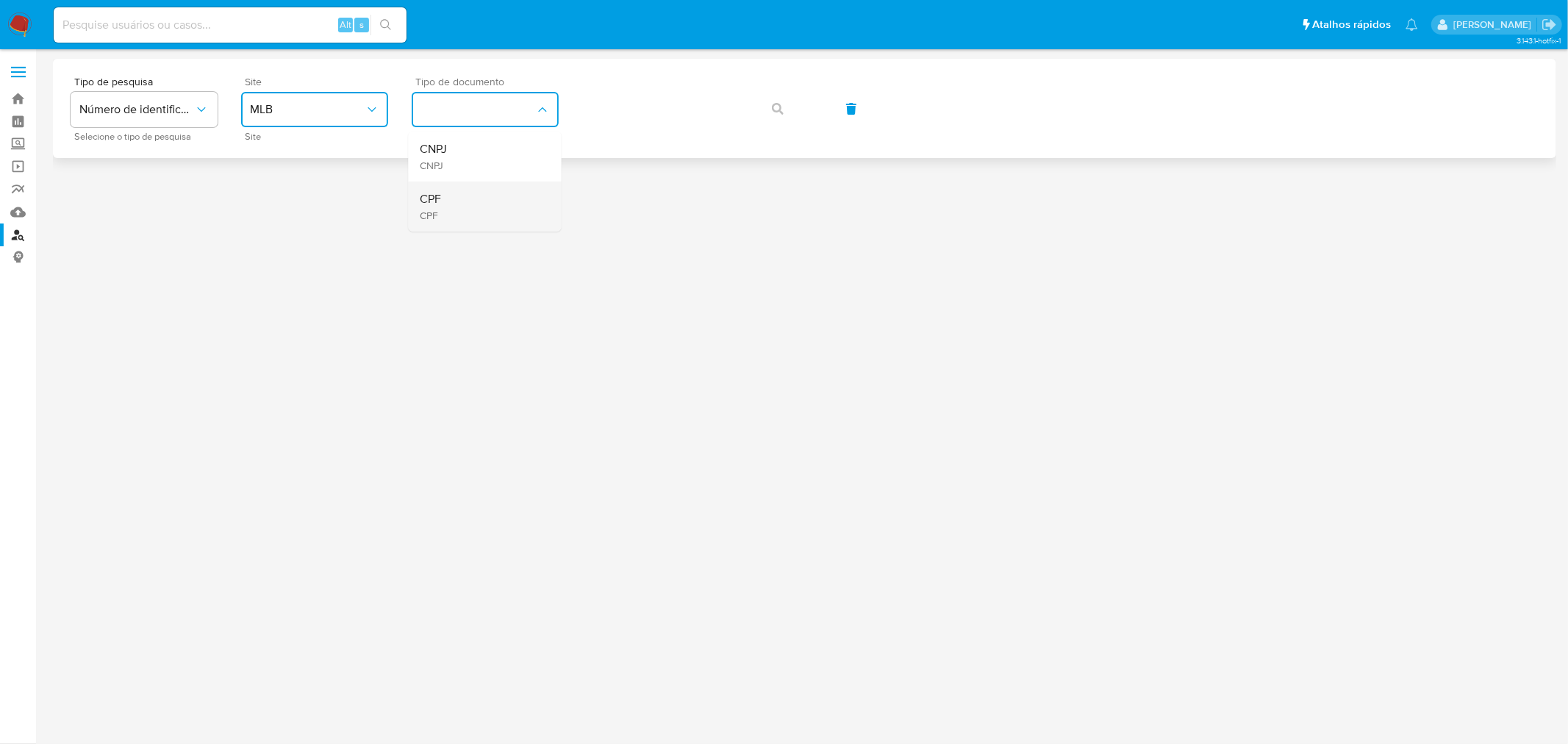 click on "CPF CPF" at bounding box center (481, 207) 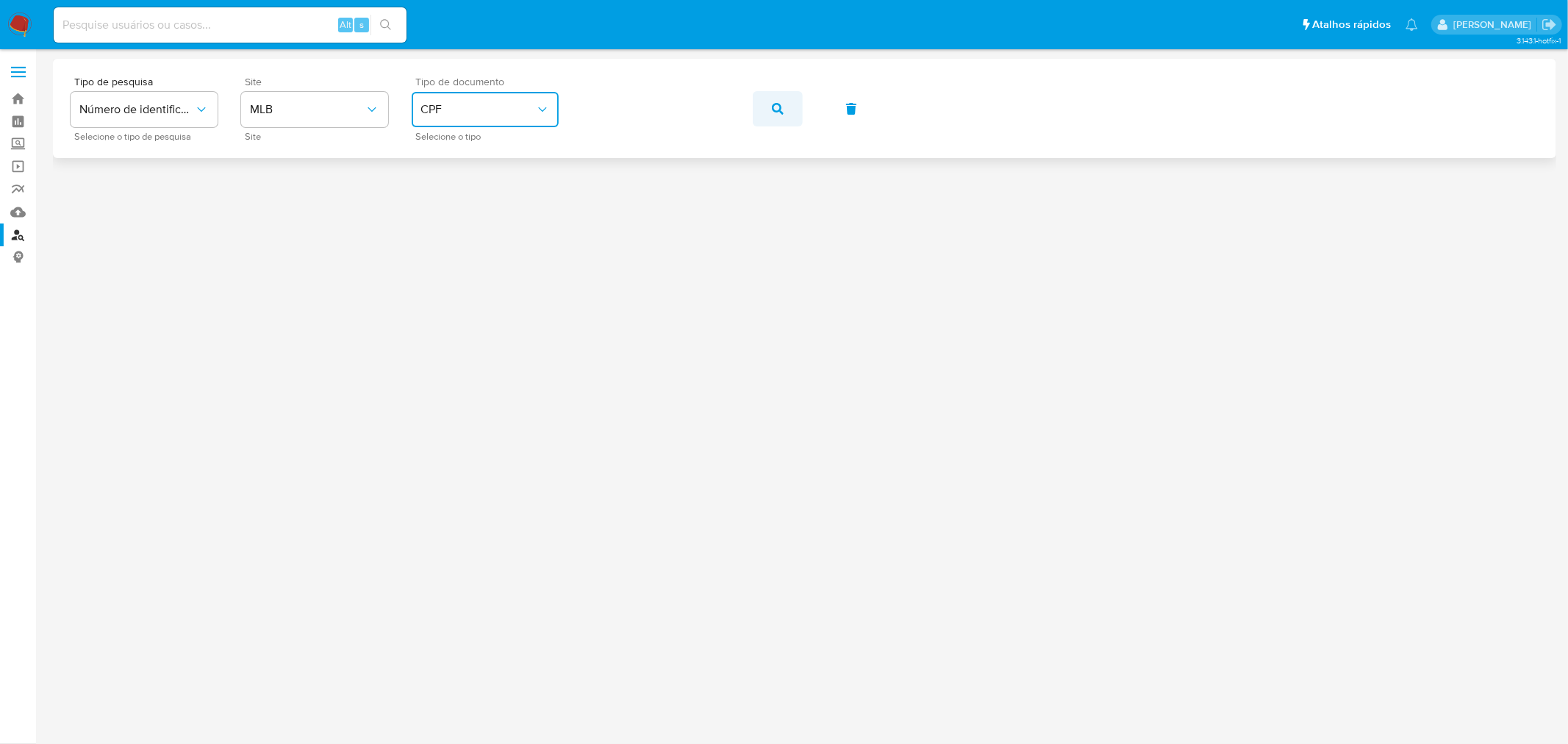 click 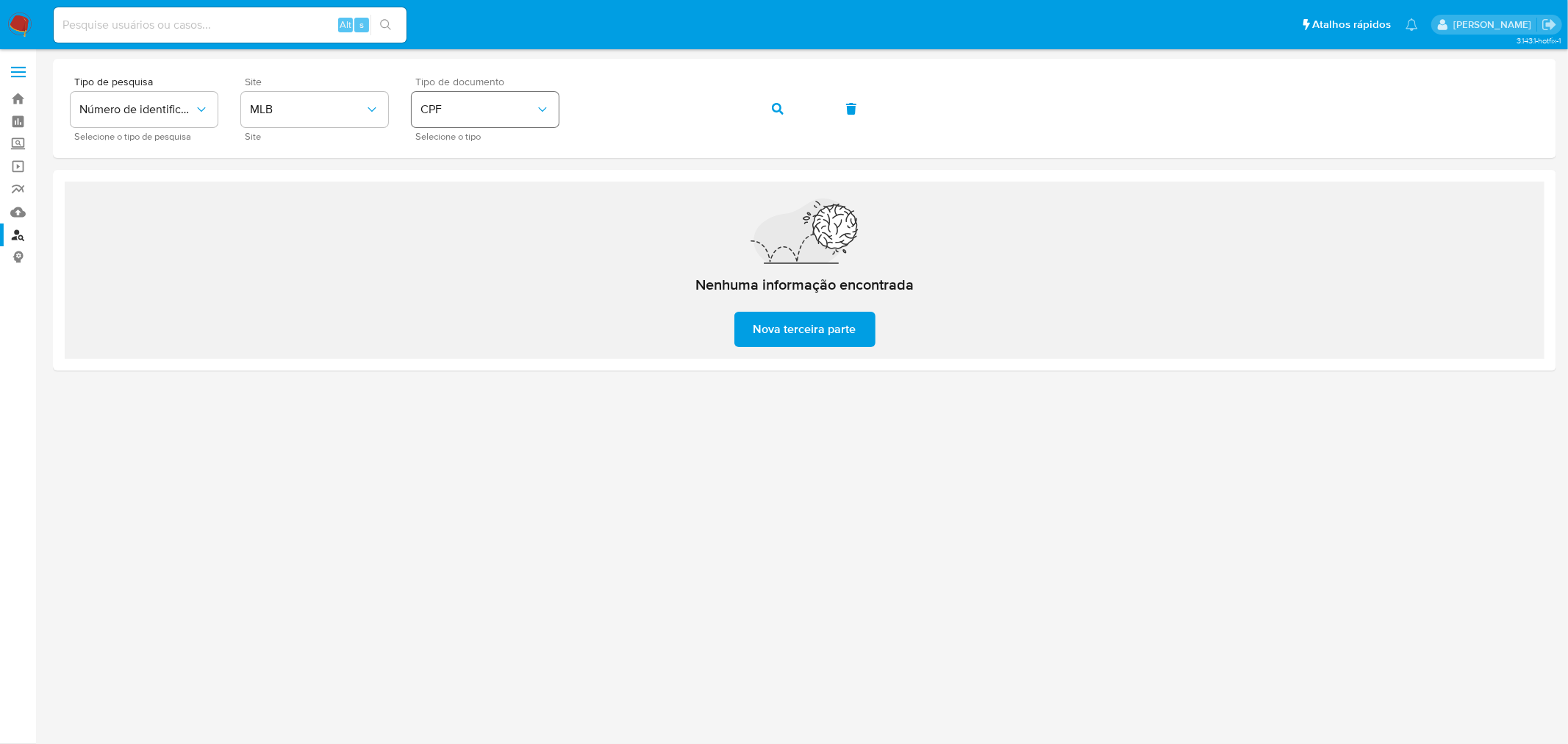 click on "Tipo de pesquisa Número de identificação Selecione o tipo de pesquisa Site MLB Site Tipo de documento CPF Selecione o tipo" at bounding box center (804, 108) 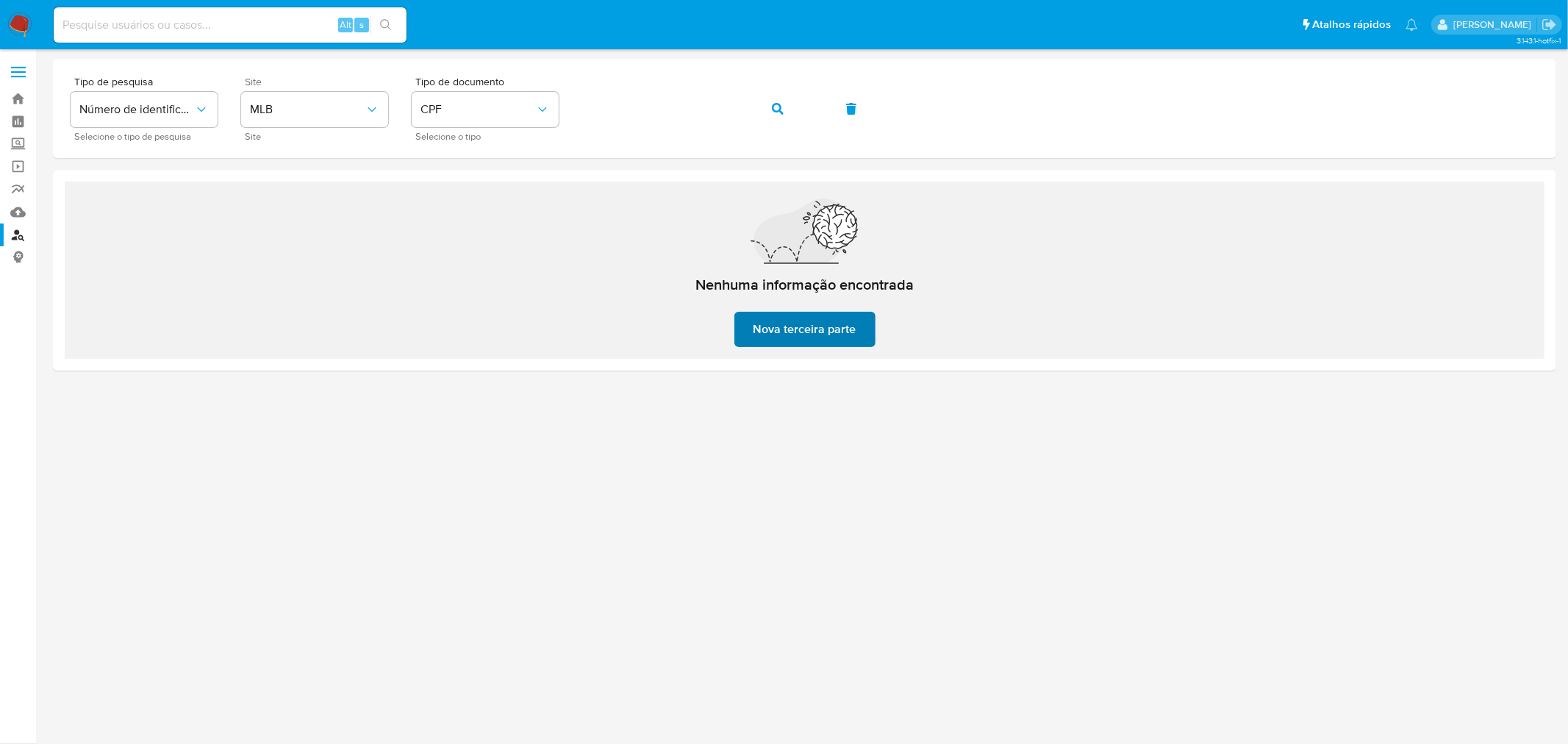 click on "Nova terceira parte" at bounding box center [805, 329] 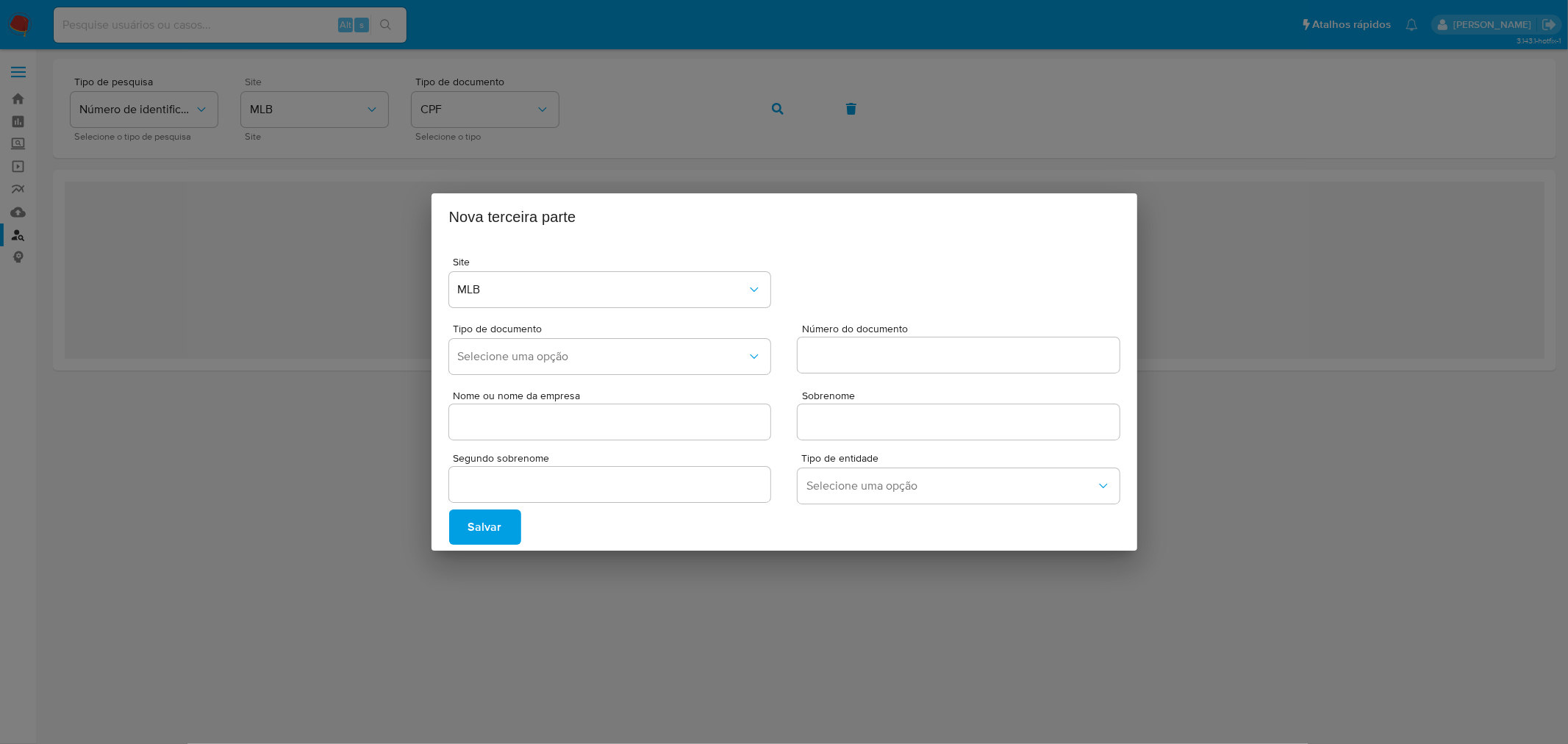 drag, startPoint x: 468, startPoint y: 524, endPoint x: 482, endPoint y: 518, distance: 15.231546 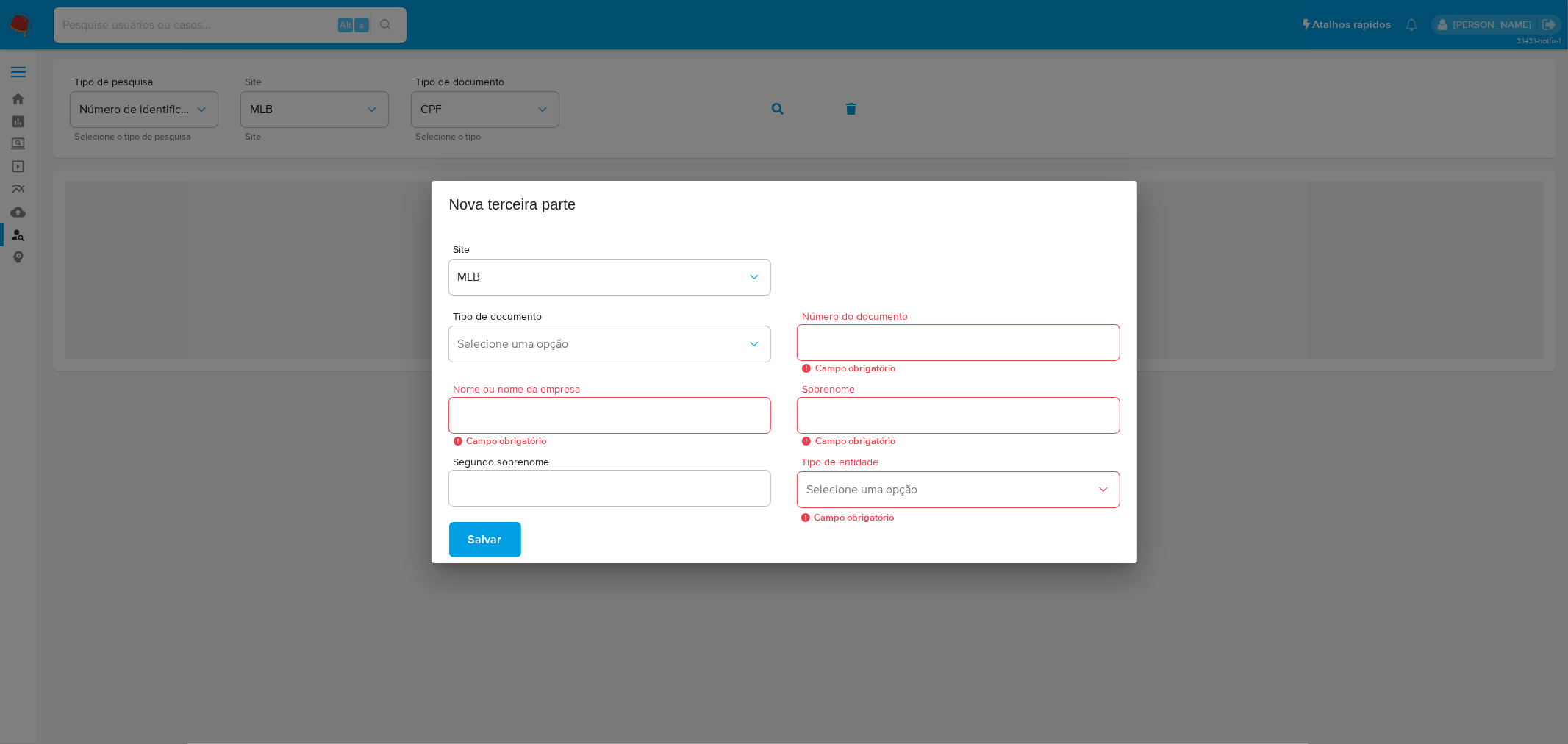 click on "Site MLB" at bounding box center (784, 267) 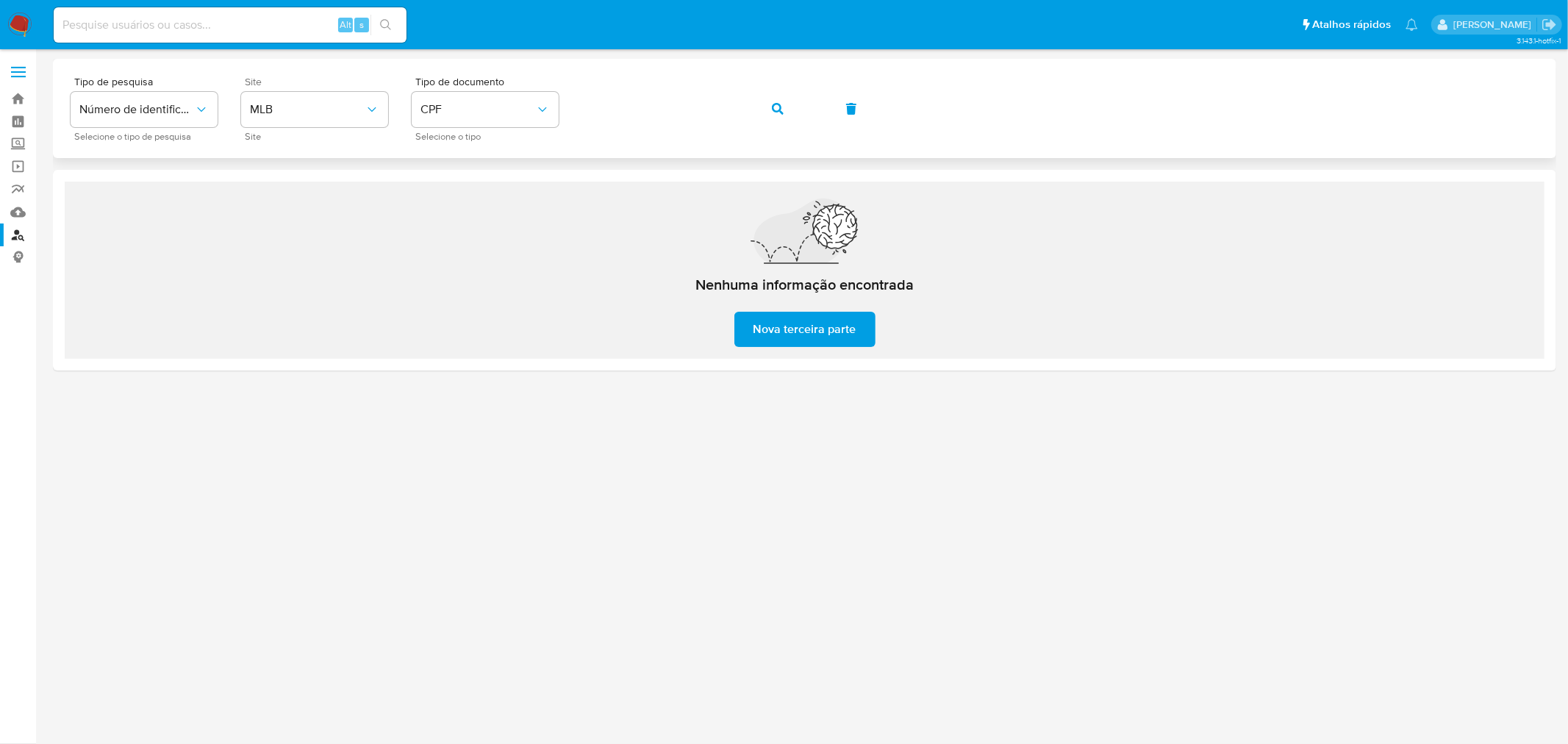 click 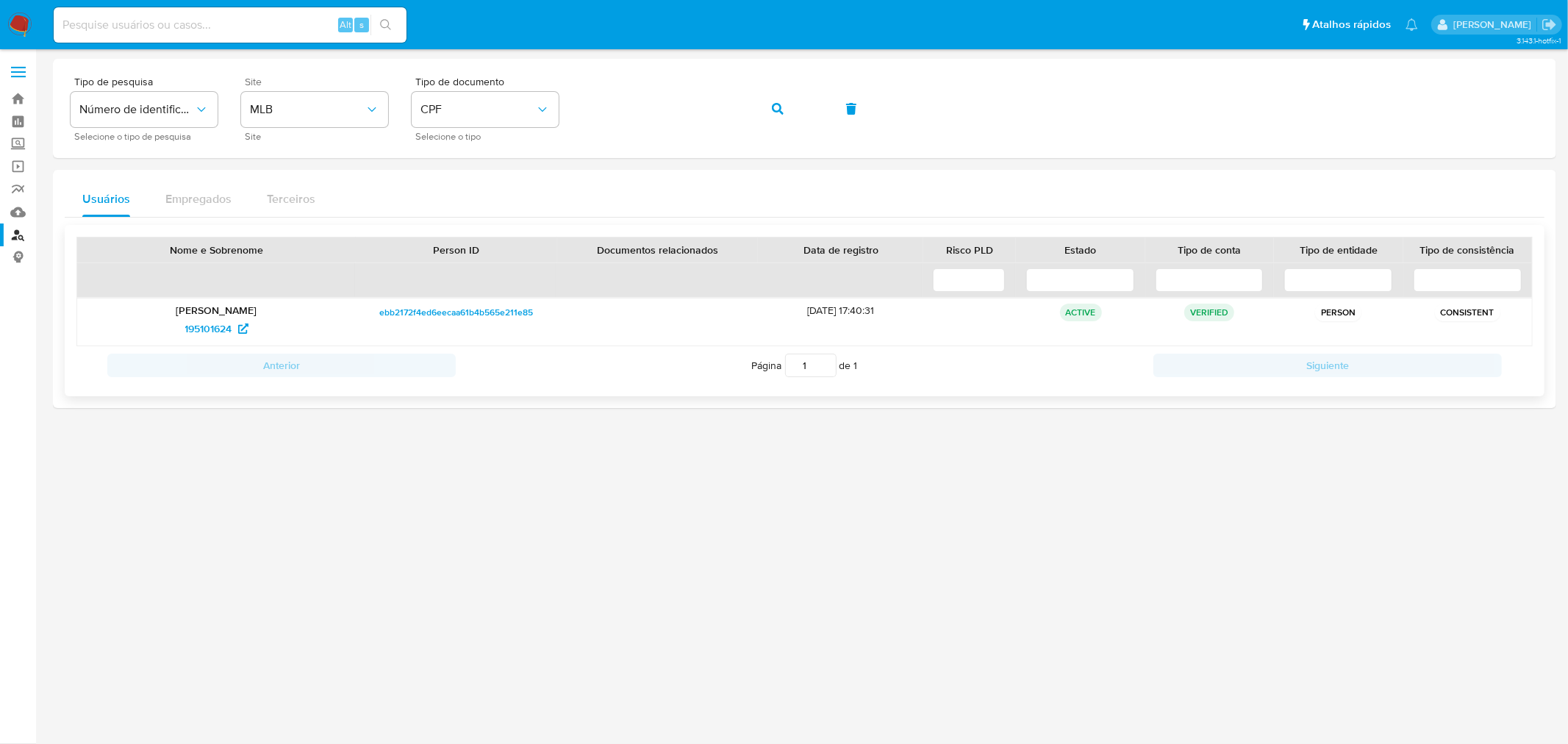 click on "[PERSON_NAME]" at bounding box center [216, 310] 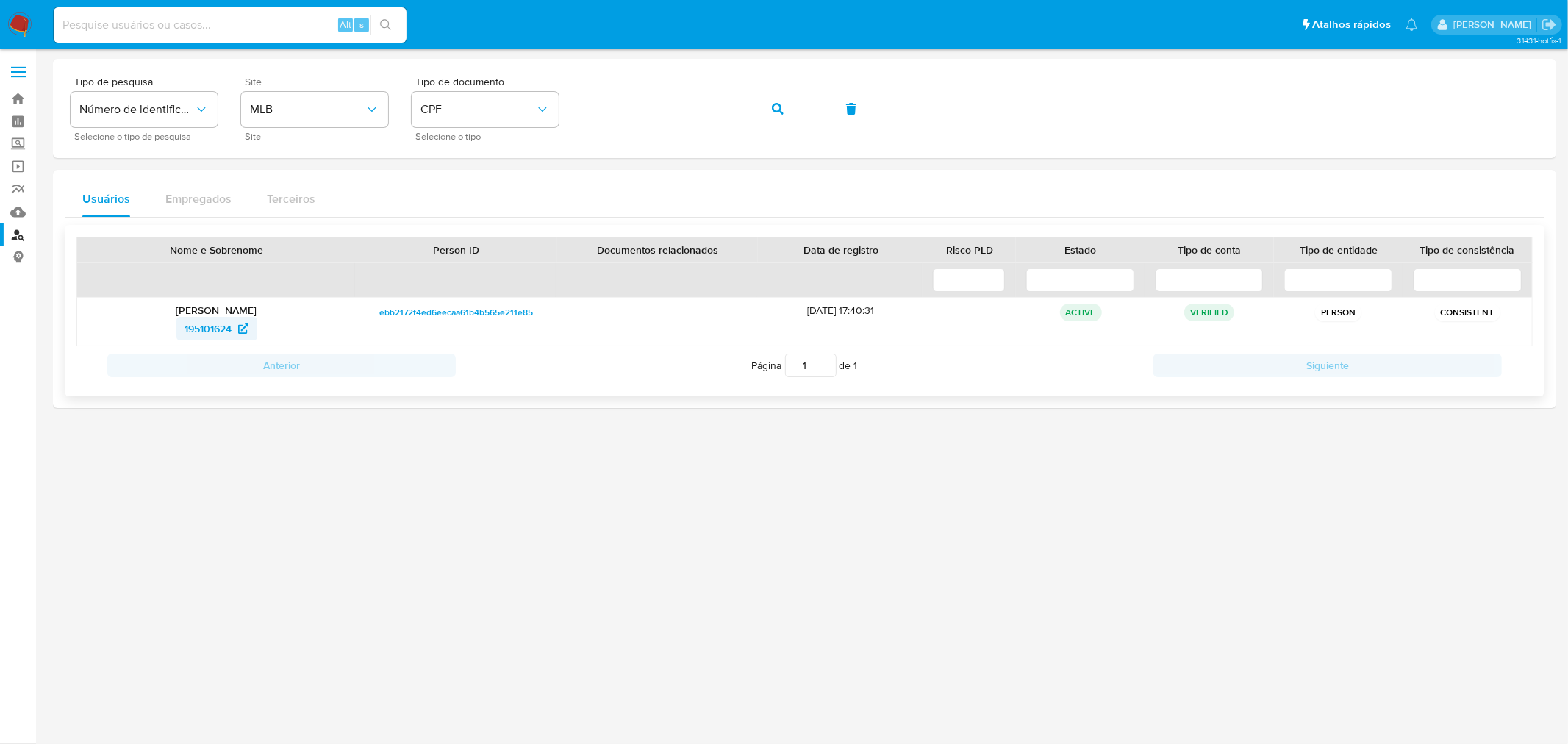 click on "195101624" at bounding box center (209, 329) 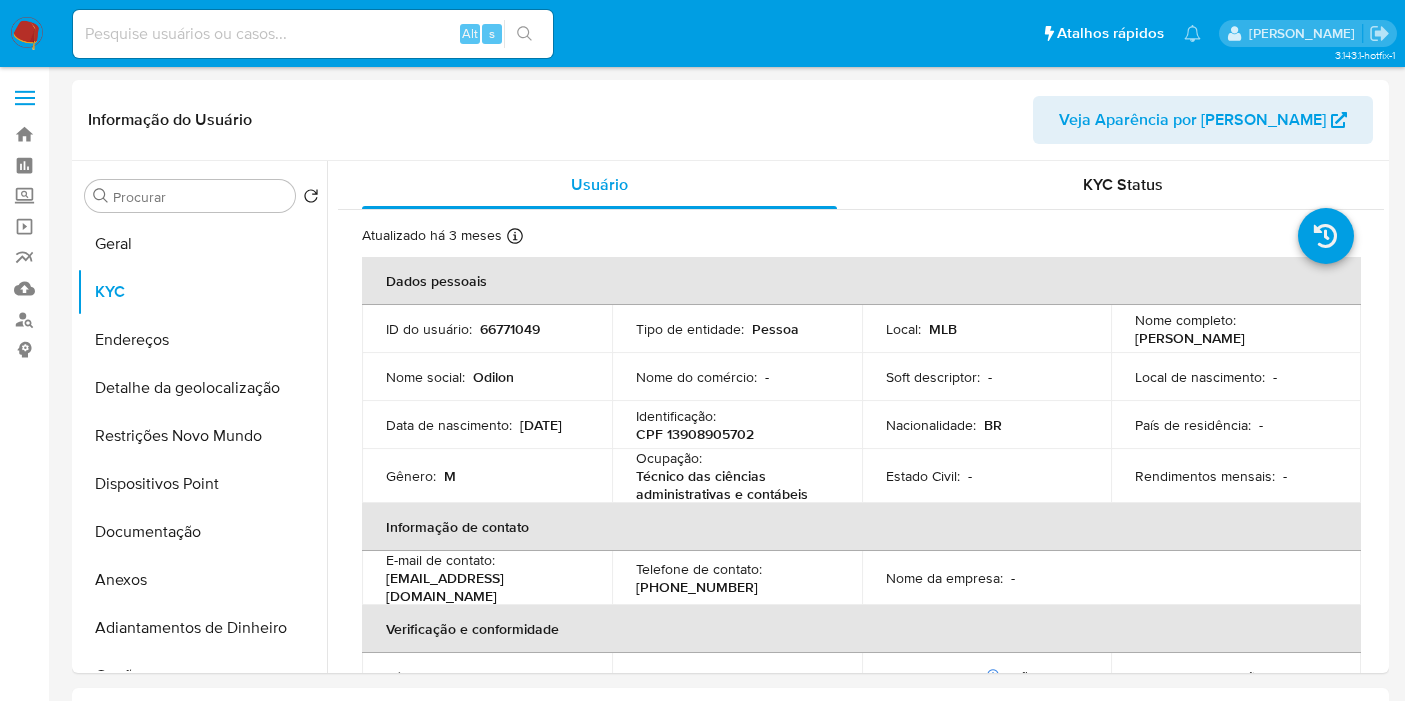 select on "10" 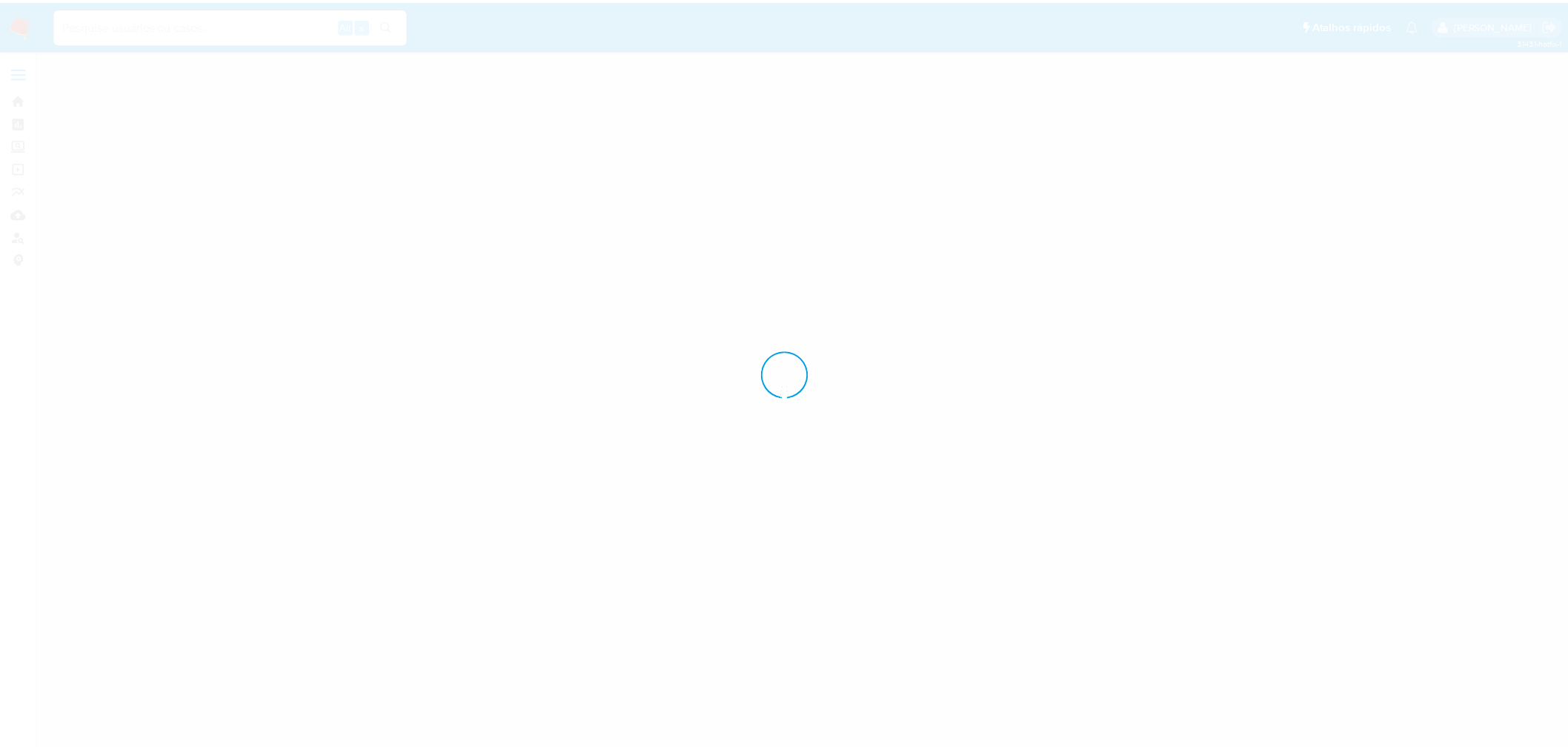 scroll, scrollTop: 0, scrollLeft: 0, axis: both 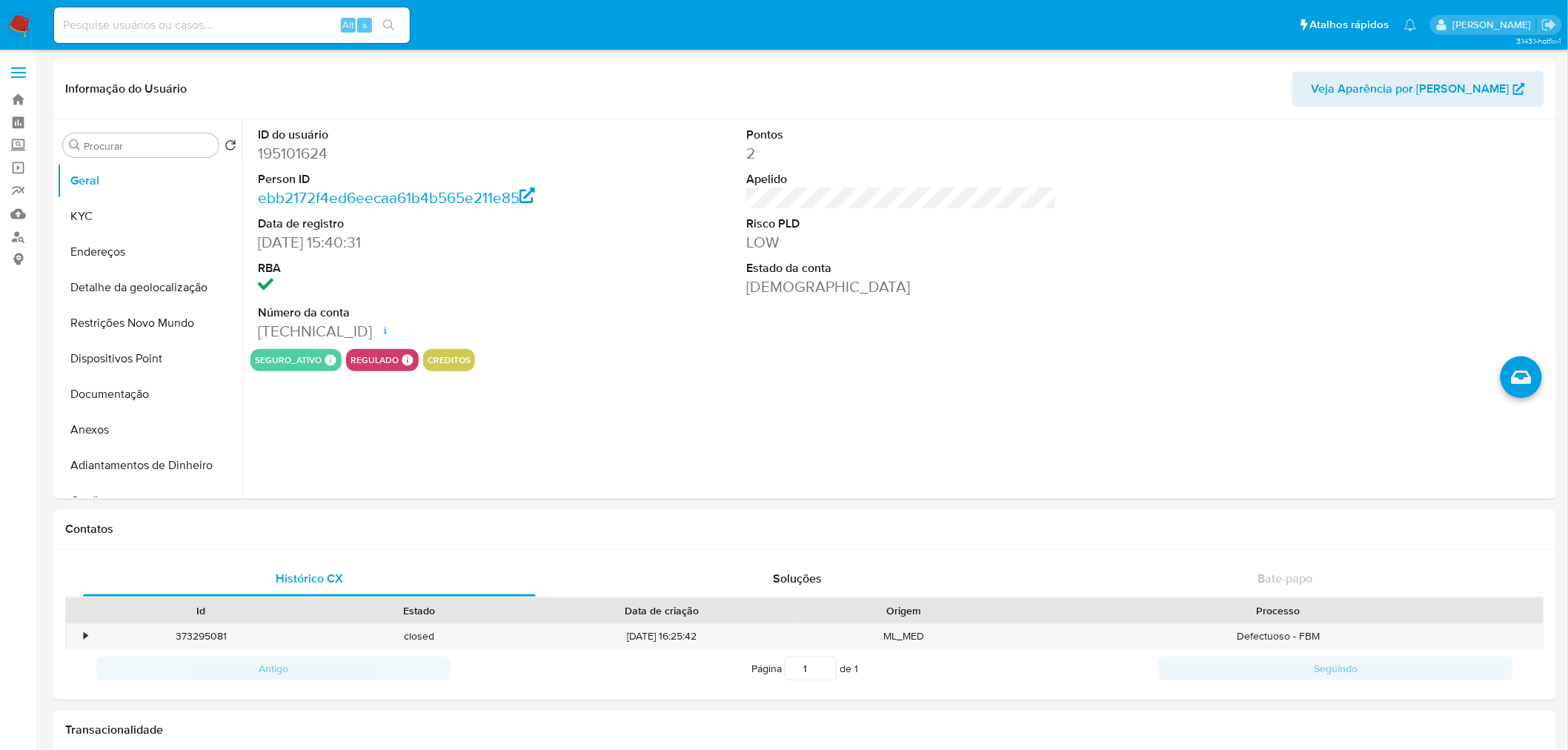 select on "10" 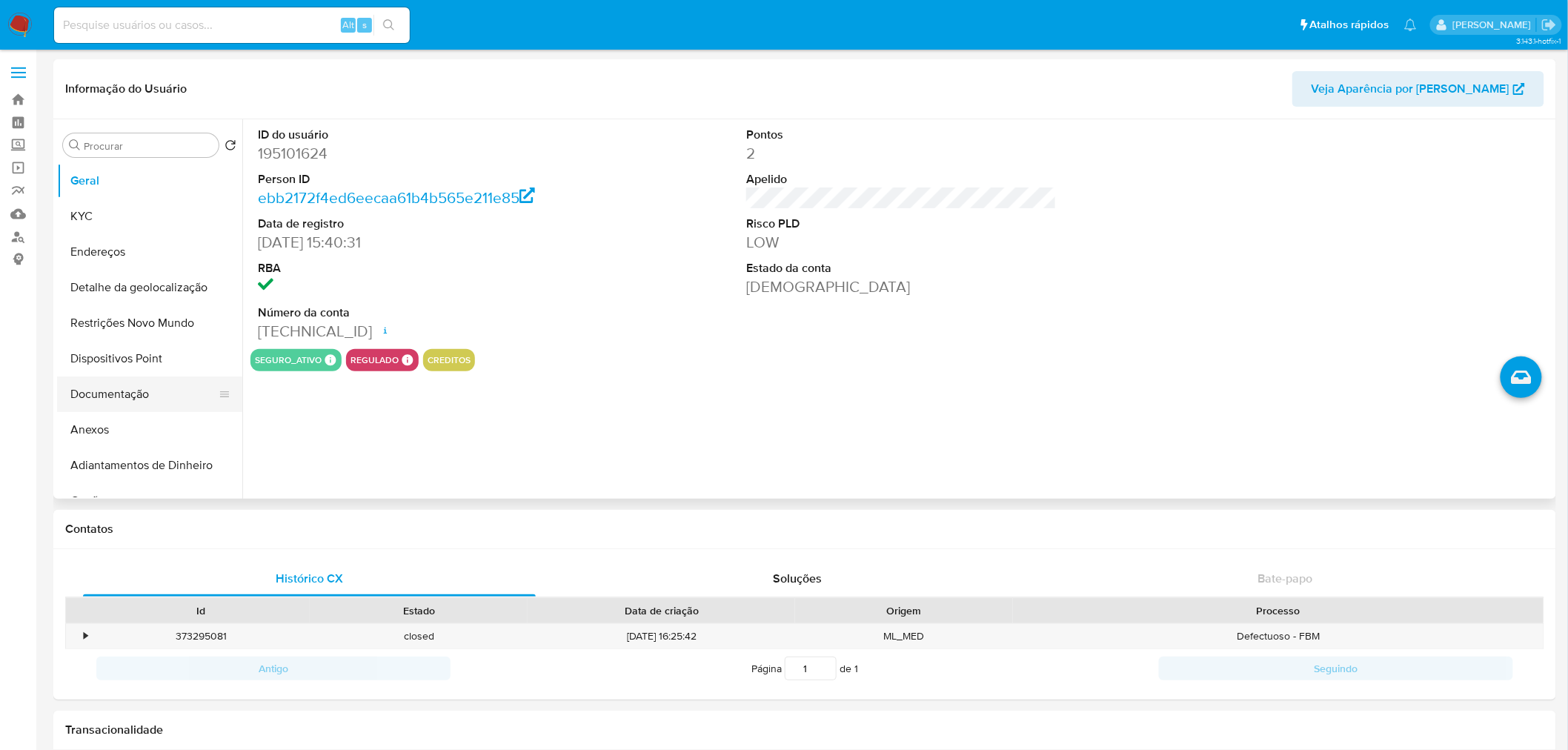 click on "Documentação" at bounding box center [144, 394] 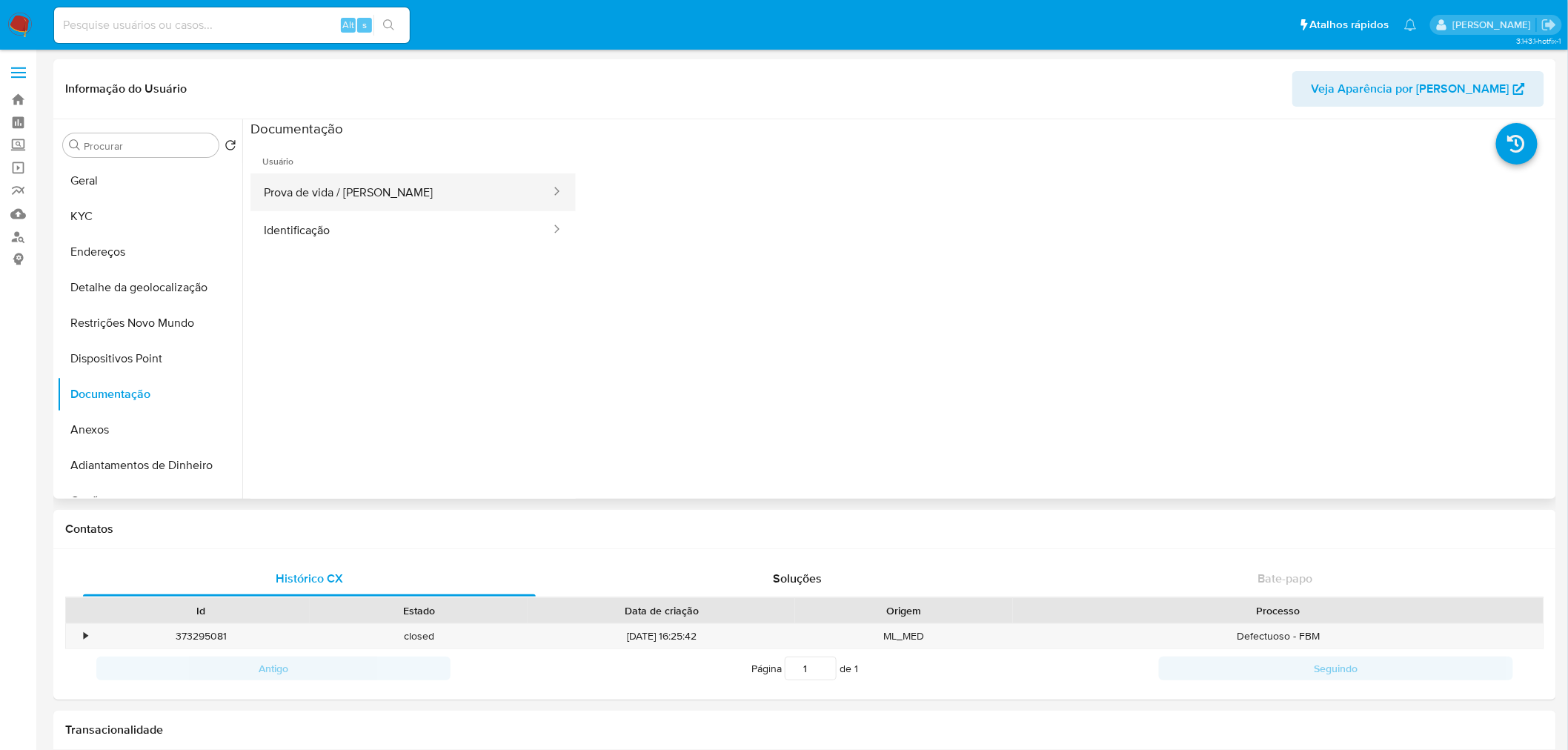 click on "Prova de vida / [PERSON_NAME]" at bounding box center [401, 192] 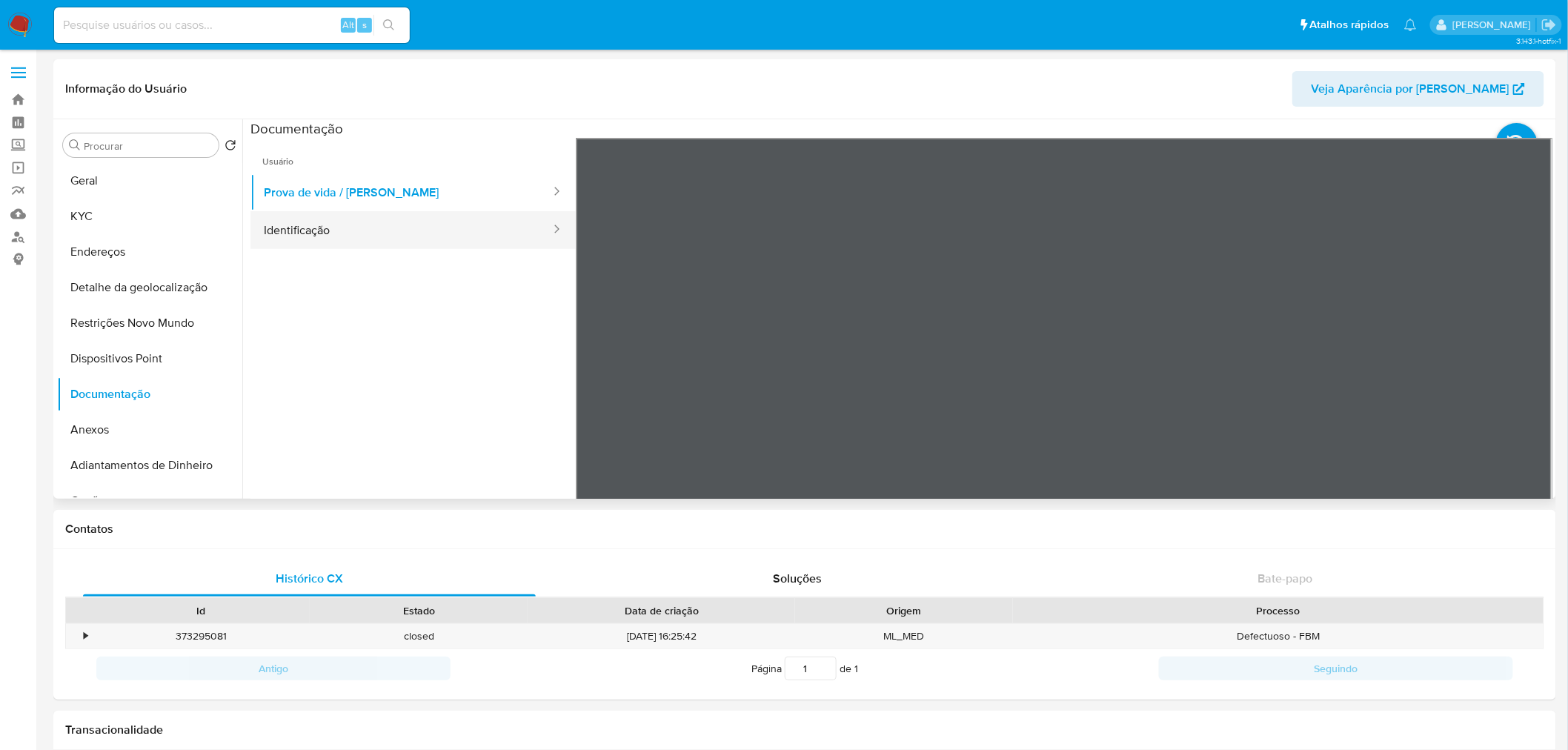 click on "Identificação" at bounding box center [401, 230] 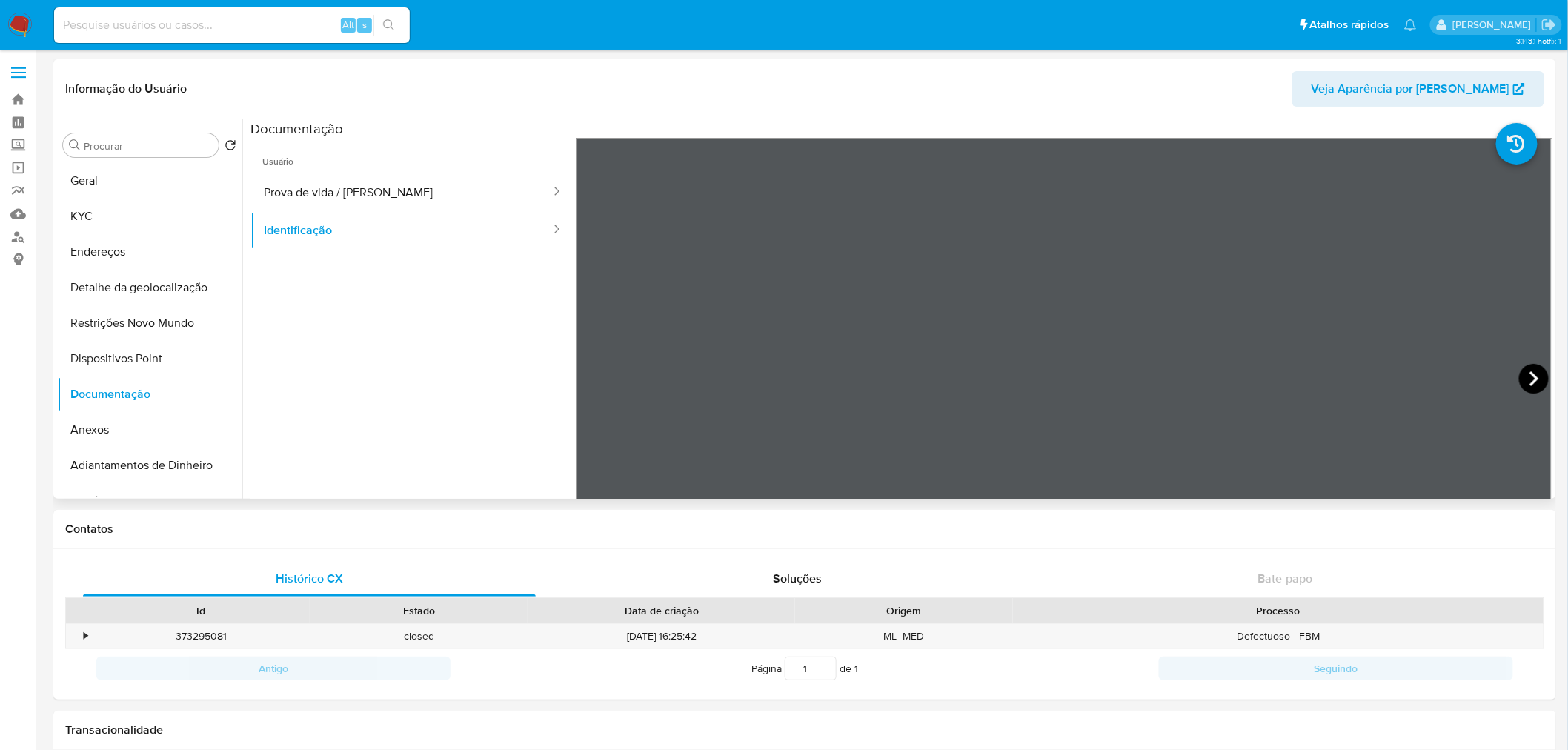 click 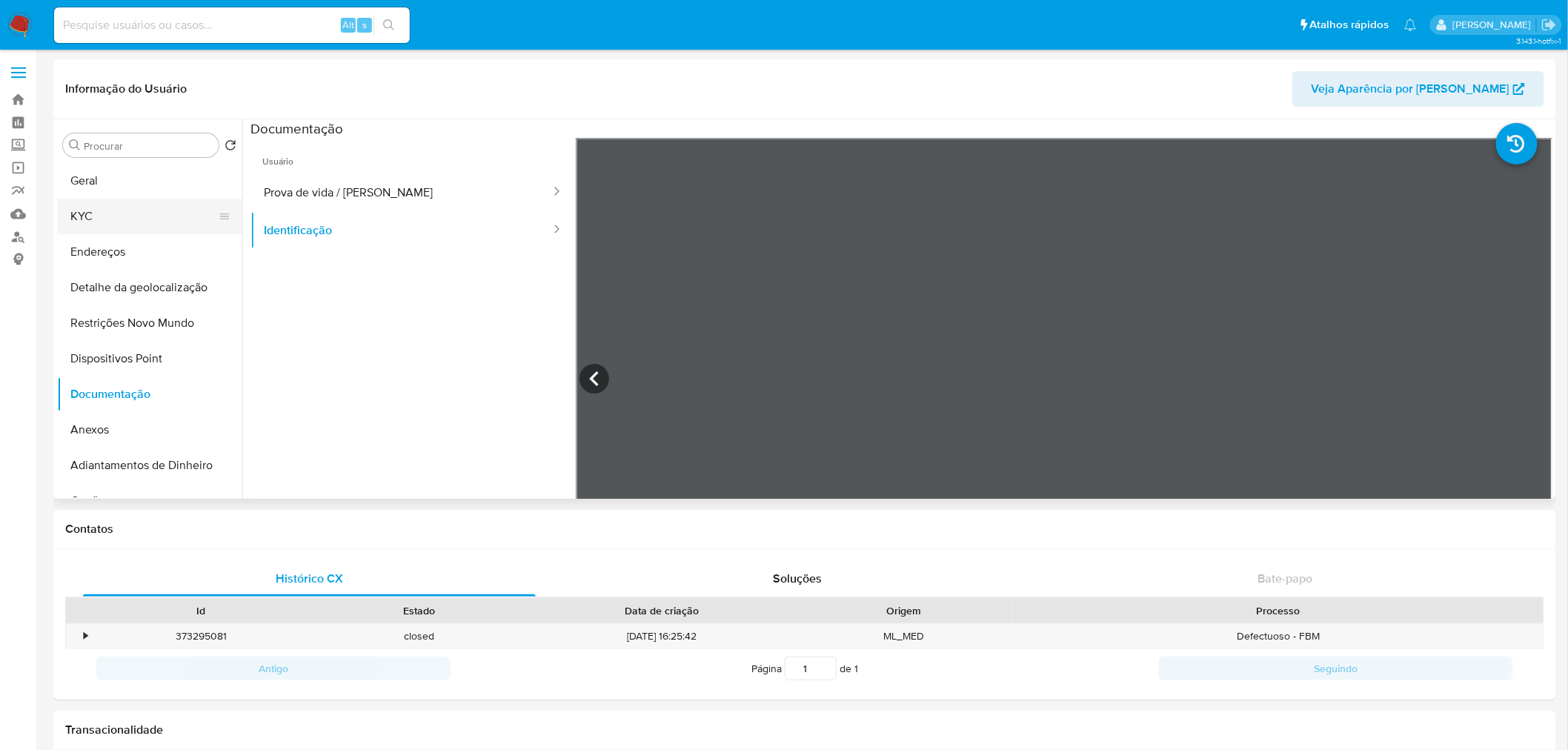 click on "KYC" at bounding box center [144, 216] 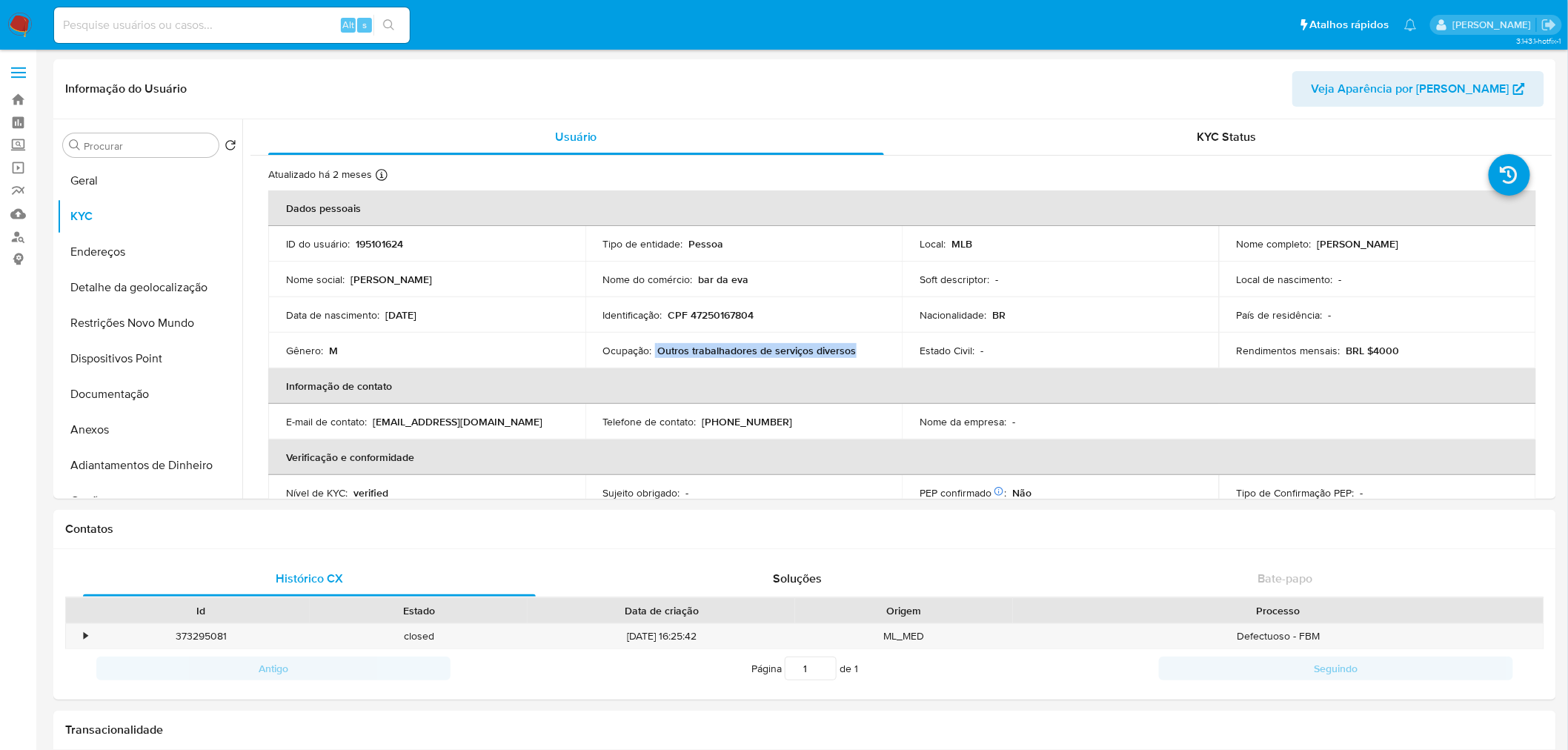 drag, startPoint x: 656, startPoint y: 348, endPoint x: 851, endPoint y: 352, distance: 195.04102 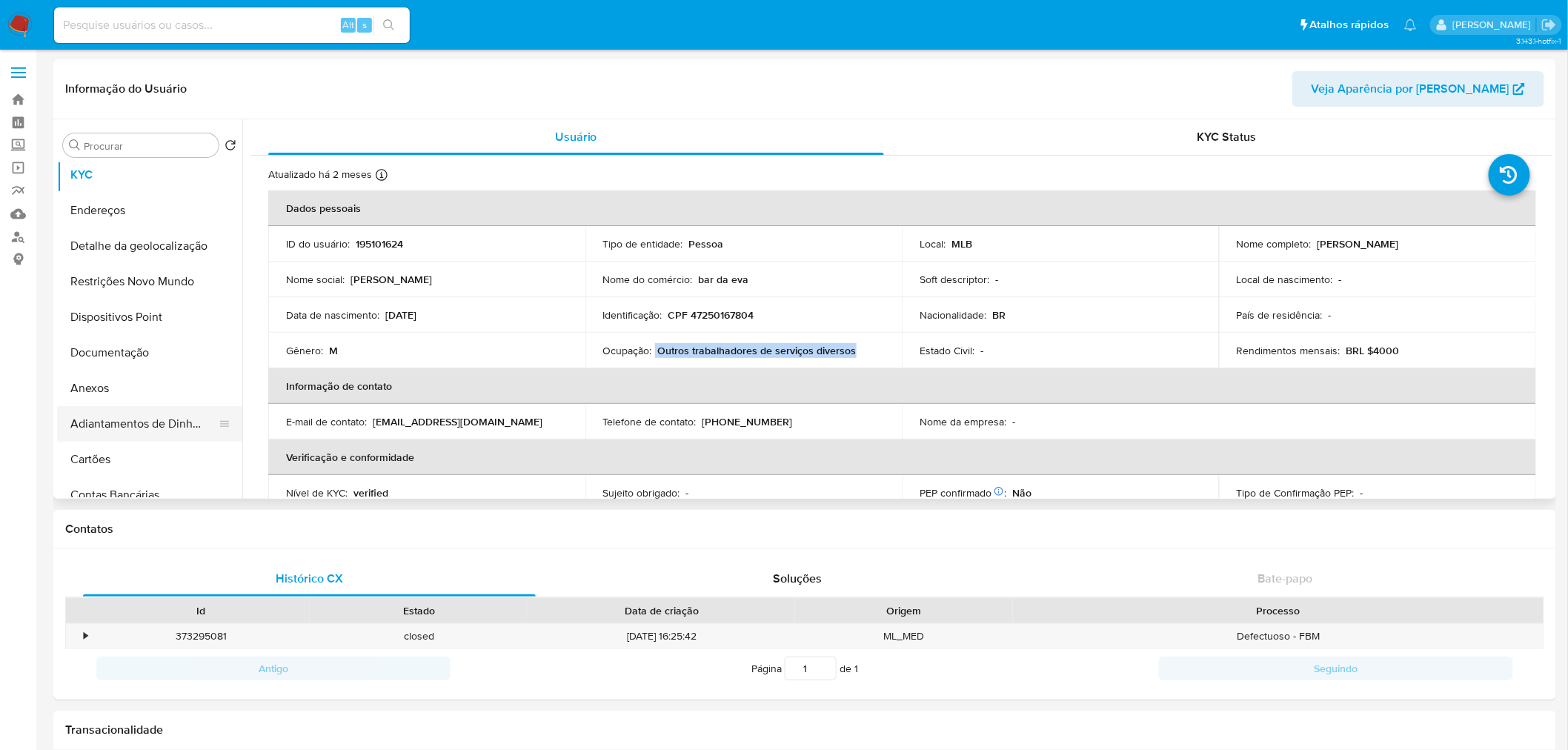 scroll, scrollTop: 82, scrollLeft: 0, axis: vertical 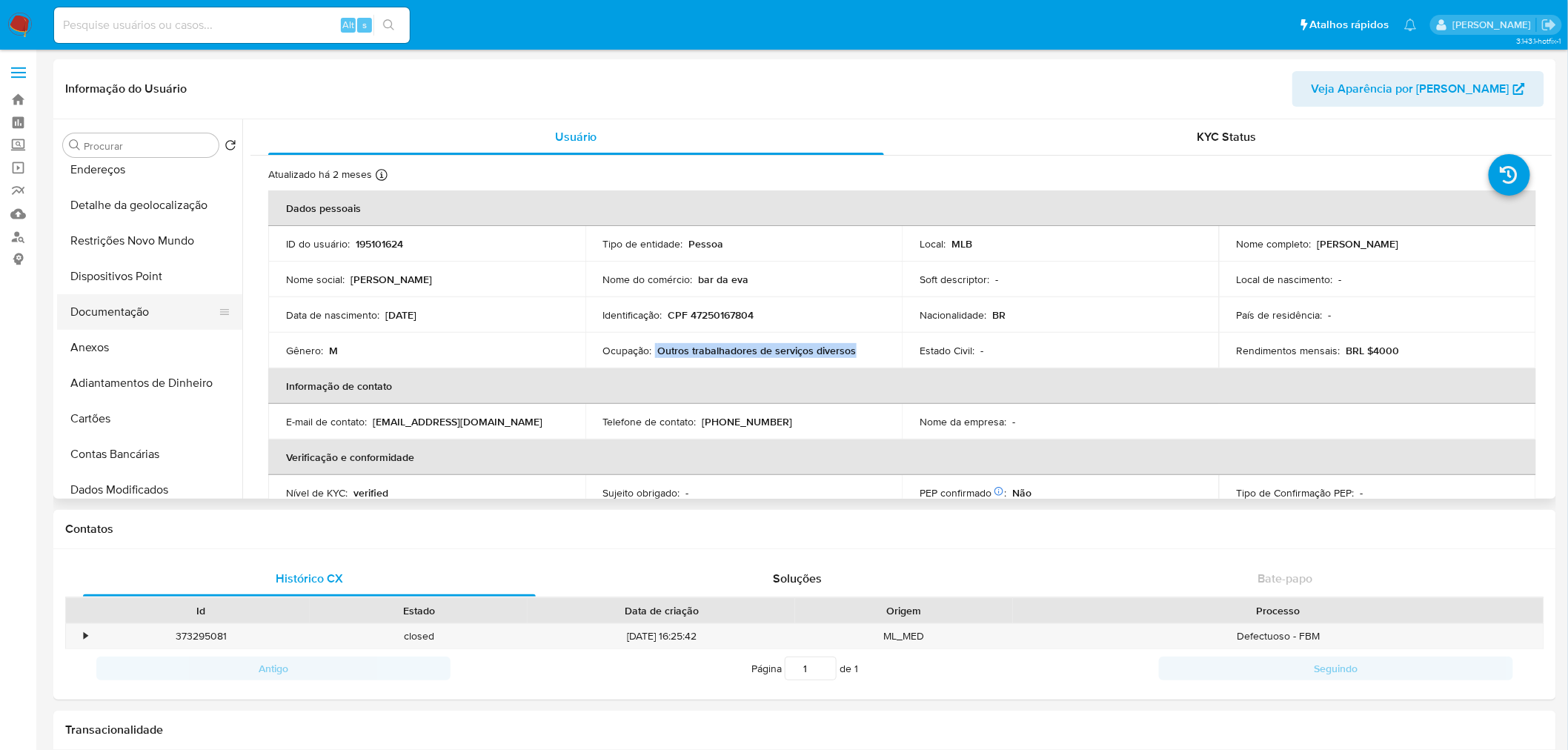 click on "Documentação" at bounding box center (144, 312) 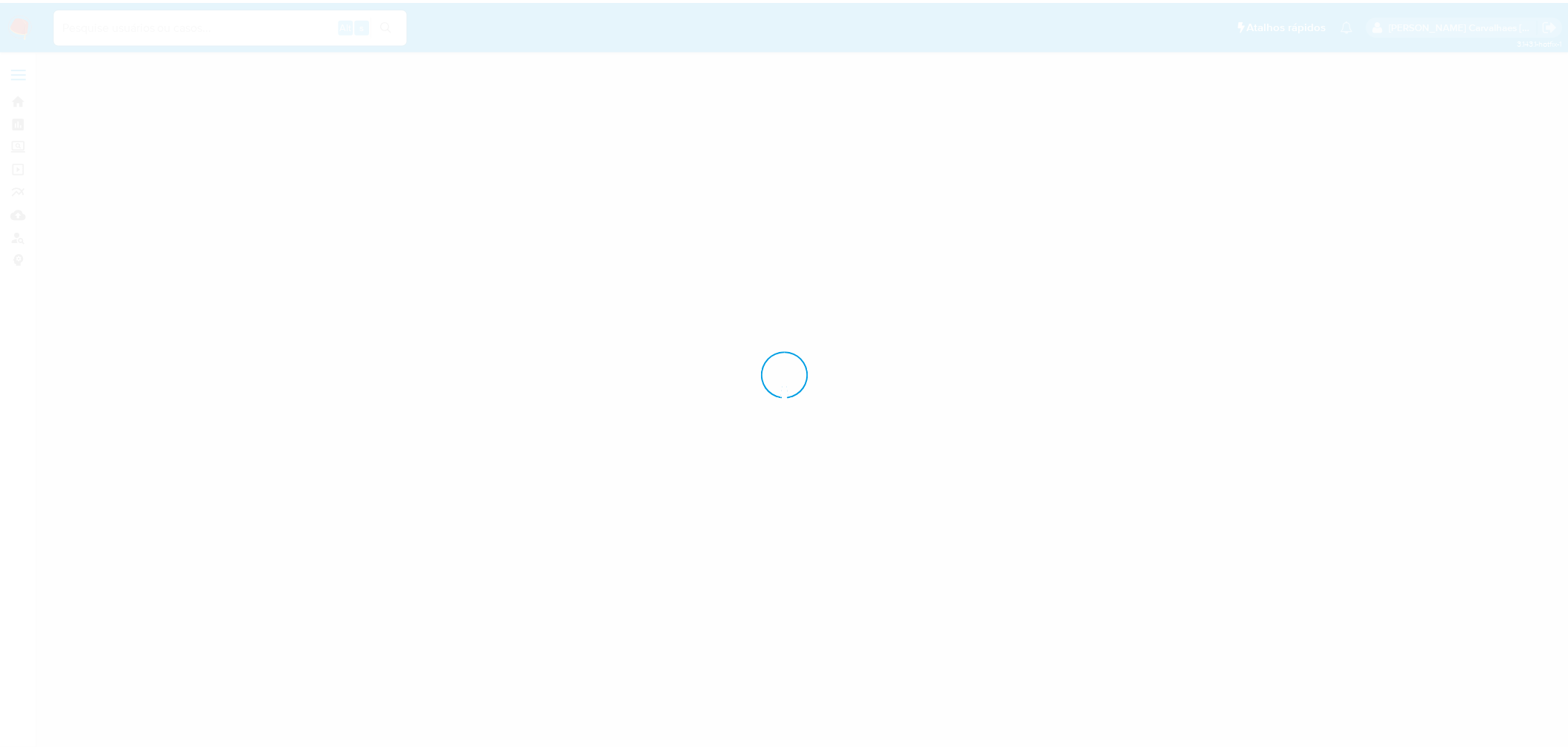 scroll, scrollTop: 0, scrollLeft: 0, axis: both 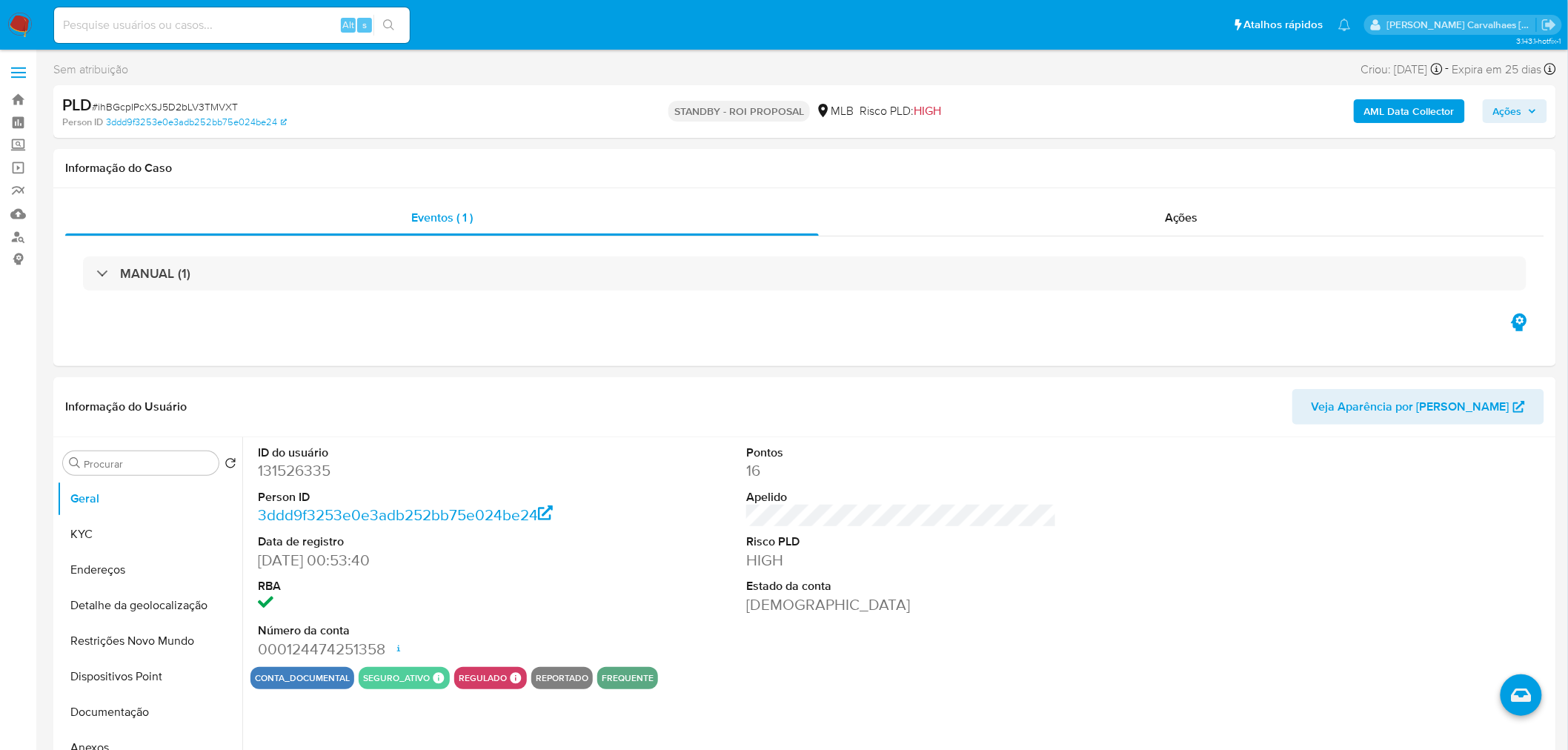 select on "10" 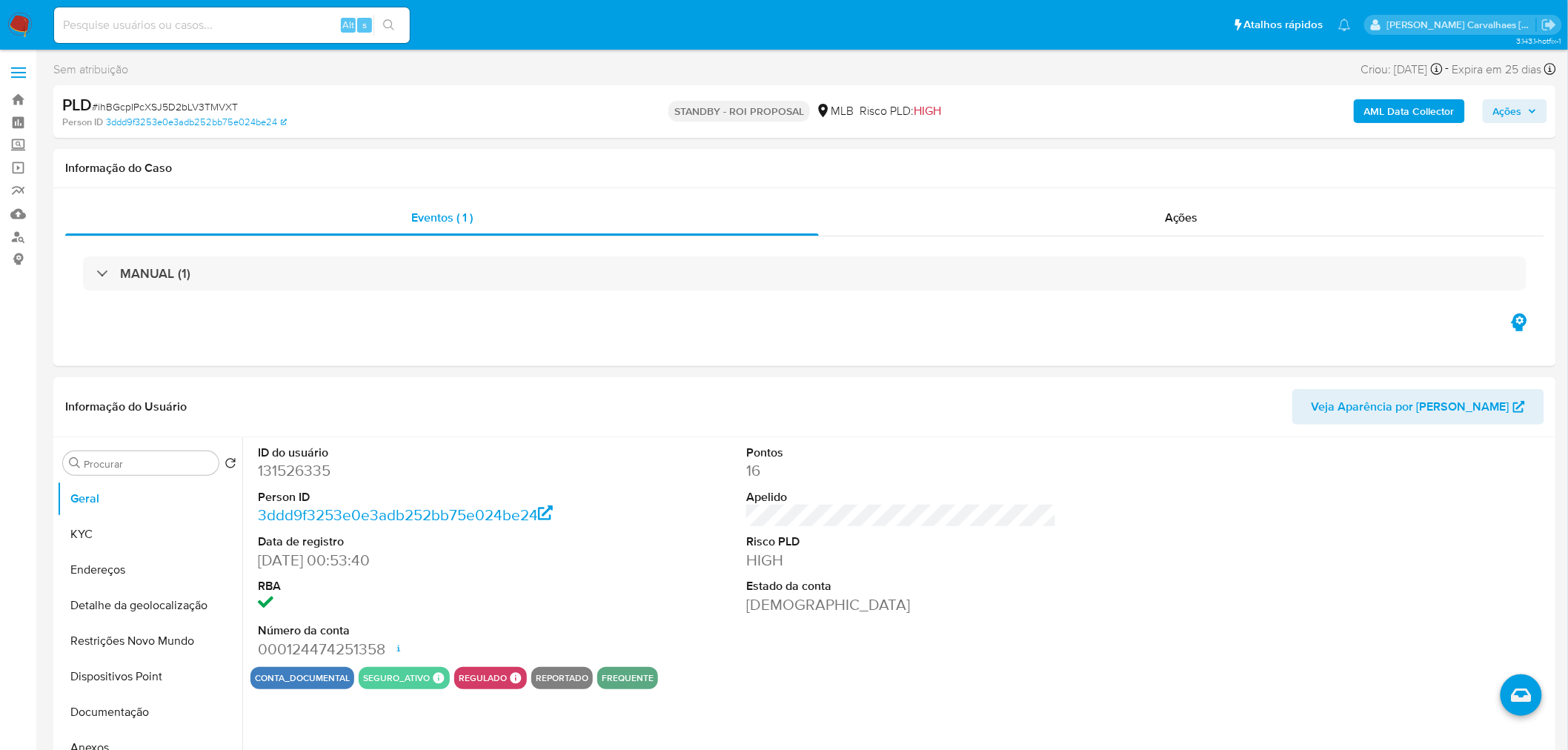 click at bounding box center (232, 25) 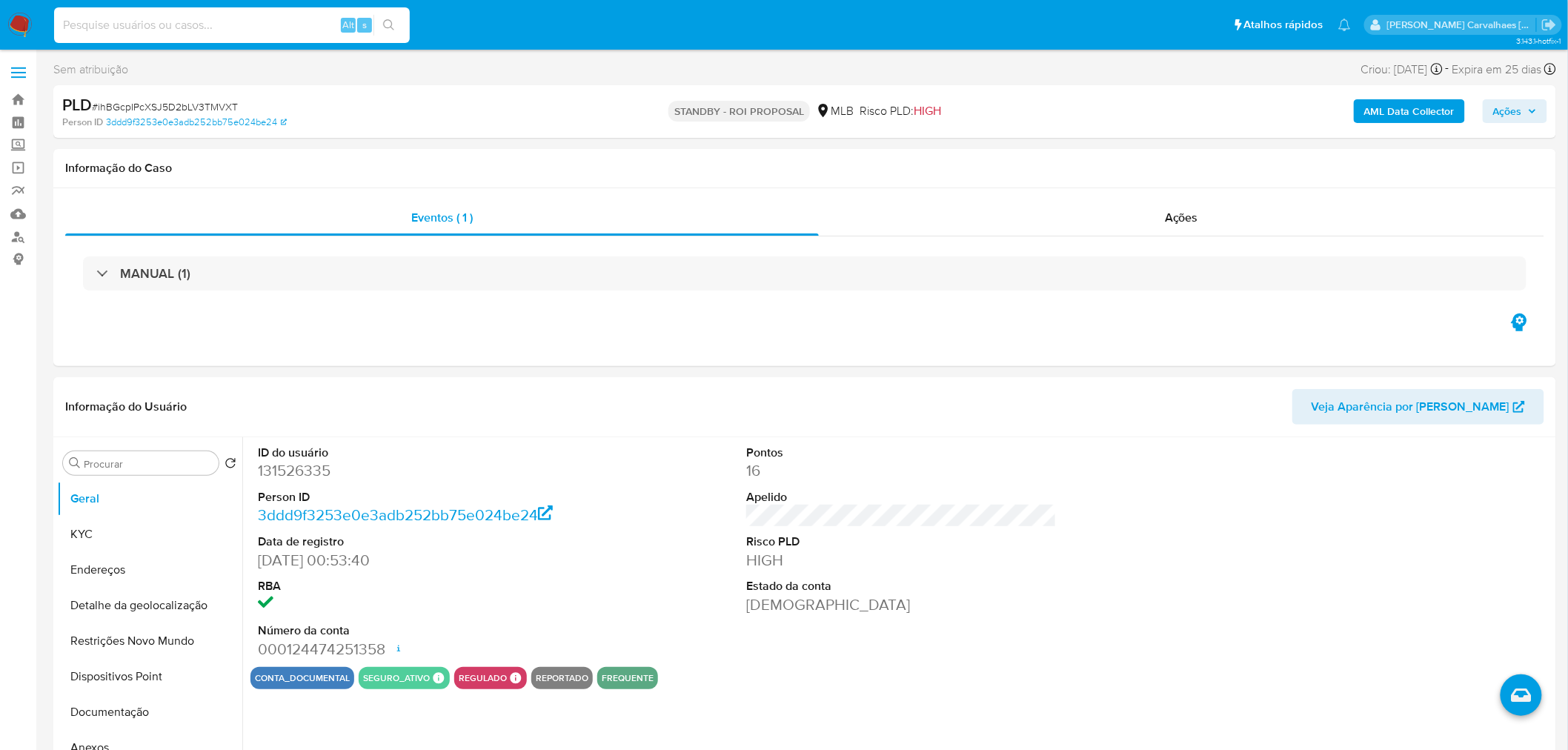 paste on "VBP2v8d0j3n6UW8XWzOZ2jwf" 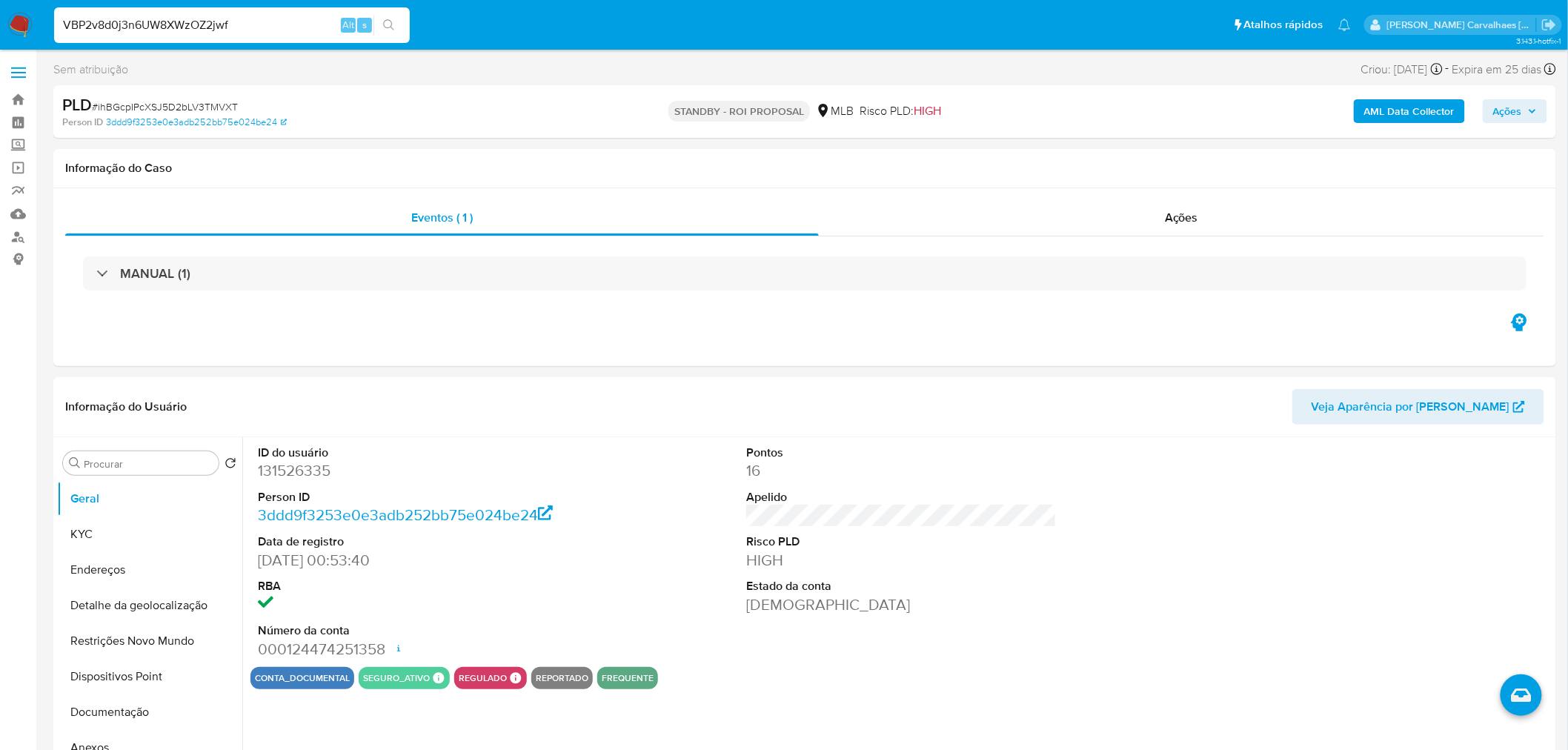type on "VBP2v8d0j3n6UW8XWzOZ2jwf" 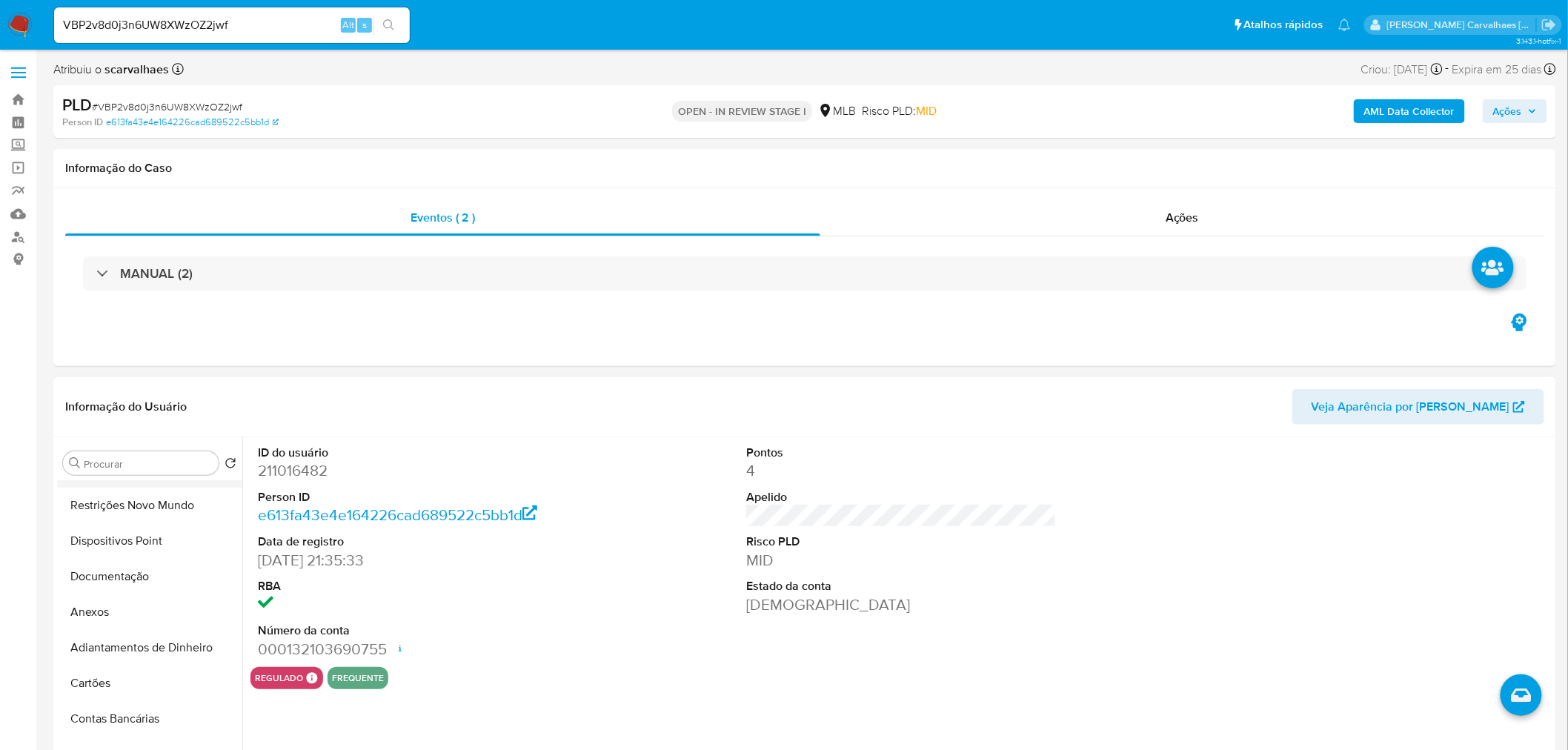 select on "10" 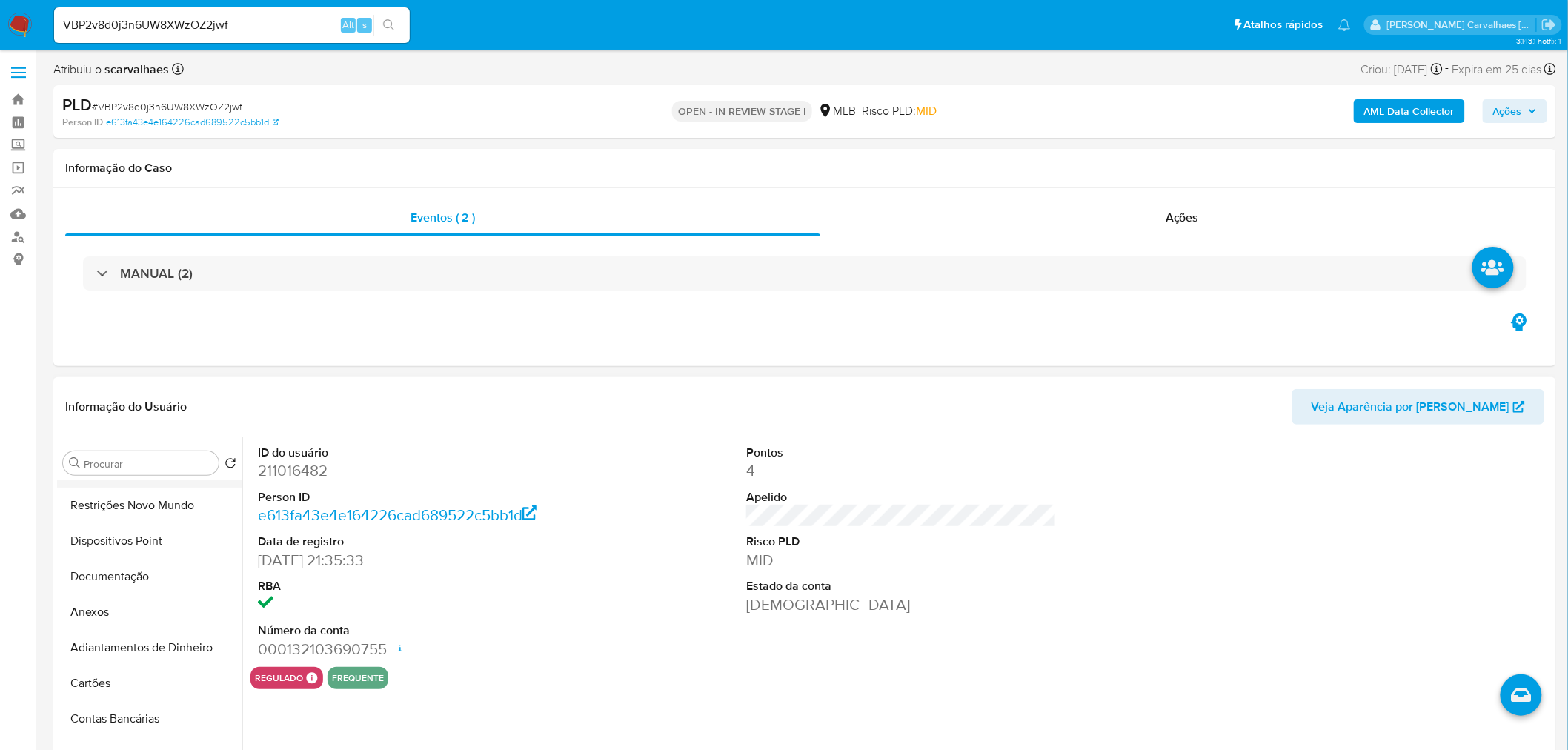 scroll, scrollTop: 165, scrollLeft: 0, axis: vertical 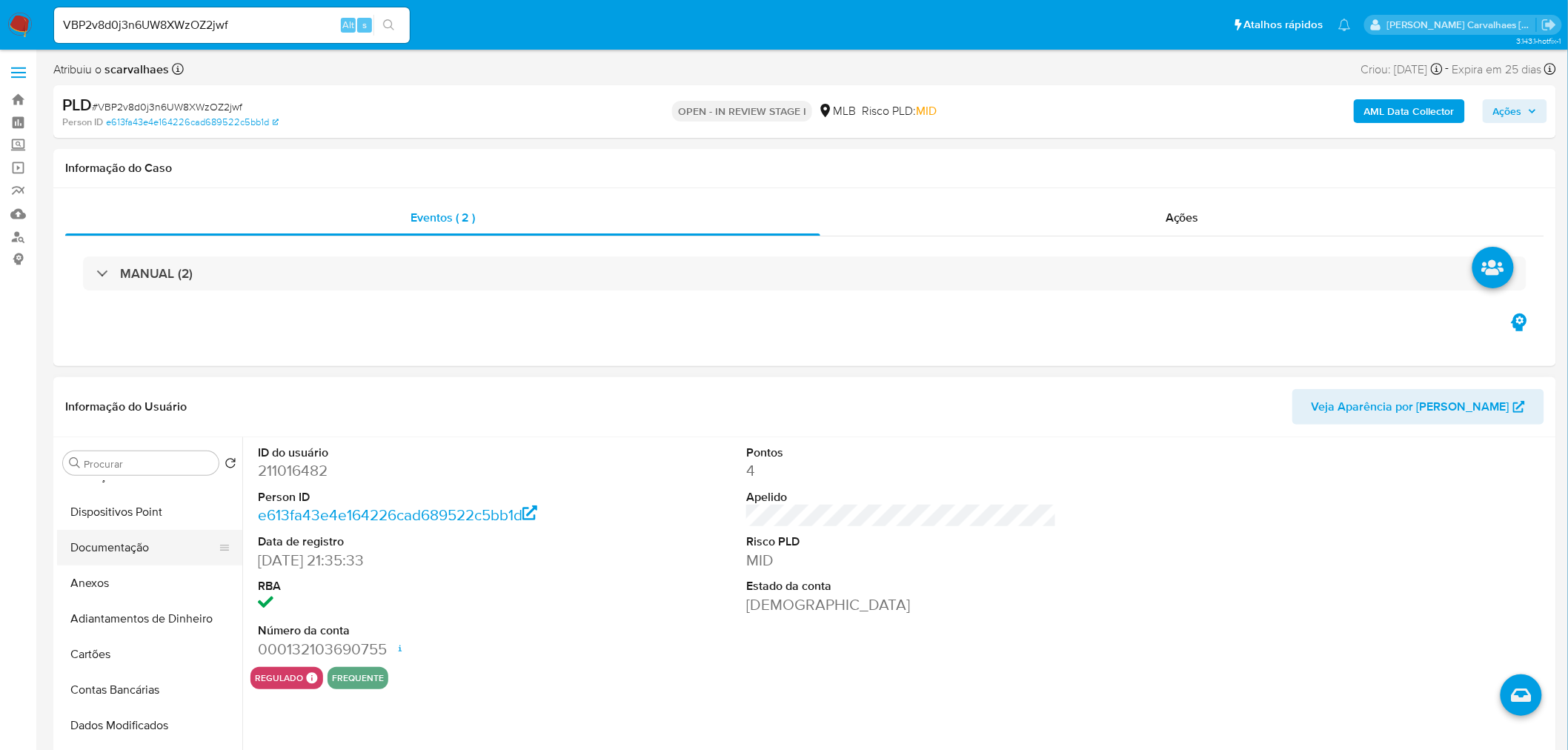 click on "Documentação" at bounding box center (144, 548) 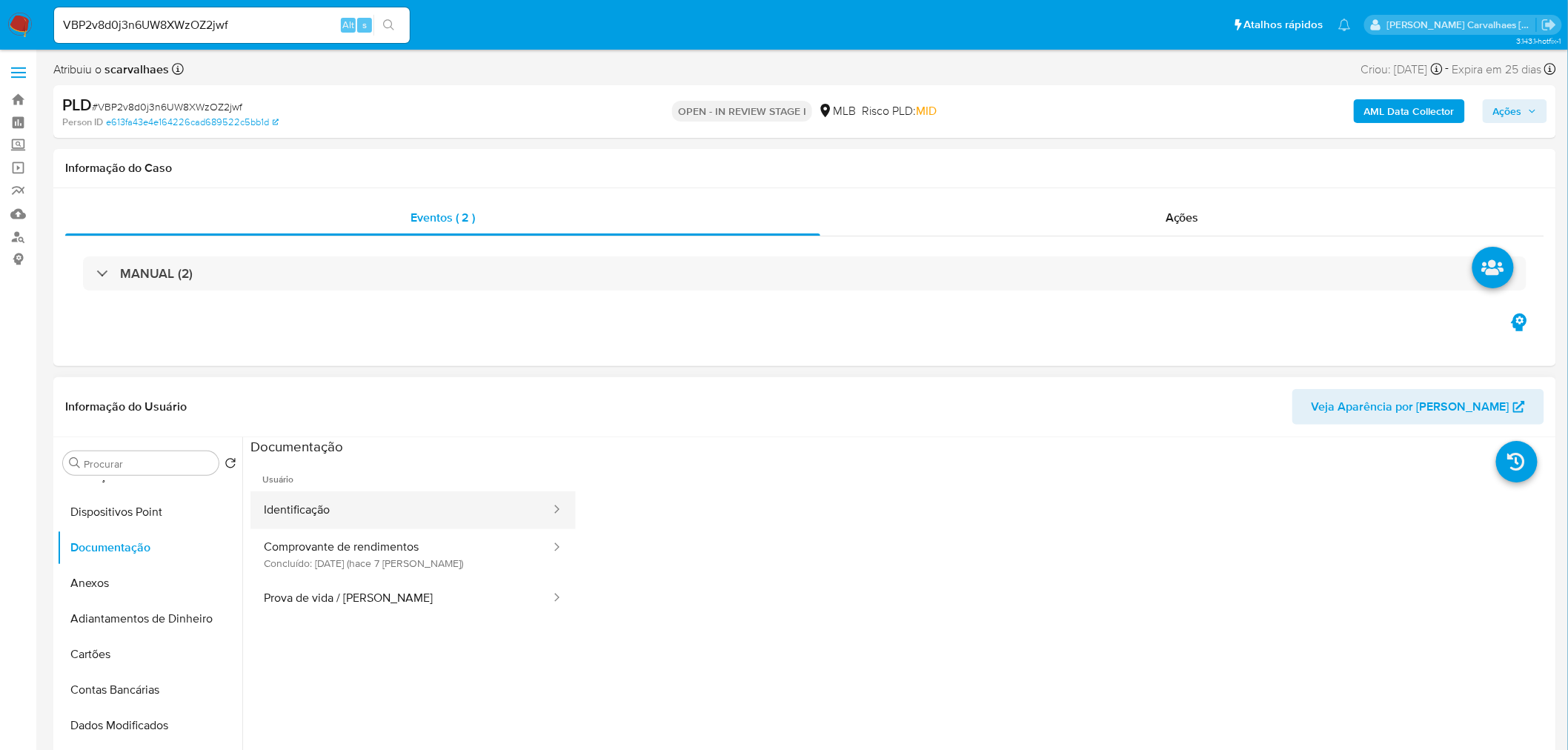 click on "Identificação" at bounding box center (401, 510) 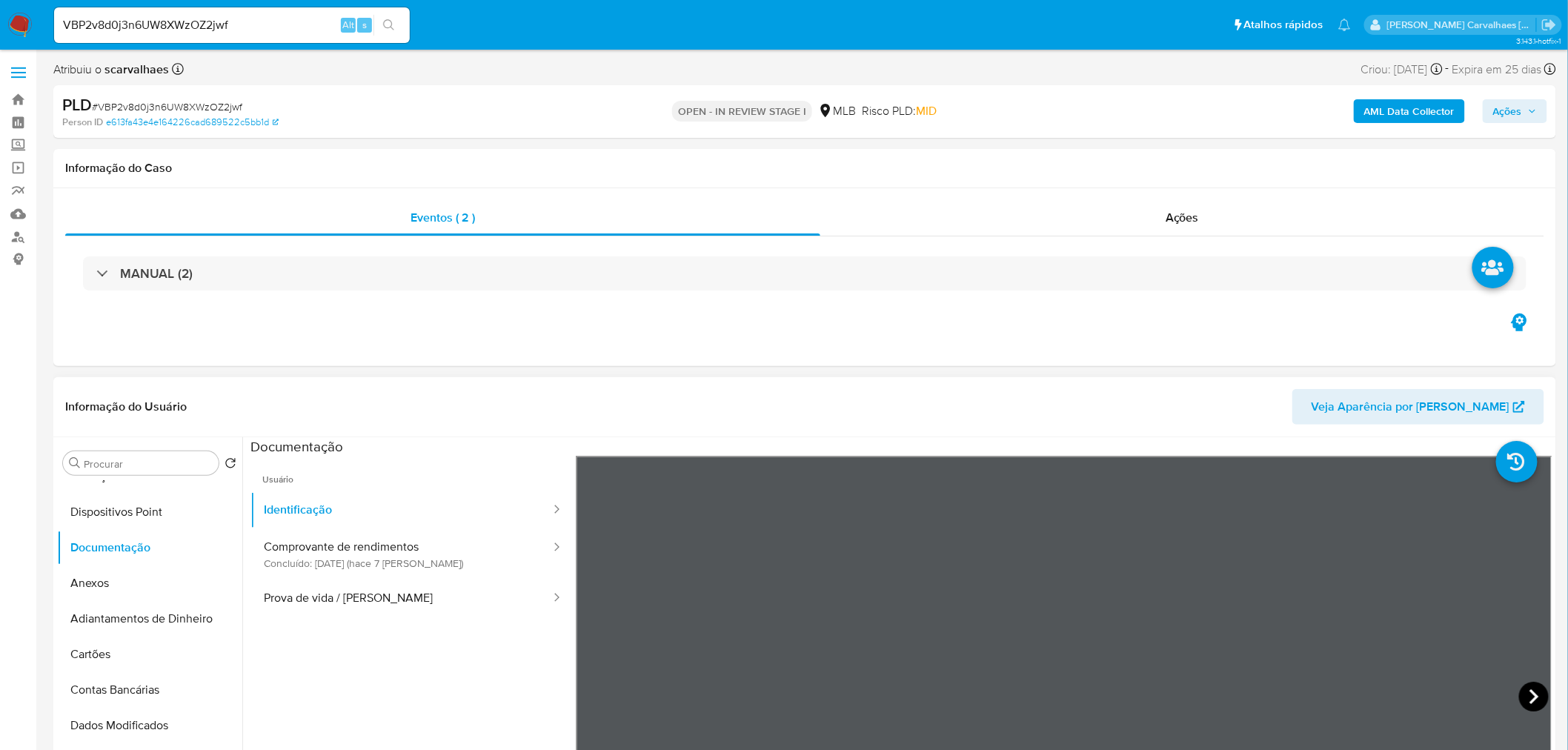 click 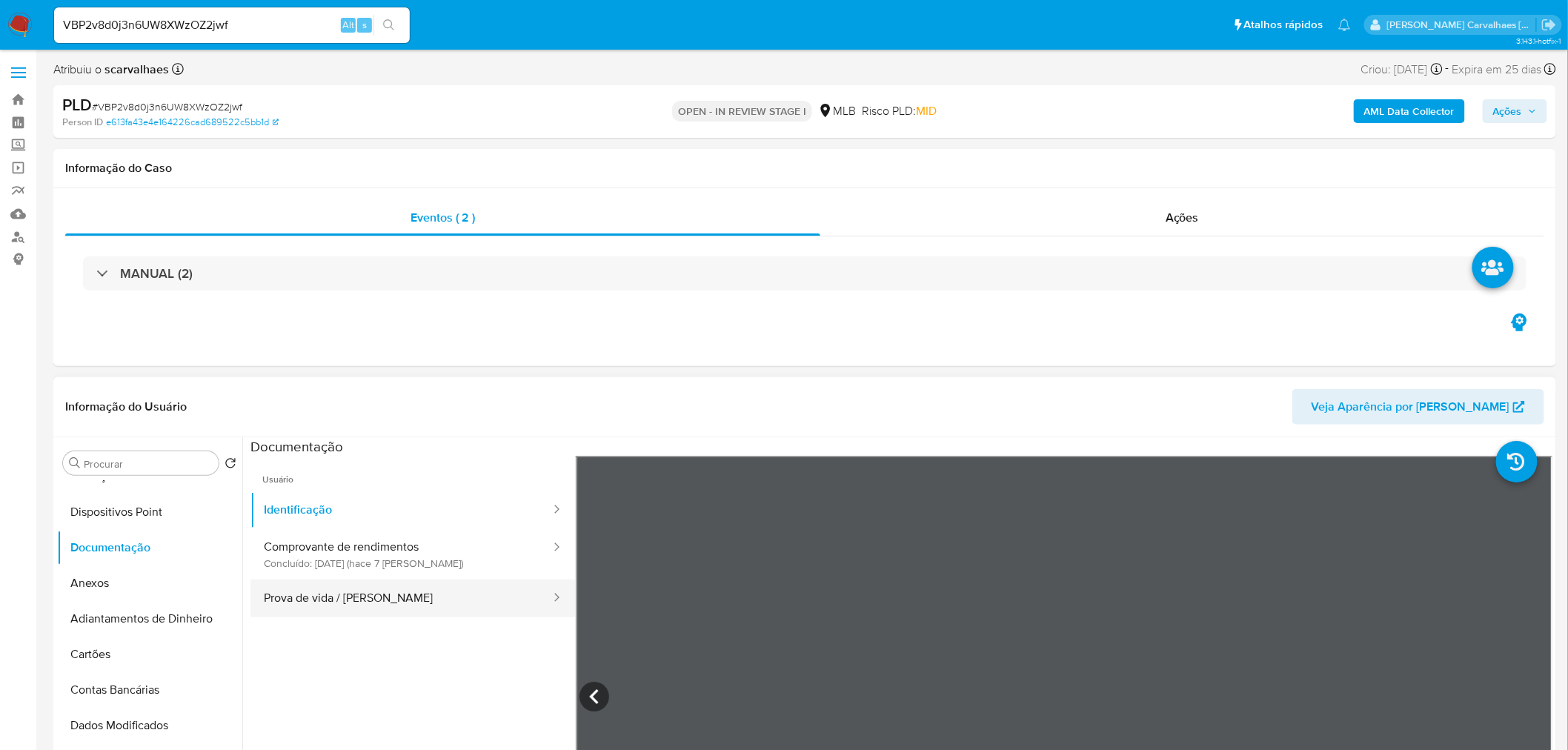 click on "Prova de vida / [PERSON_NAME]" at bounding box center [401, 598] 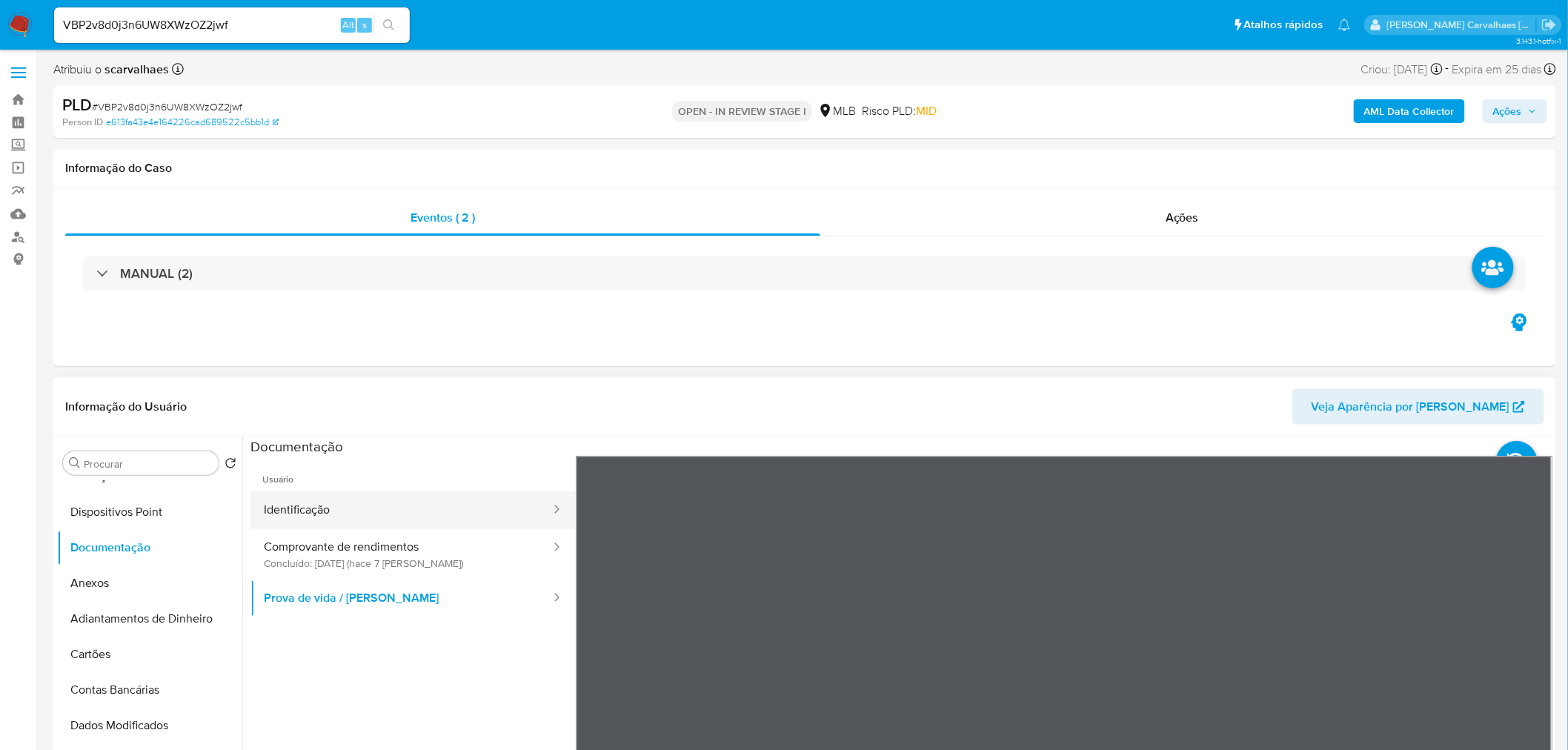 click on "Identificação" at bounding box center [401, 510] 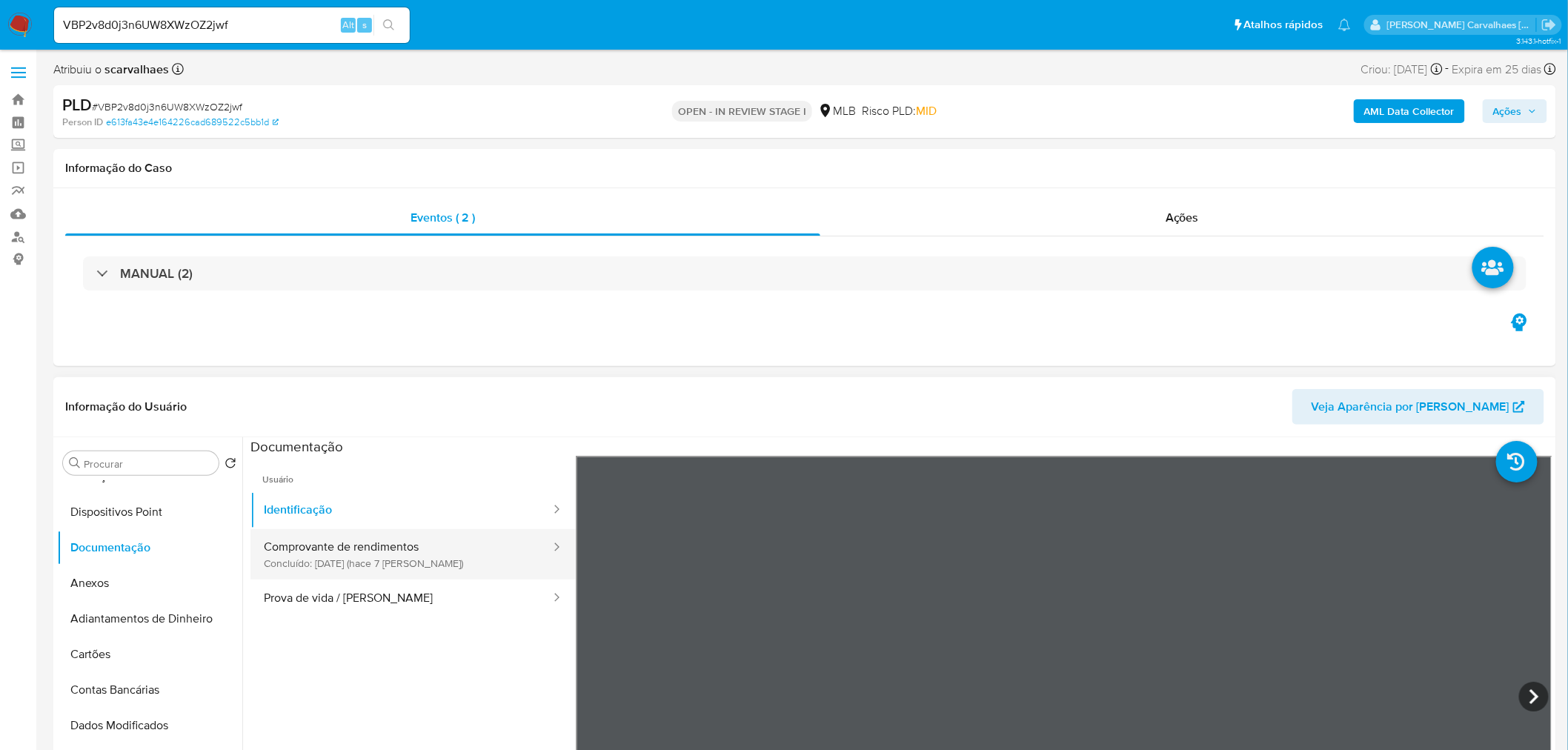 click on "Comprovante de rendimentos Concluído: [DATE] (hace 7 [PERSON_NAME])" at bounding box center (401, 554) 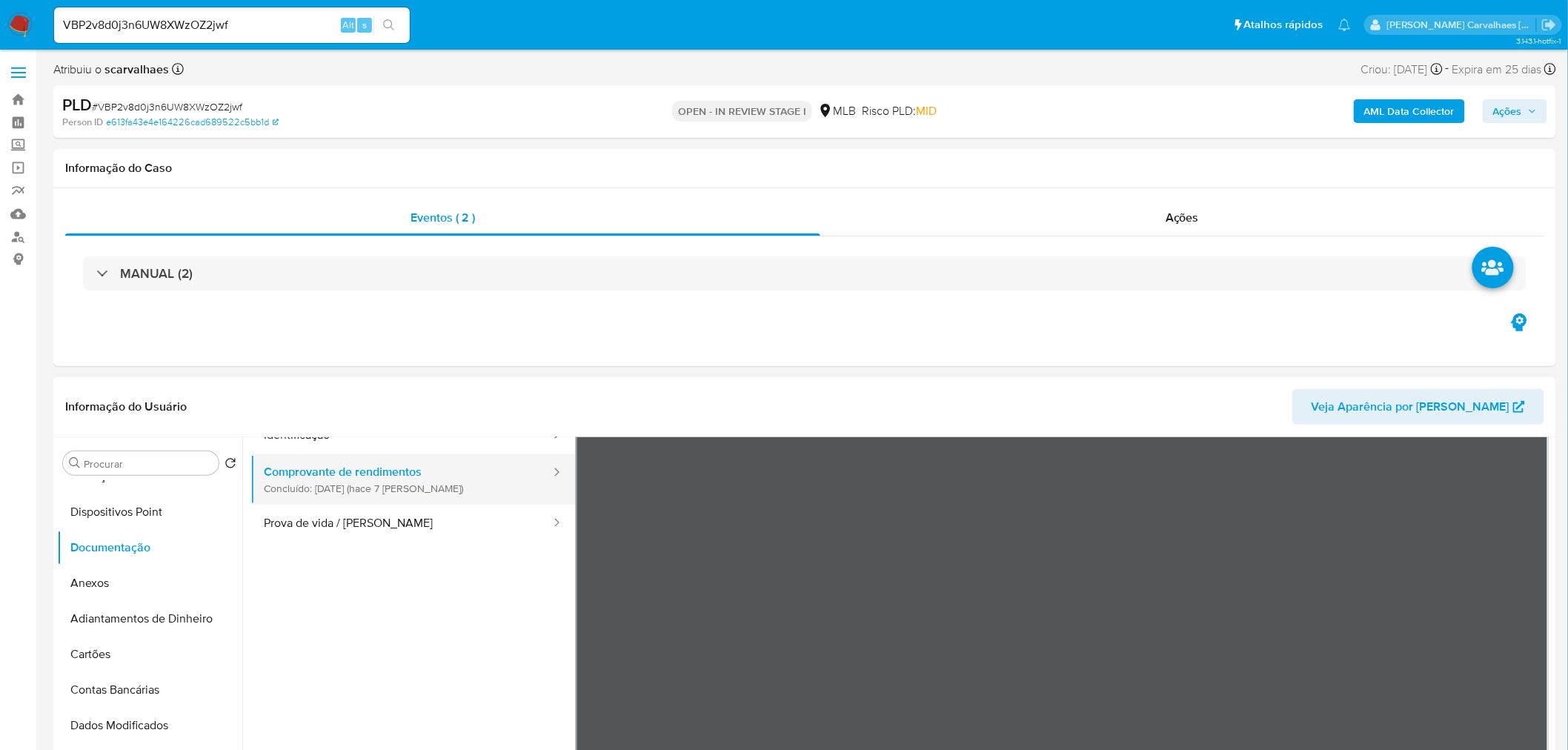 scroll, scrollTop: 82, scrollLeft: 0, axis: vertical 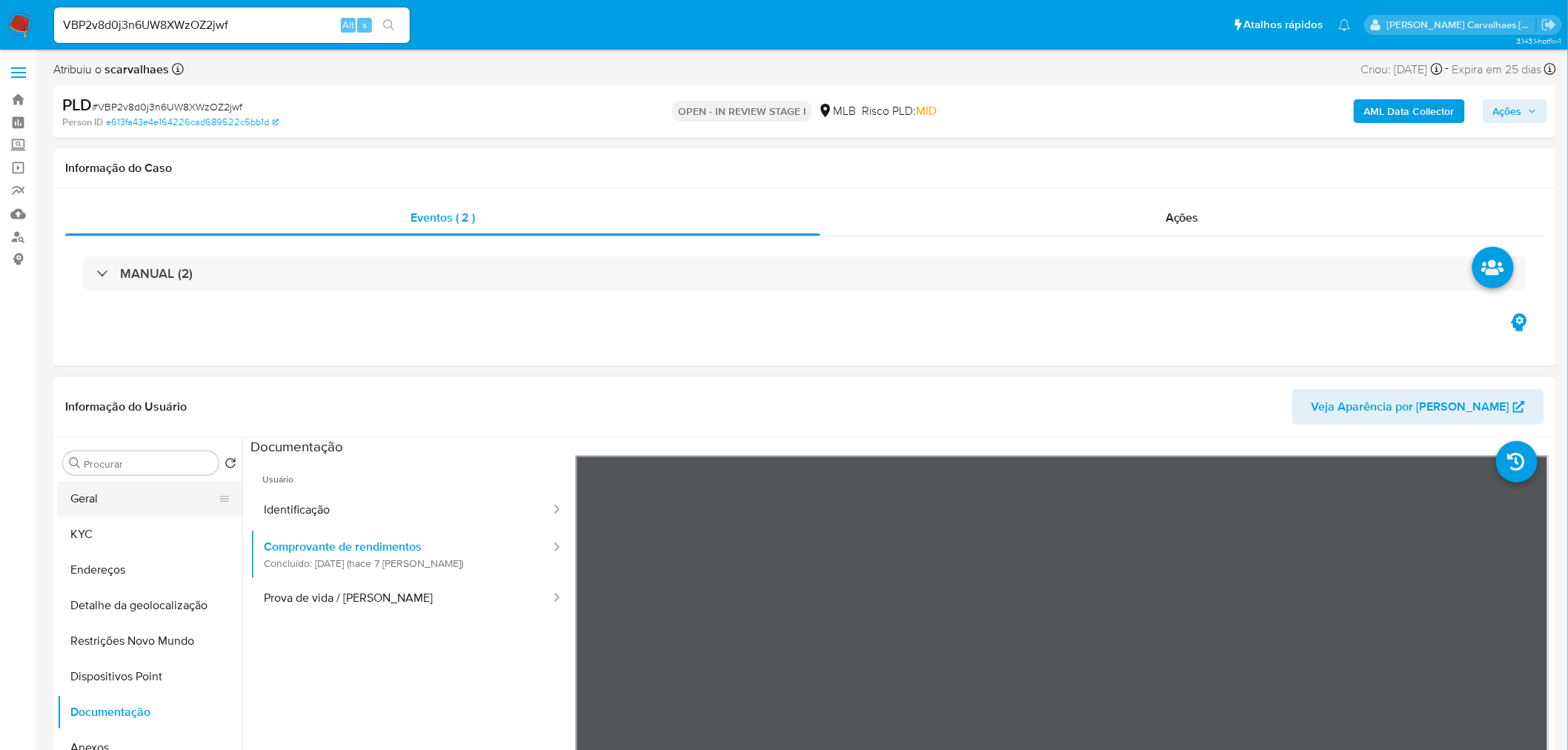 click on "Geral" at bounding box center (144, 499) 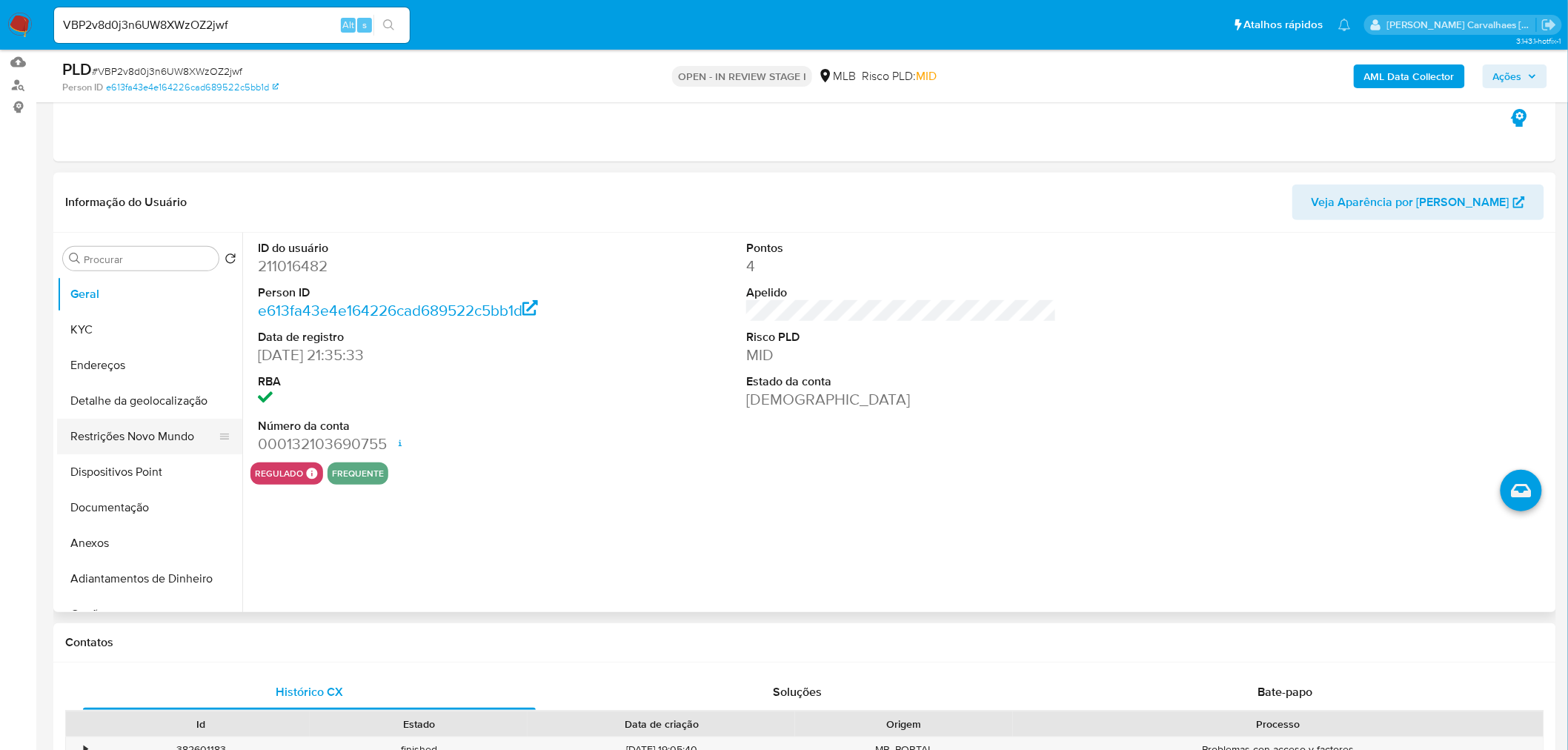 scroll, scrollTop: 165, scrollLeft: 0, axis: vertical 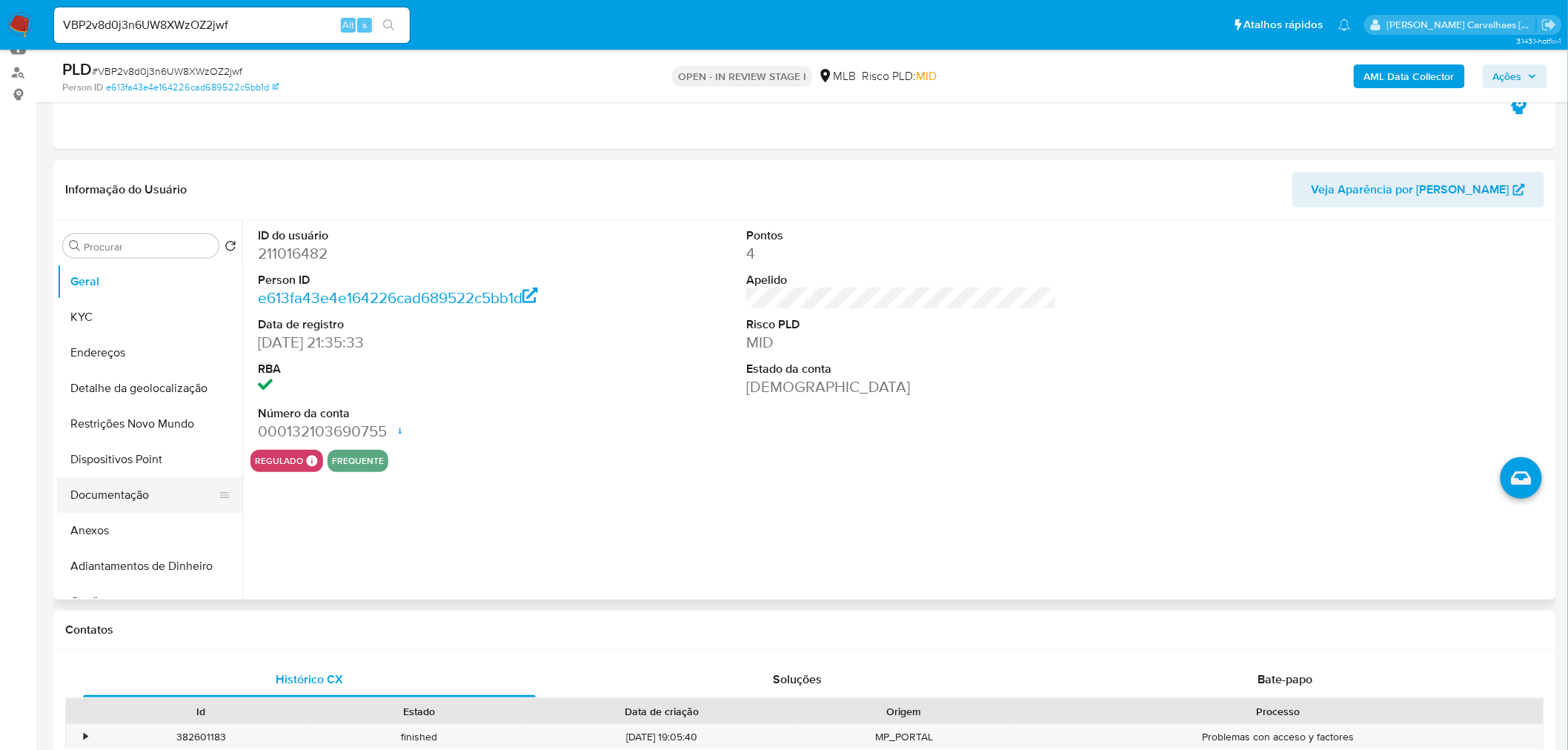 click on "Documentação" at bounding box center (144, 495) 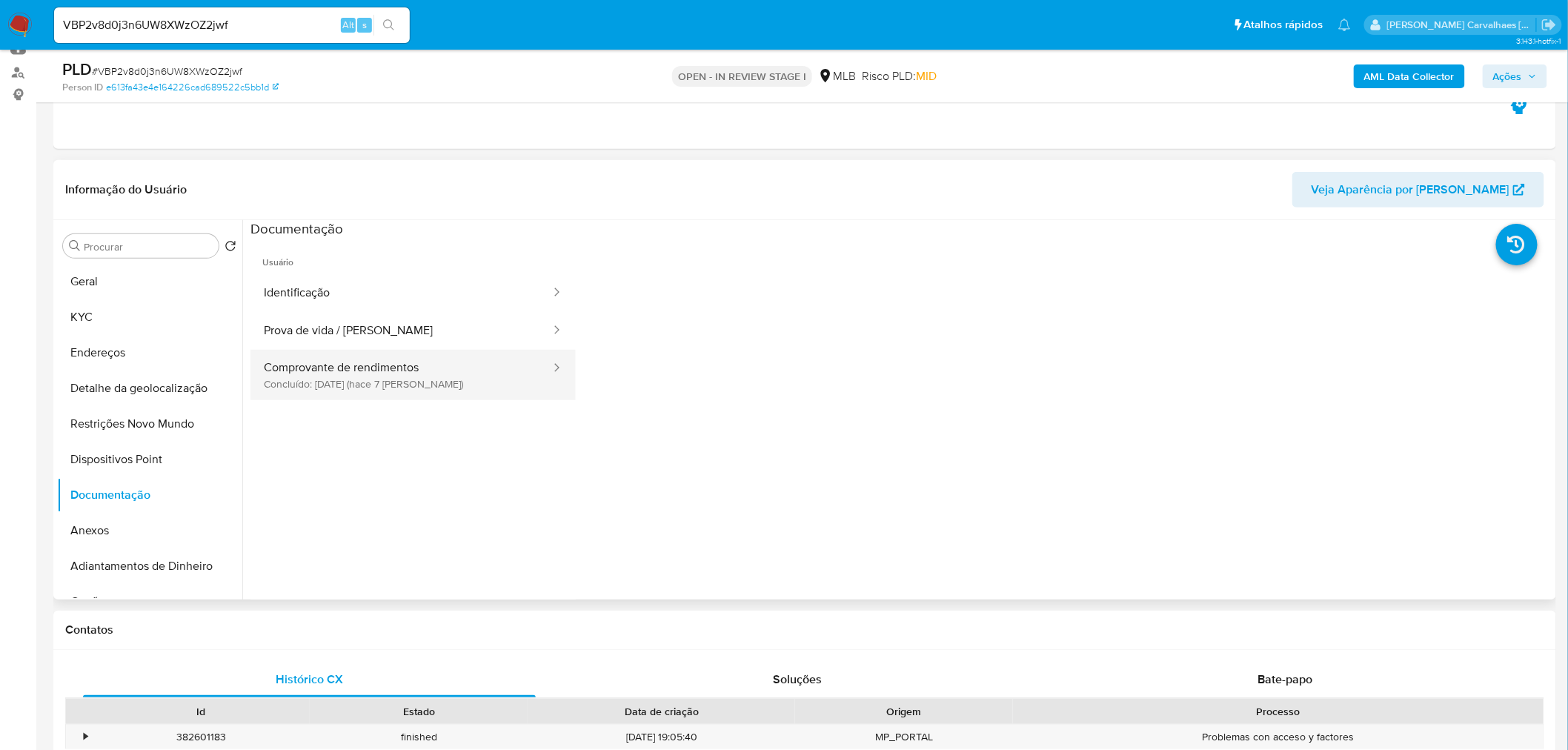 click on "Comprovante de rendimentos Concluído: [DATE] (hace 7 [PERSON_NAME])" at bounding box center (401, 375) 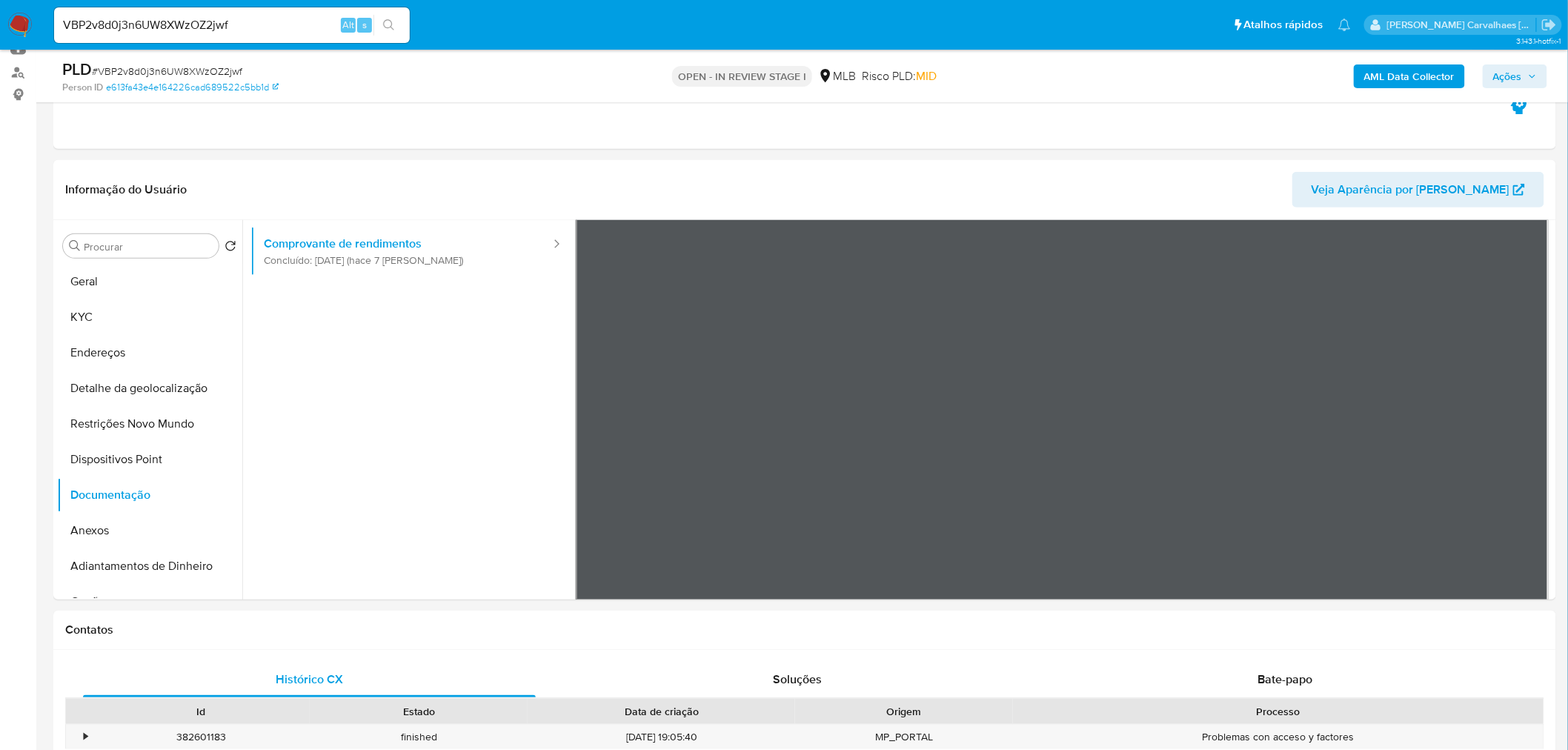 scroll, scrollTop: 65, scrollLeft: 0, axis: vertical 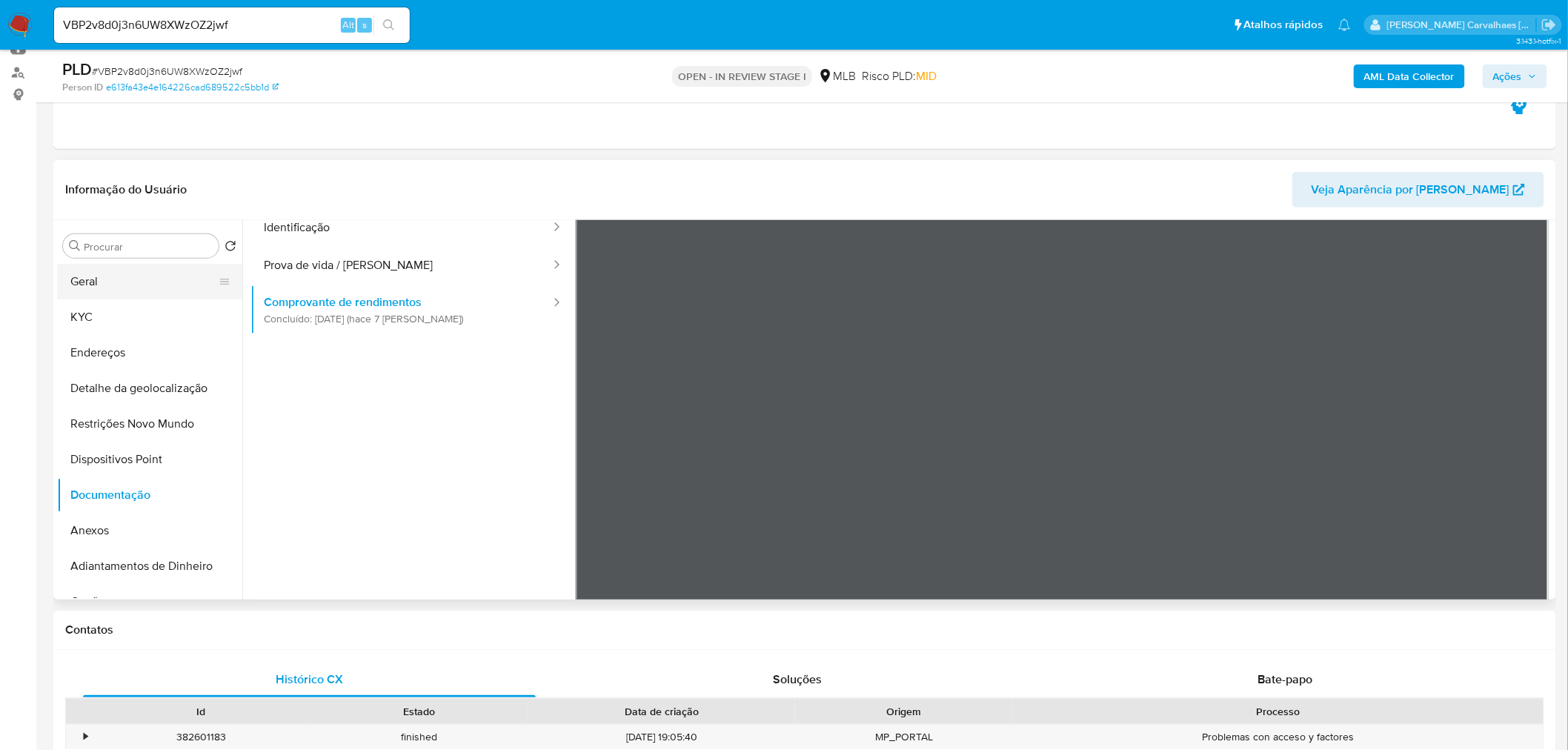 click on "Geral" at bounding box center (144, 282) 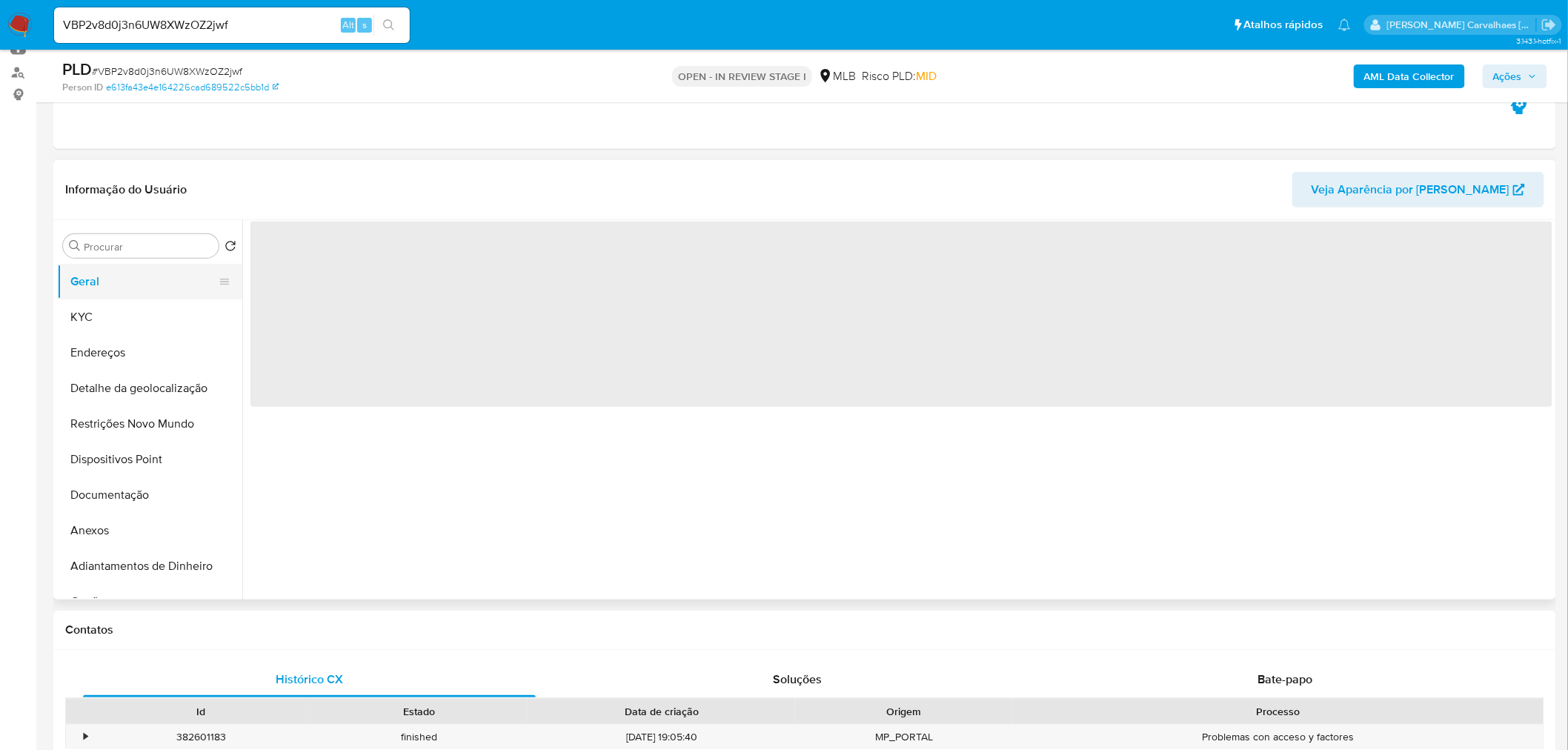 scroll, scrollTop: 0, scrollLeft: 0, axis: both 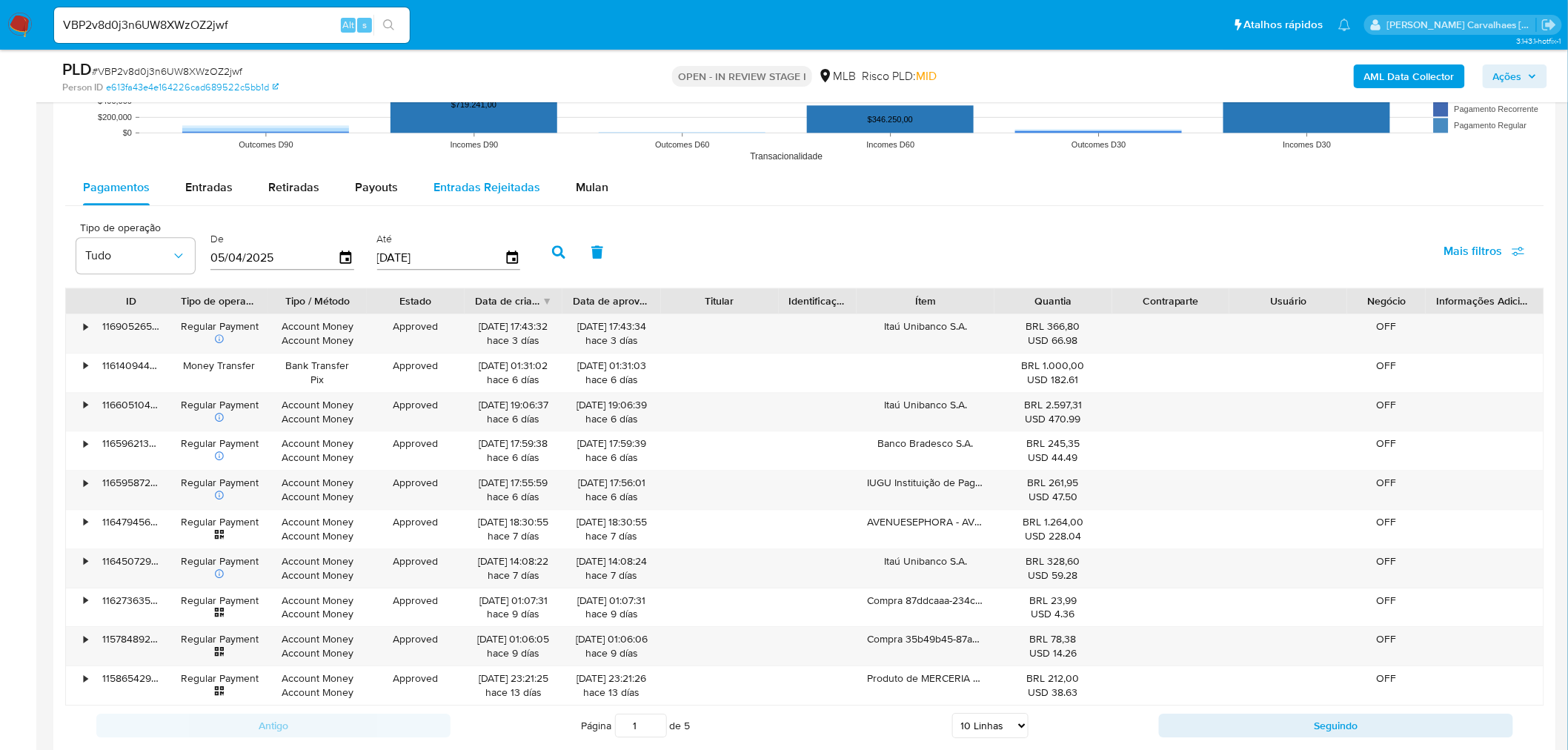 click on "Entradas Rejeitadas" at bounding box center [487, 187] 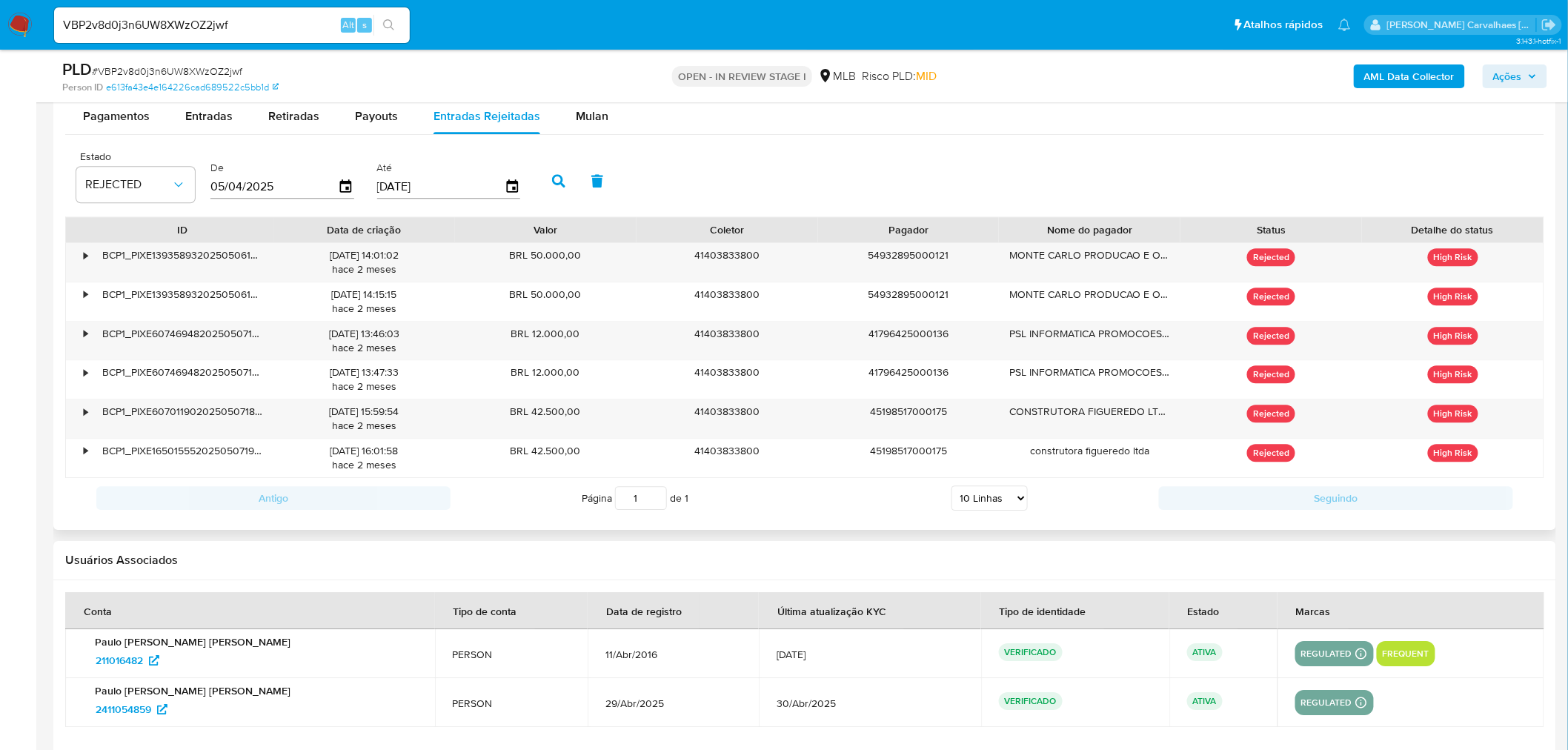 scroll, scrollTop: 1399, scrollLeft: 0, axis: vertical 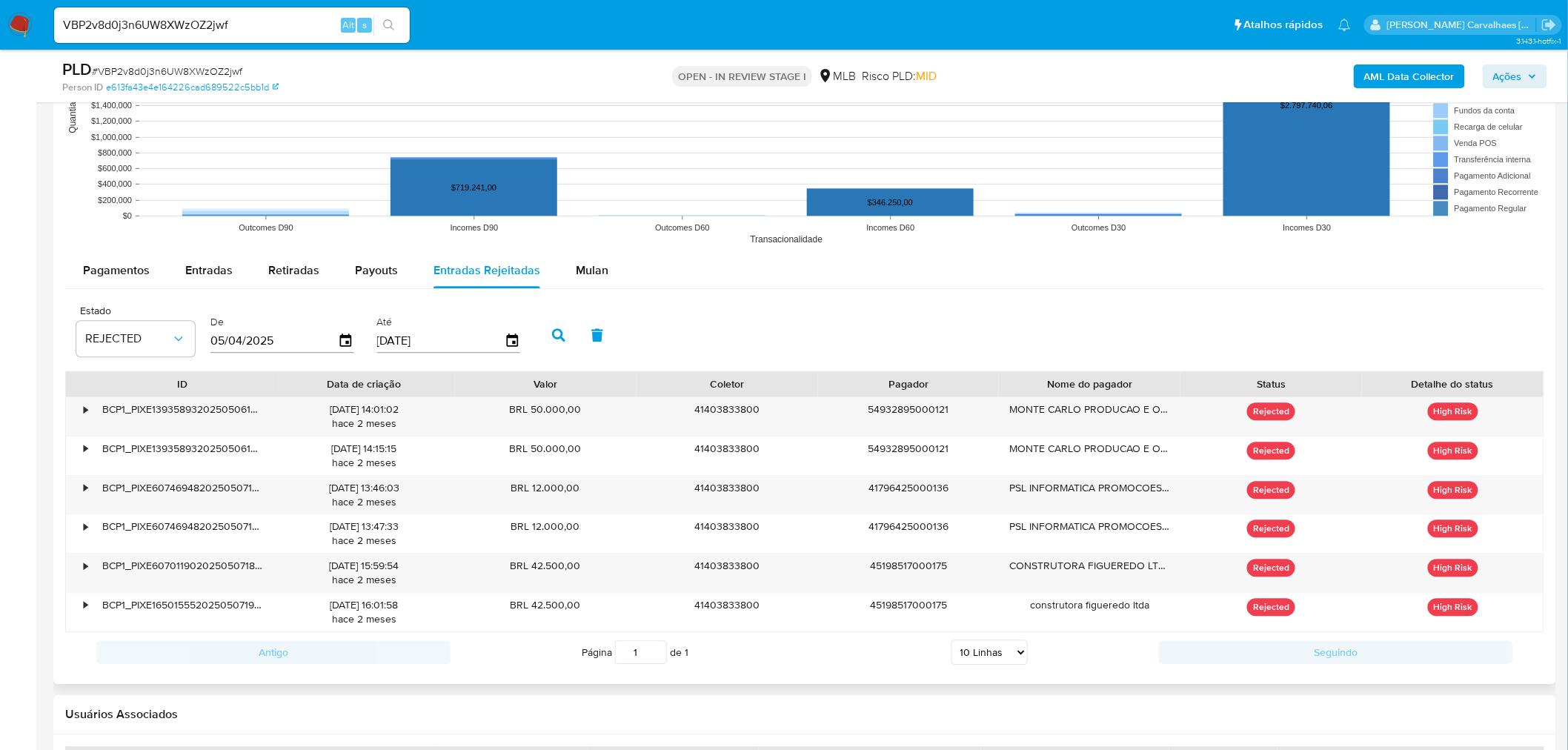 click on "5   Linhas 10   Linhas 20   Linhas 25   Linhas 50   Linhas 100   Linhas" at bounding box center [989, 652] 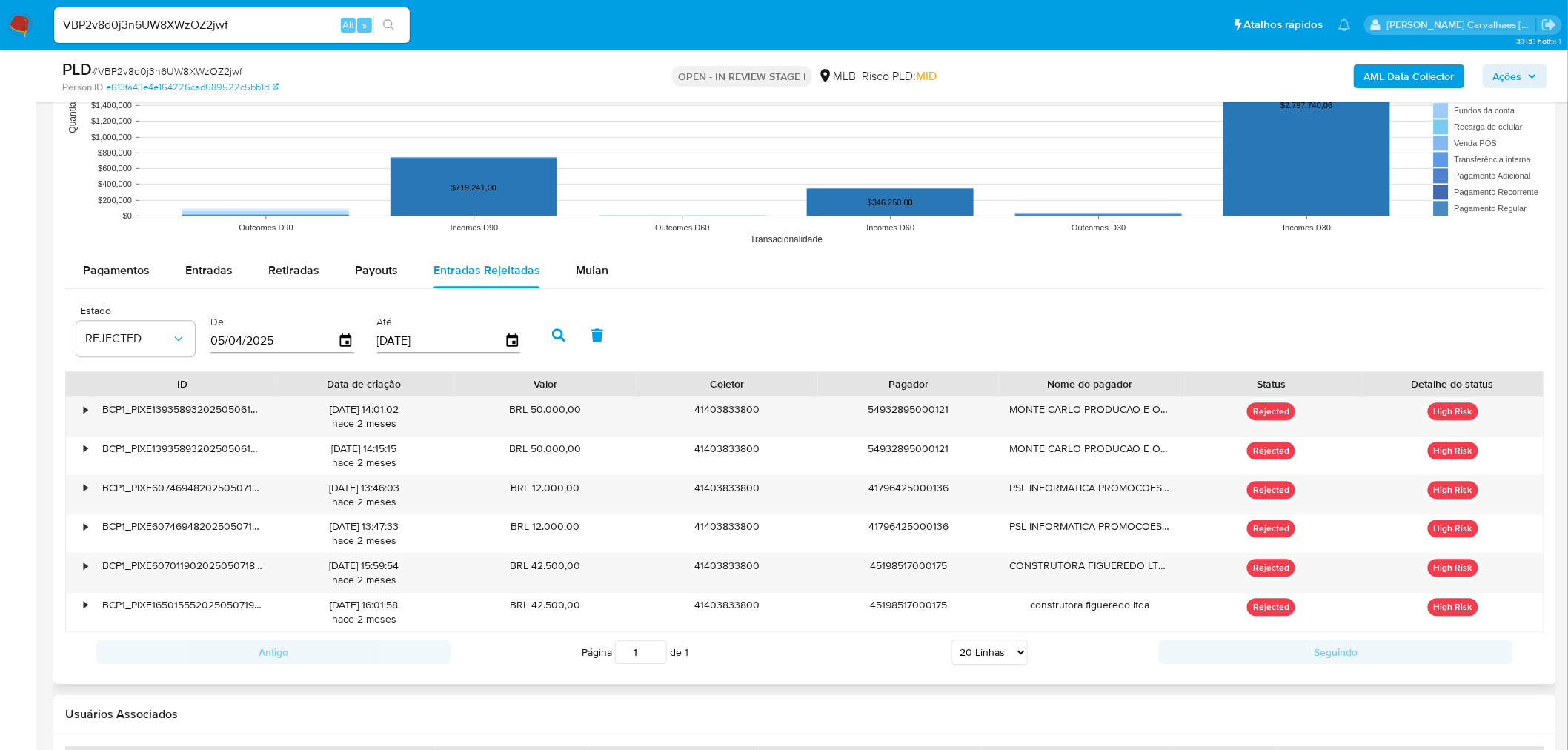 click on "5   Linhas 10   Linhas 20   Linhas 25   Linhas 50   Linhas 100   Linhas" at bounding box center [989, 652] 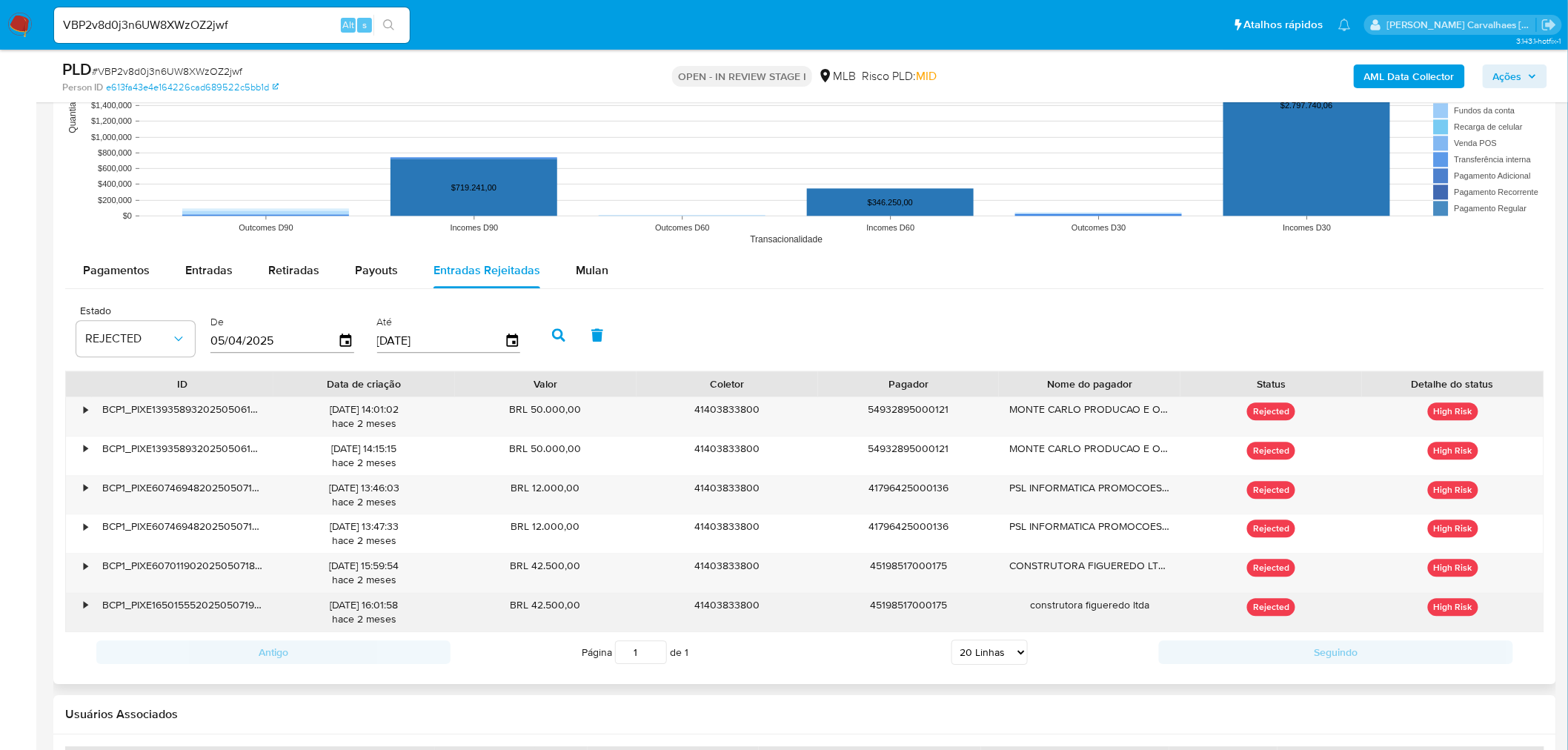 drag, startPoint x: 507, startPoint y: 405, endPoint x: 1166, endPoint y: 606, distance: 688.972 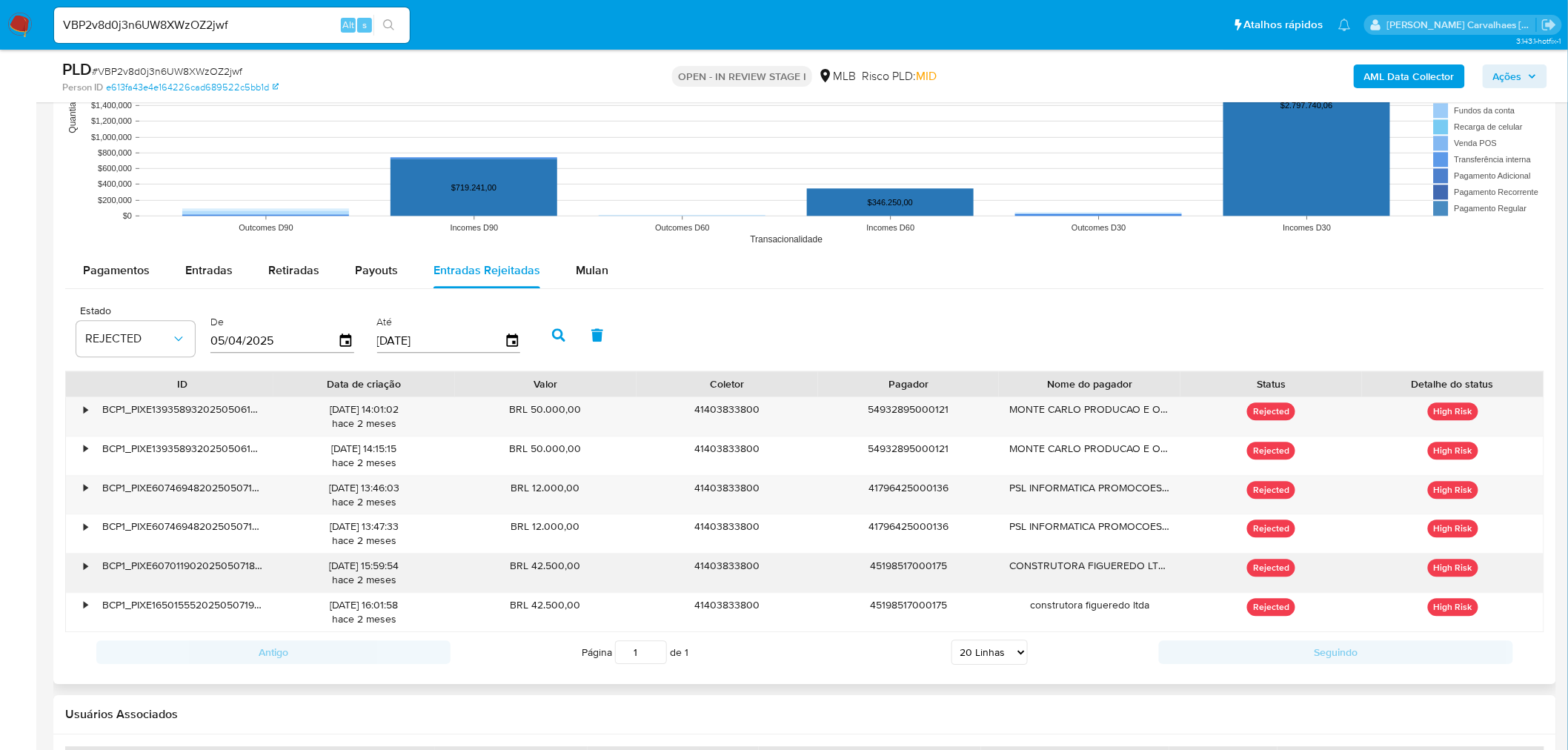 drag, startPoint x: 1100, startPoint y: 568, endPoint x: 1099, endPoint y: 580, distance: 12.041595 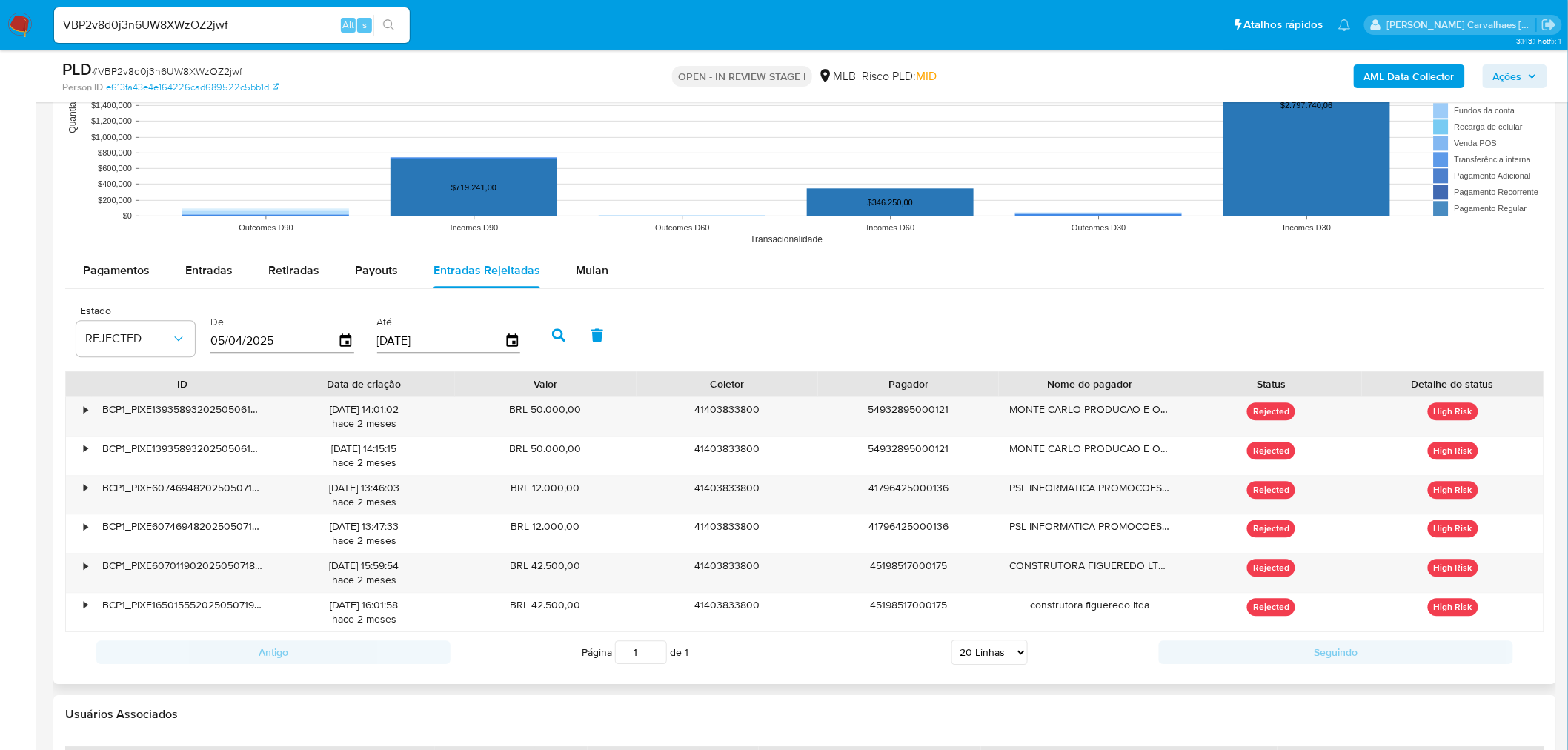 click at bounding box center (805, 167) 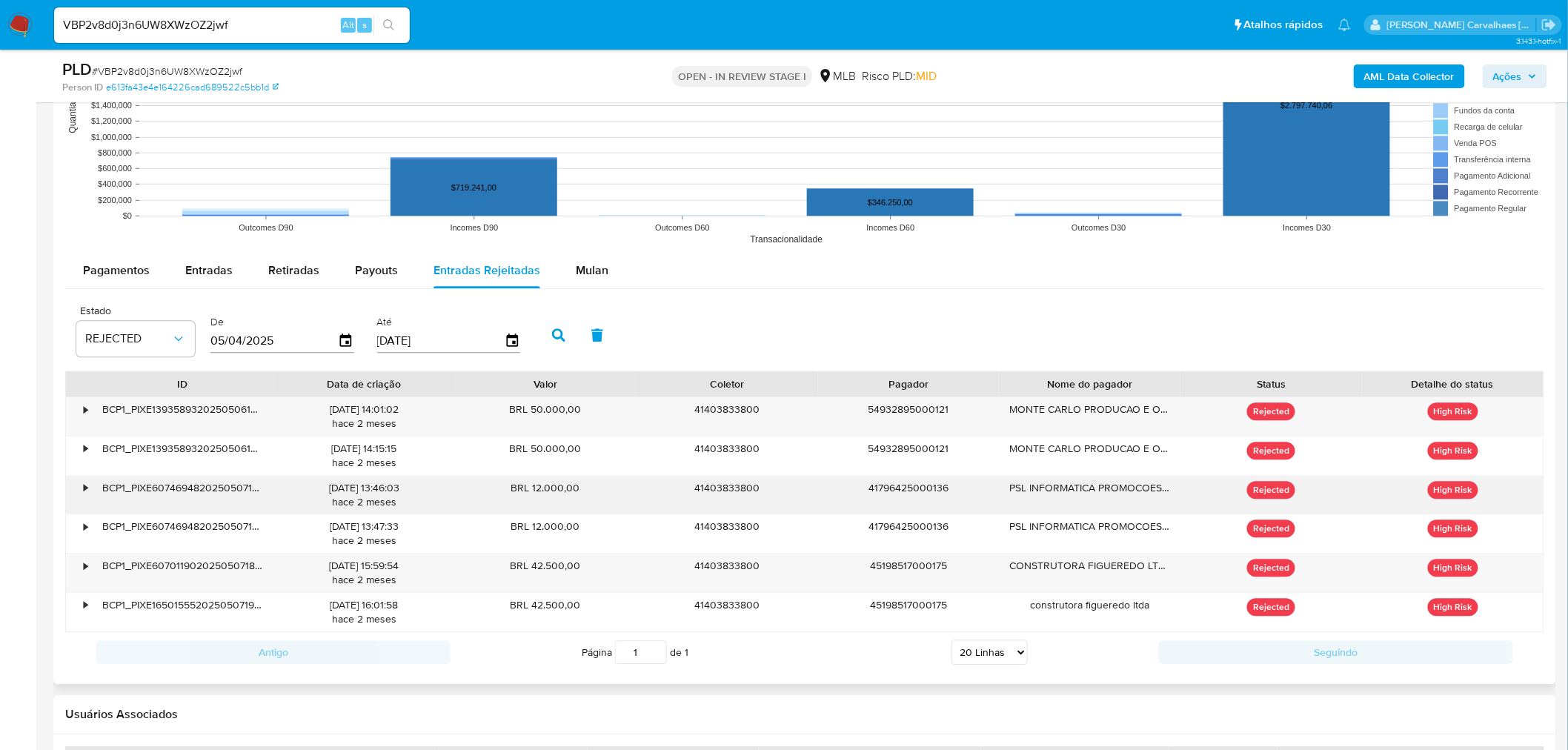 drag, startPoint x: 512, startPoint y: 410, endPoint x: 611, endPoint y: 514, distance: 143.58621 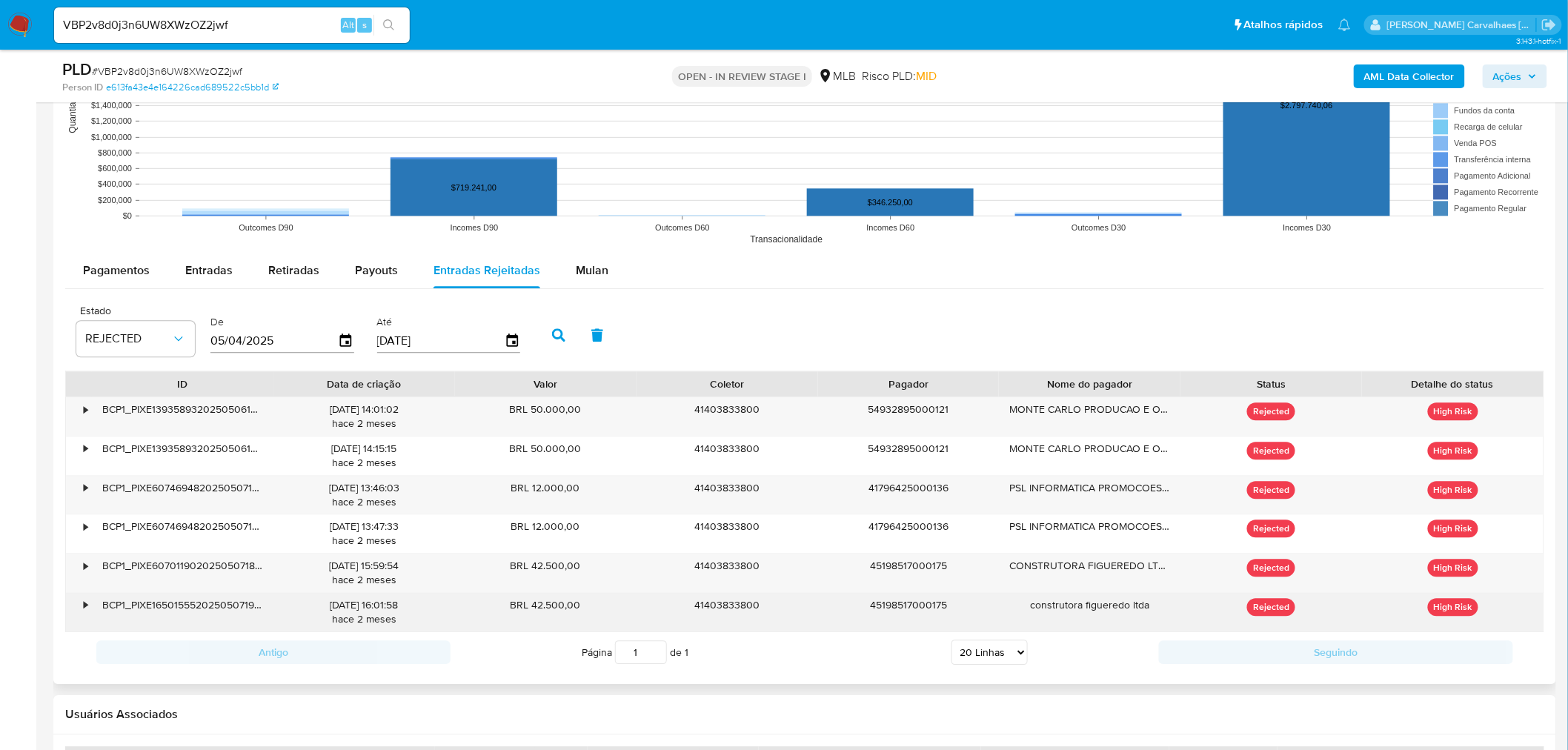 drag, startPoint x: 509, startPoint y: 404, endPoint x: 1156, endPoint y: 611, distance: 679.307 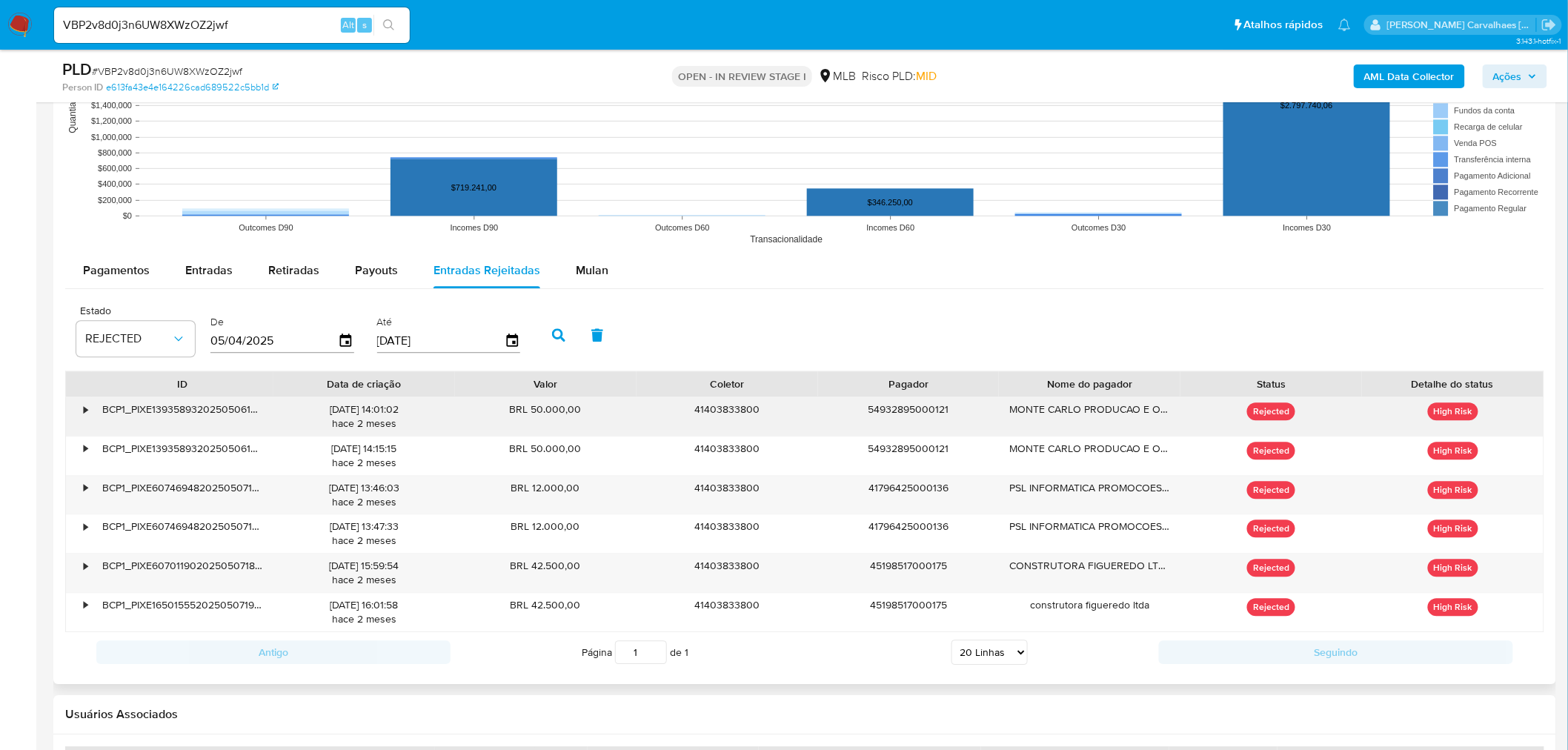 click on "54932895000121" at bounding box center (908, 417) 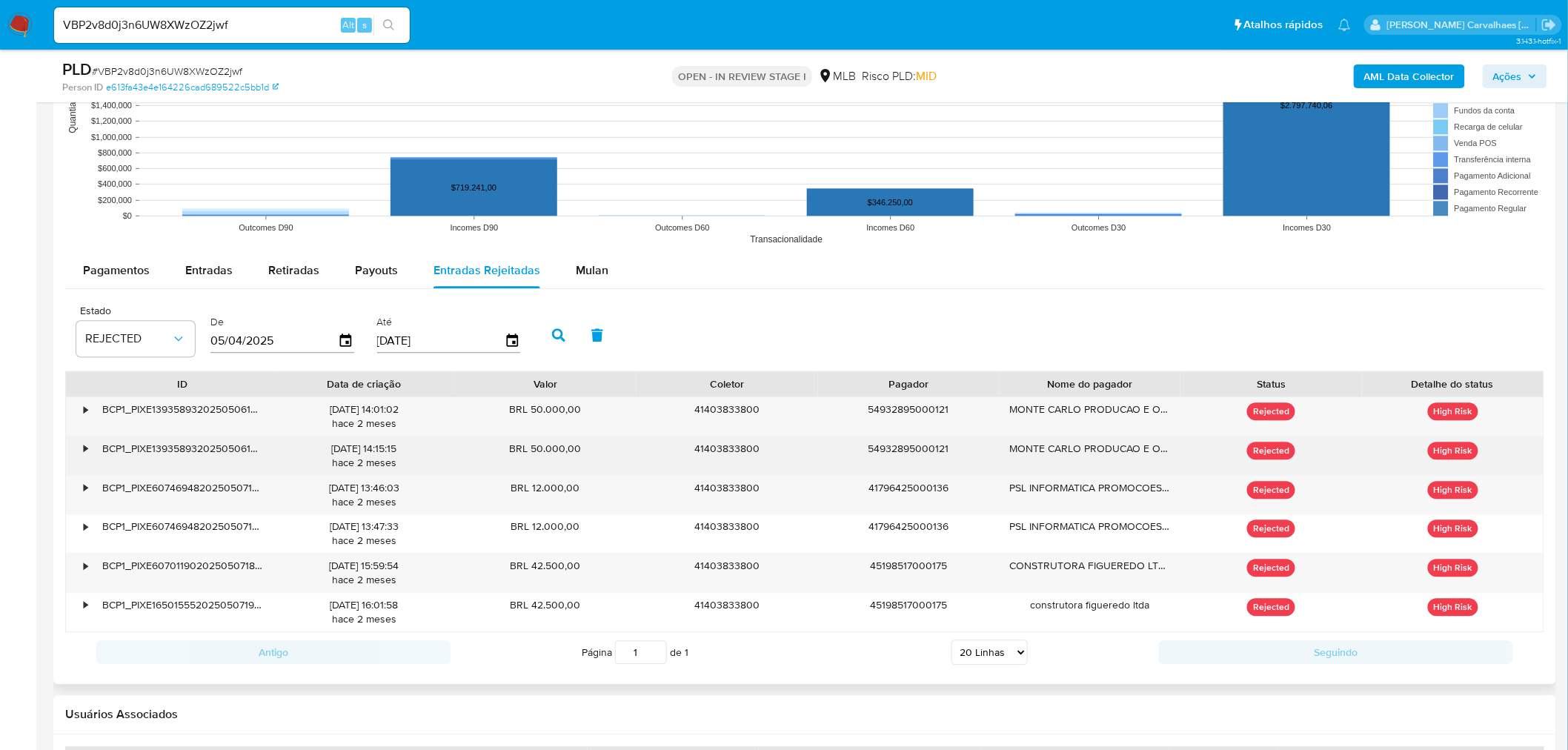 click on "Rejected" at bounding box center (1271, 456) 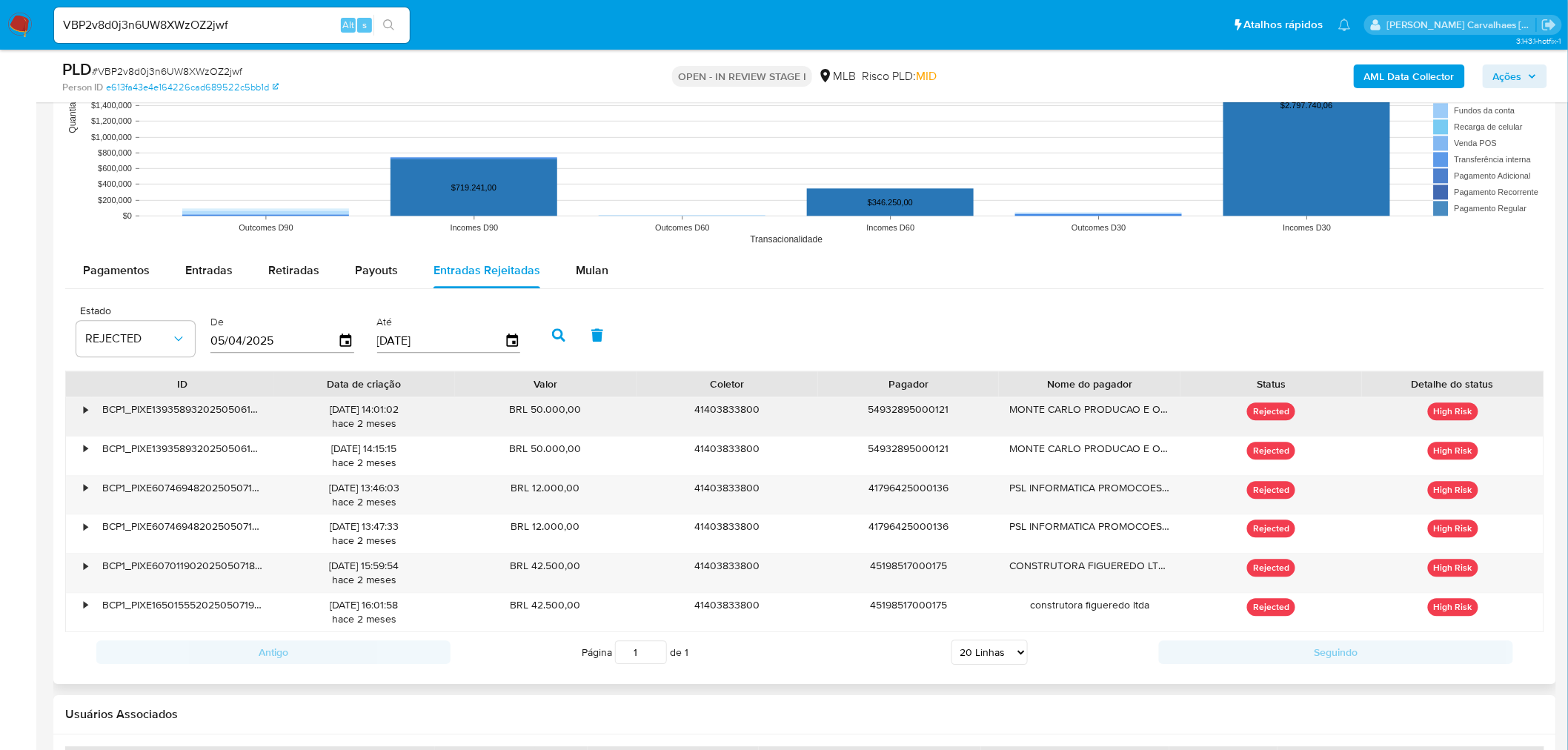 click on "MONTE CARLO PRODUCAO E ORGANIZACAO DE EVENTOS LTDA" at bounding box center [1089, 417] 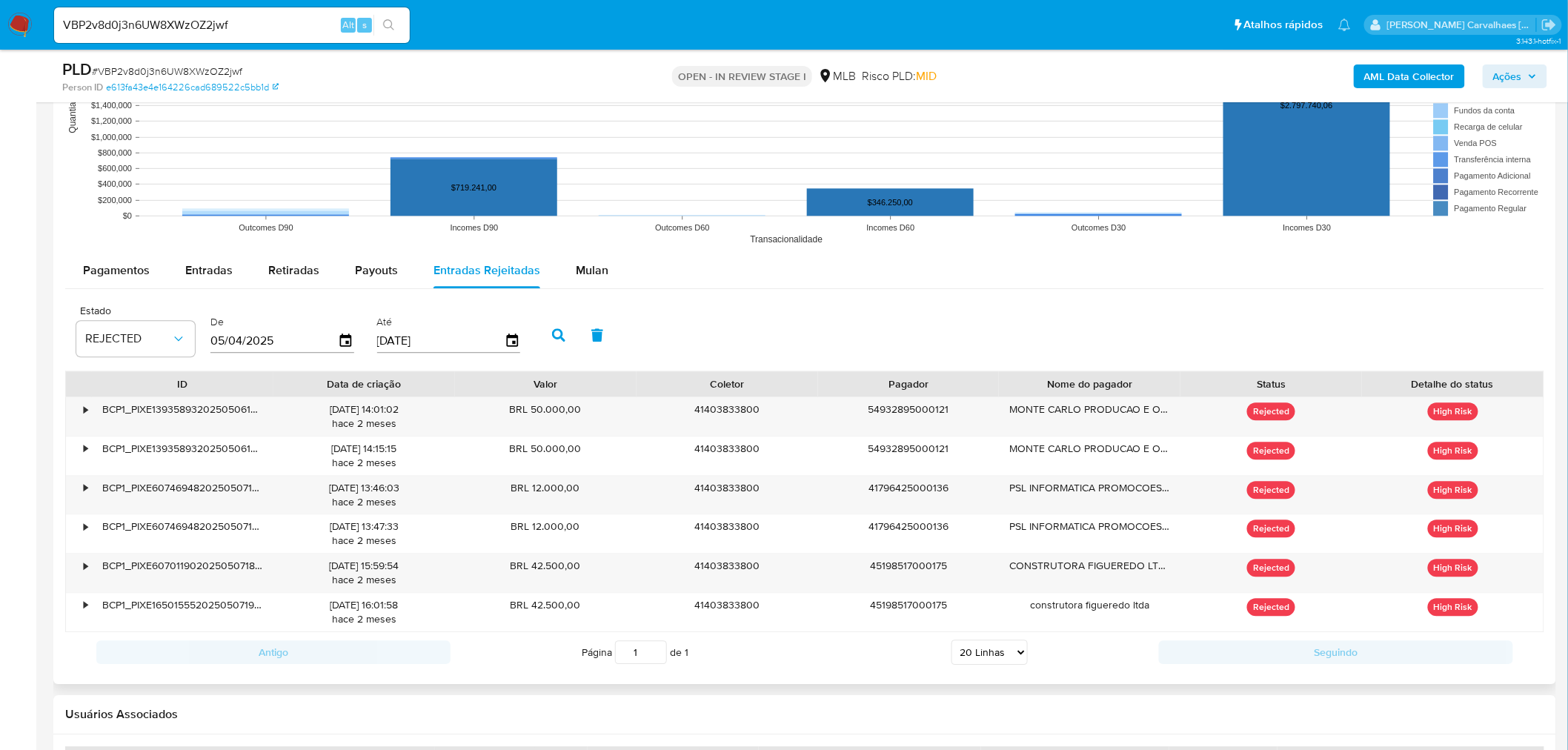 click 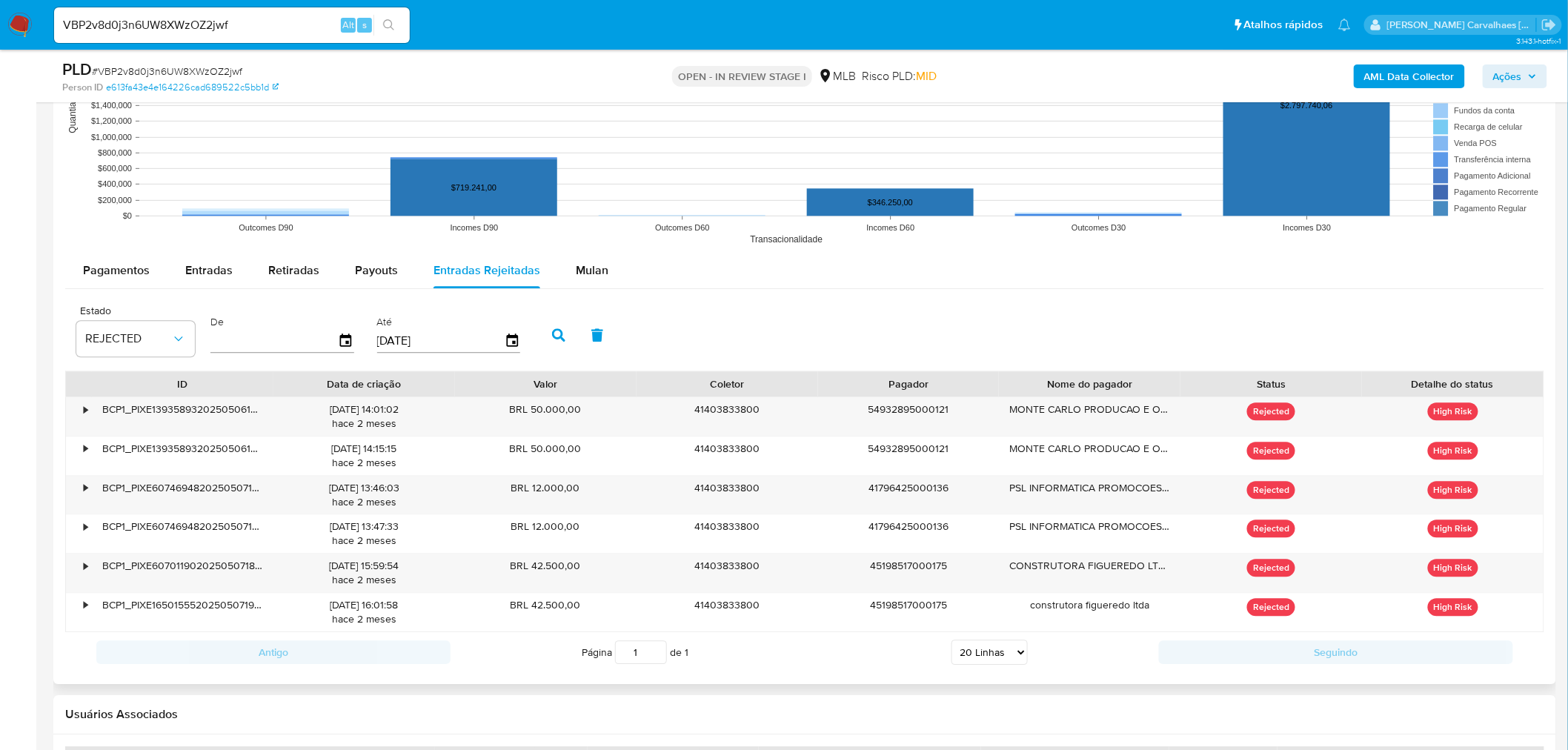 type on "1_/__/____" 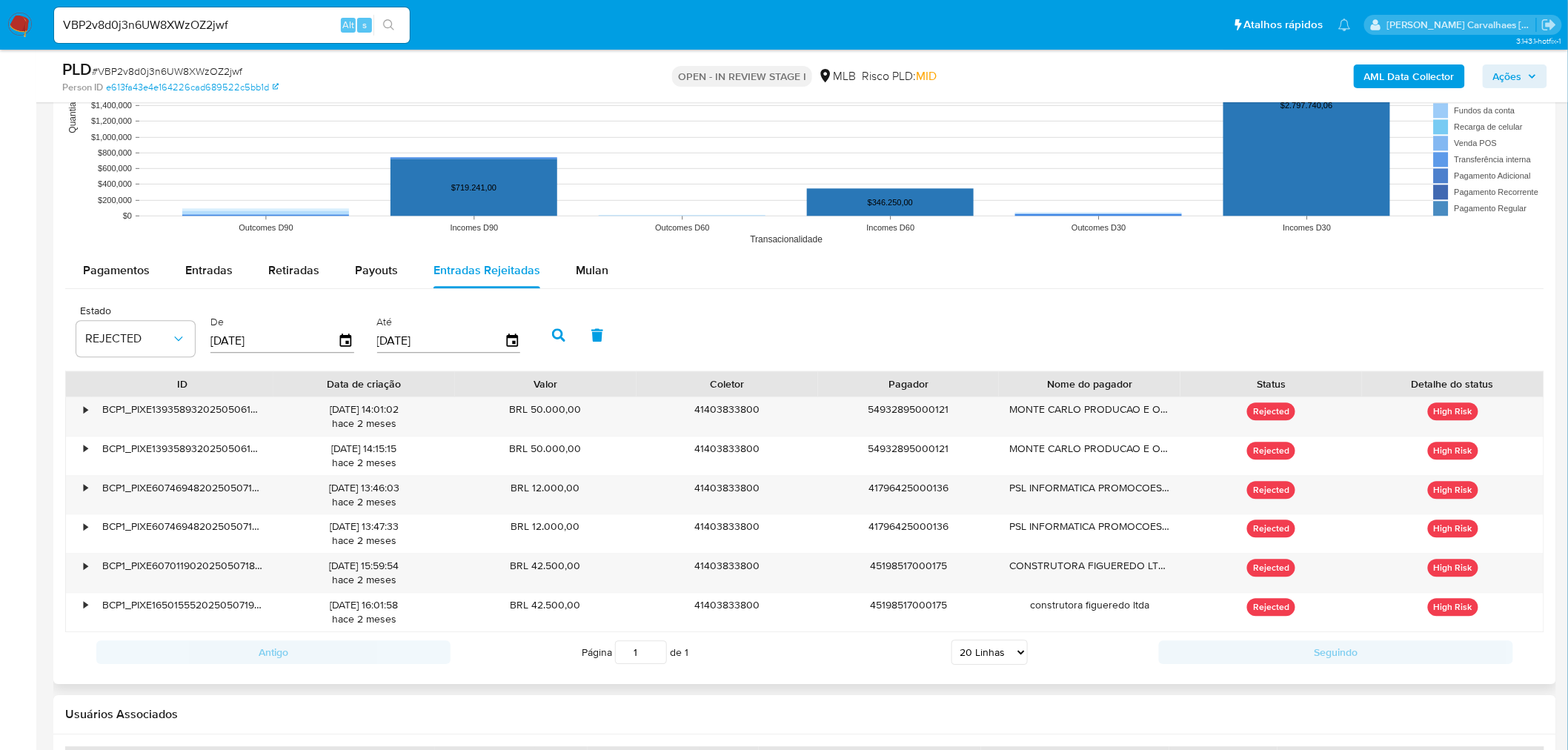 type on "[DATE]" 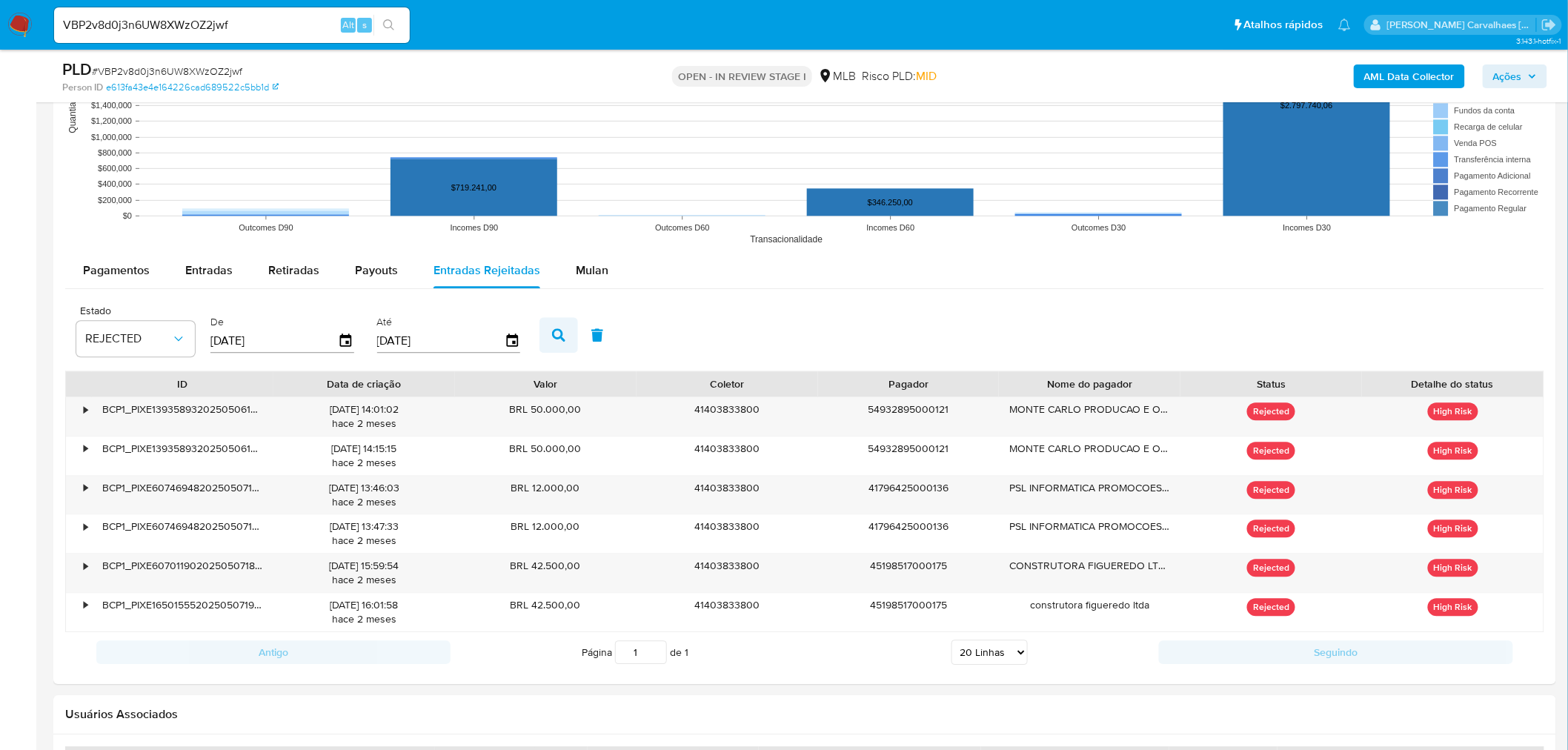 type on "[DATE]" 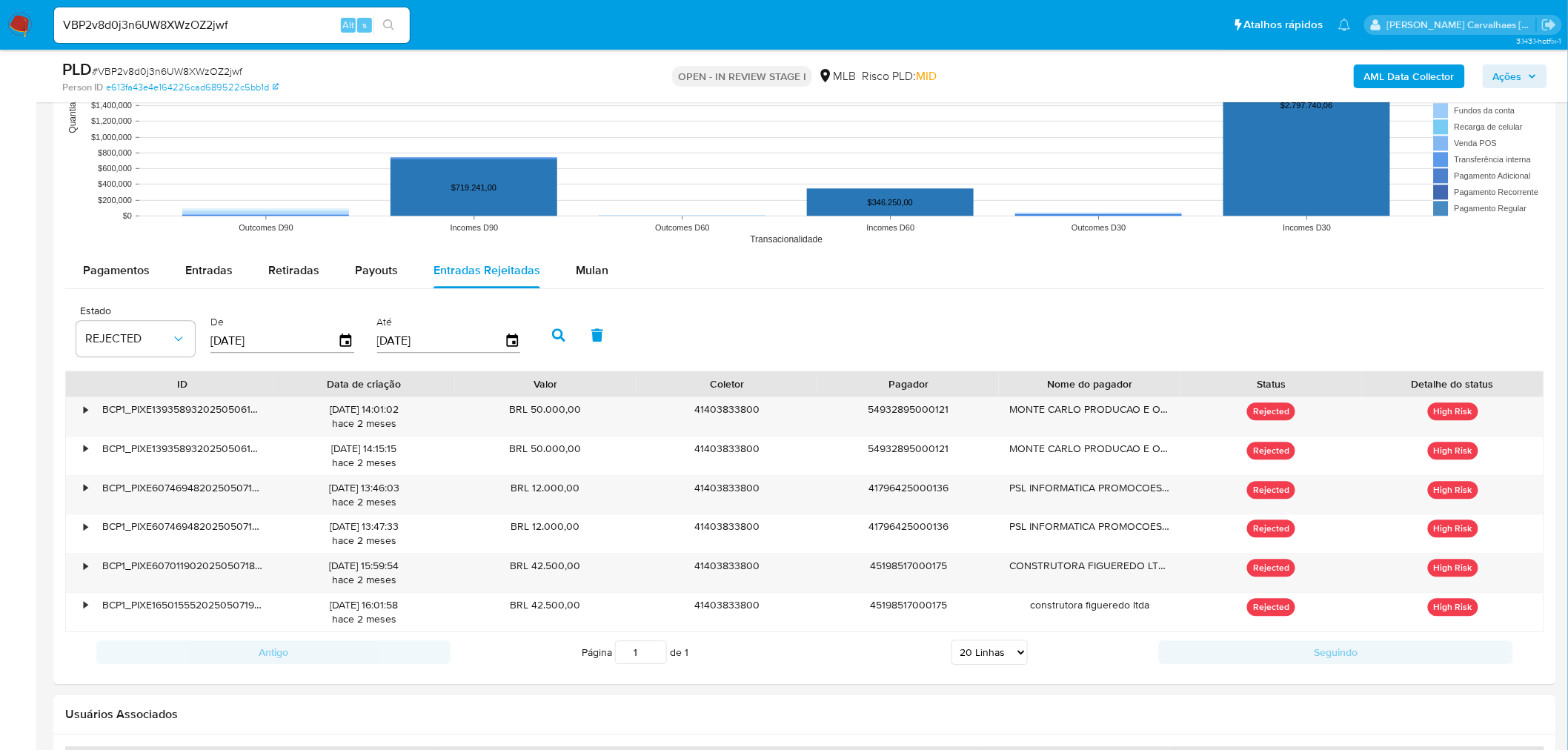 click 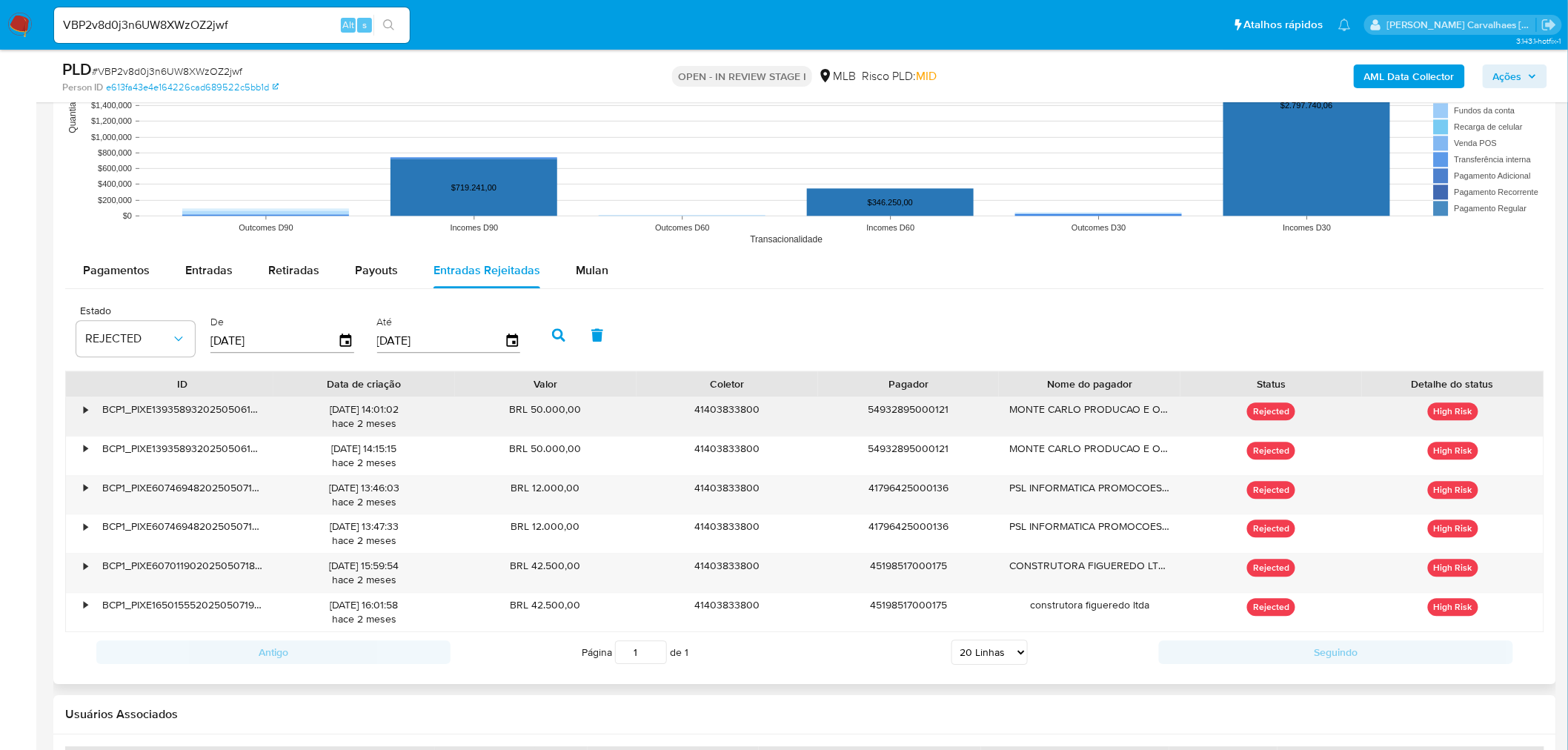click on "41403833800" at bounding box center [727, 417] 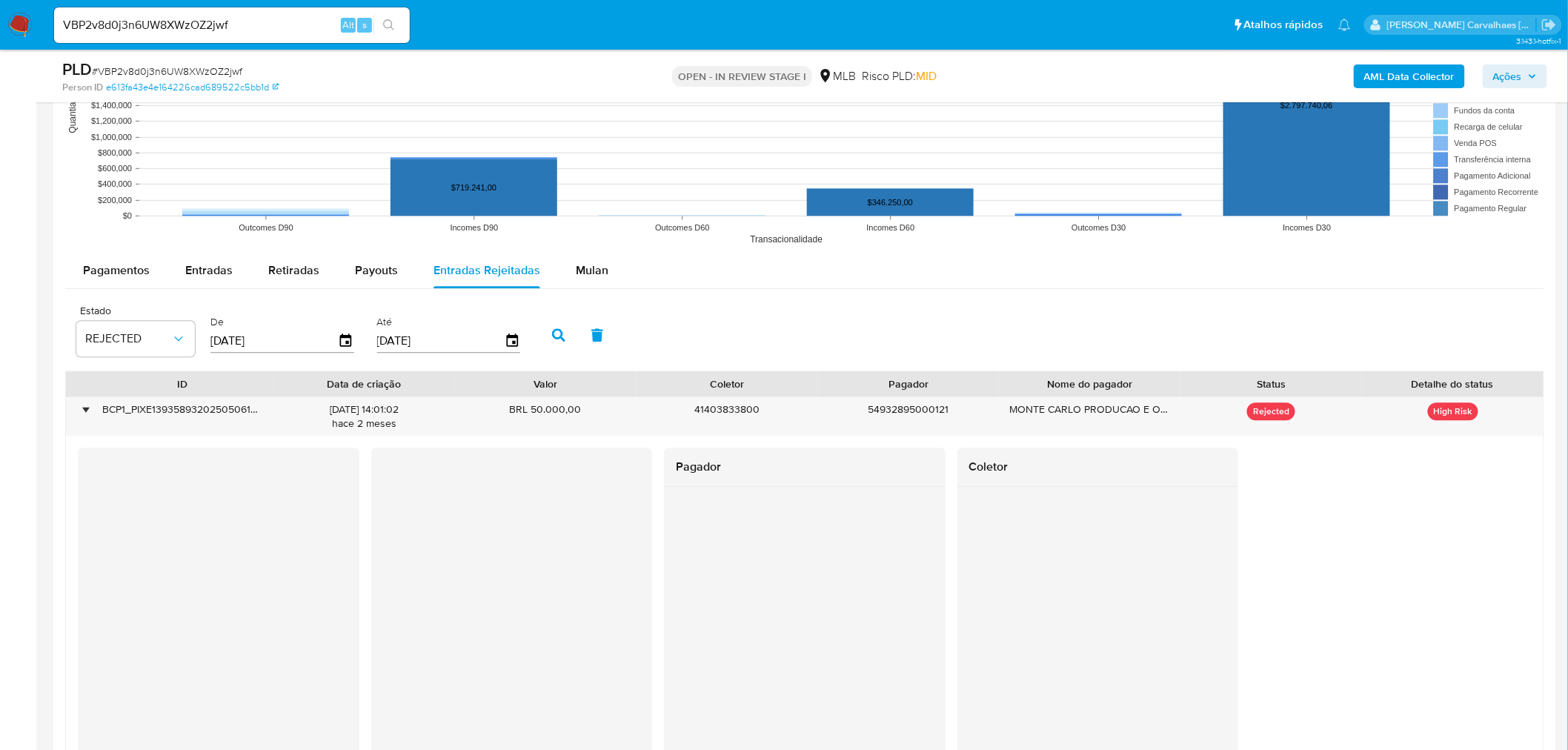 click at bounding box center [805, 631] 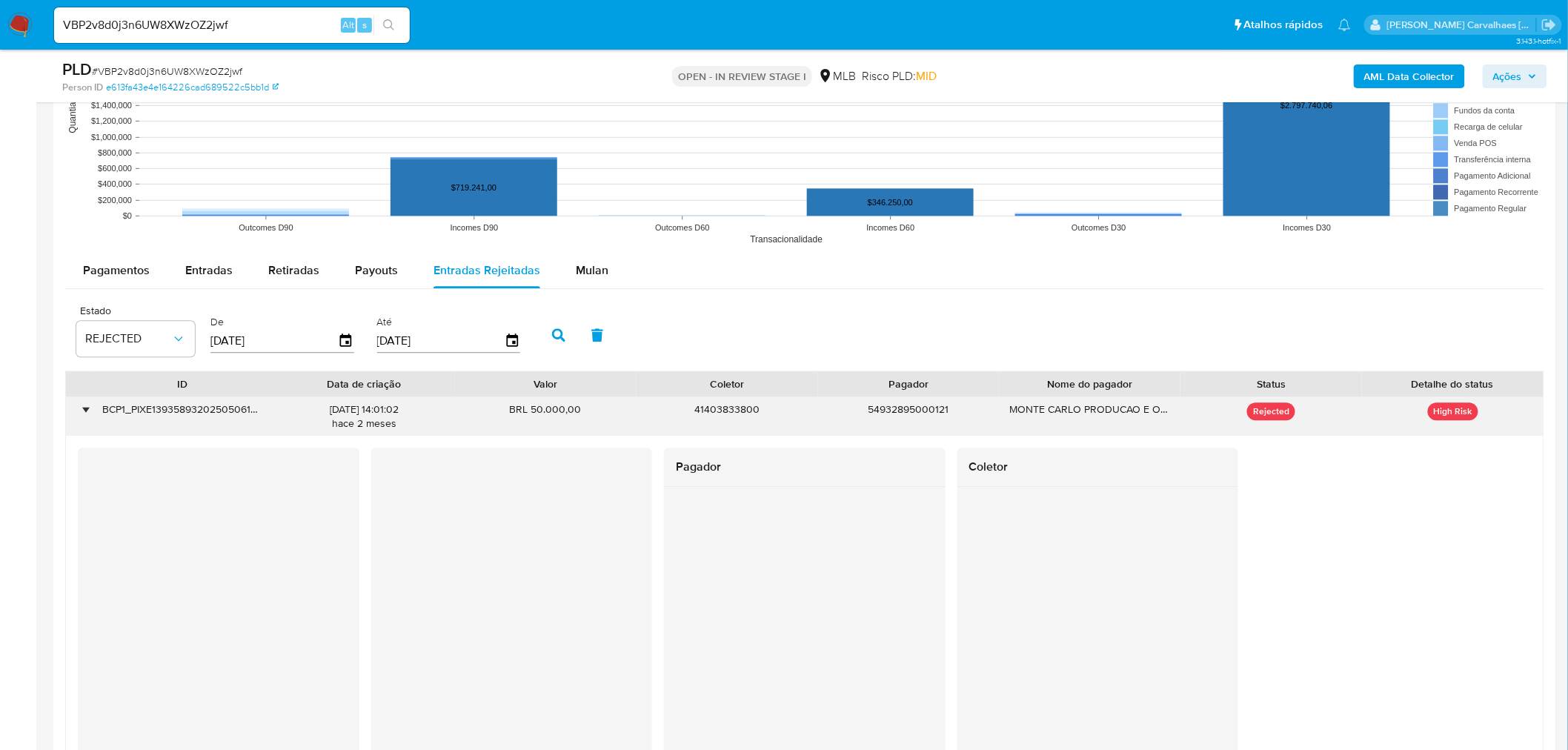 click on "•" at bounding box center (85, 409) 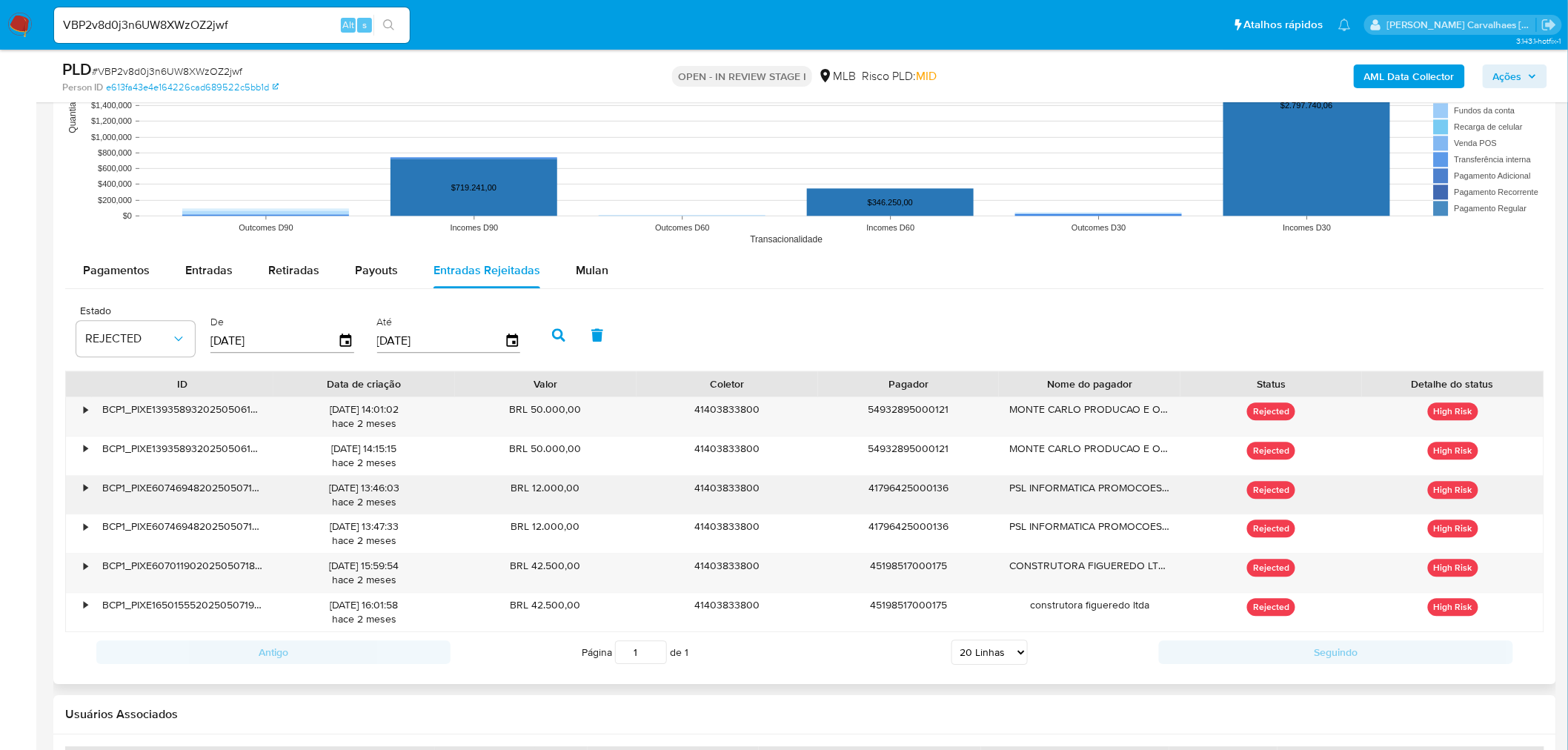 click on "•" at bounding box center (79, 495) 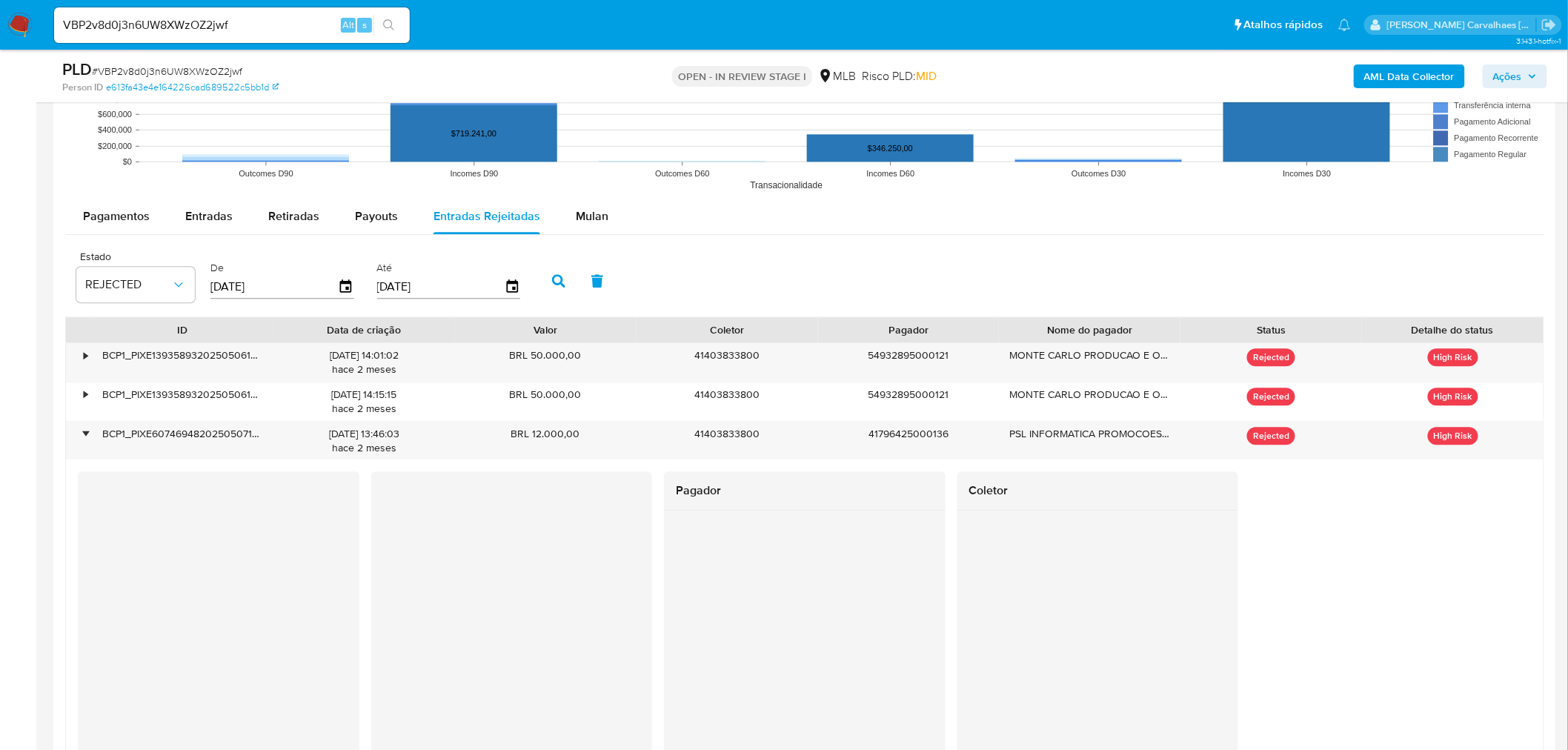scroll, scrollTop: 1482, scrollLeft: 0, axis: vertical 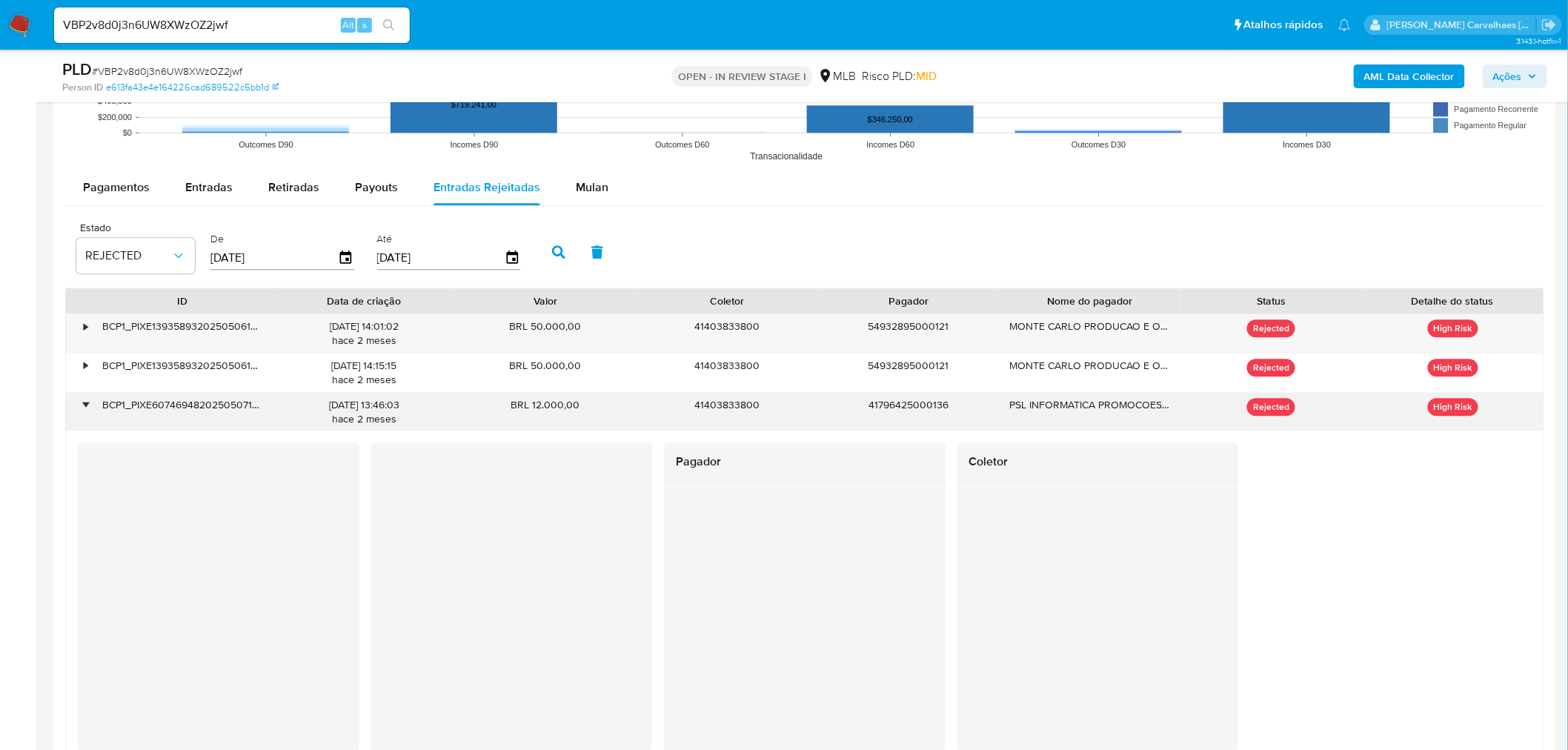 click on "•" at bounding box center [85, 405] 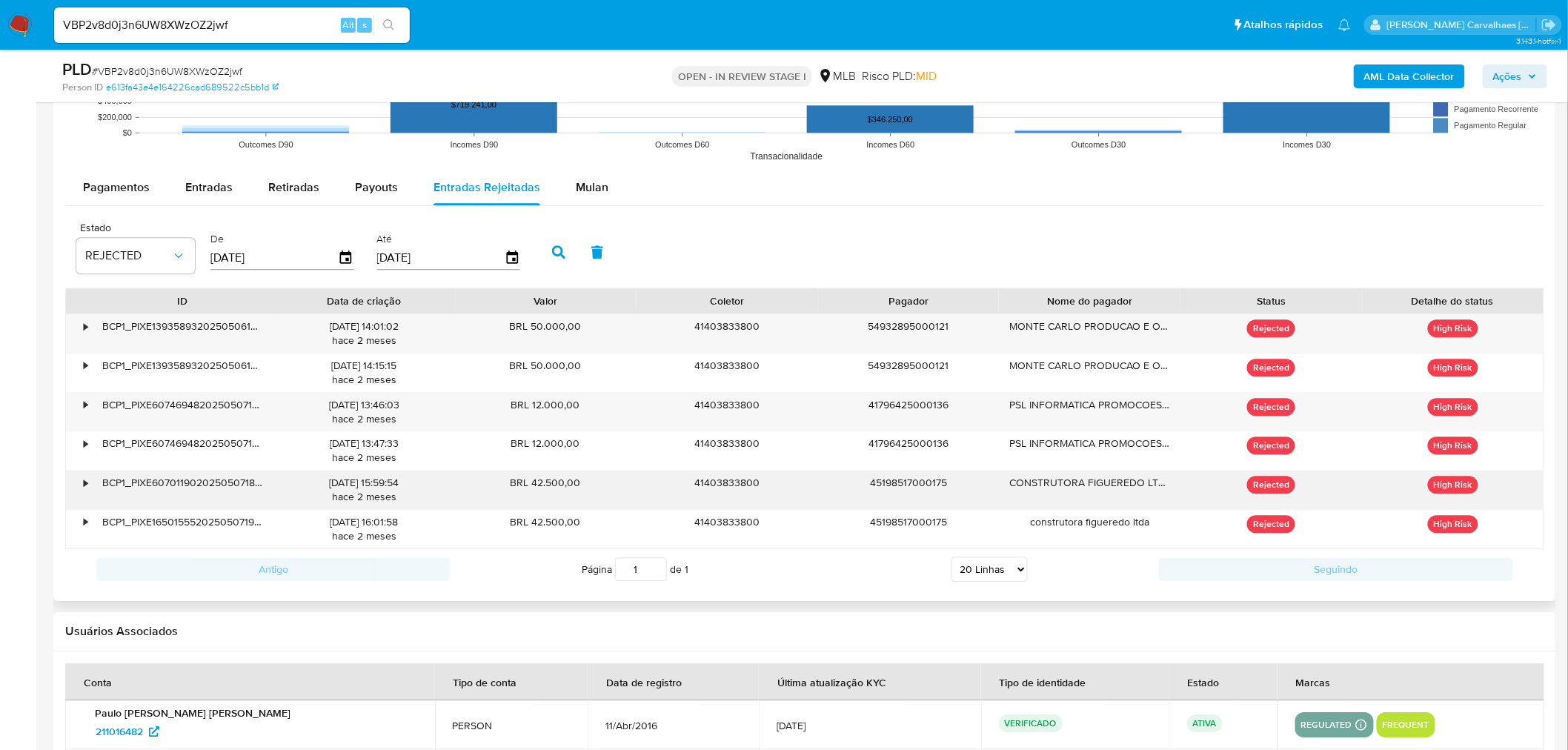click on "•" 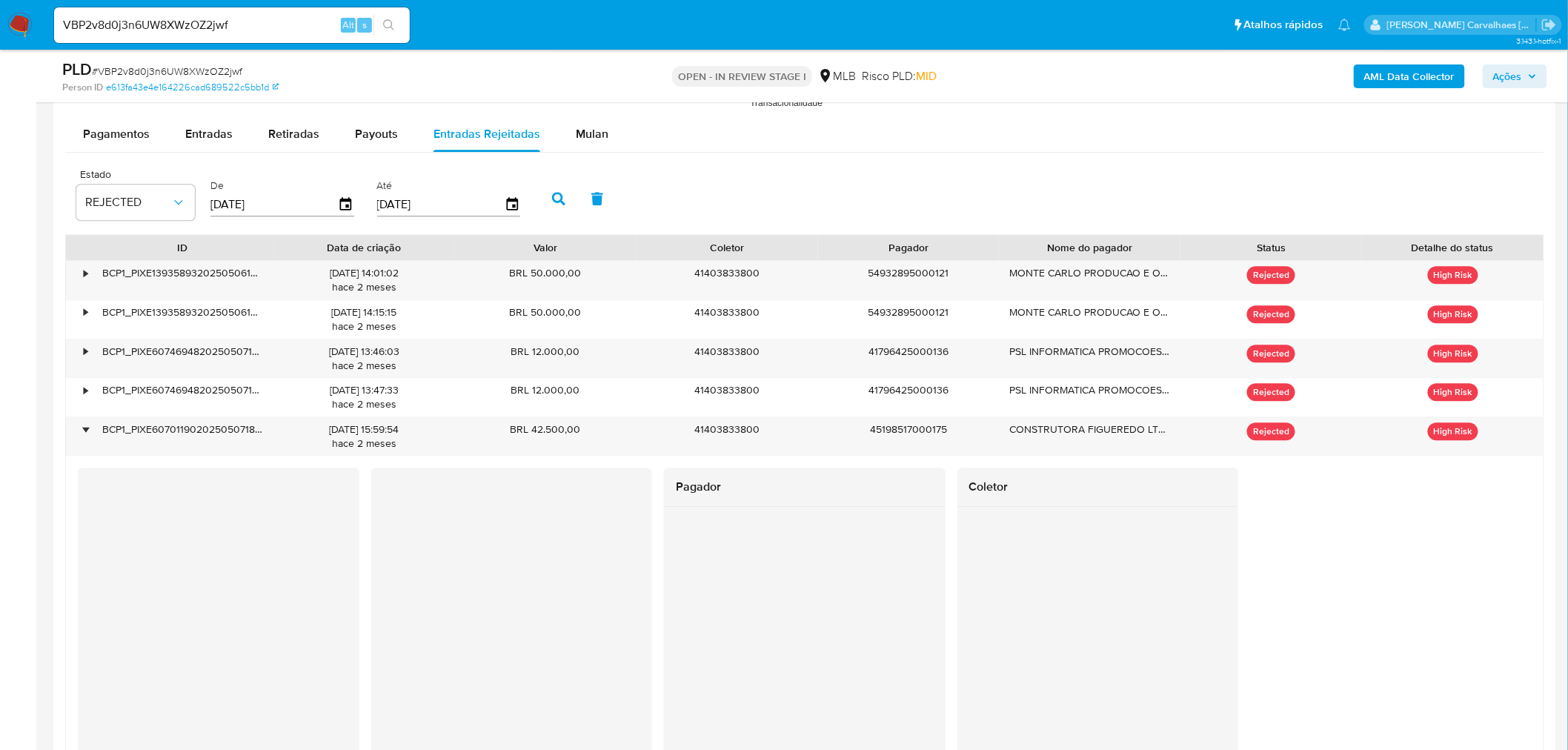 scroll, scrollTop: 1564, scrollLeft: 0, axis: vertical 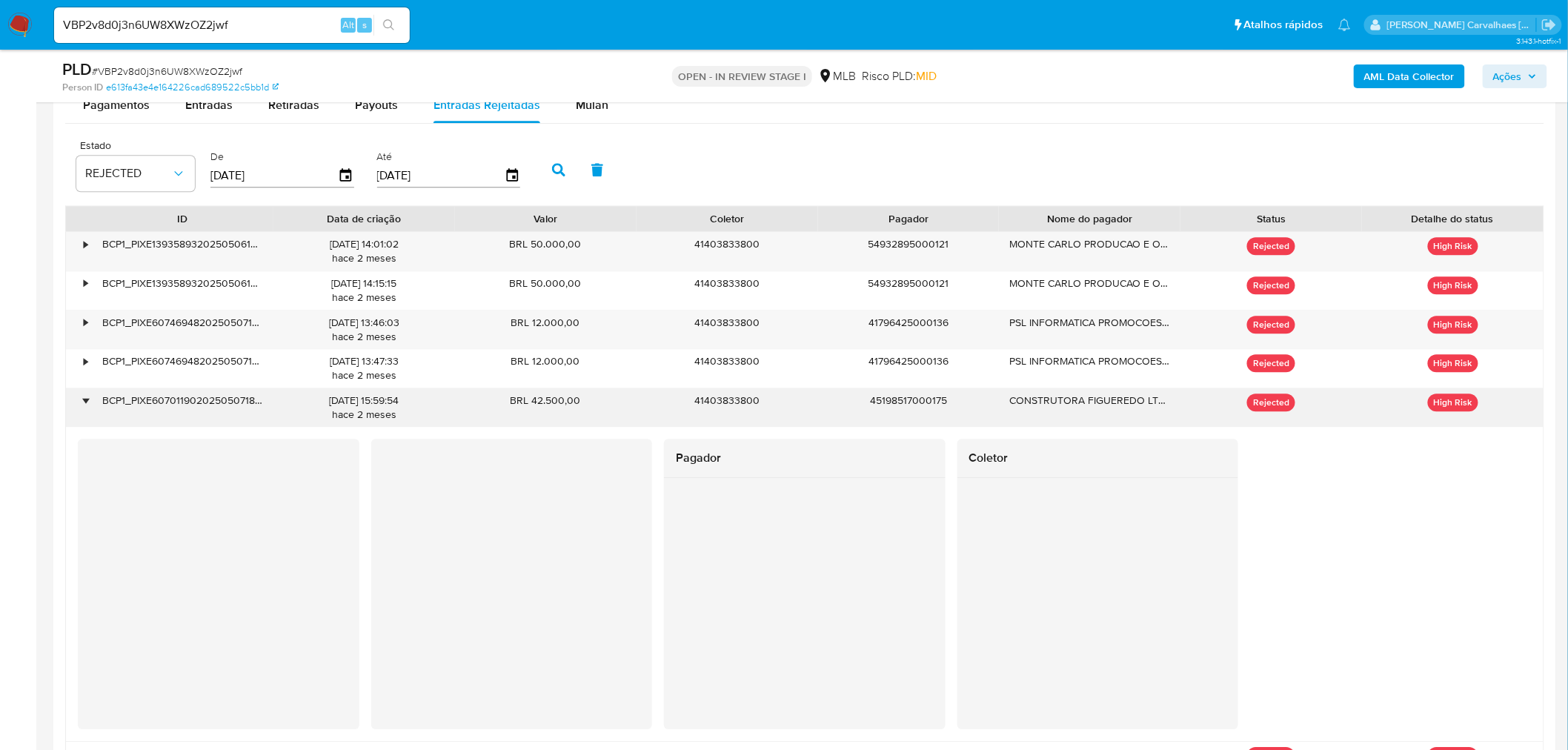 click on "•" 